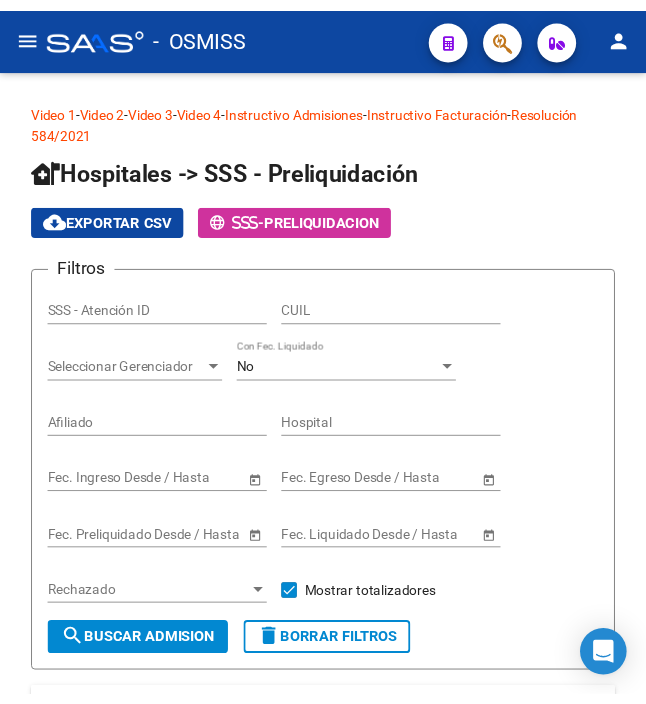 scroll, scrollTop: 0, scrollLeft: 0, axis: both 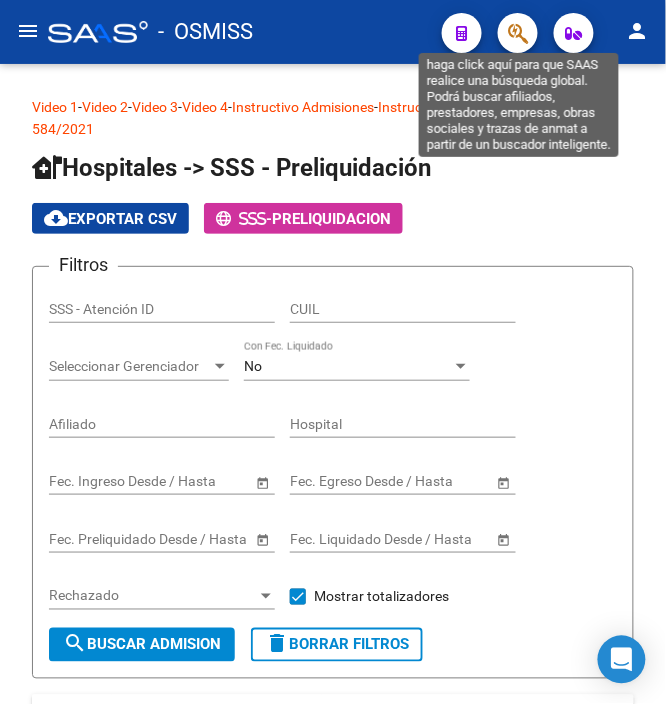click 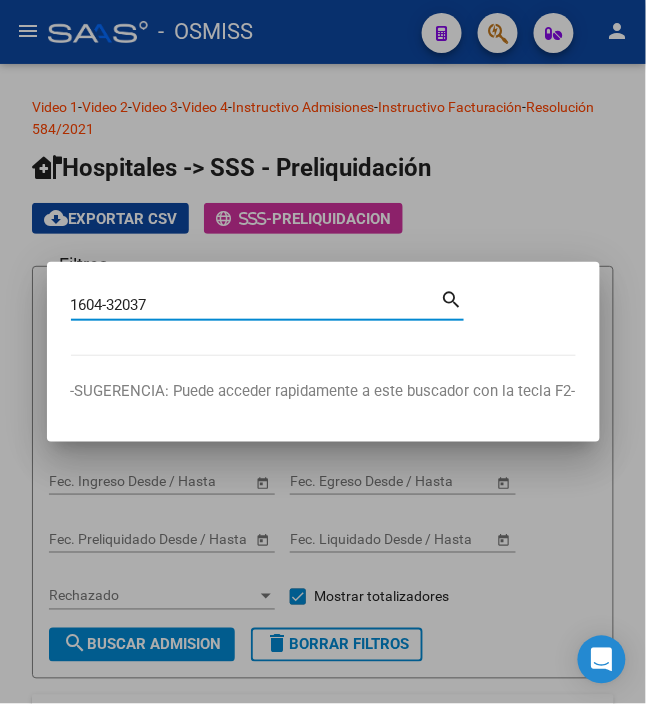 type on "1604-32037" 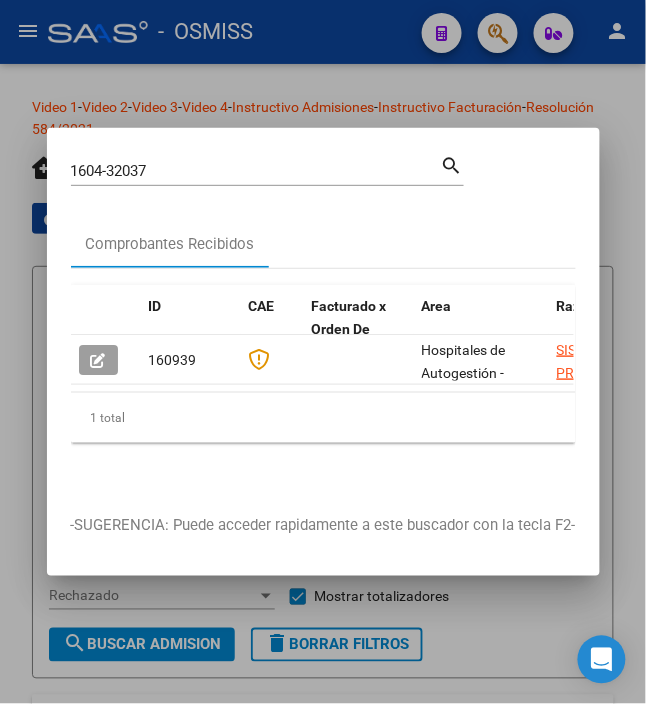 drag, startPoint x: 121, startPoint y: 380, endPoint x: 261, endPoint y: 388, distance: 140.22838 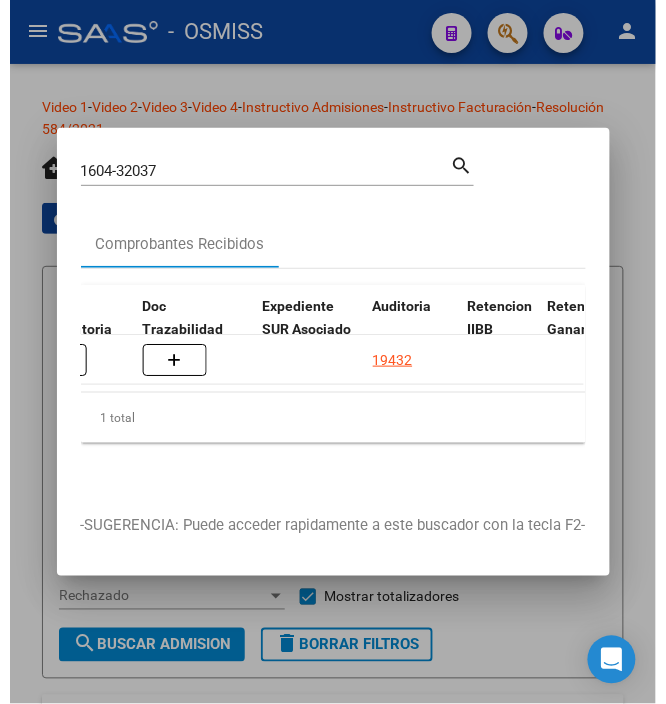 scroll, scrollTop: 0, scrollLeft: 1309, axis: horizontal 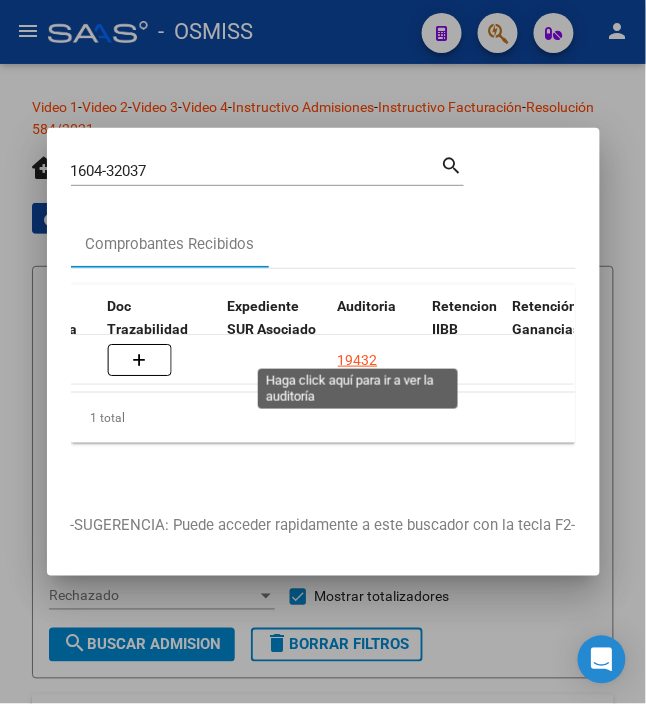 click on "19432" 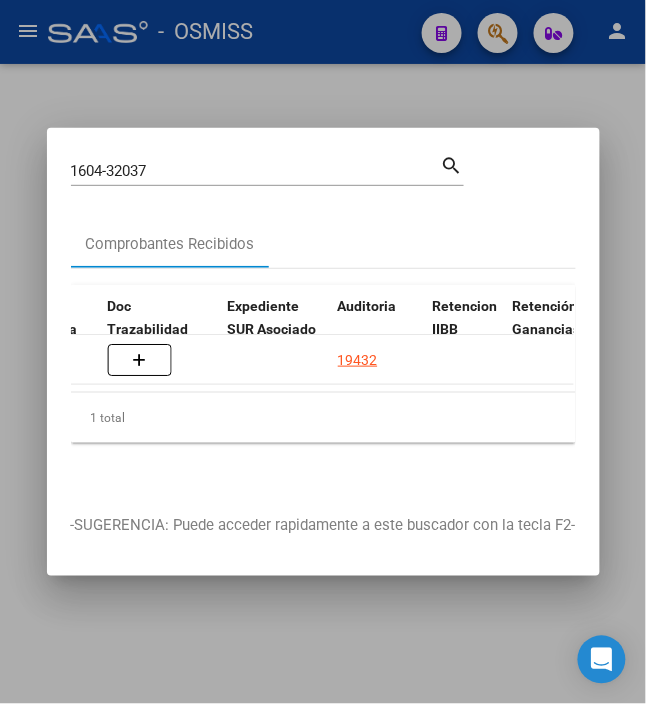 click at bounding box center [323, 352] 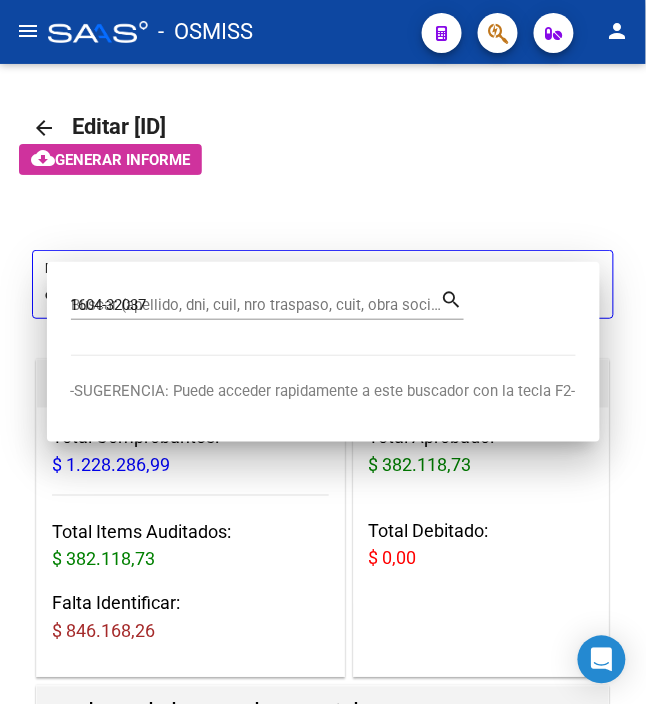 type 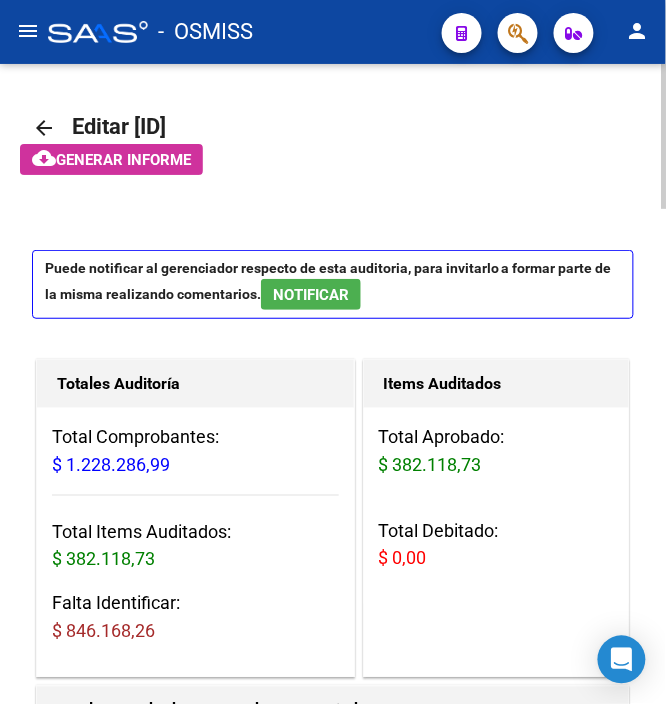 click on "arrow_back Editar 19432" 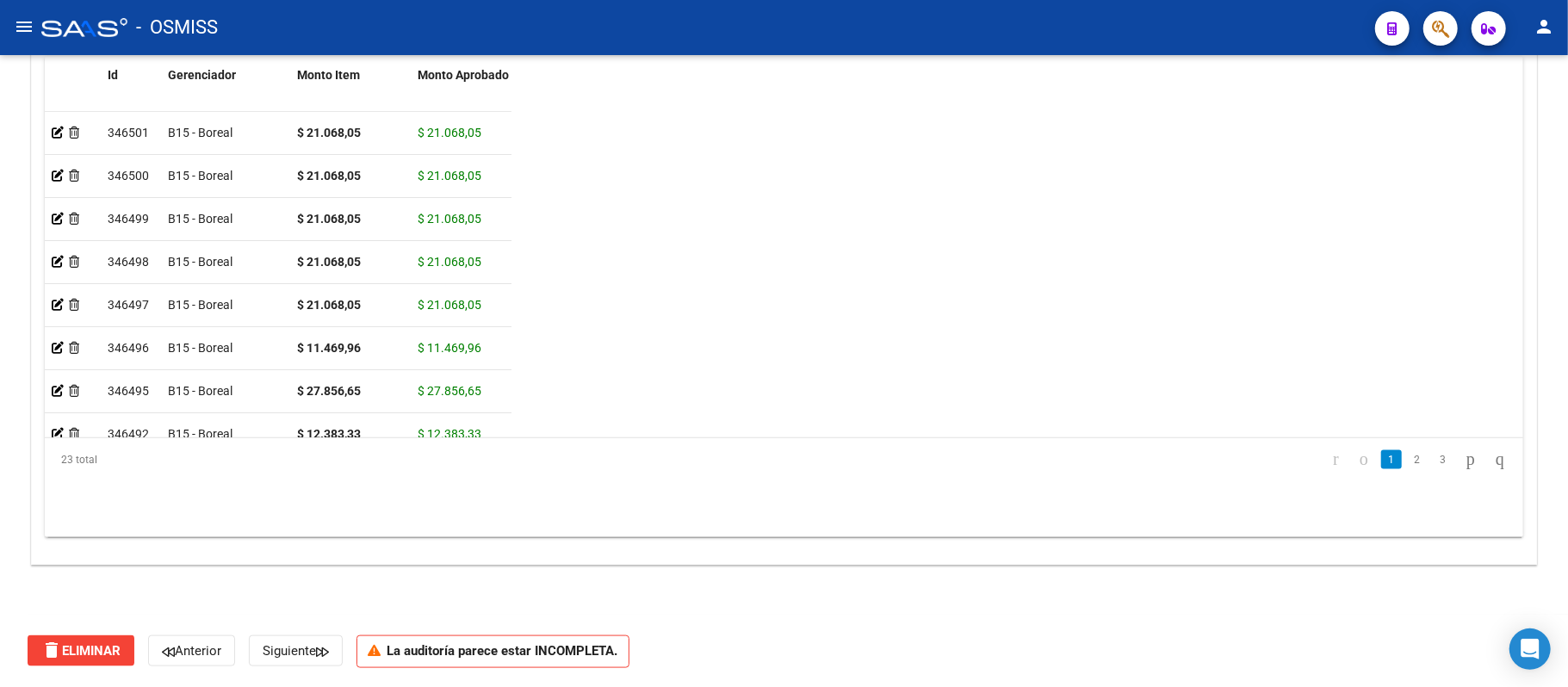 scroll, scrollTop: 1371, scrollLeft: 0, axis: vertical 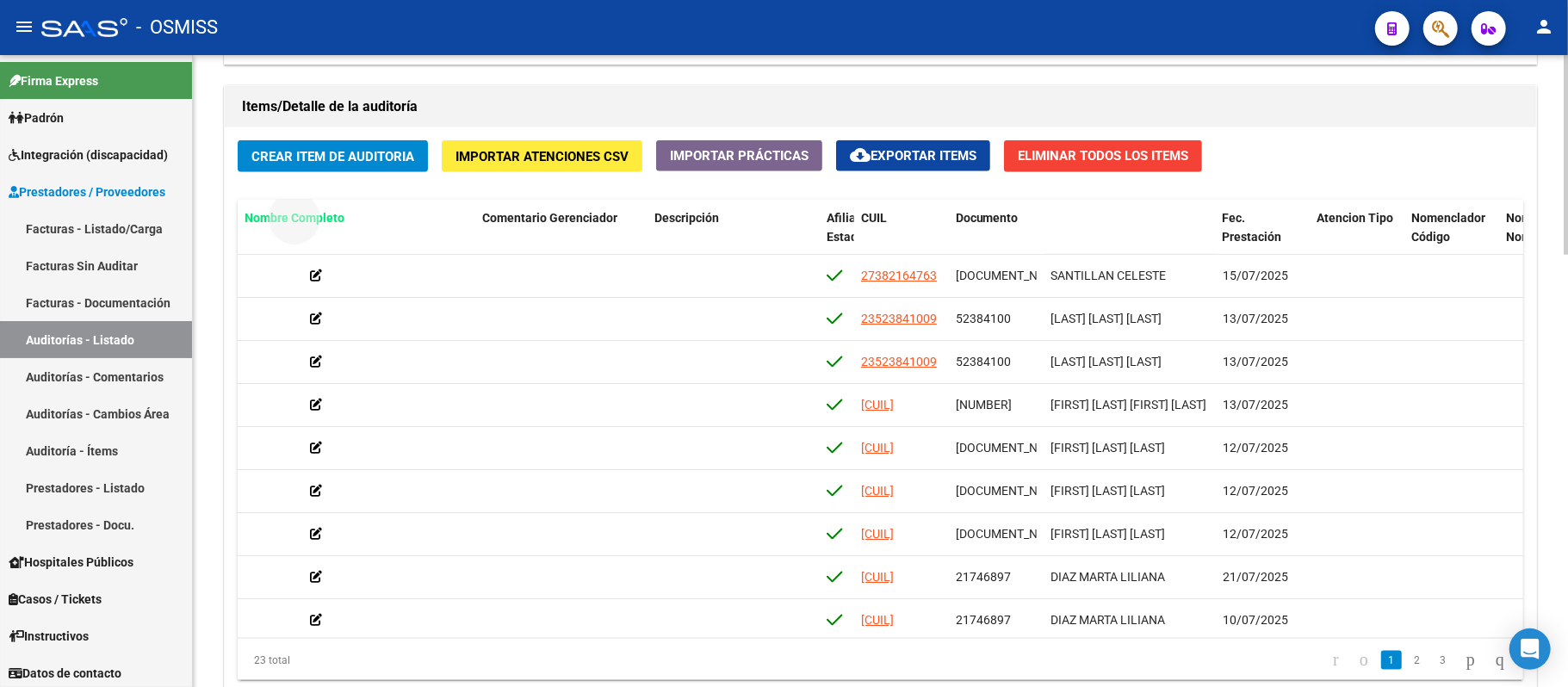 drag, startPoint x: 1118, startPoint y: 70, endPoint x: 304, endPoint y: 228, distance: 829.1924 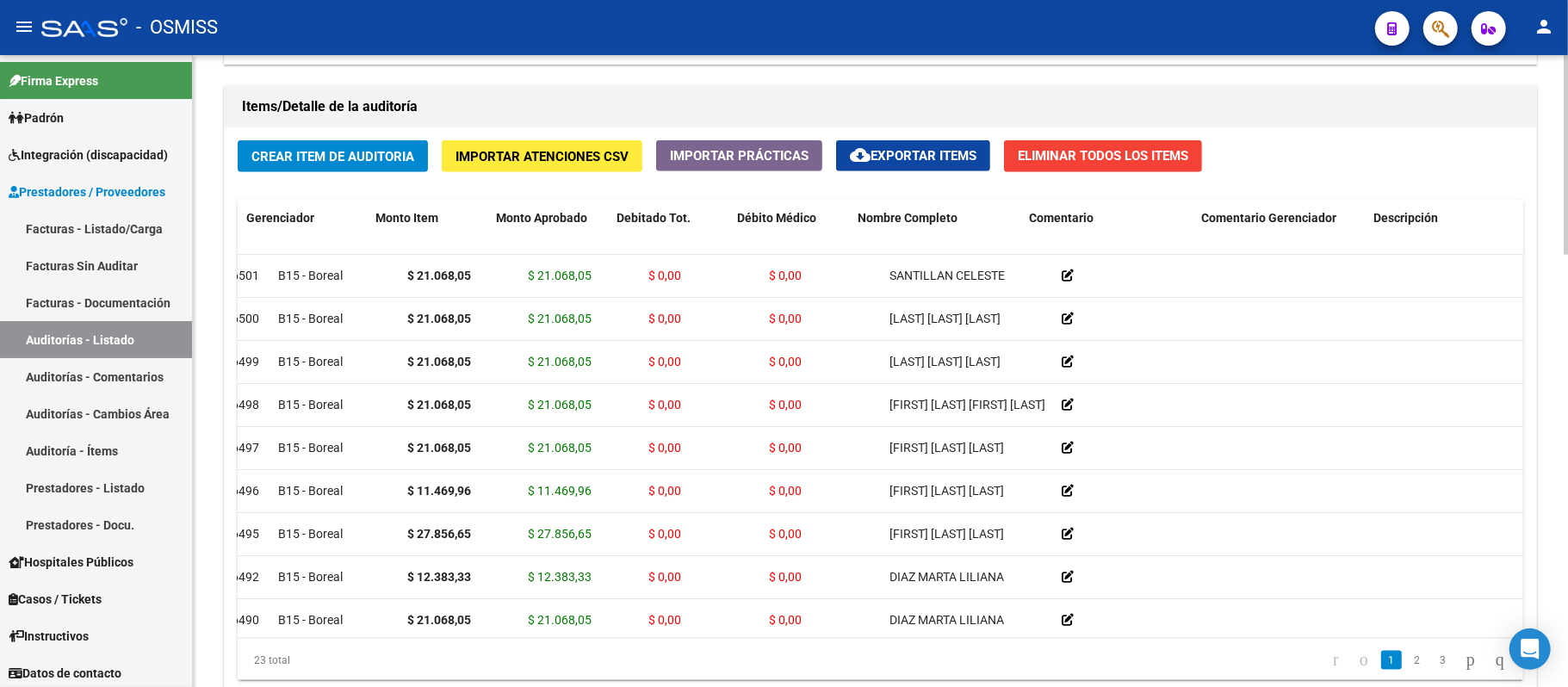 scroll, scrollTop: 0, scrollLeft: 0, axis: both 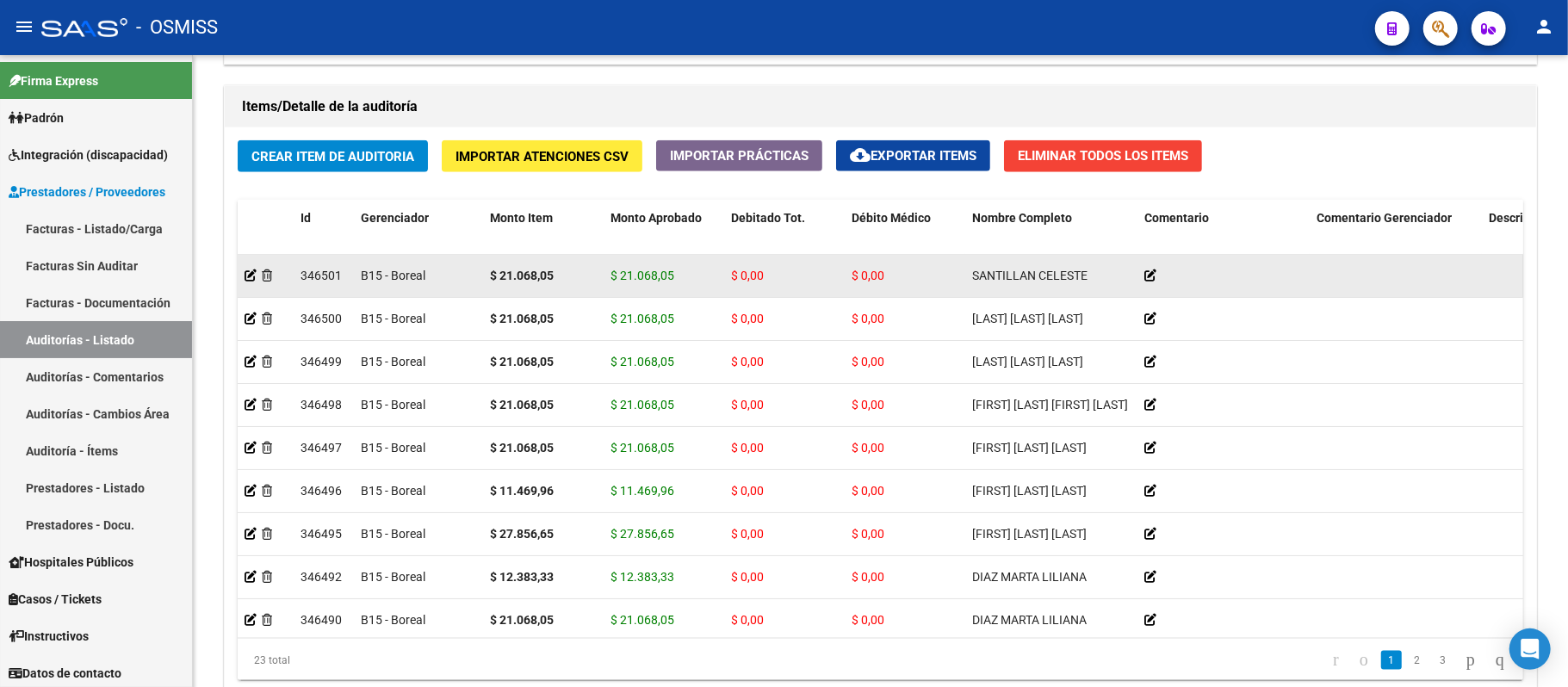 drag, startPoint x: 1014, startPoint y: 218, endPoint x: 474, endPoint y: 260, distance: 541.63087 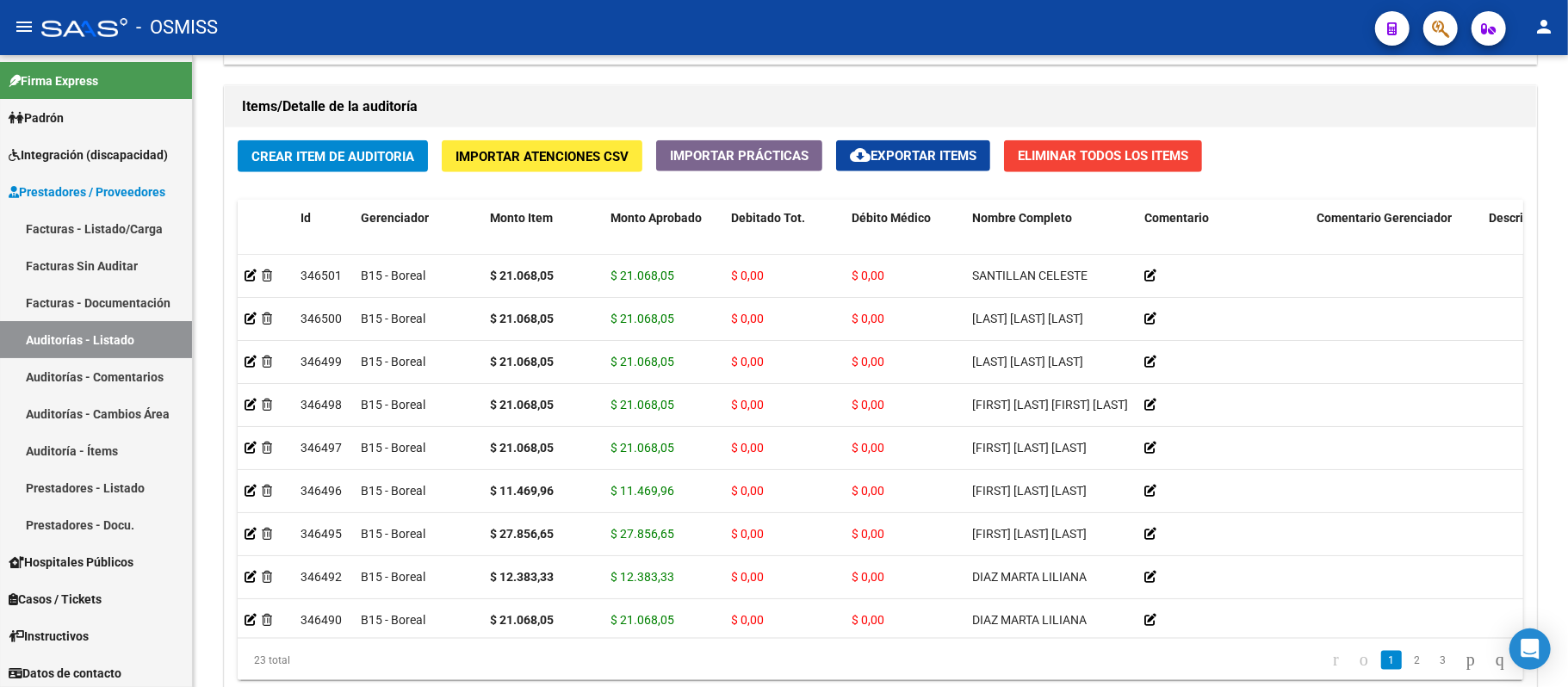 click on "Crear Item de Auditoria Importar Atenciones CSV  Importar Prácticas
cloud_download  Exportar Items   Eliminar Todos los Items  Id Gerenciador Monto Item Monto Aprobado Debitado Tot. Débito Médico Nombre Completo Comentario Comentario Gerenciador Descripción Afiliado Estado CUIL Documento Débito Afiliatorio Fec. Prestación Atencion Tipo Nomenclador Código Nomenclador Nombre Usuario Creado Area Creado Area Modificado     346501  B15 - Boreal $ 21.068,05 $ 21.068,05 $ 0,00 $ 0,00  SANTILLAN CELESTE                         27382164763  38216476  $ 0,00  15/07/2025  Veronica Pozzi   05/08/2025   Hospitales de Autogestión - Afiliaciones     346500  B15 - Boreal $ 21.068,05 $ 21.068,05 $ 0,00 $ 0,00  DELGADO MARIANO LEON                      23523841009  52384100  $ 0,00  13/07/2025  Veronica Pozzi   05/08/2025   Hospitales de Autogestión - Afiliaciones     346499  B15 - Boreal $ 21.068,05 $ 21.068,05 $ 0,00 $ 0,00  DELGADO MARIANO LEON                      23523841009  52384100" 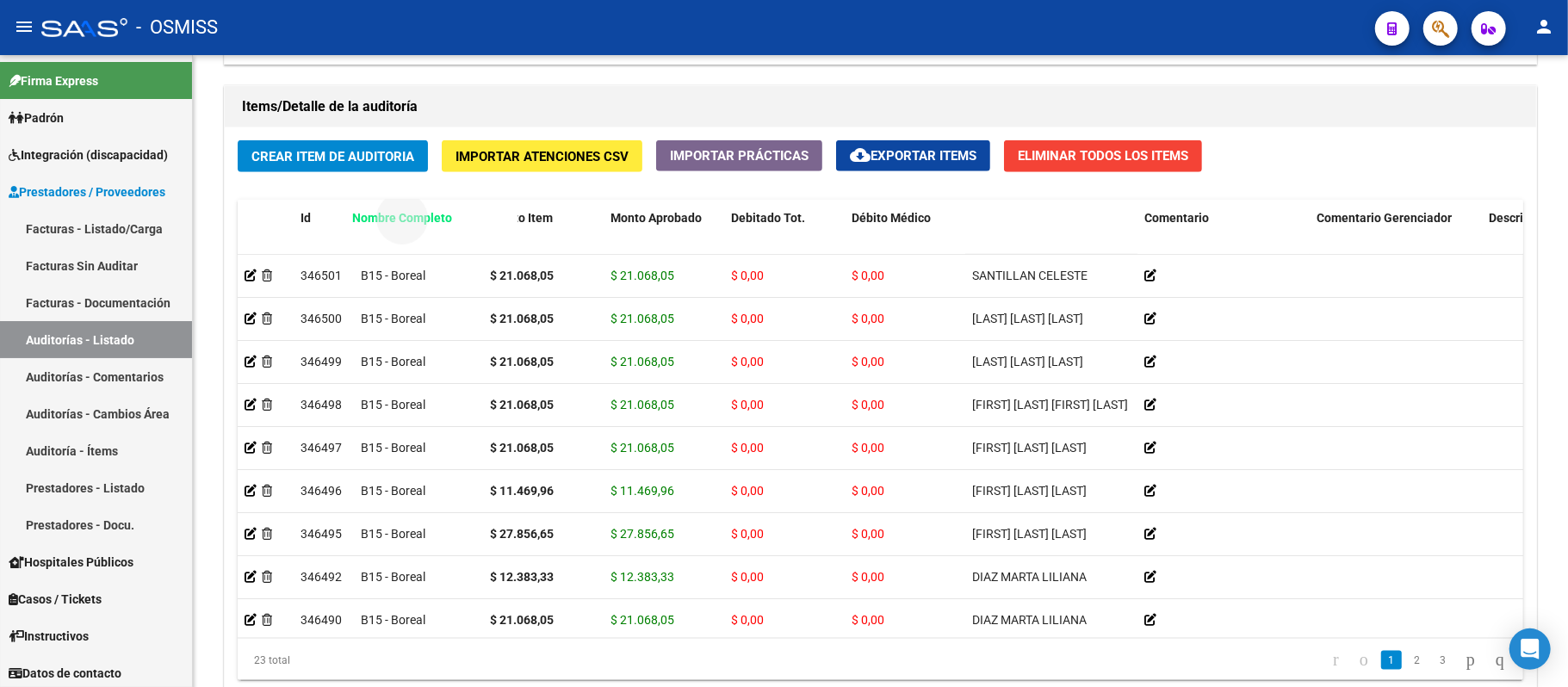 drag, startPoint x: 1020, startPoint y: 218, endPoint x: 400, endPoint y: 215, distance: 620.0073 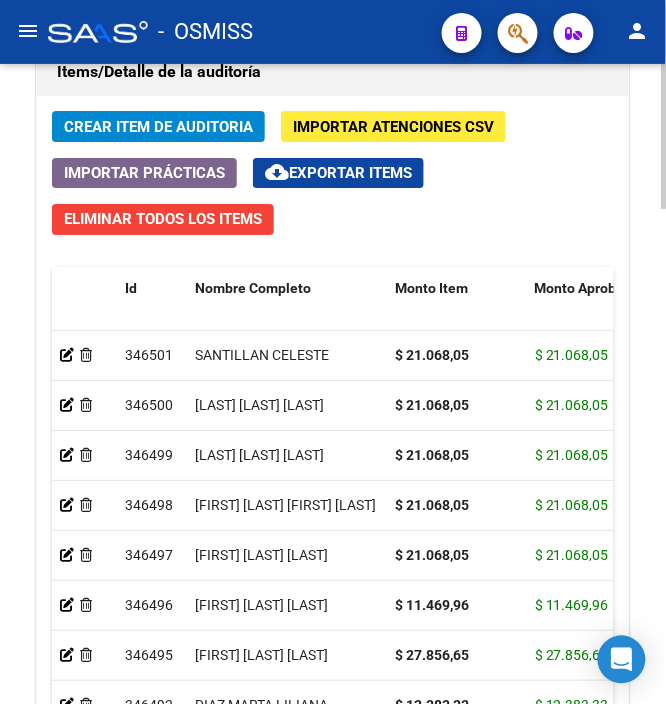 scroll, scrollTop: 1916, scrollLeft: 0, axis: vertical 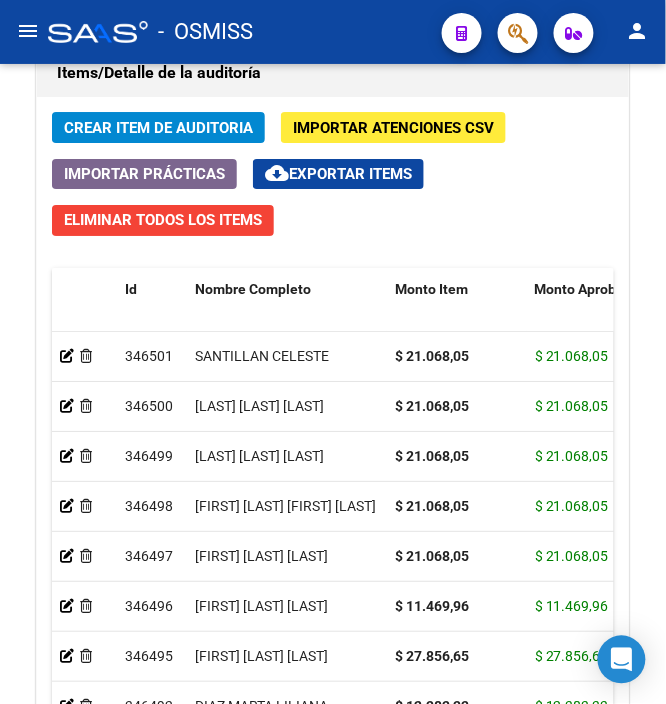 click on "Monto Aprobado" 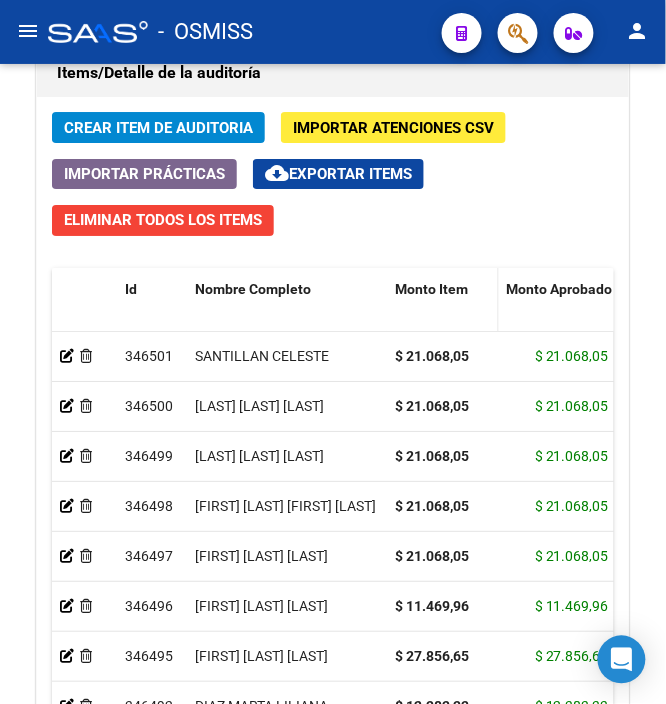 drag, startPoint x: 522, startPoint y: 297, endPoint x: 485, endPoint y: 301, distance: 37.215588 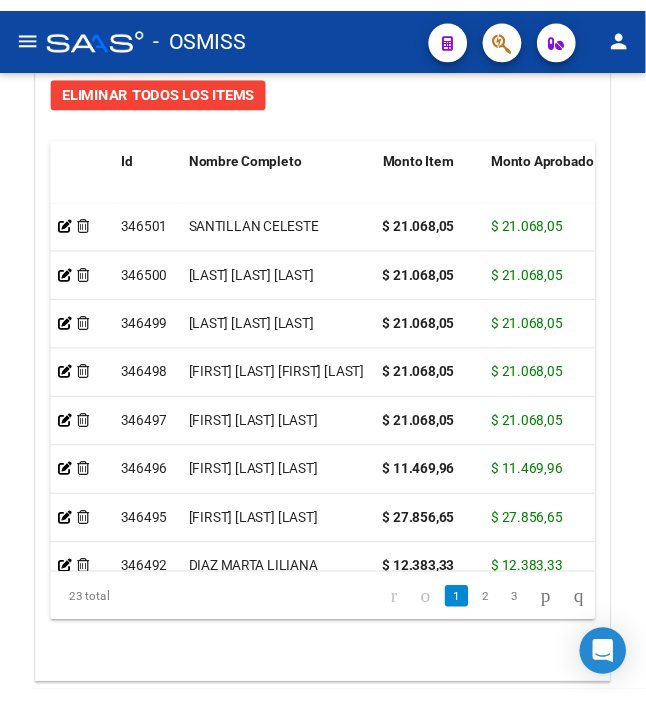 scroll, scrollTop: 1784, scrollLeft: 0, axis: vertical 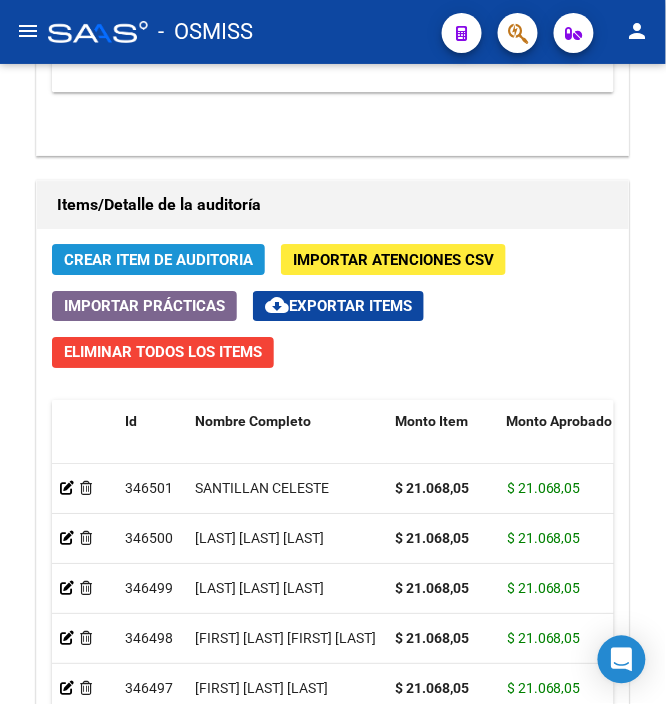 click on "Crear Item de Auditoria" 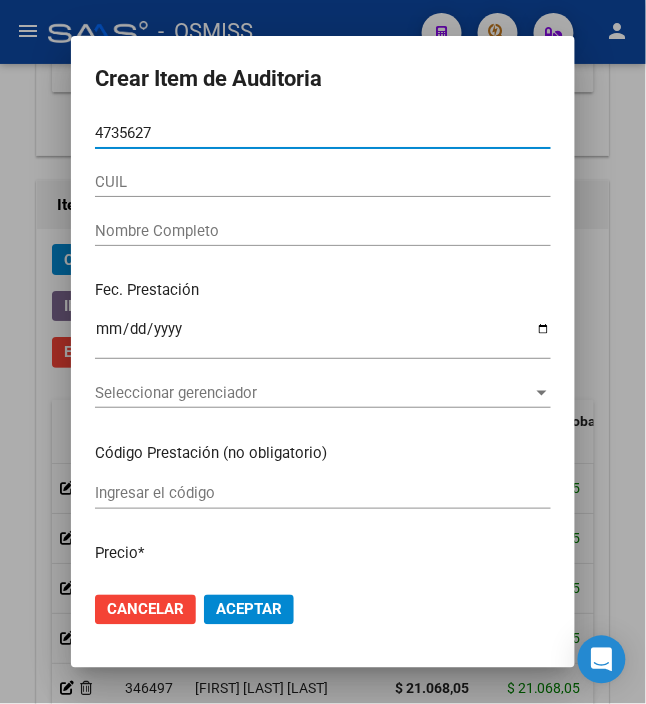 type on "47356277" 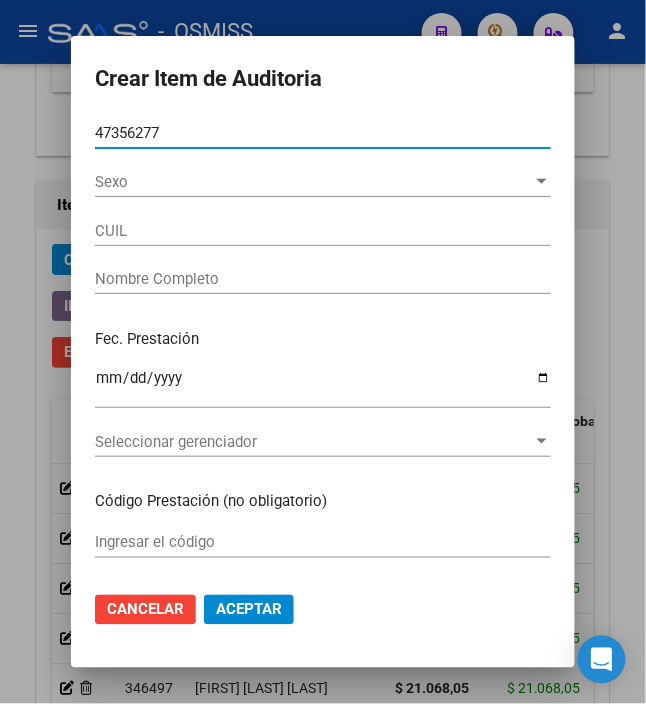 type on "23473562774" 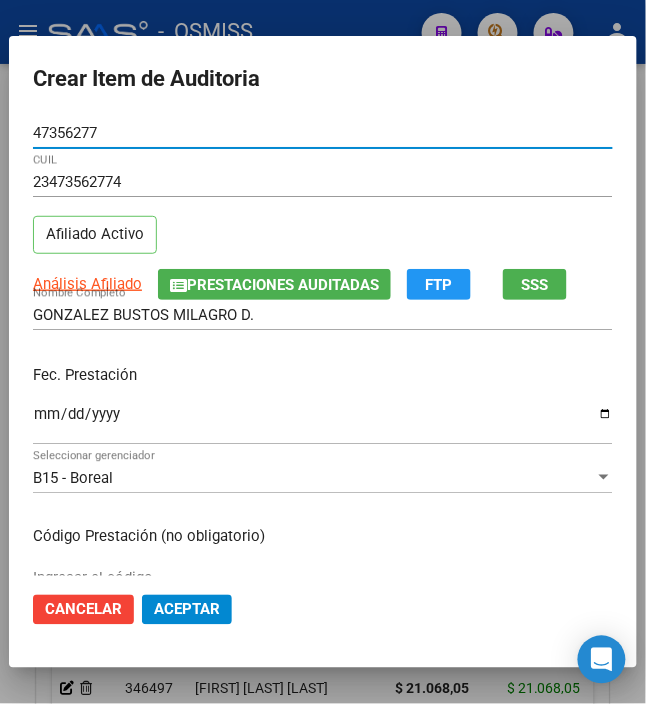 type on "47356277" 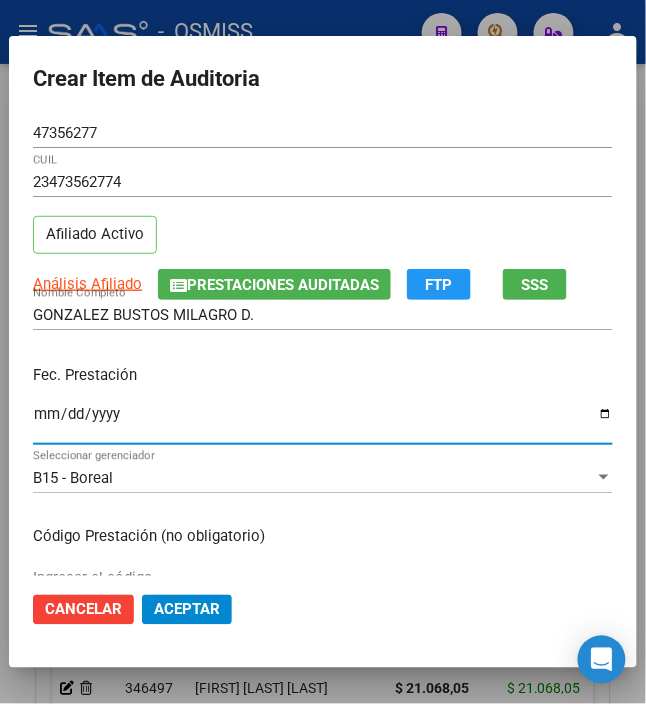 click on "Ingresar la fecha" at bounding box center (323, 422) 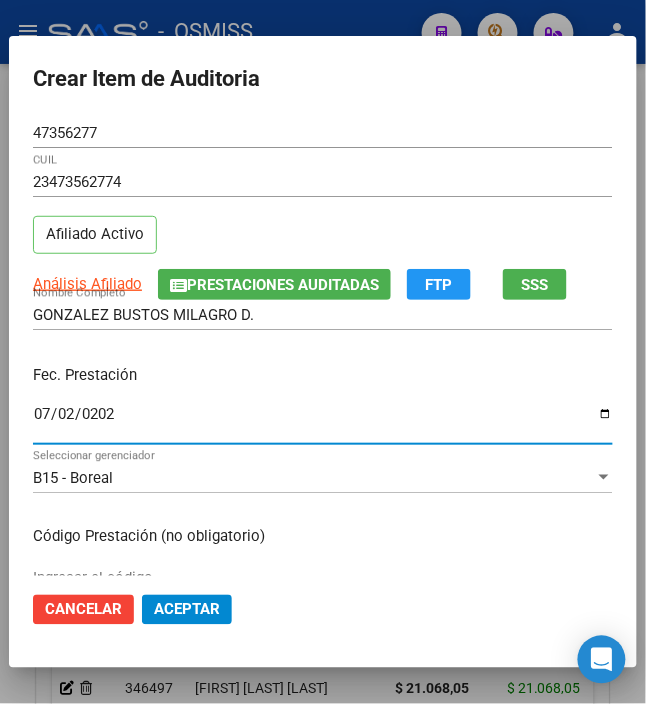 type on "2025-07-02" 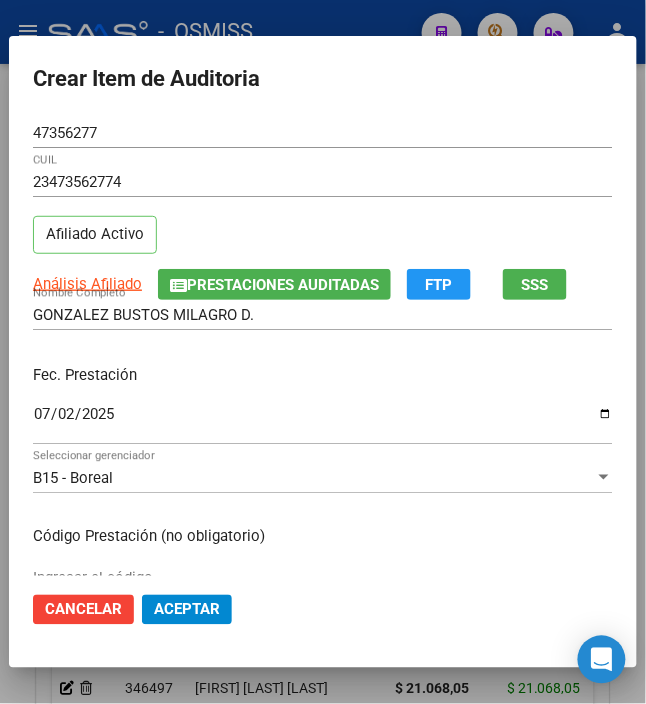 click on "Fec. Prestación    2025-07-02 Ingresar la fecha" at bounding box center (323, 406) 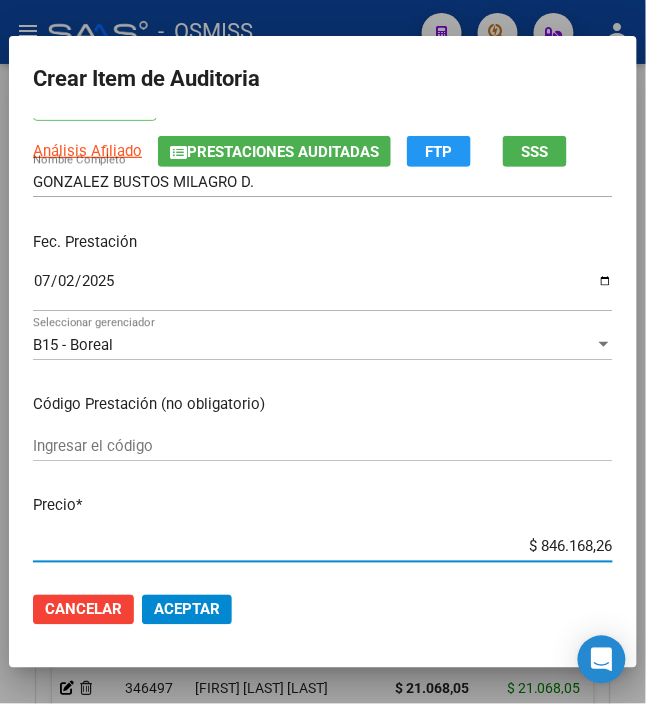 drag, startPoint x: 528, startPoint y: 548, endPoint x: 669, endPoint y: 525, distance: 142.86357 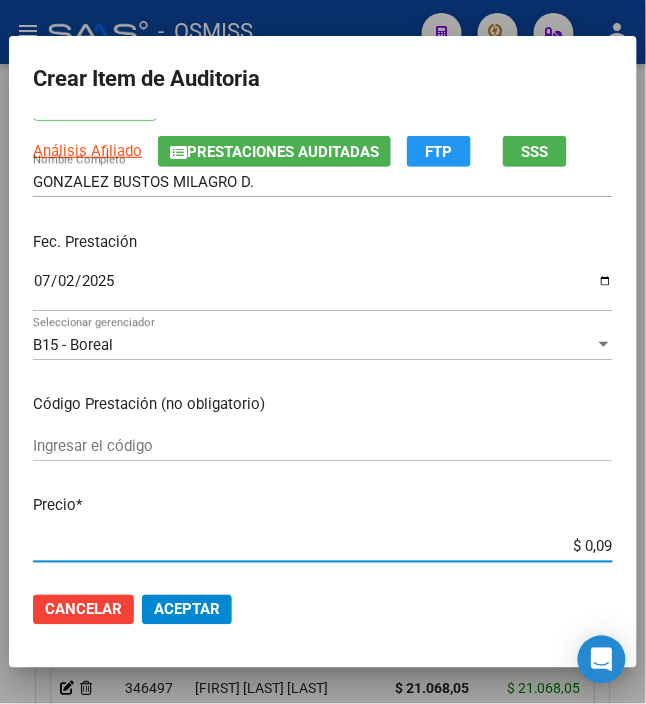 type on "$ 0,91" 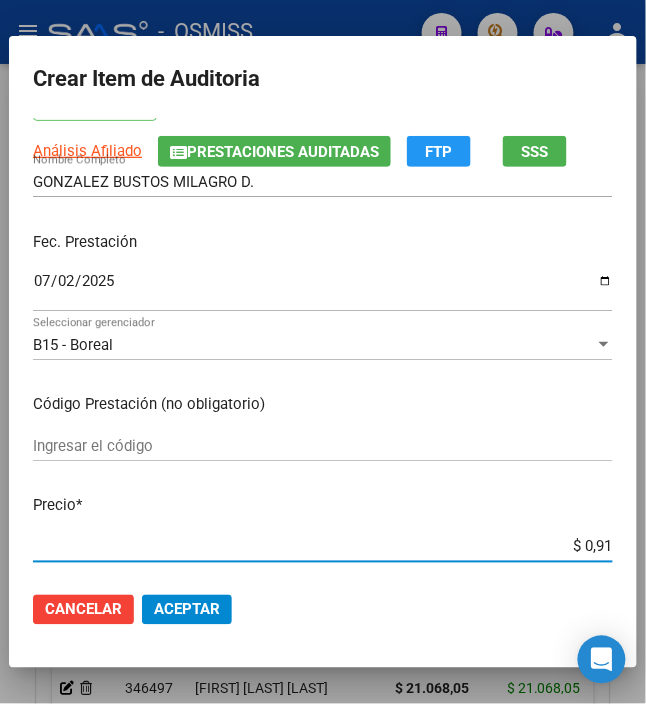 type on "$ 9,19" 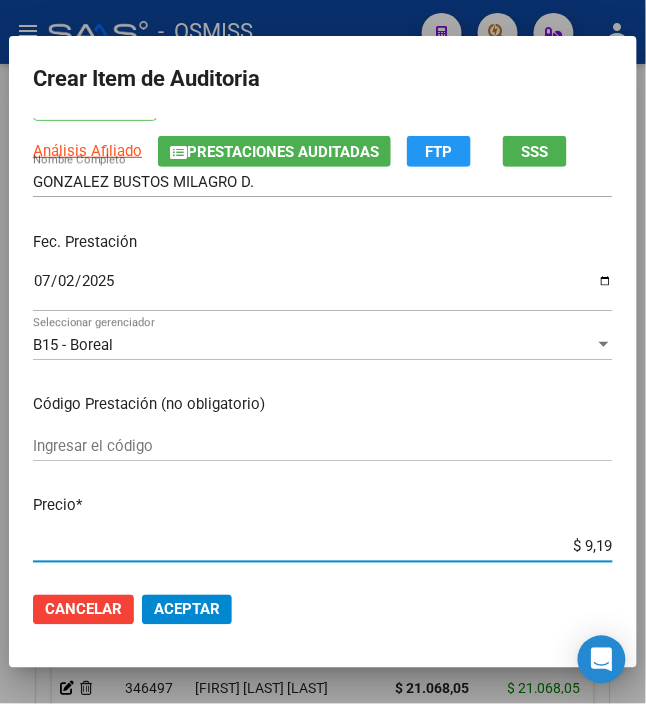 type on "$ 0,91" 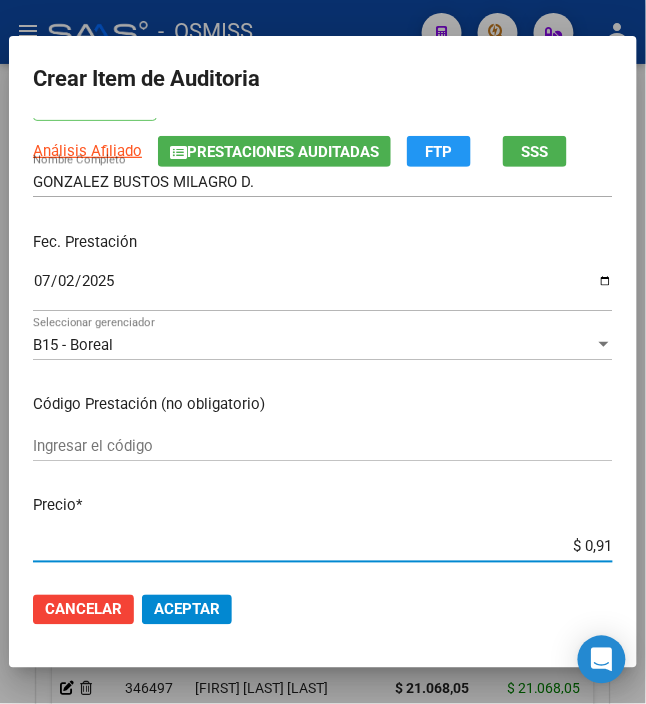 type on "$ 9,15" 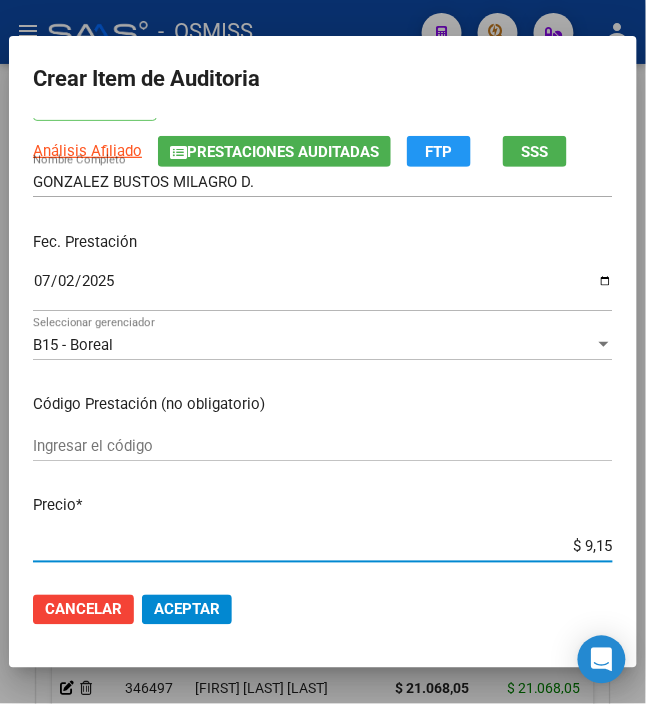 type on "$ 91,56" 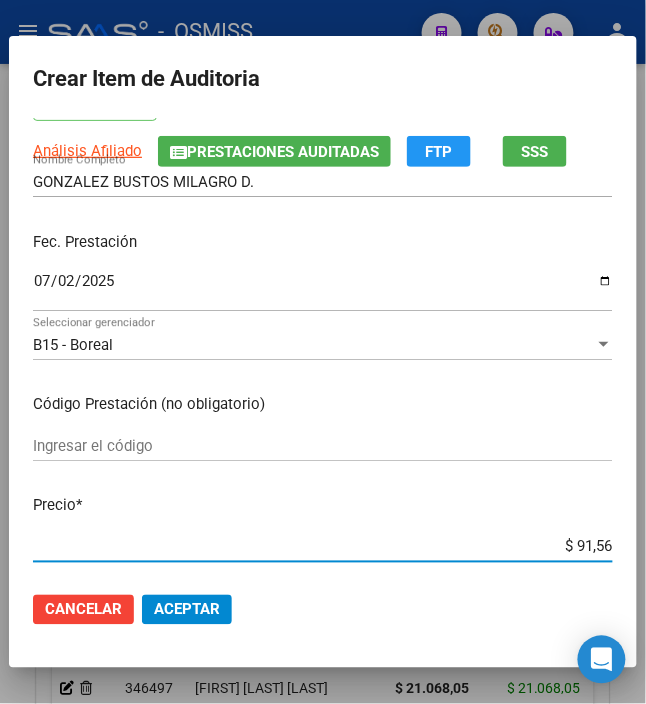 type on "$ 9,15" 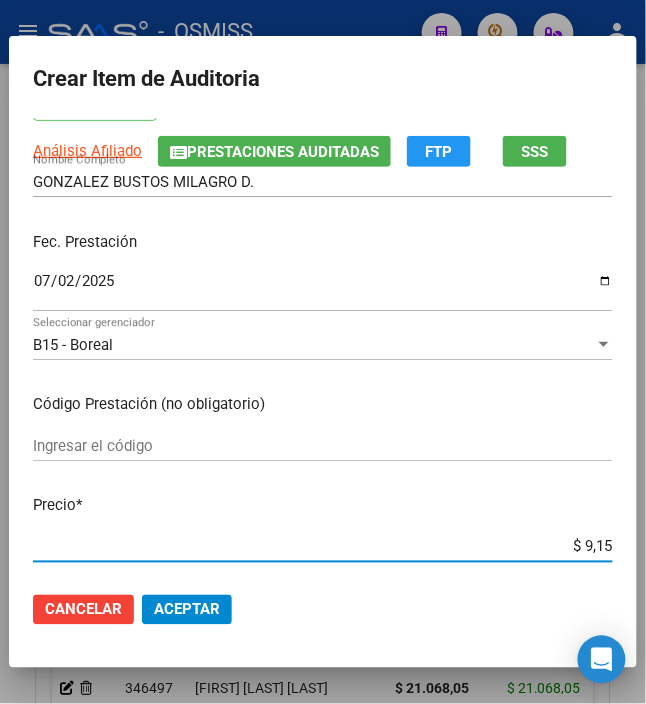 type on "$ 91,59" 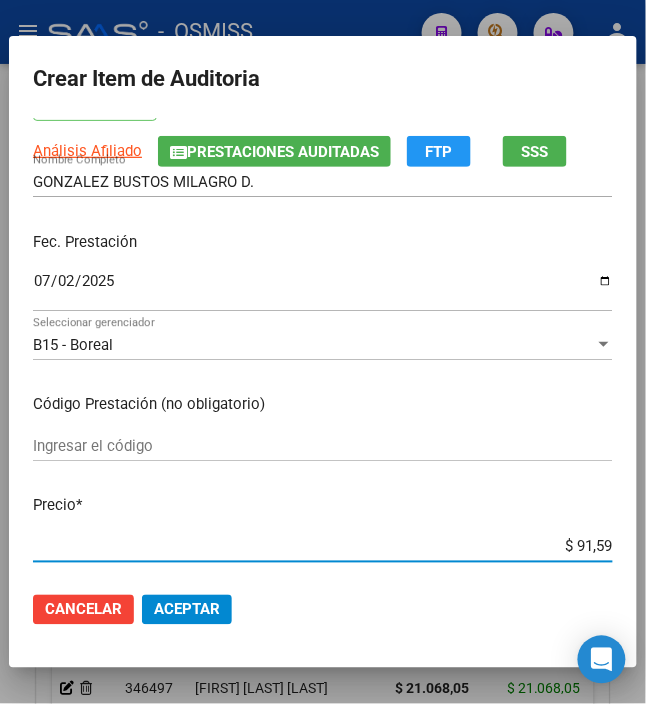 type on "$ 915,96" 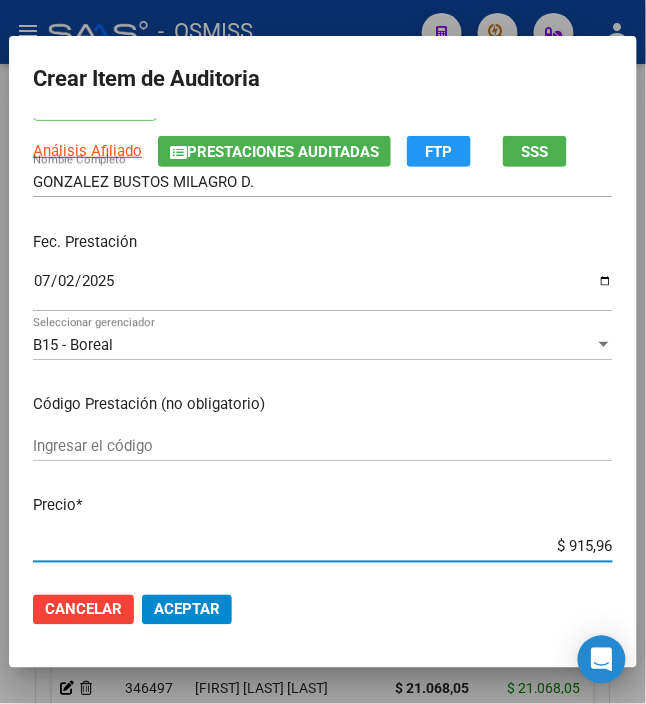 type on "$ 9.159,66" 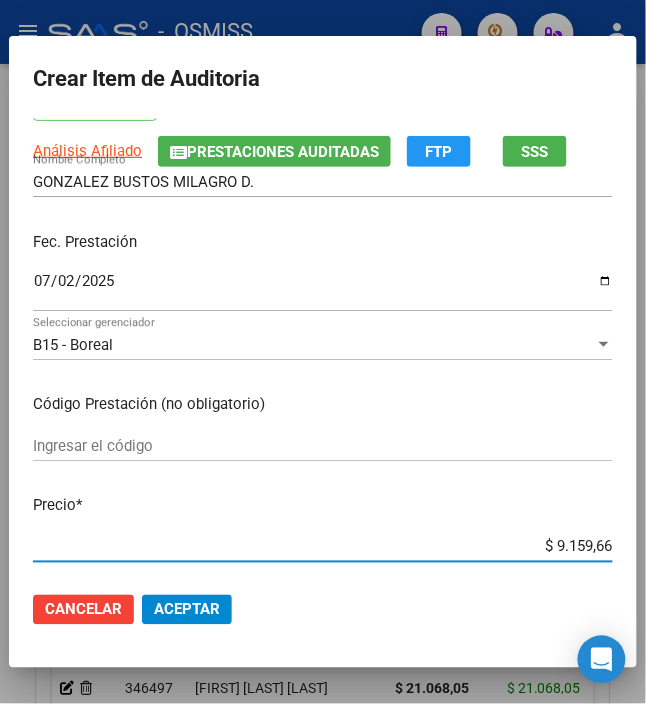 type on "$ 91.596,64" 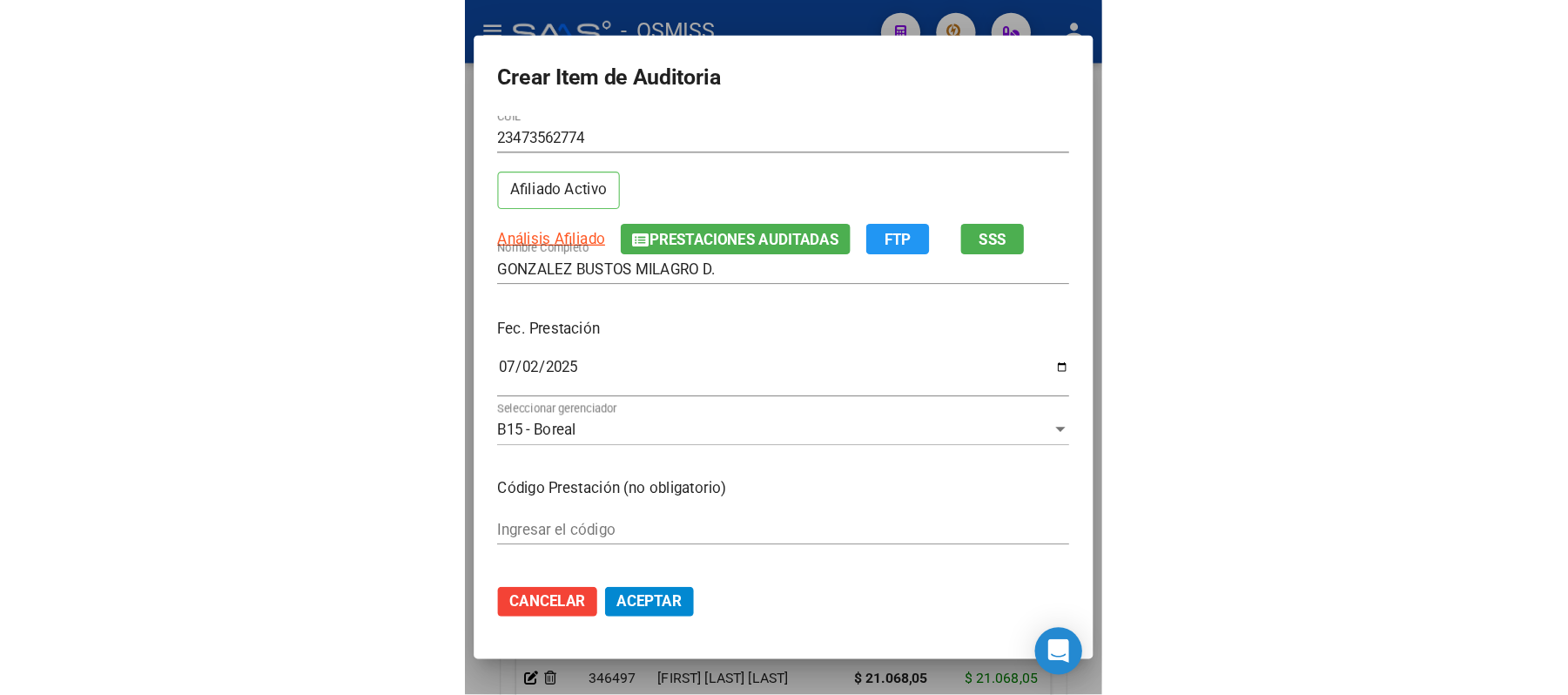scroll, scrollTop: 0, scrollLeft: 0, axis: both 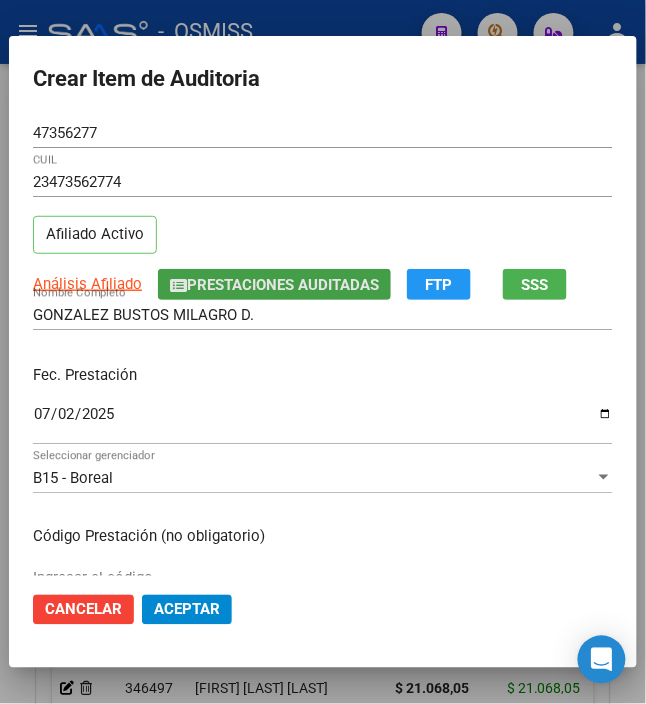 click on "Prestaciones Auditadas" 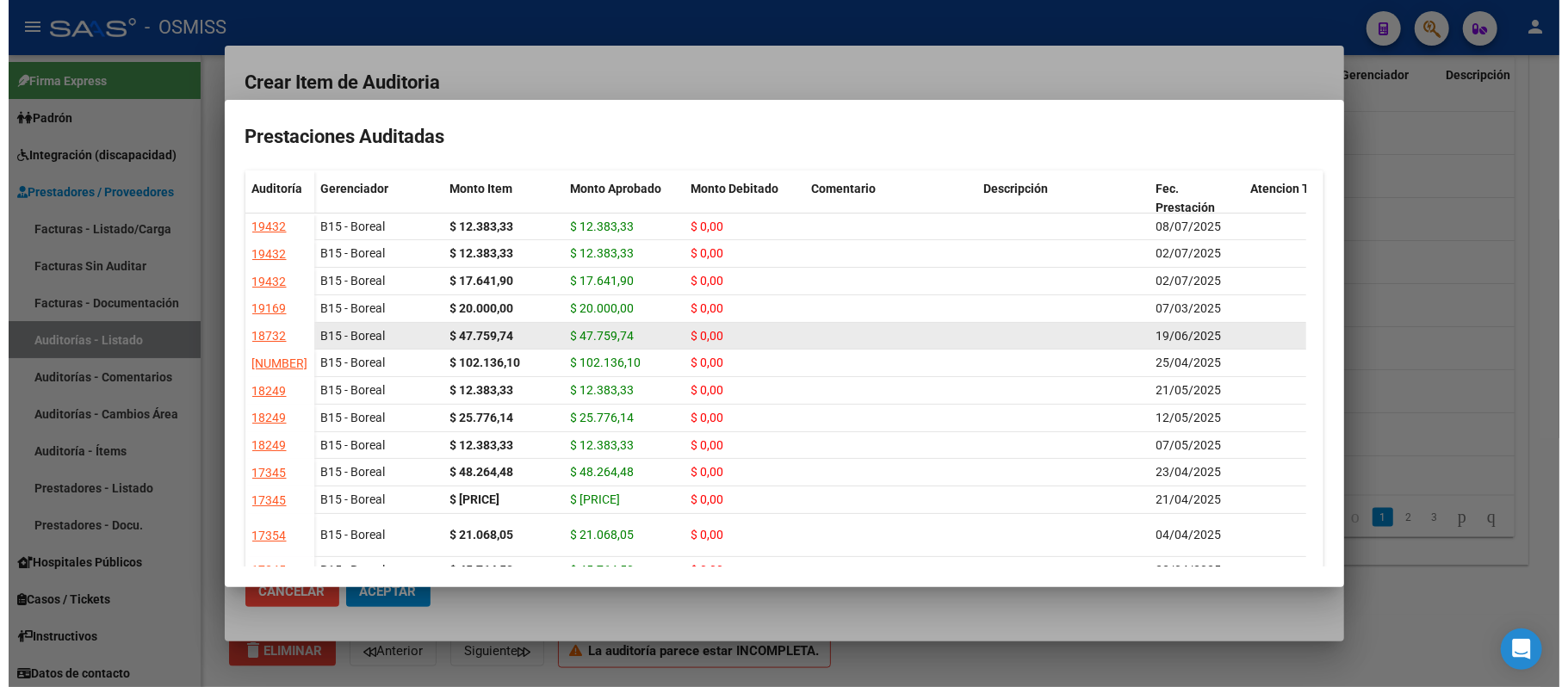 scroll, scrollTop: 1371, scrollLeft: 0, axis: vertical 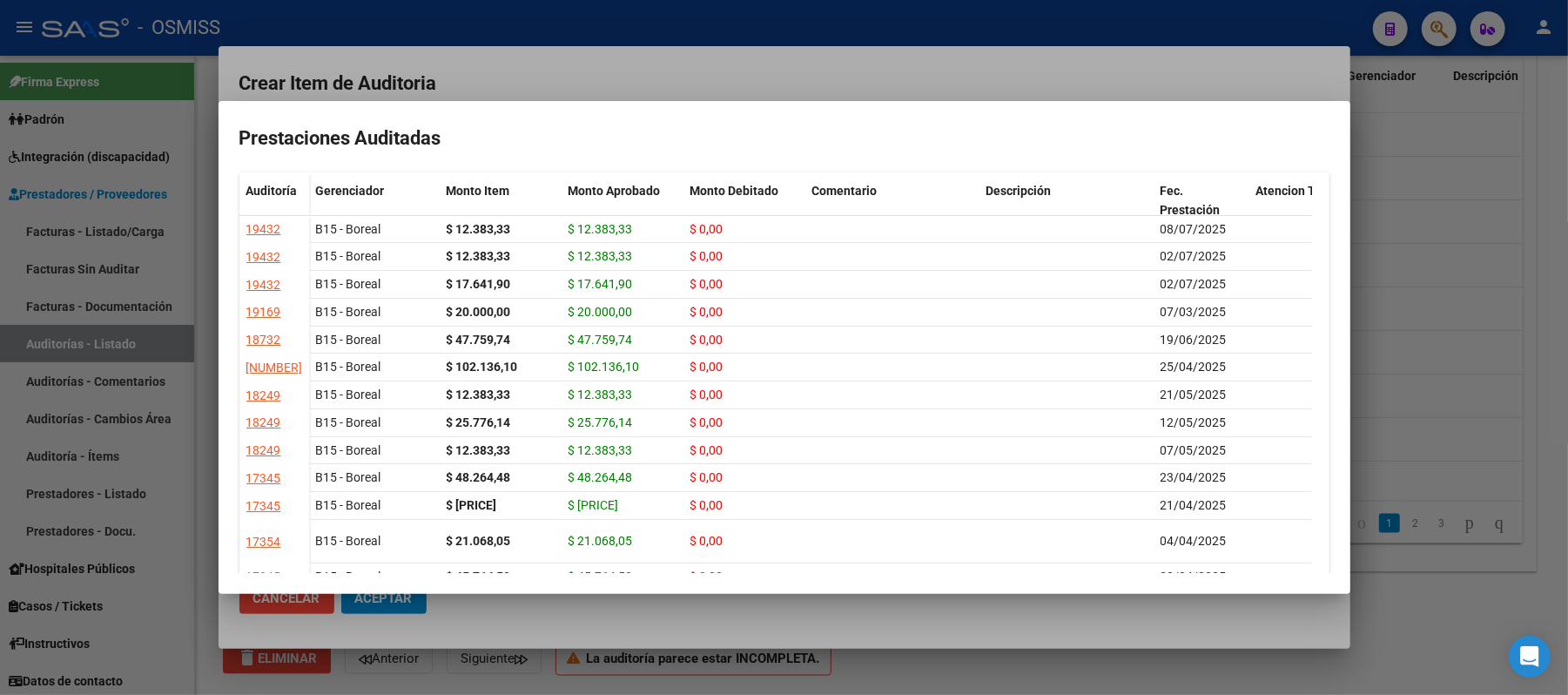 click at bounding box center (784, 348) 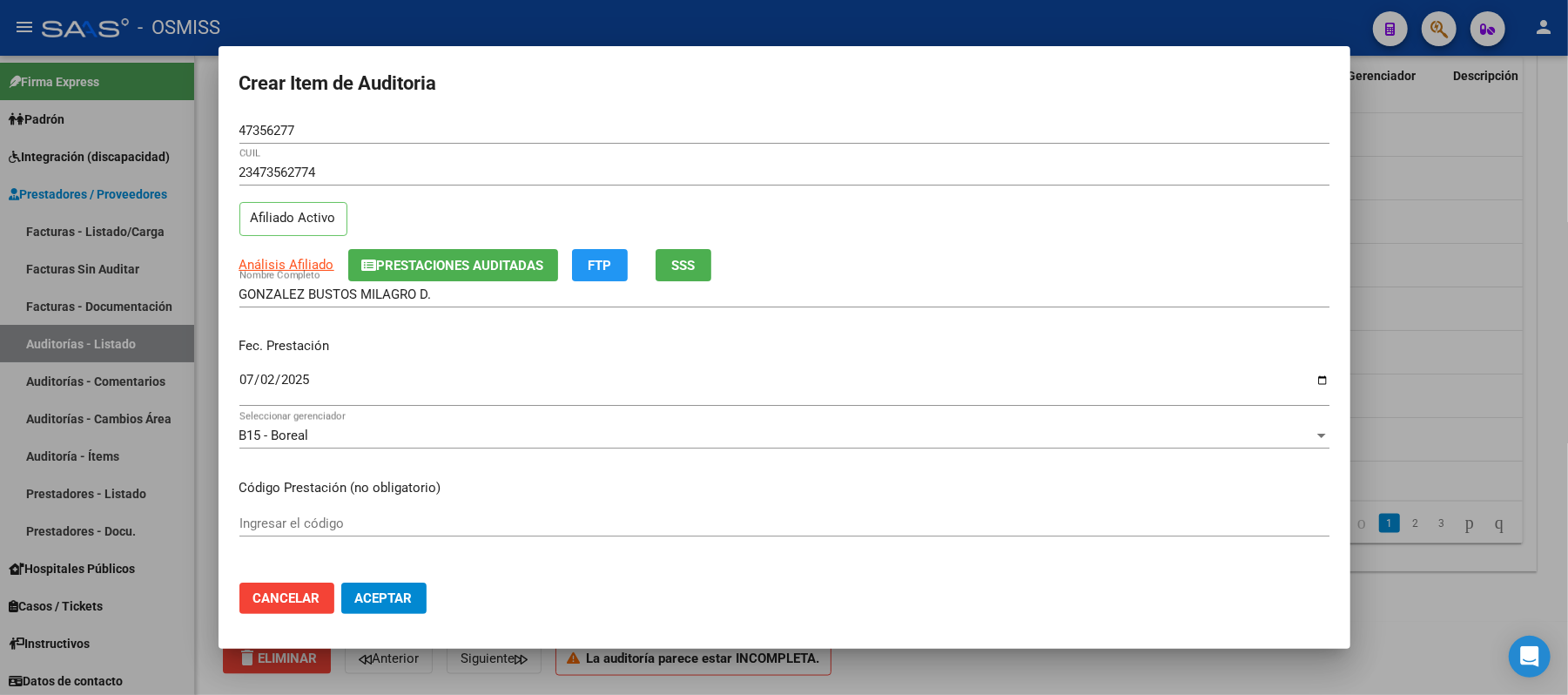 click at bounding box center [784, 348] 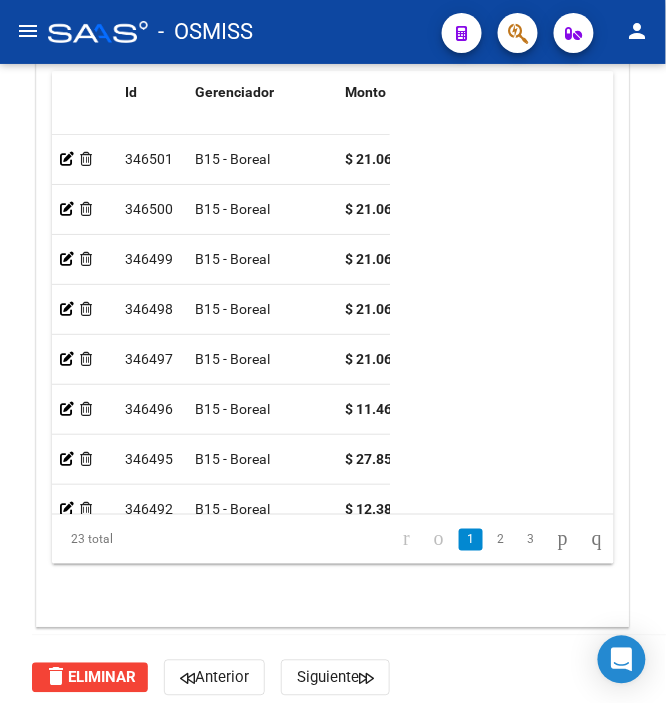 scroll, scrollTop: 2050, scrollLeft: 0, axis: vertical 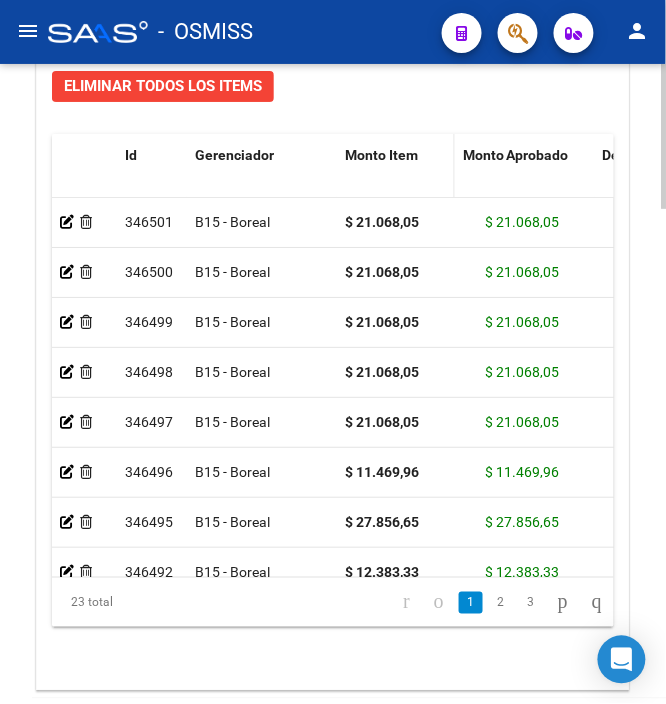 drag, startPoint x: 472, startPoint y: 161, endPoint x: 441, endPoint y: 157, distance: 31.257 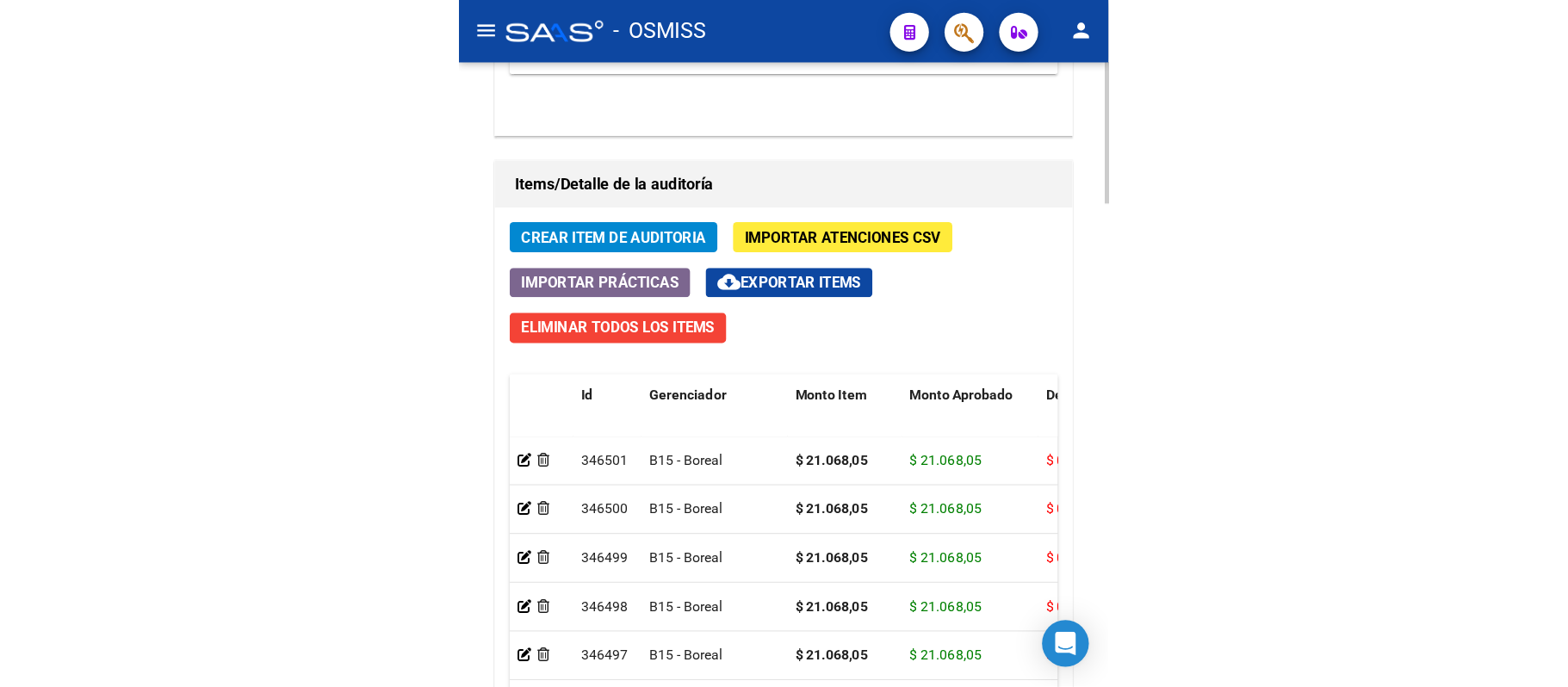scroll, scrollTop: 1650, scrollLeft: 0, axis: vertical 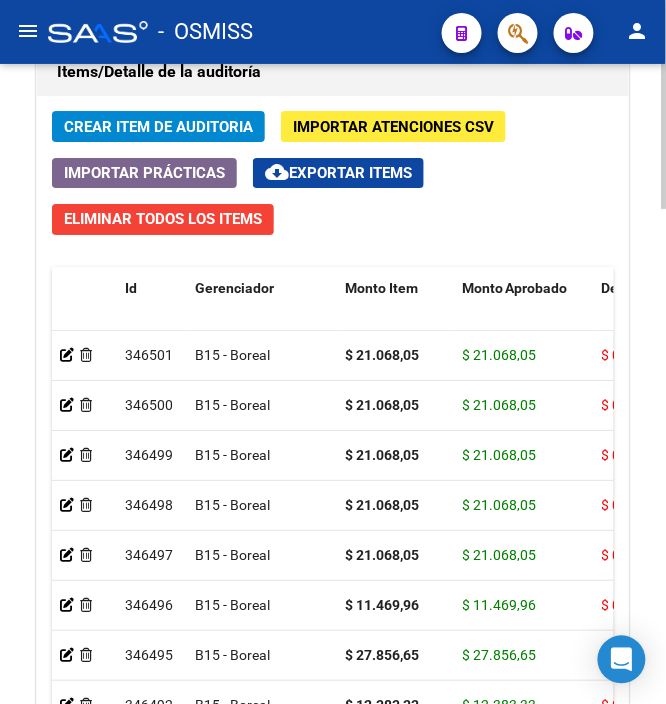 click on "Crear Item de Auditoria Importar Atenciones CSV  Importar Prácticas
cloud_download  Exportar Items   Eliminar Todos los Items  Id Gerenciador Monto Item Monto Aprobado Debitado Tot. Débito Médico Débito Afiliatorio Comentario Comentario Gerenciador Descripción Afiliado Estado CUIL Documento Nombre Completo Fec. Prestación Atencion Tipo Nomenclador Código Nomenclador Nombre Usuario Creado Area Creado Area Modificado     346501  B15 - Boreal $ 21.068,05 $ 21.068,05 $ 0,00 $ 0,00 $ 0,00         27382164763  38216476   SANTILLAN CELESTE                  15/07/2025  Veronica Pozzi   05/08/2025   Hospitales de Autogestión - Afiliaciones     346500  B15 - Boreal $ 21.068,05 $ 21.068,05 $ 0,00 $ 0,00 $ 0,00         23523841009  52384100   DELGADO MARIANO LEON               13/07/2025  Veronica Pozzi   05/08/2025   Hospitales de Autogestión - Afiliaciones     346499  B15 - Boreal $ 21.068,05 $ 21.068,05 $ 0,00 $ 0,00 $ 0,00         23523841009  52384100   13/07/2025  Veronica Pozzi" 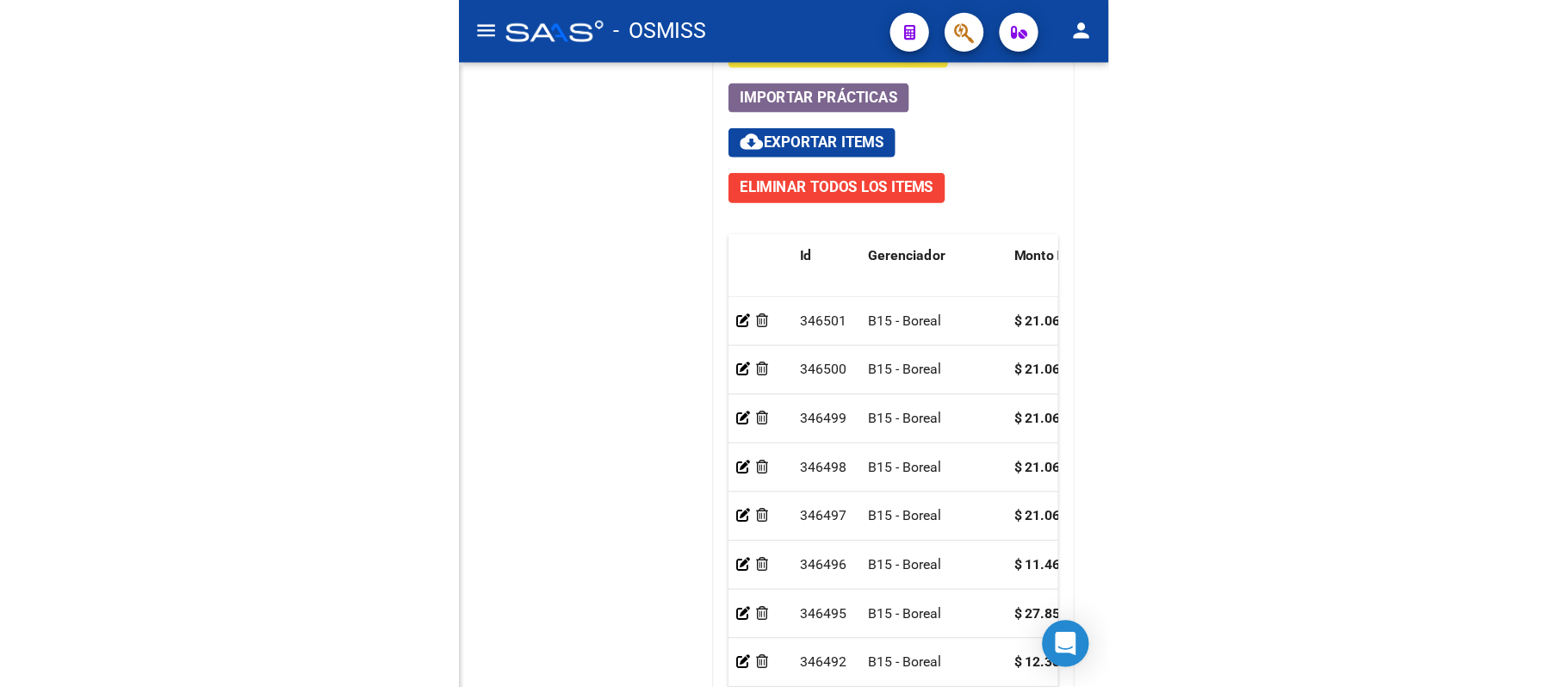 scroll, scrollTop: 1269, scrollLeft: 0, axis: vertical 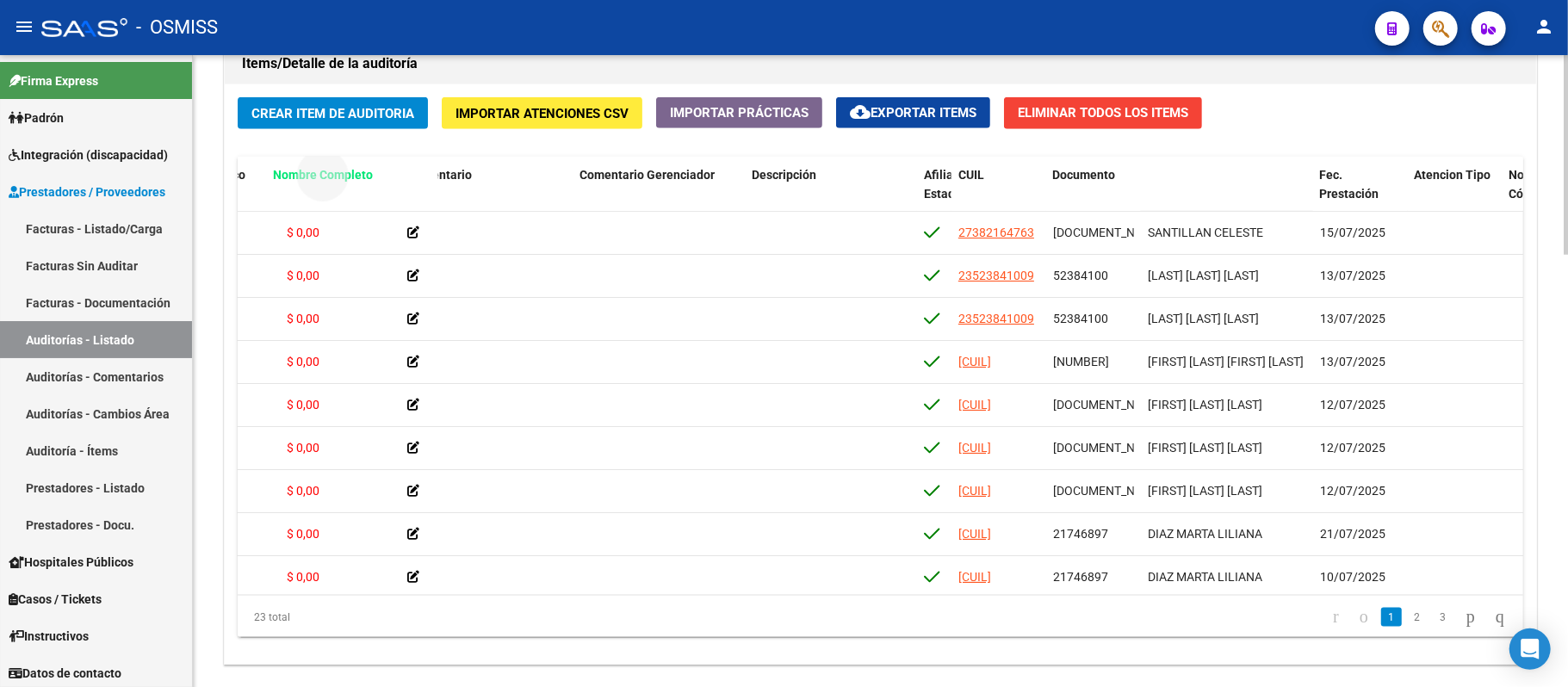 drag, startPoint x: 1206, startPoint y: 172, endPoint x: 332, endPoint y: 187, distance: 874.1287 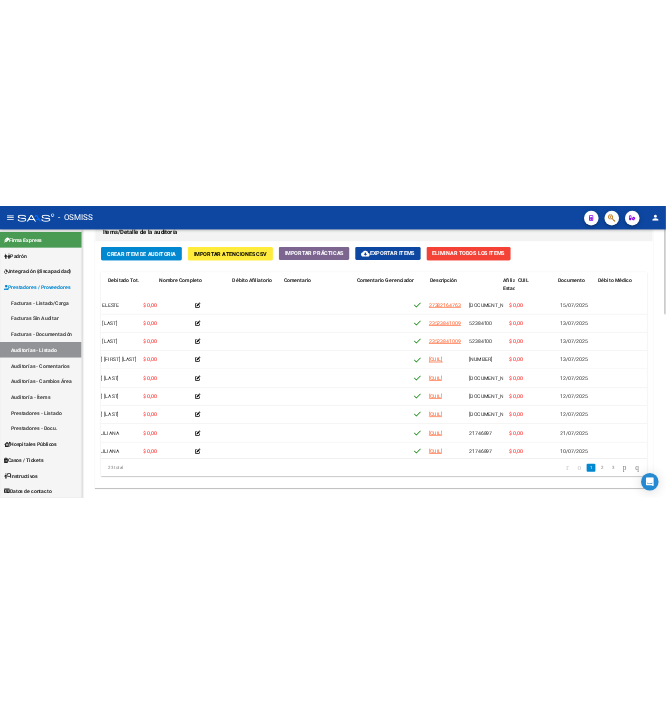 scroll, scrollTop: 0, scrollLeft: 0, axis: both 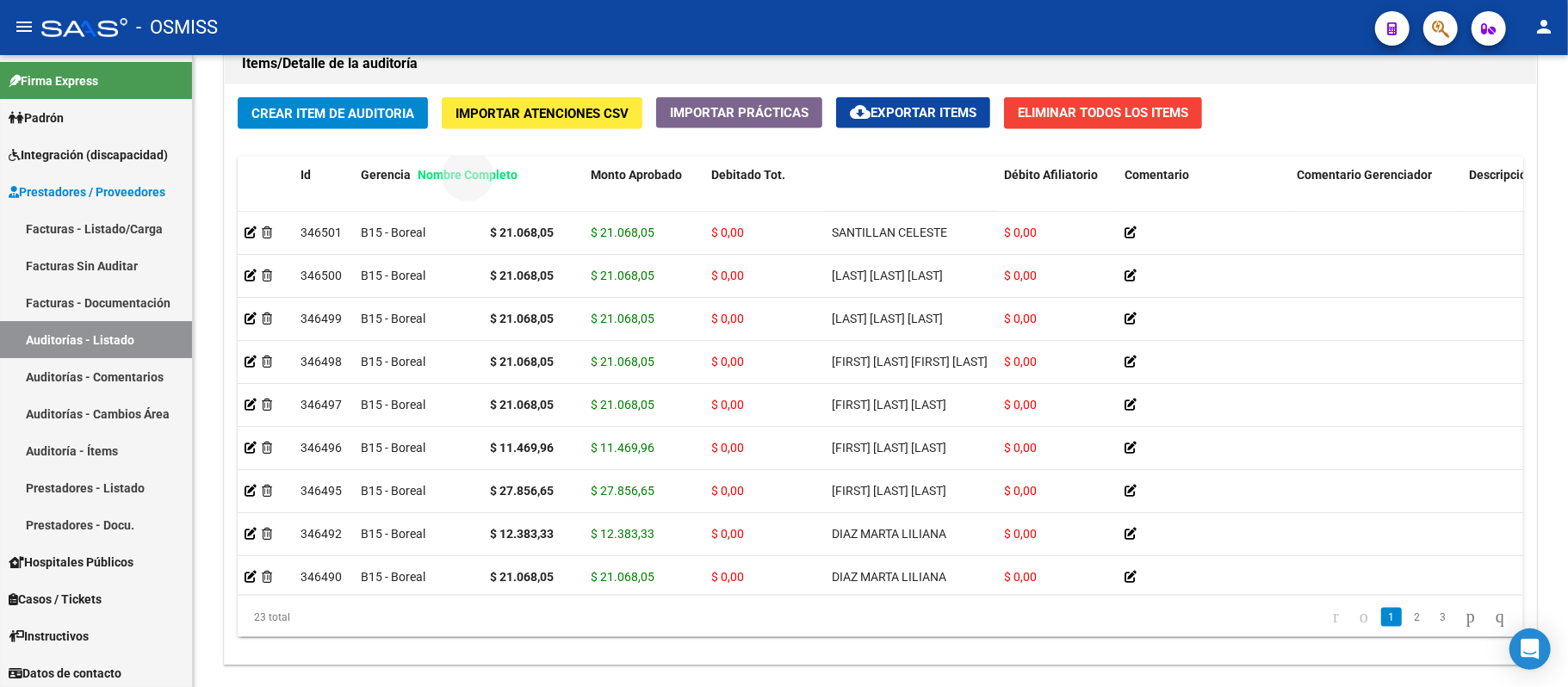 drag, startPoint x: 870, startPoint y: 173, endPoint x: 456, endPoint y: 170, distance: 414.01087 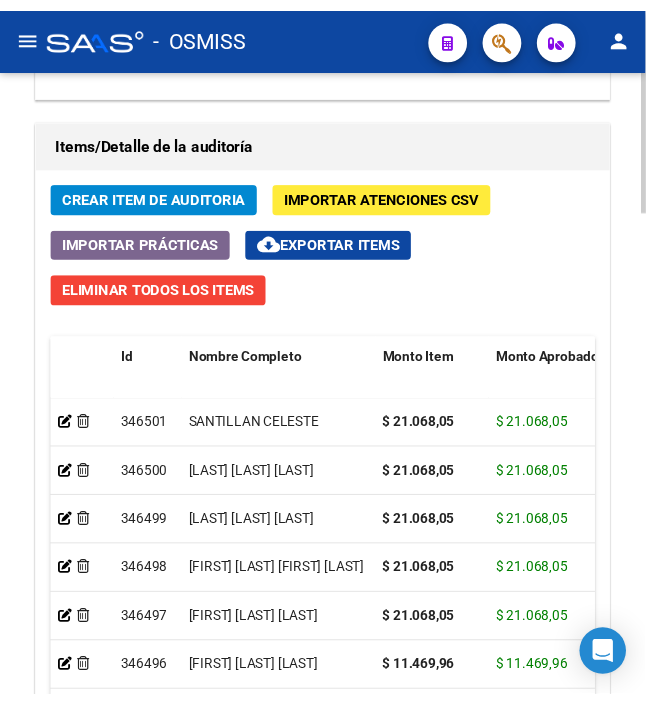 scroll, scrollTop: 1784, scrollLeft: 0, axis: vertical 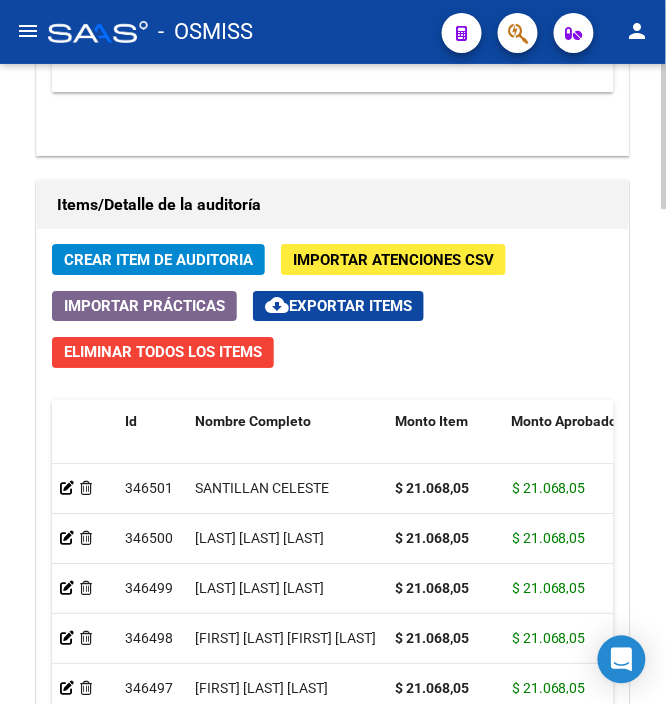 click on "Crear Item de Auditoria" 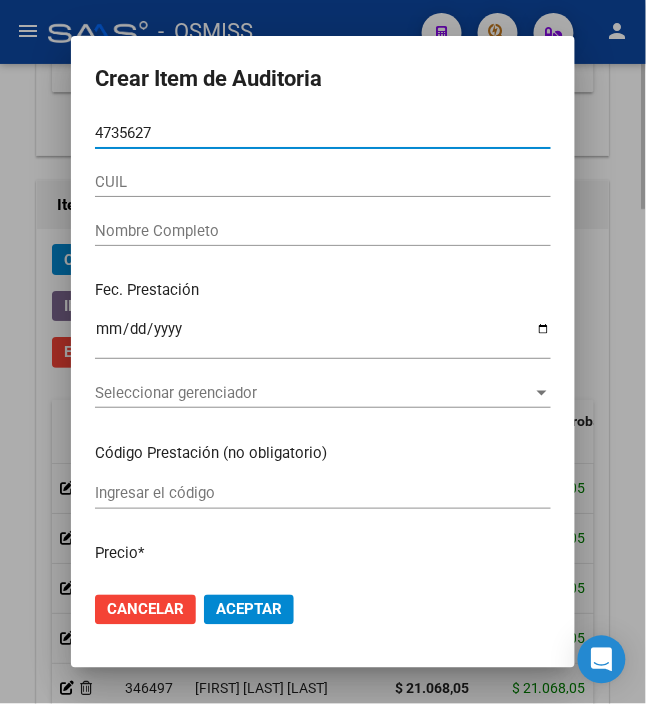 type on "47356277" 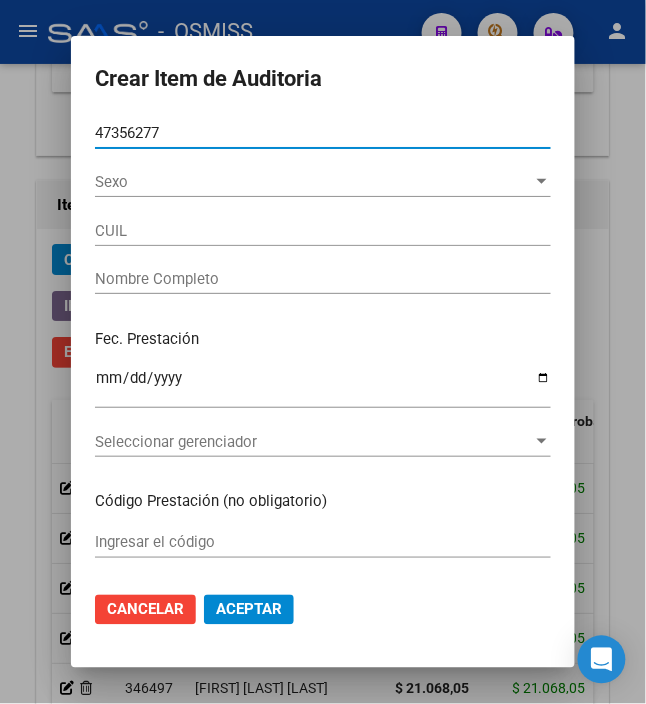 type on "23473562774" 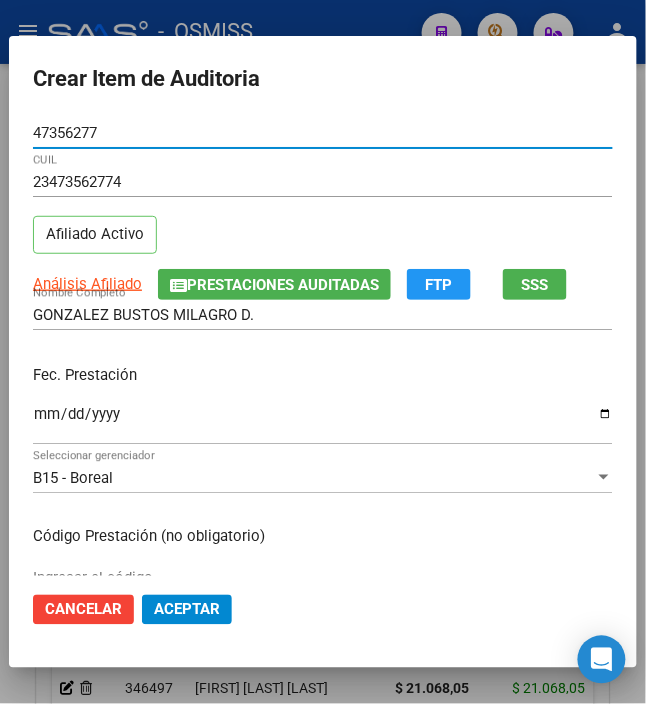type on "47356277" 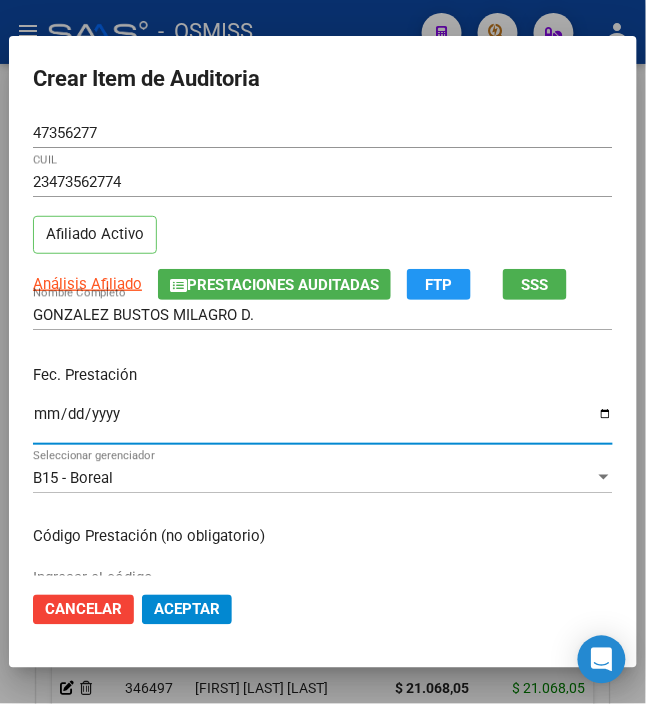 click on "Ingresar la fecha" at bounding box center [323, 422] 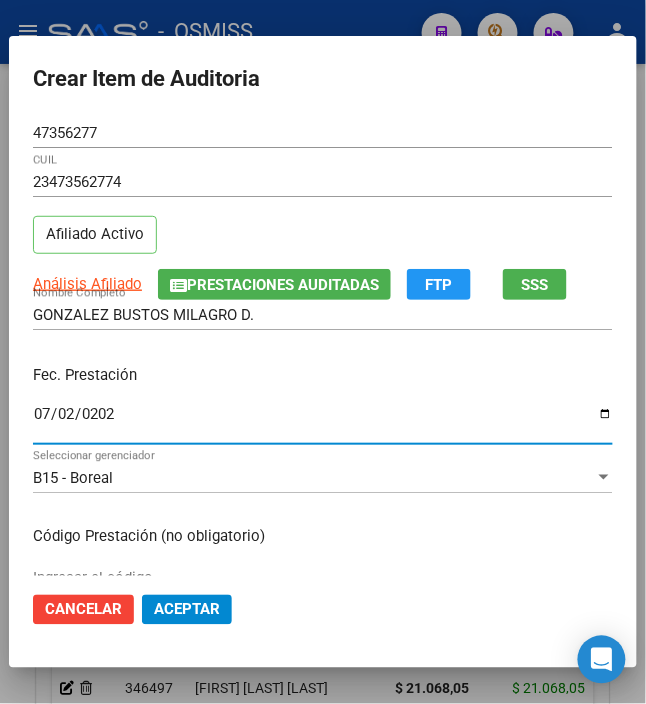 type on "2025-07-02" 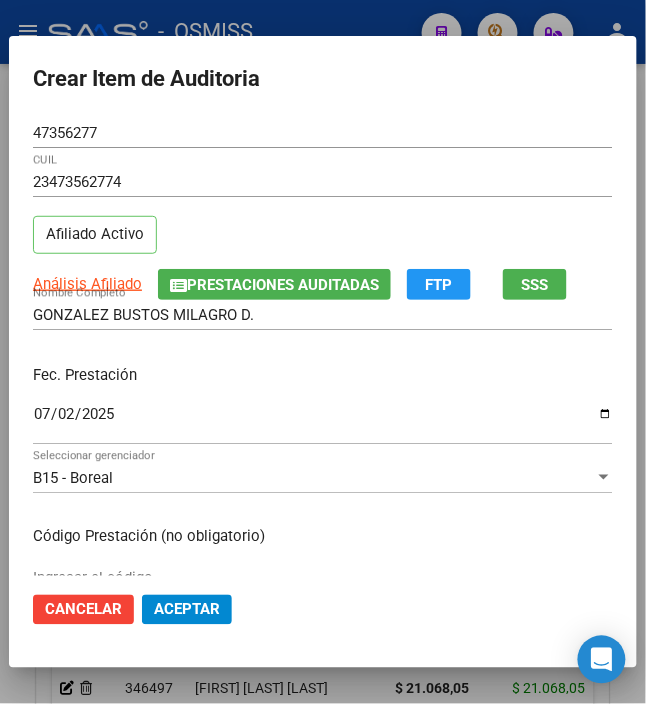 click on "Fec. Prestación" at bounding box center [323, 375] 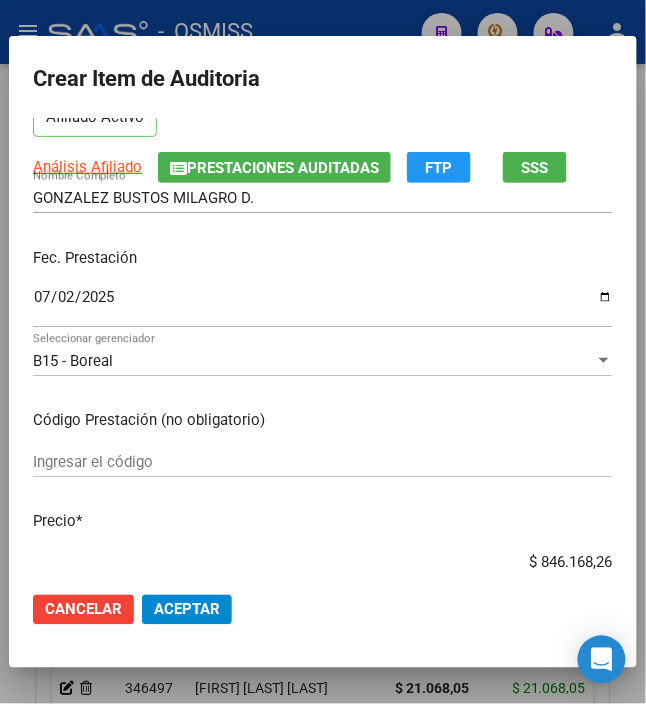 scroll, scrollTop: 266, scrollLeft: 0, axis: vertical 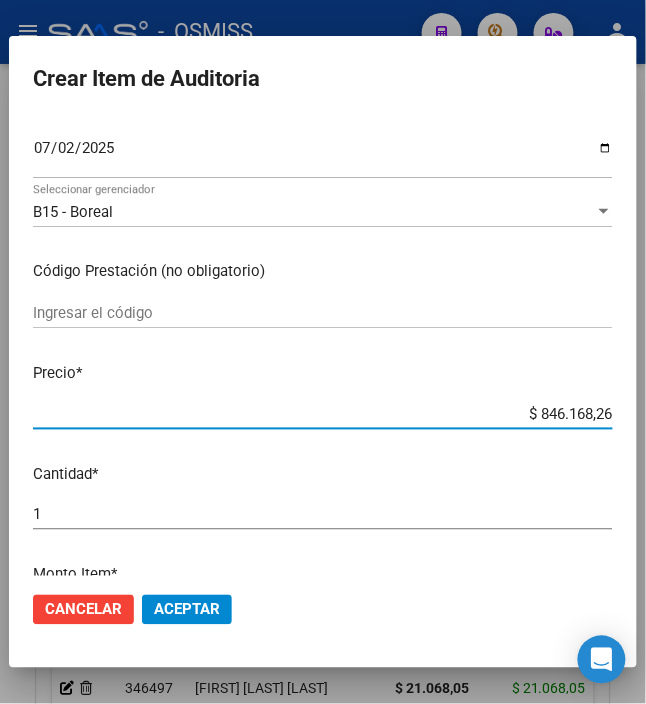 drag, startPoint x: 529, startPoint y: 404, endPoint x: 689, endPoint y: 402, distance: 160.0125 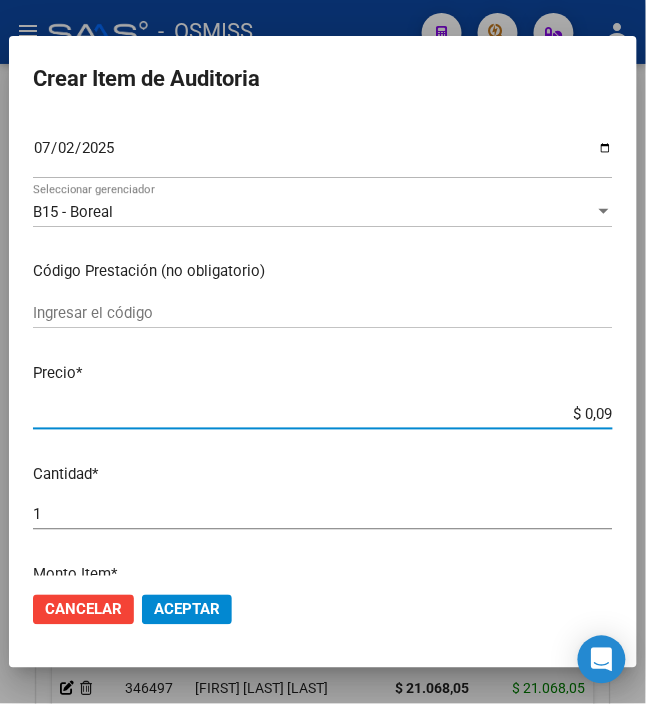 type on "$ 0,91" 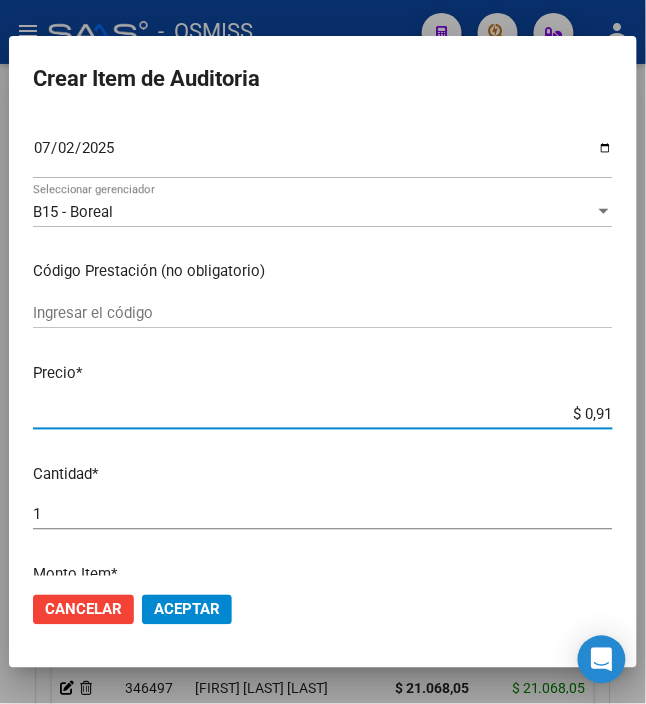 type on "$ 9,15" 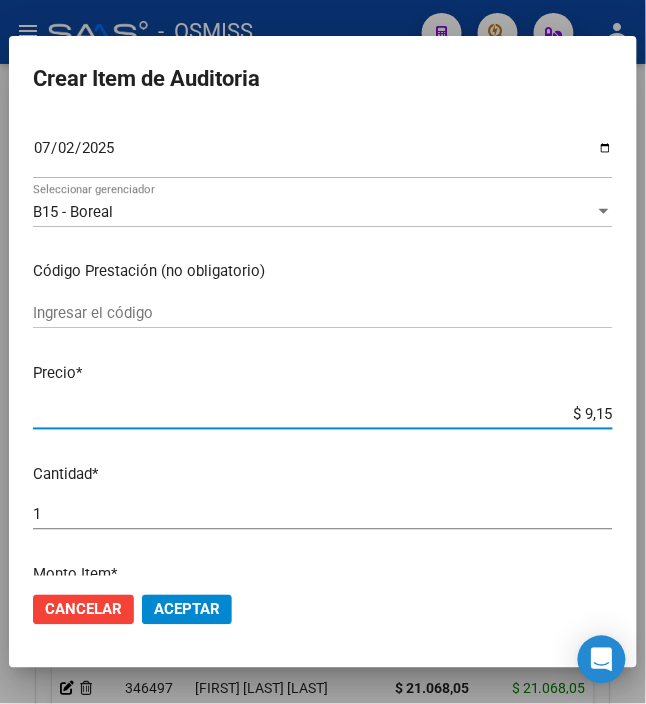 type on "$ 91,59" 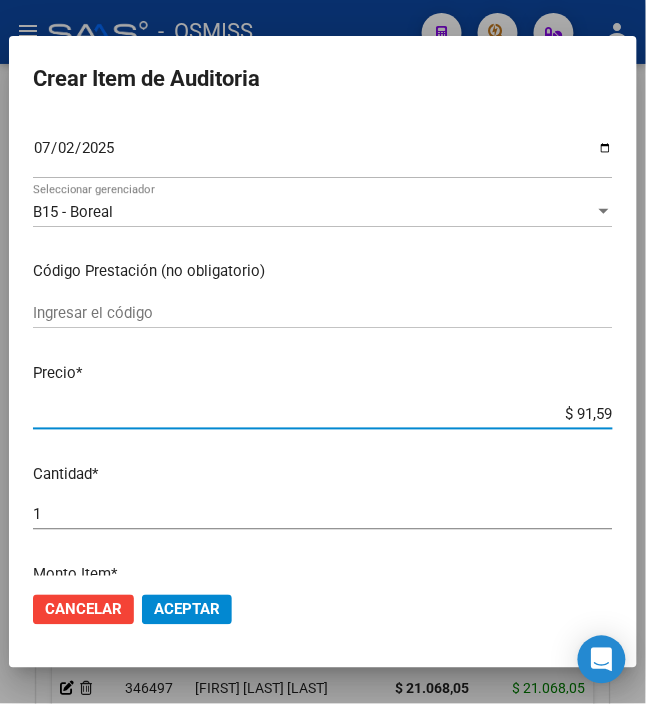 type on "$ 915,96" 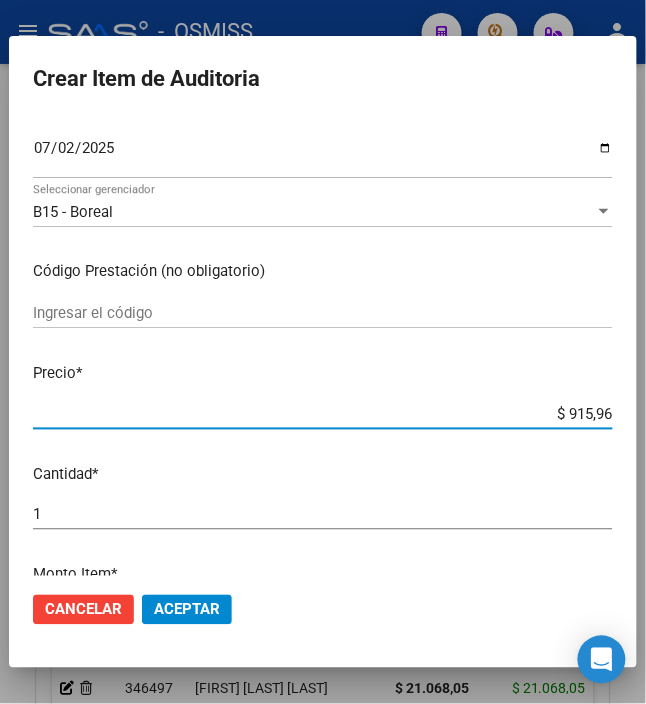 type on "$ 9.159,66" 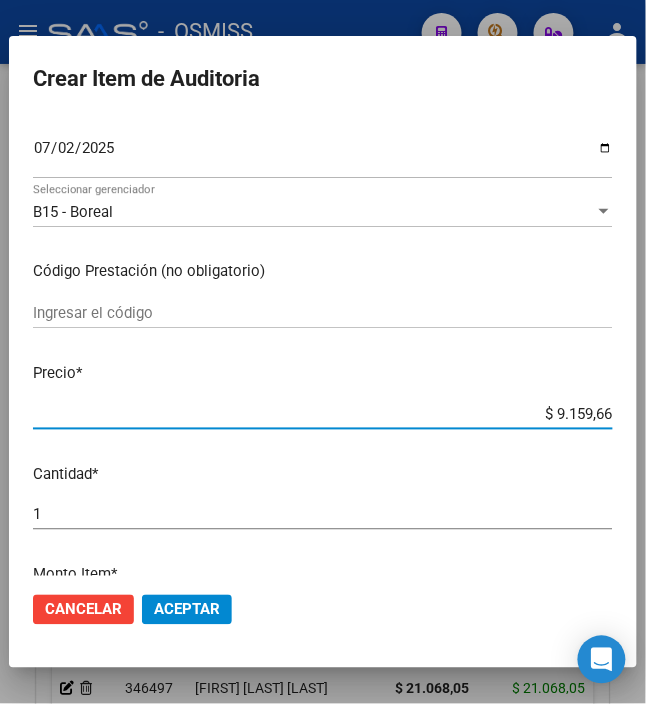 type on "$ 91.596,64" 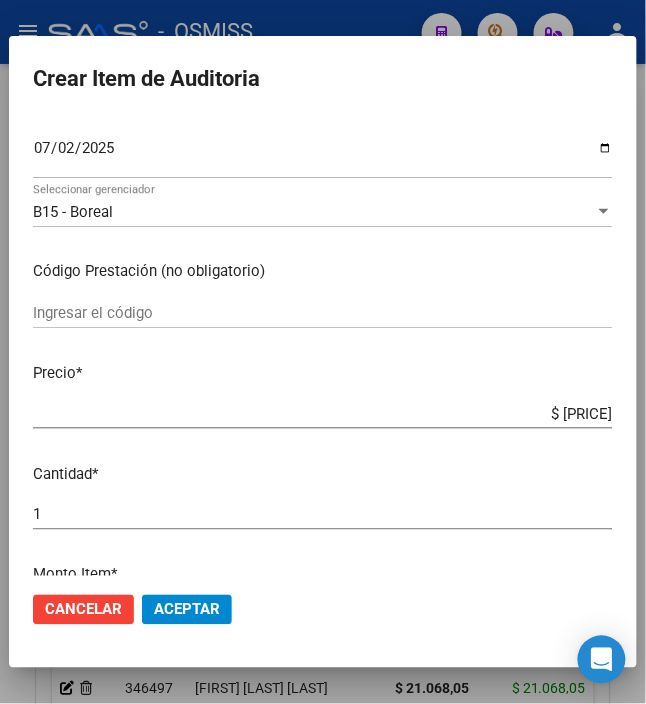 click on "1 Ingresar la cantidad" at bounding box center [323, 515] 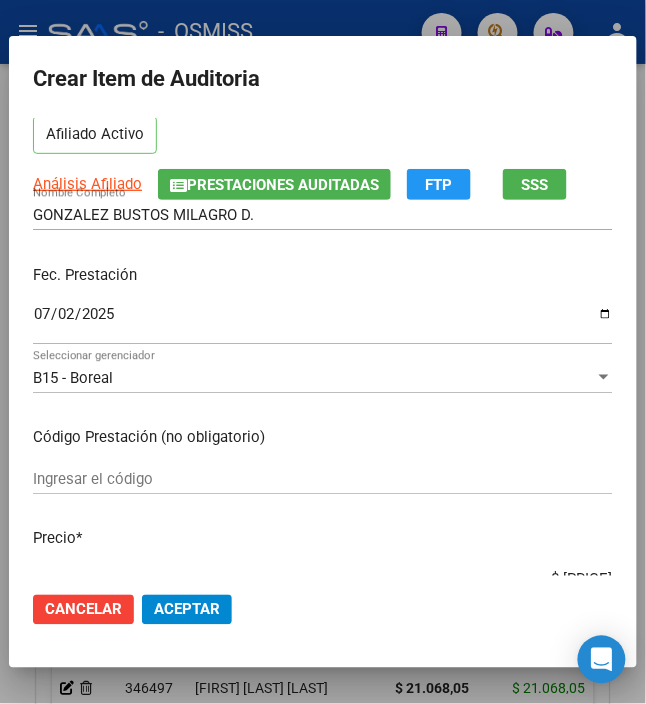 scroll, scrollTop: 0, scrollLeft: 0, axis: both 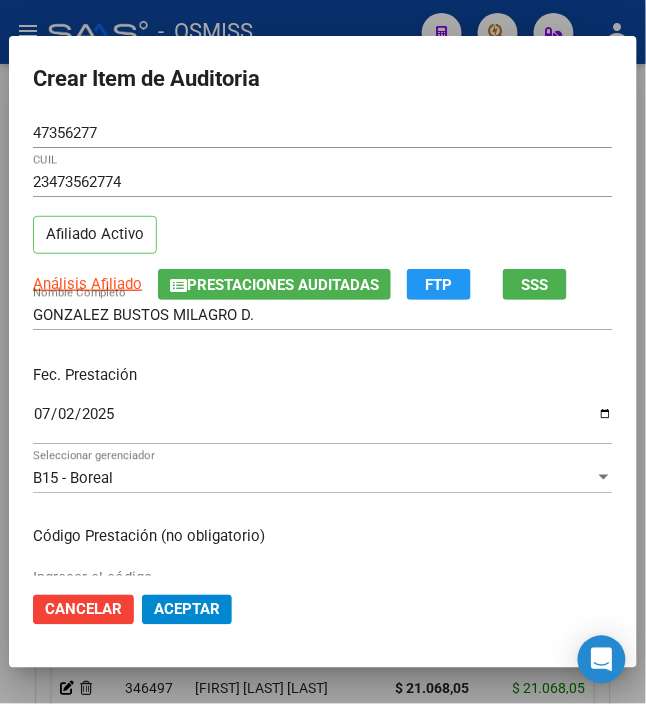 click on "Fec. Prestación" at bounding box center [323, 375] 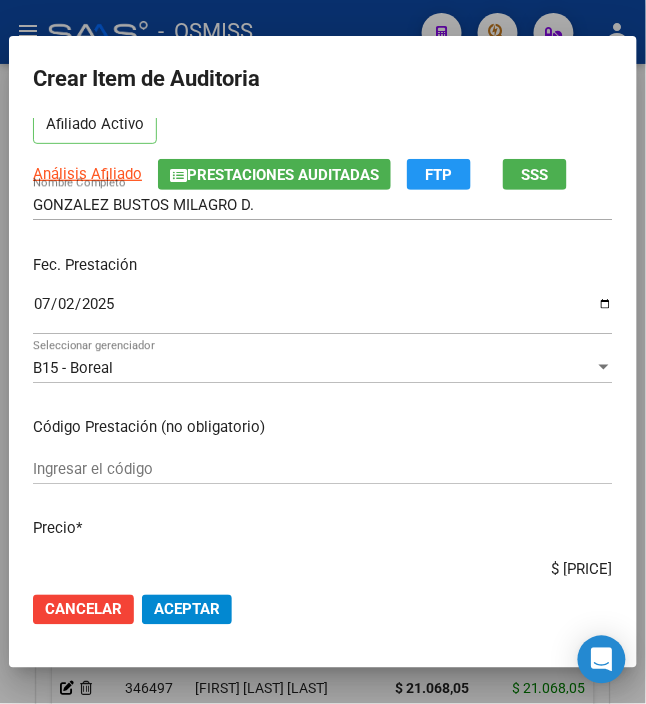 scroll, scrollTop: 400, scrollLeft: 0, axis: vertical 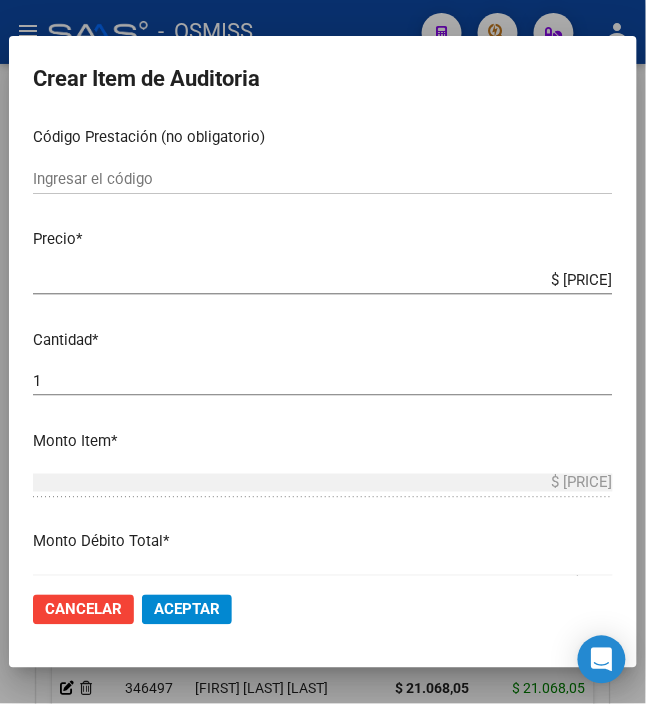 click on "Aceptar" 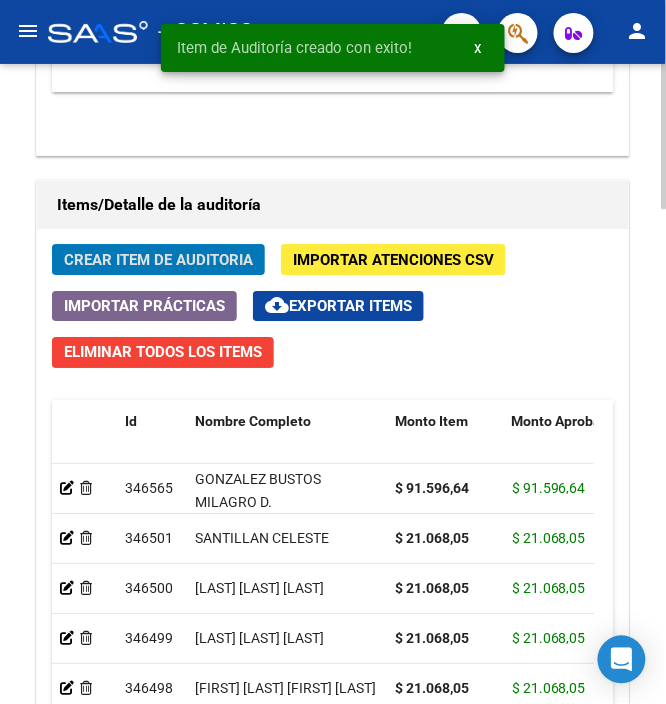 click on "Crear Item de Auditoria" 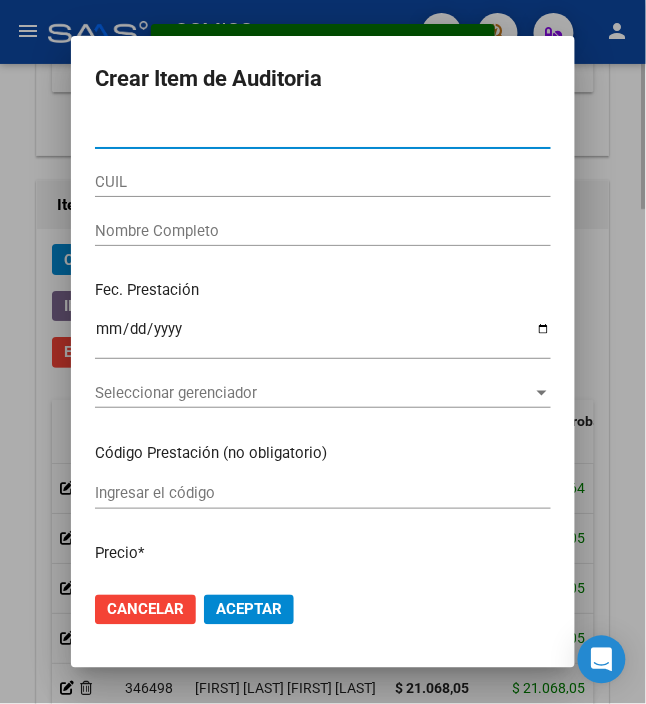 type on "3" 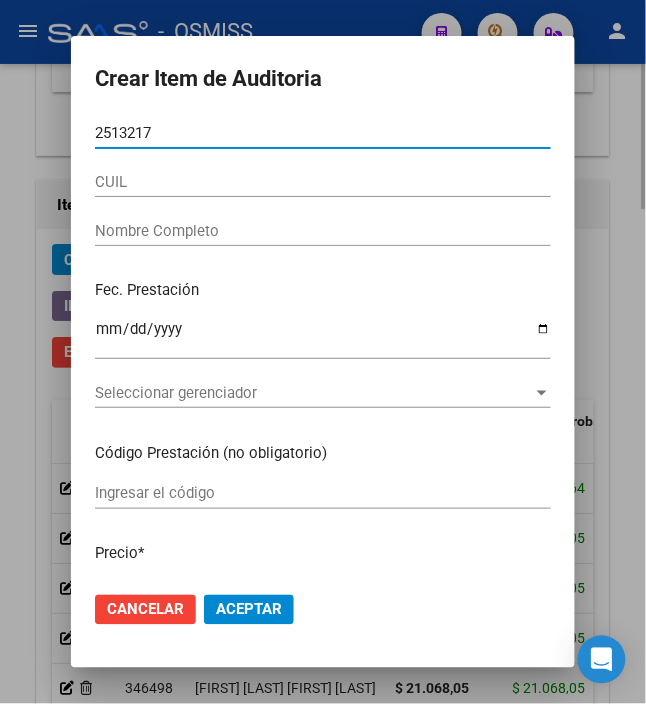 type on "25132173" 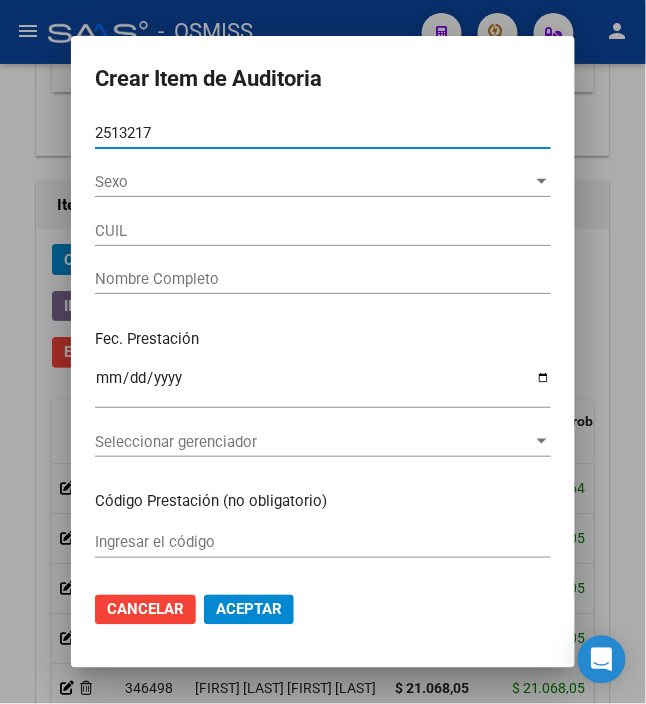 type on "24251321732" 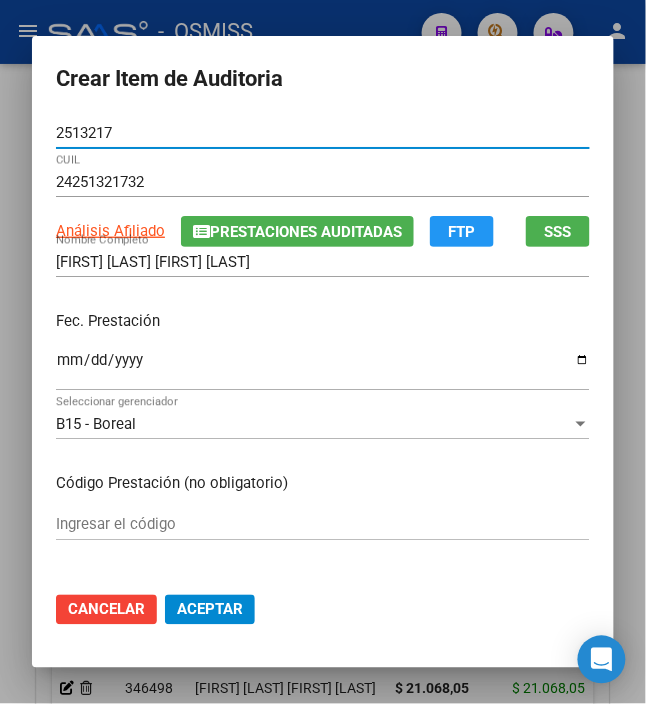 type on "25132173" 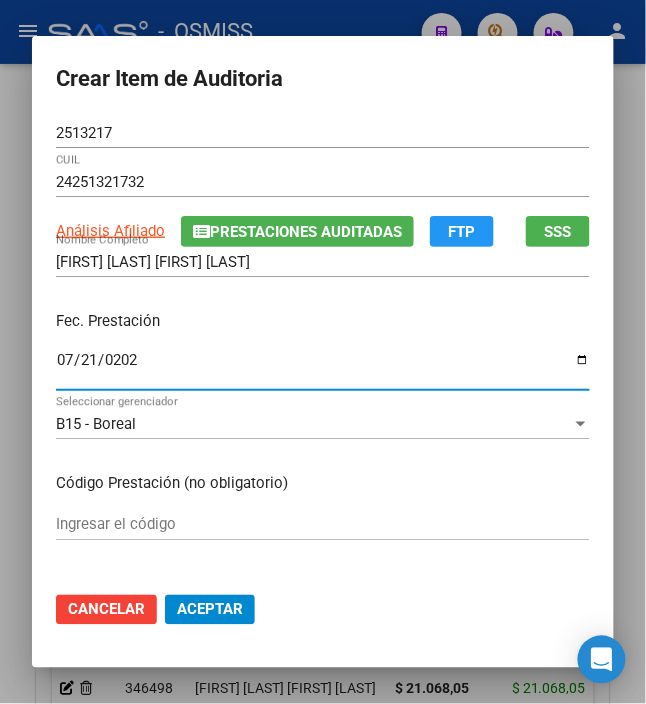 type on "2024-07-21" 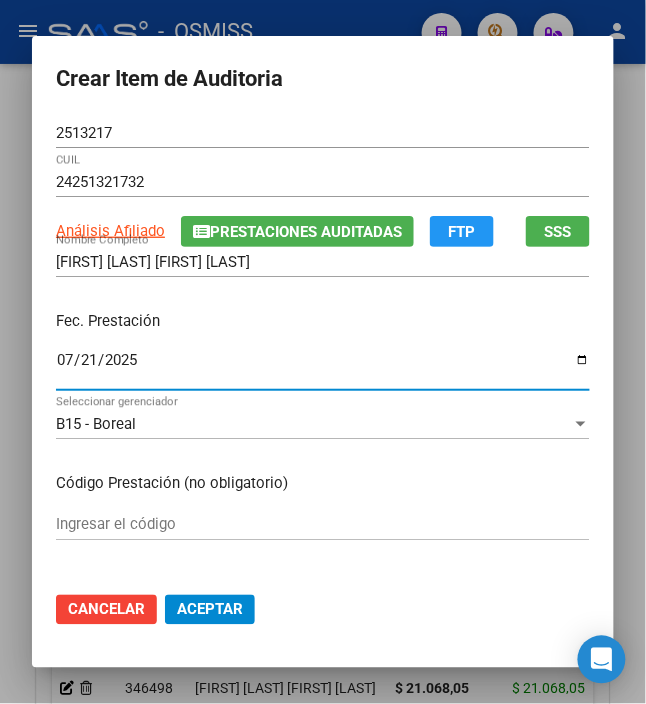 click on "Fec. Prestación" at bounding box center [323, 321] 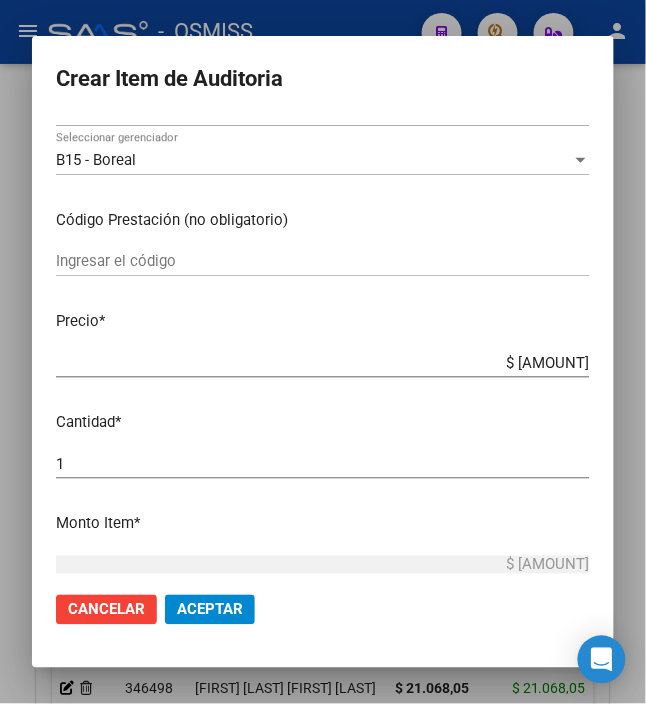 scroll, scrollTop: 266, scrollLeft: 0, axis: vertical 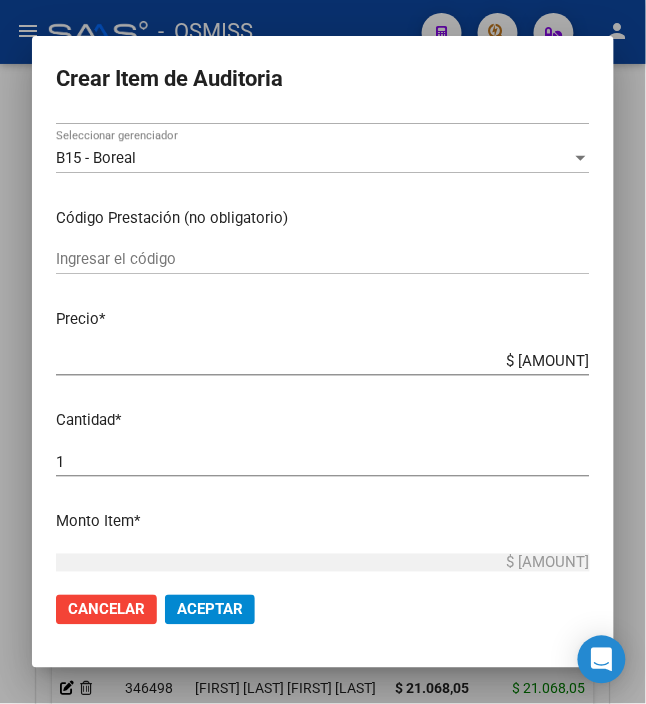 drag, startPoint x: 504, startPoint y: 354, endPoint x: 620, endPoint y: 365, distance: 116.520386 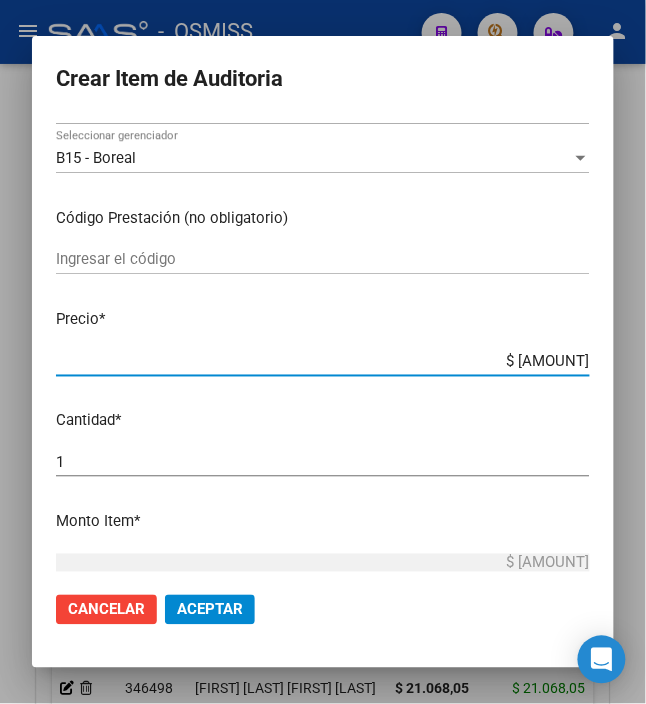 type on "$ 0,03" 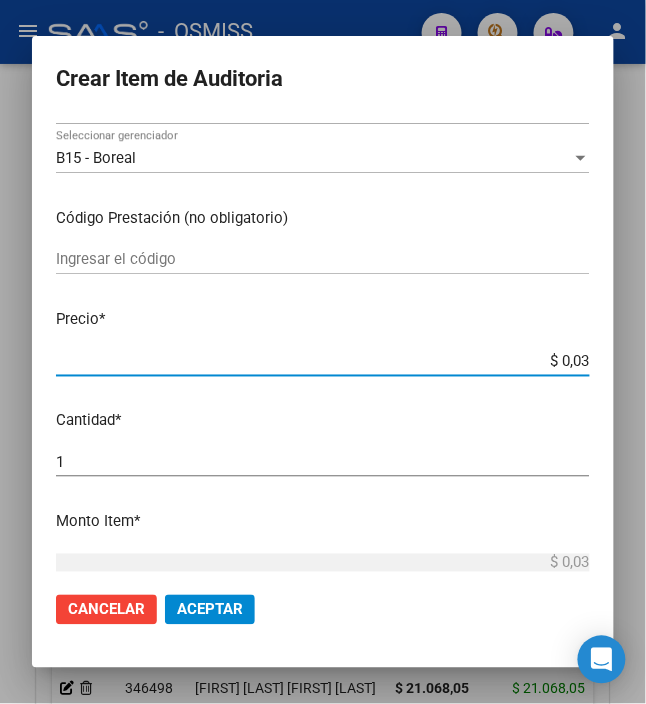 type on "$ 0,38" 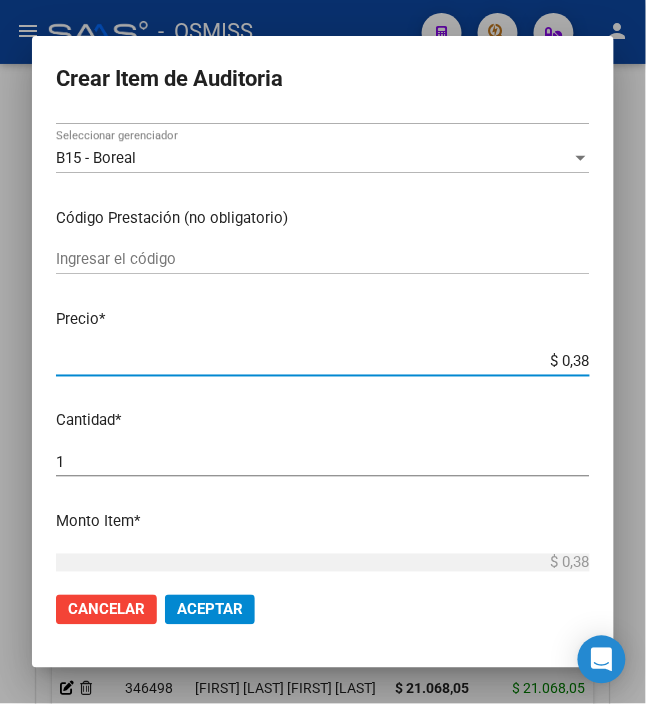type on "$ 3,82" 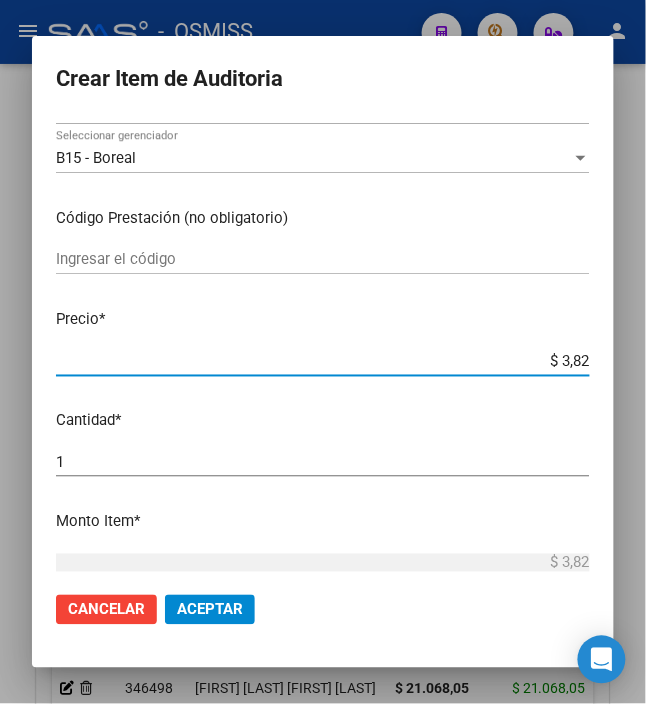 type on "$ 38,27" 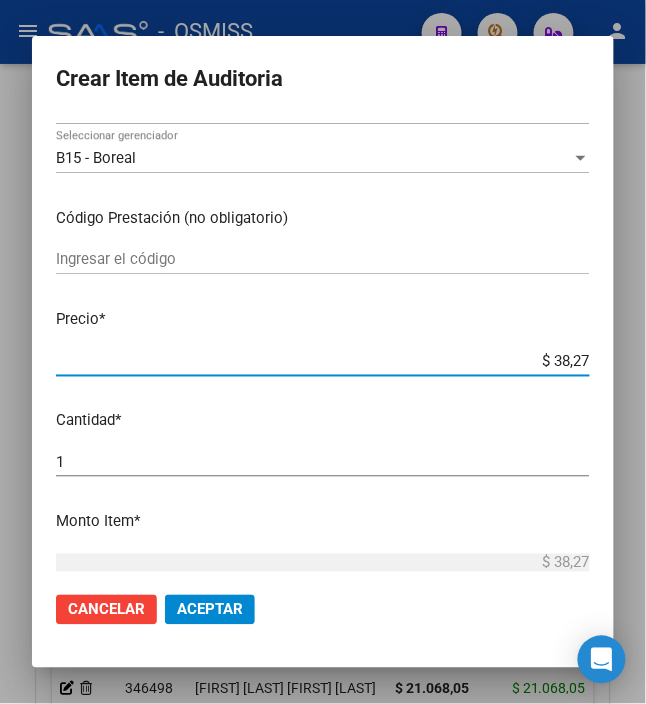 type on "$ 382,73" 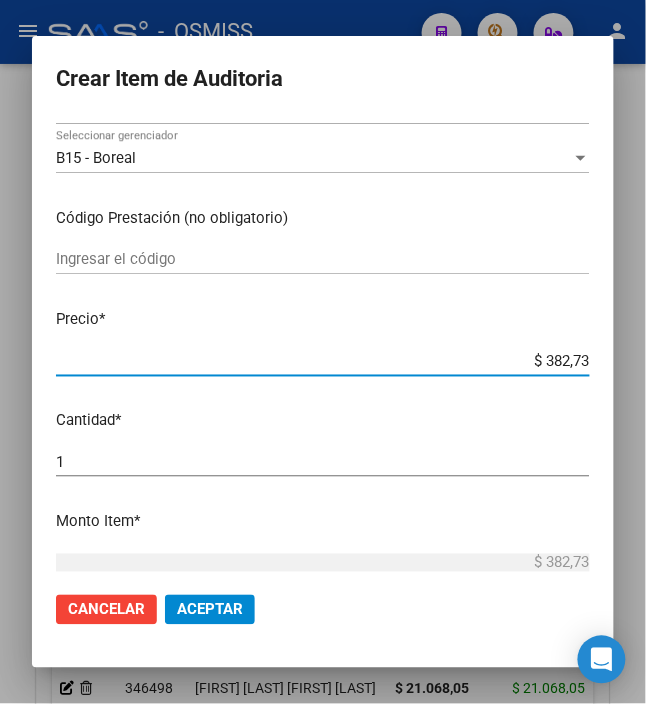 type on "$ 3.827,36" 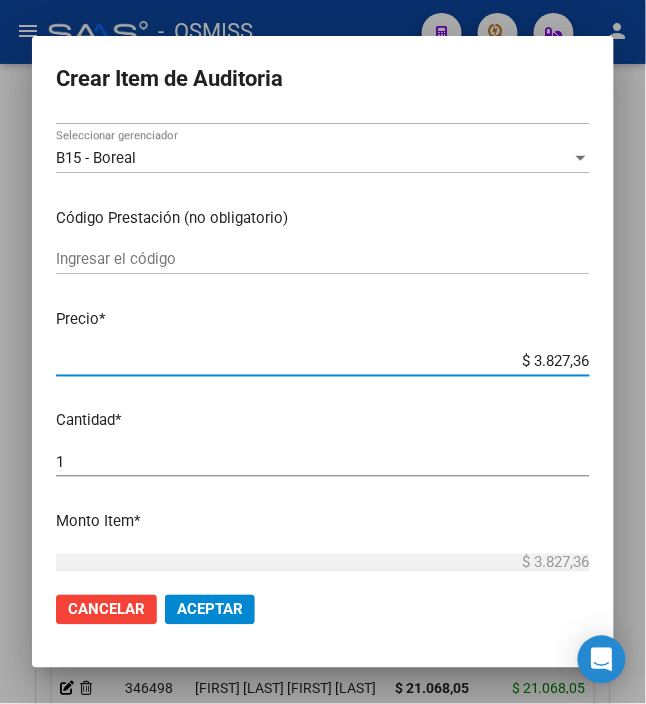 type on "$ 38.273,63" 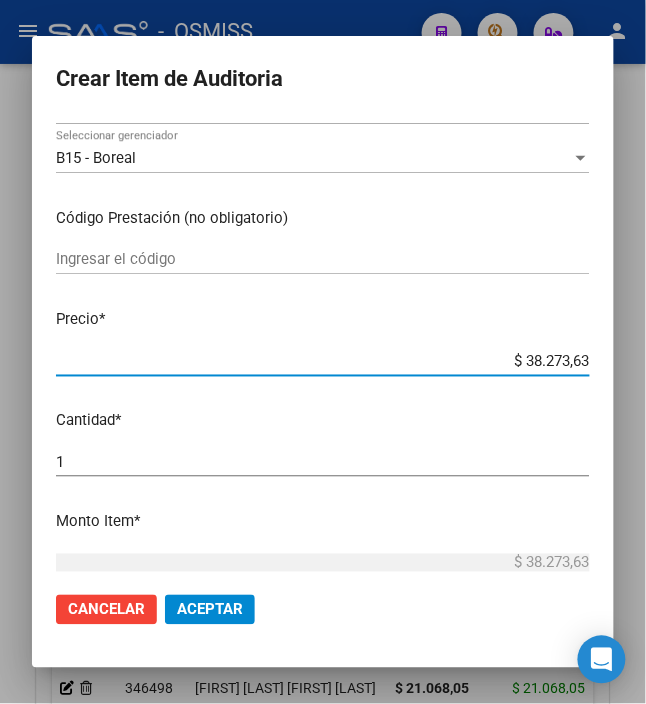 type on "$ 382.736,30" 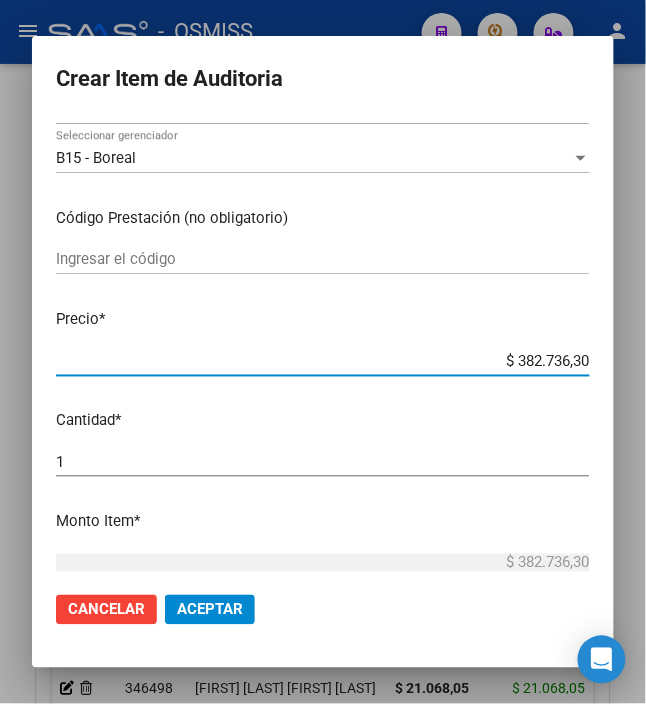 type on "$ 3.827.363,00" 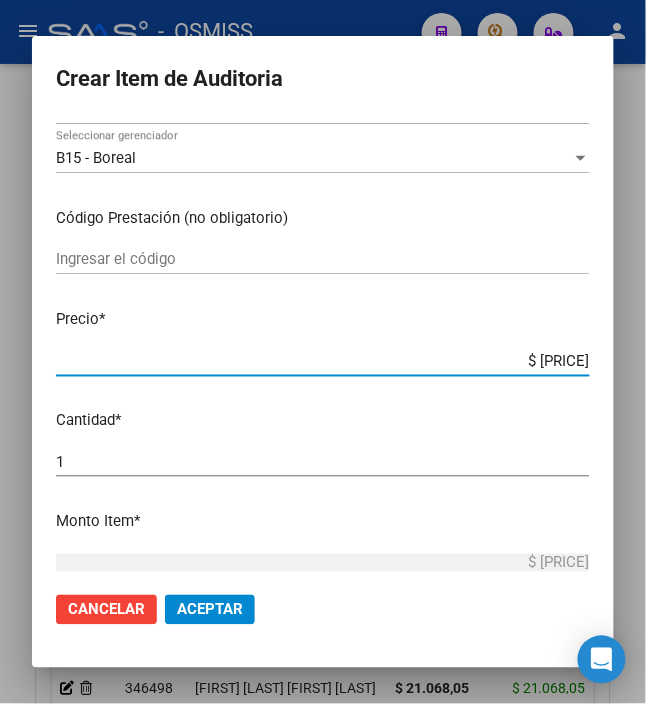 type on "$ 382.736,30" 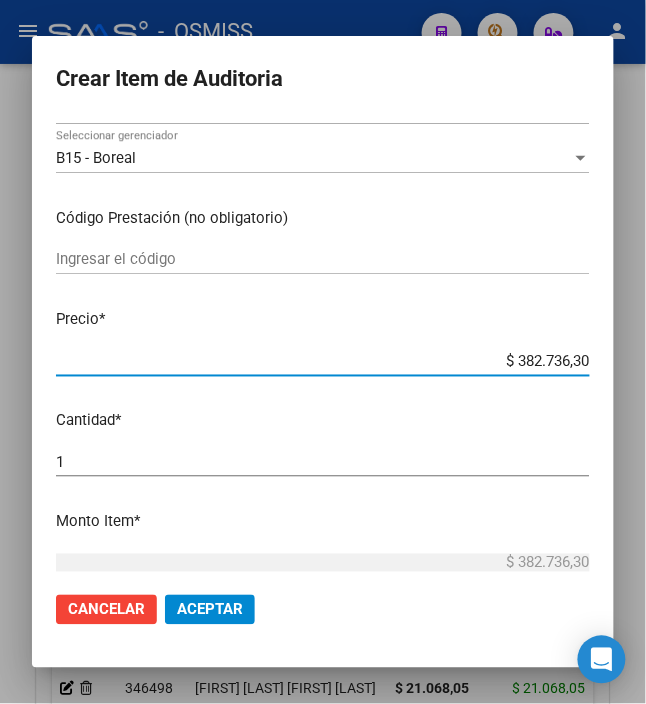 type on "$ 38.273,63" 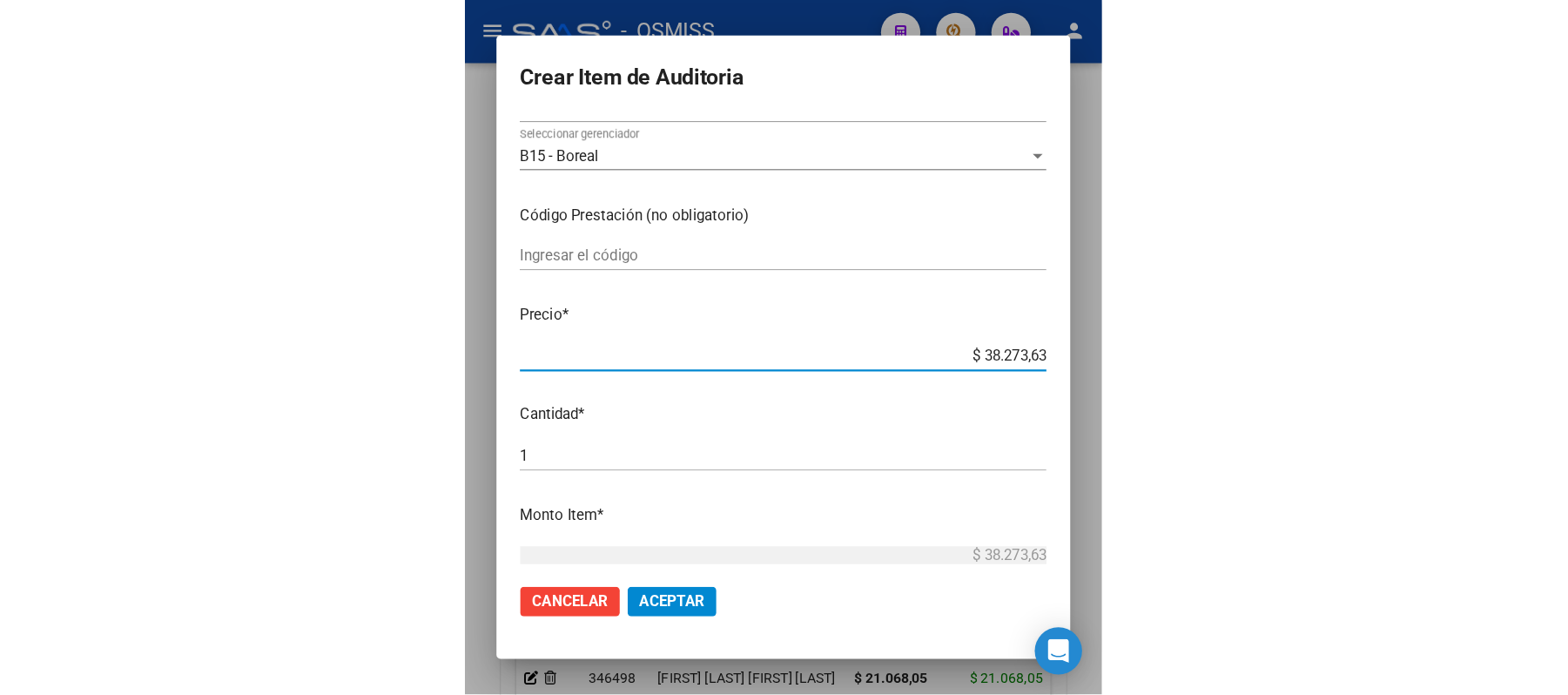 scroll, scrollTop: 0, scrollLeft: 0, axis: both 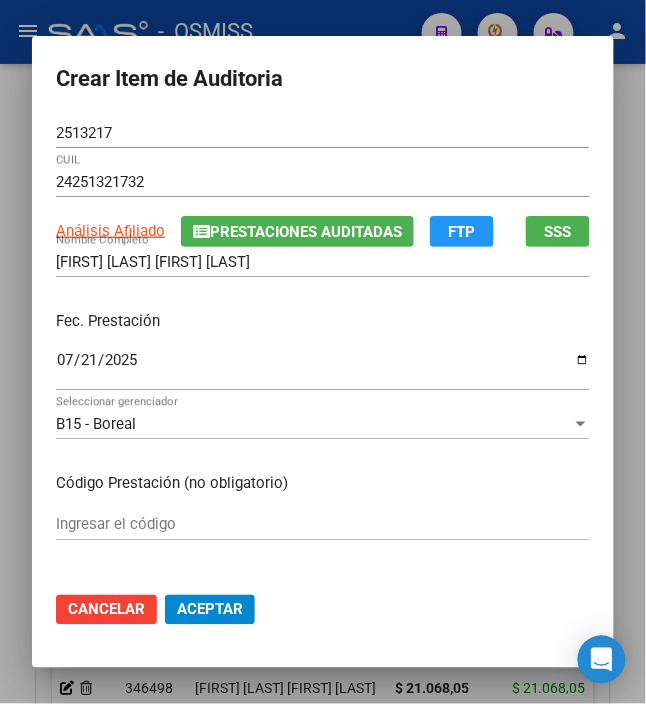 click on "Prestaciones Auditadas" 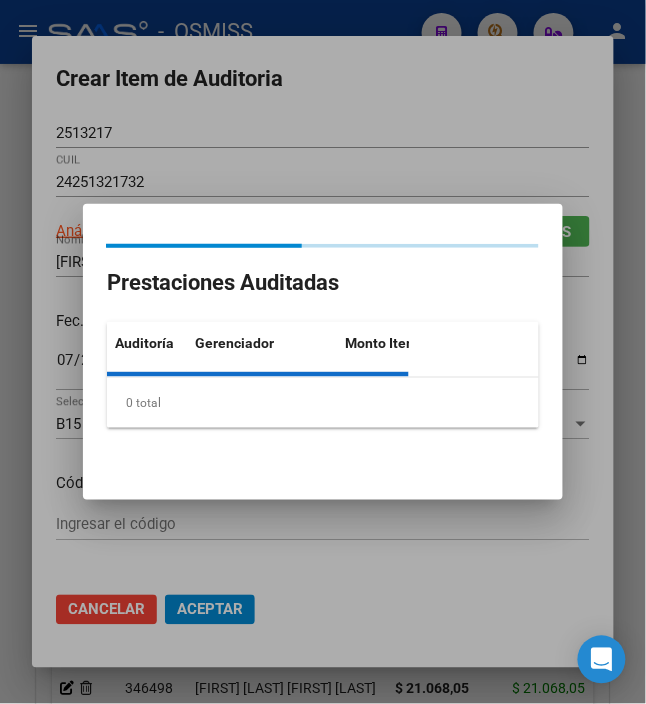 click on "Prestaciones Auditadas Auditoría Gerenciador Monto Item Monto Aprobado Monto Debitado Comentario Descripción Fec. Prestación Atencion Tipo Nomenclador Código Auditado Creado  0 total   1" at bounding box center (323, 352) 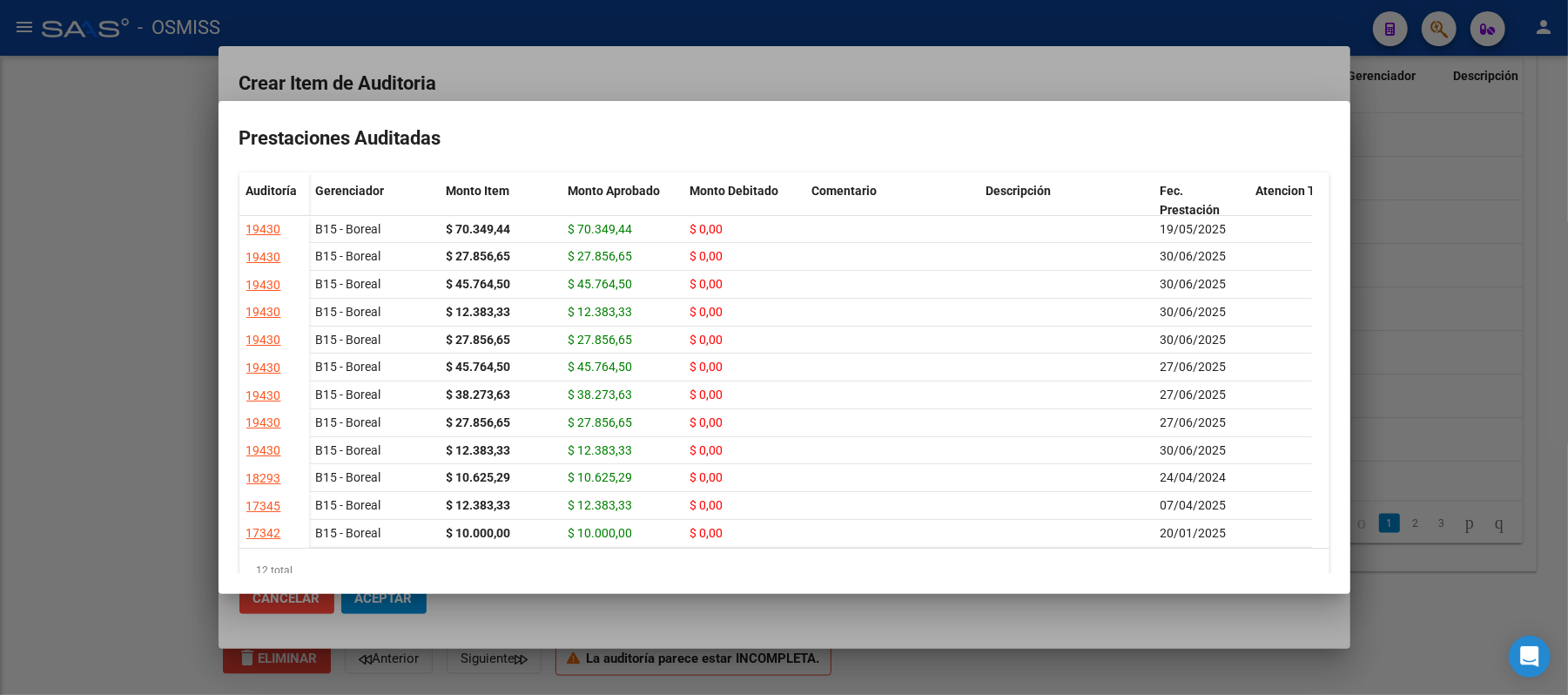 scroll, scrollTop: 1387, scrollLeft: 0, axis: vertical 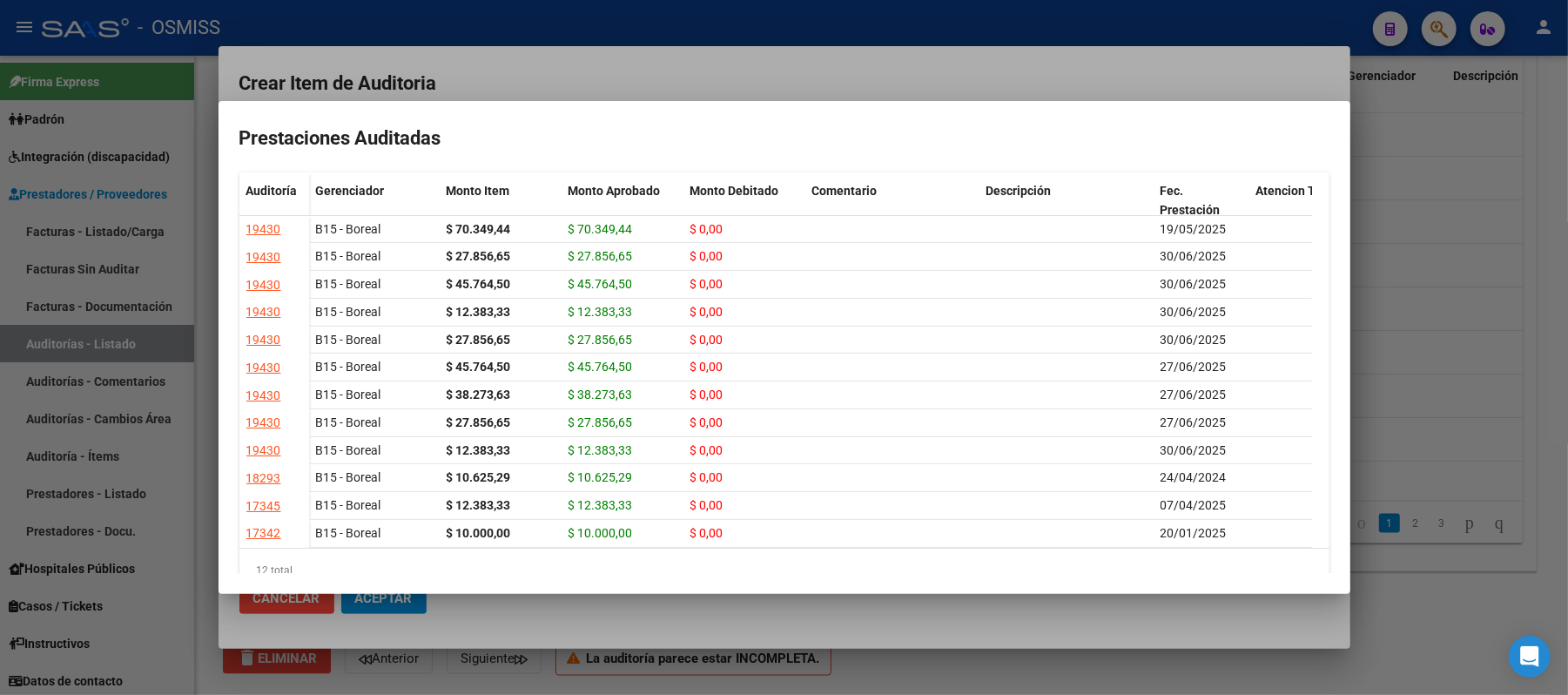 click at bounding box center [784, 348] 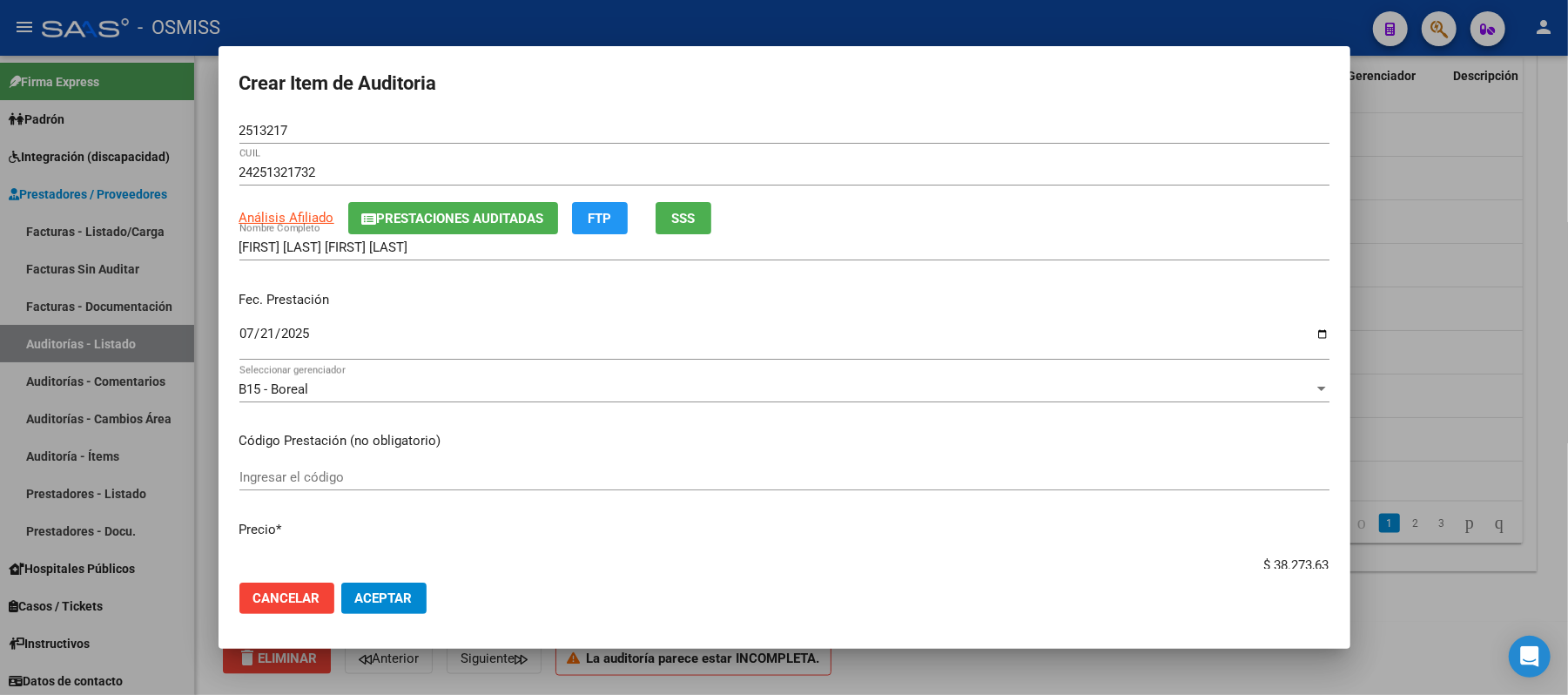 click at bounding box center (784, 348) 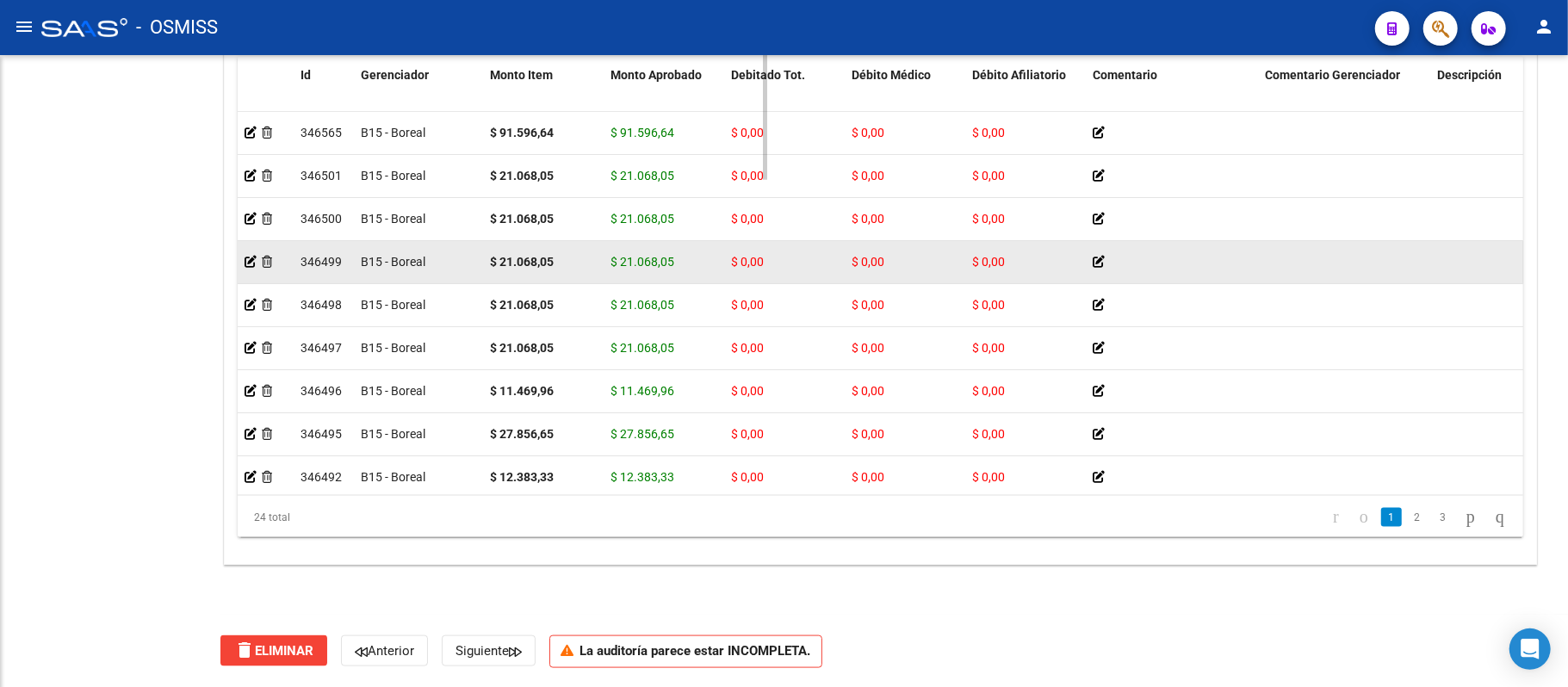 scroll, scrollTop: 1371, scrollLeft: 0, axis: vertical 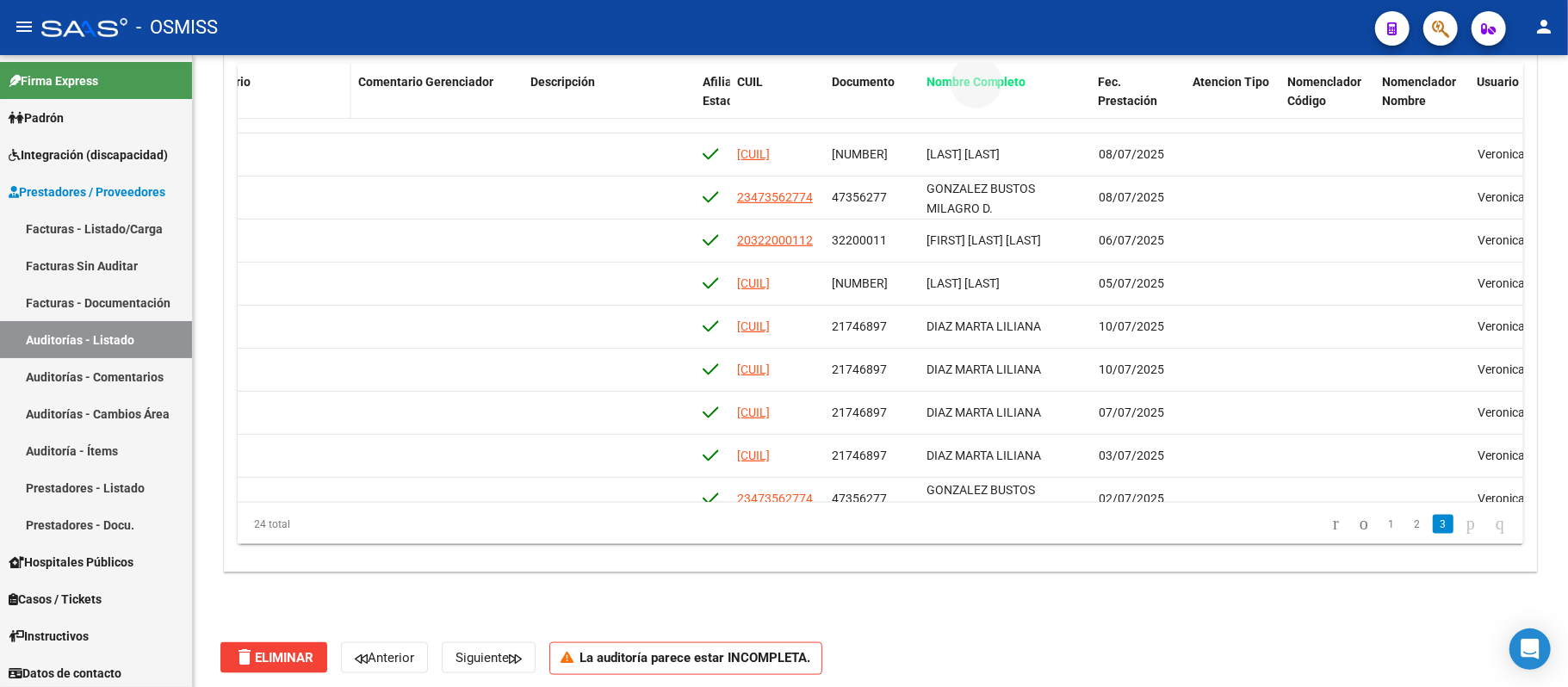 drag, startPoint x: 911, startPoint y: 88, endPoint x: 249, endPoint y: 98, distance: 662.0755 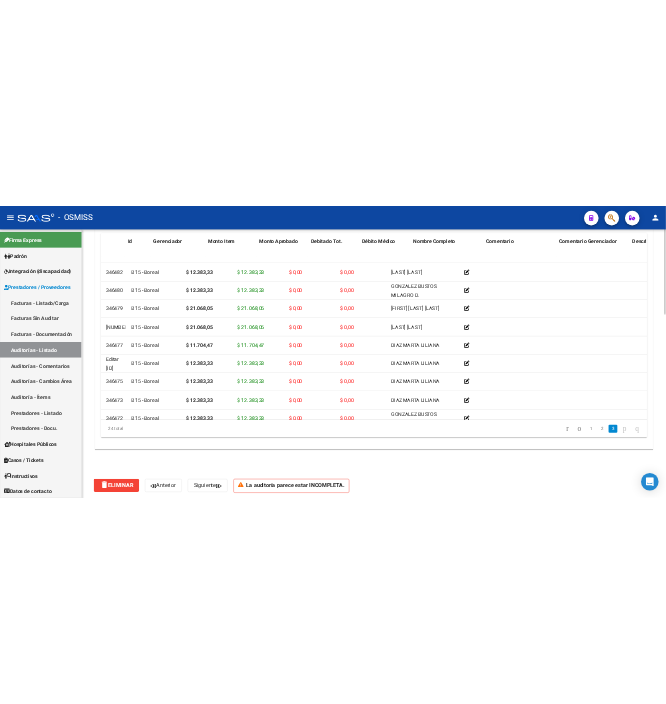 scroll, scrollTop: 533, scrollLeft: 0, axis: vertical 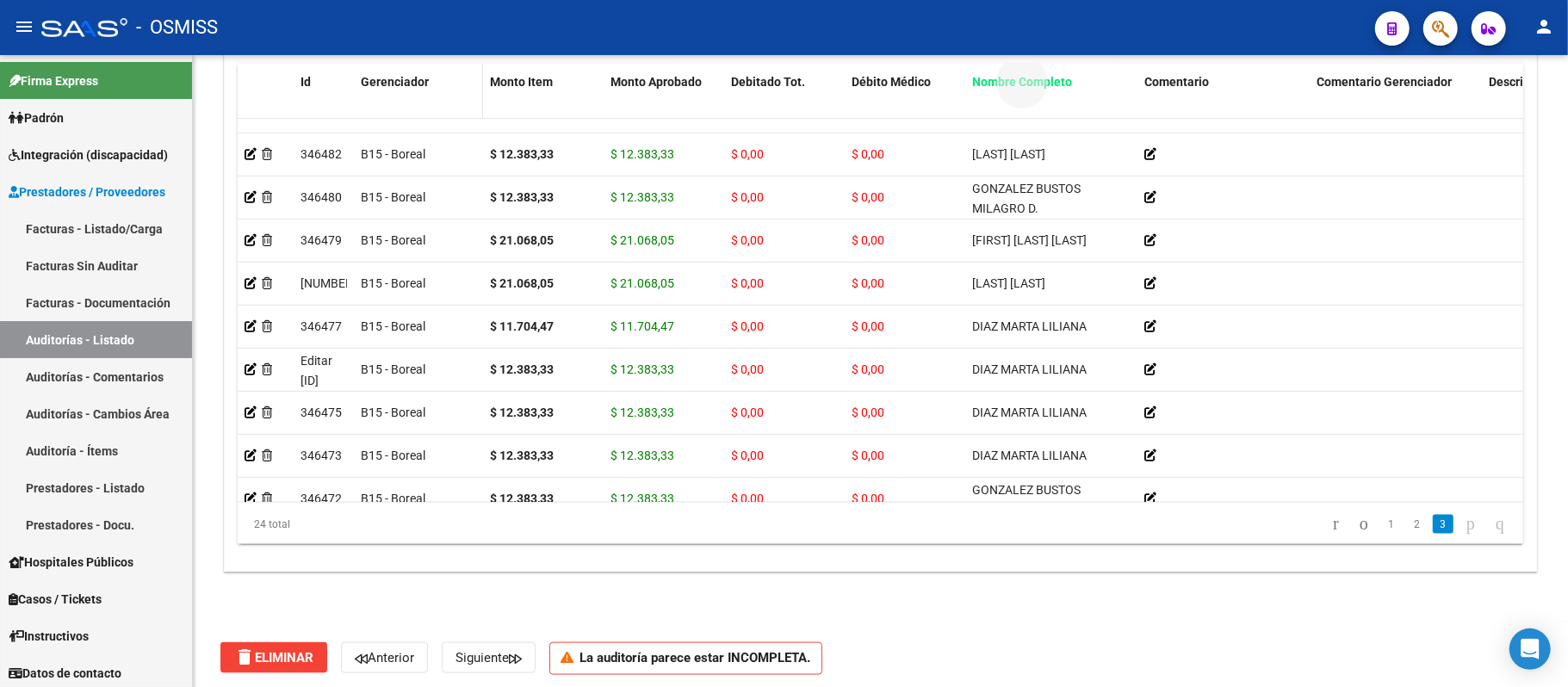 drag, startPoint x: 1006, startPoint y: 84, endPoint x: 373, endPoint y: 100, distance: 633.2022 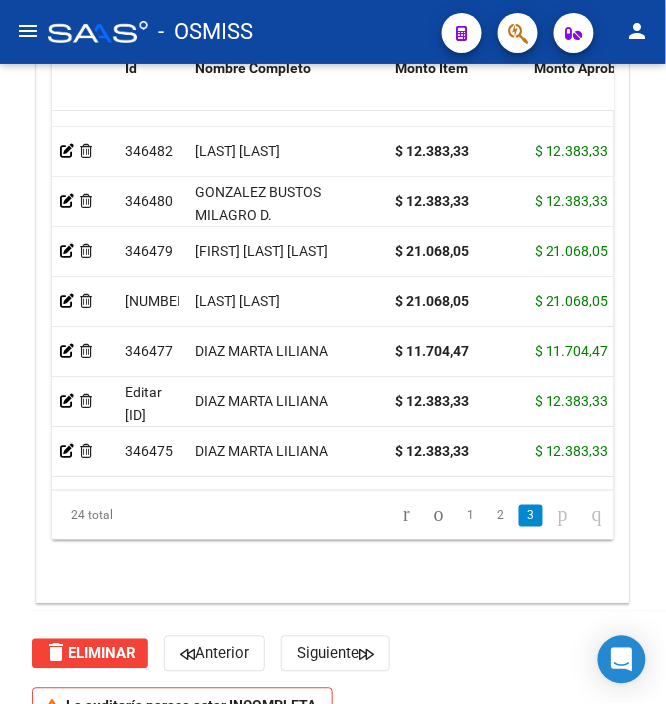 scroll, scrollTop: 2182, scrollLeft: 0, axis: vertical 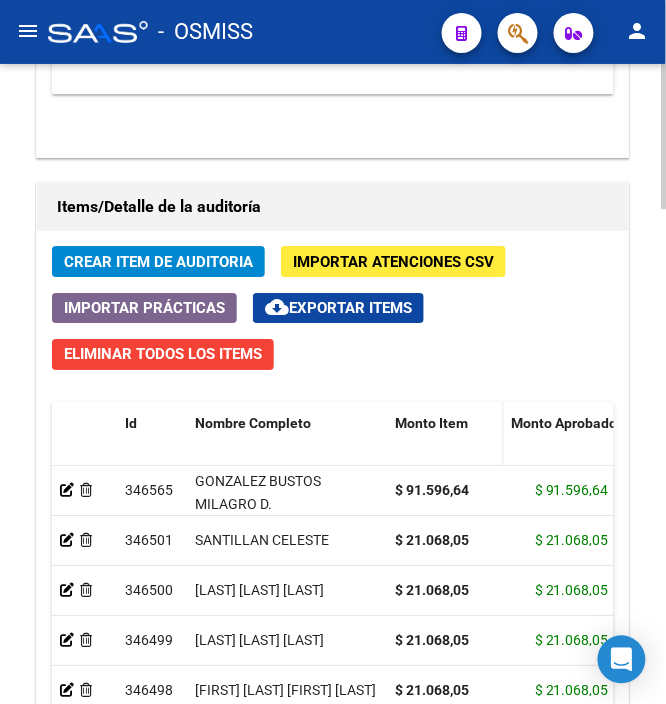drag, startPoint x: 521, startPoint y: 416, endPoint x: 486, endPoint y: 416, distance: 35 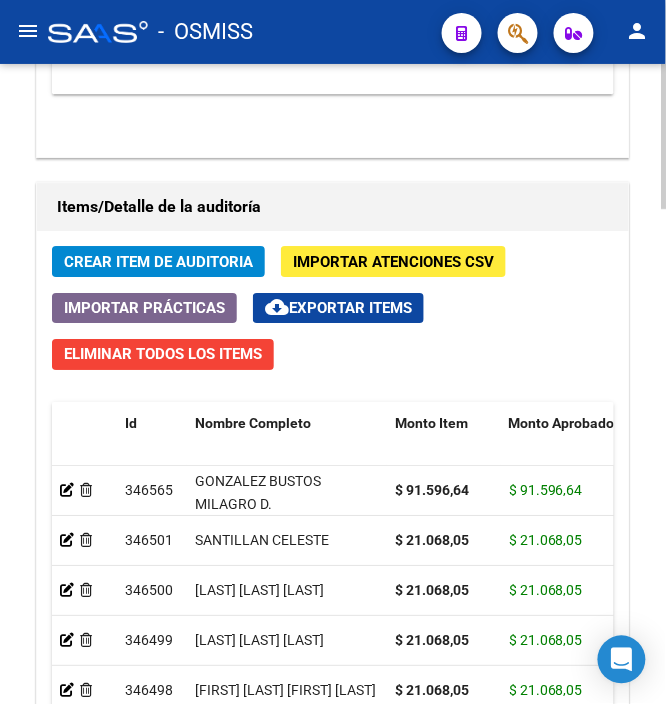 click on "Crear Item de Auditoria" 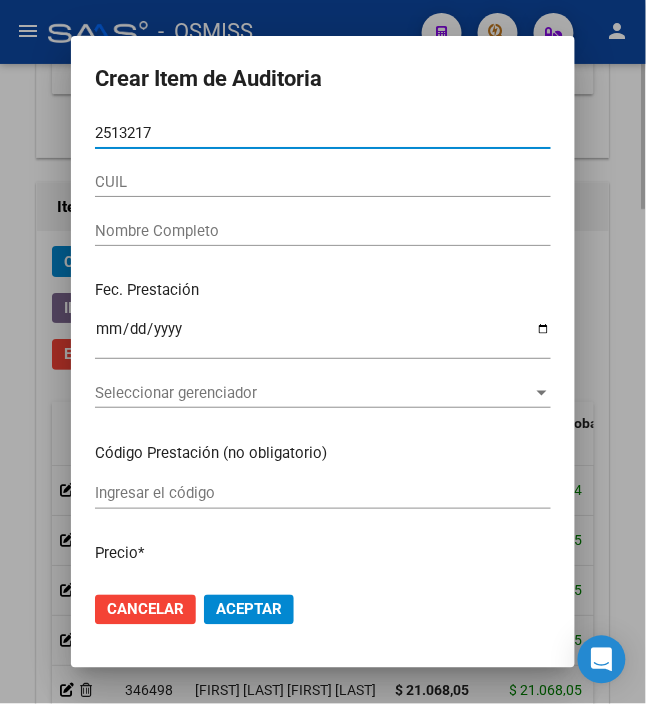 type on "25132173" 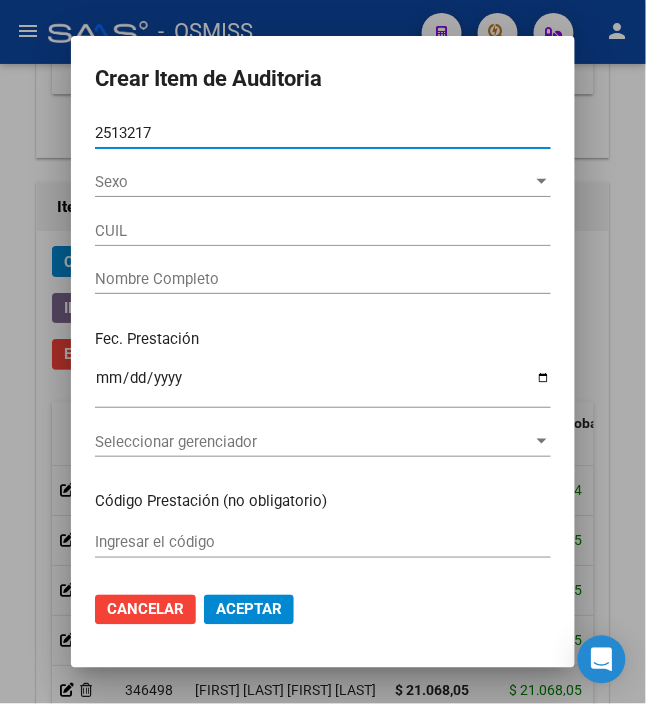 type on "24251321732" 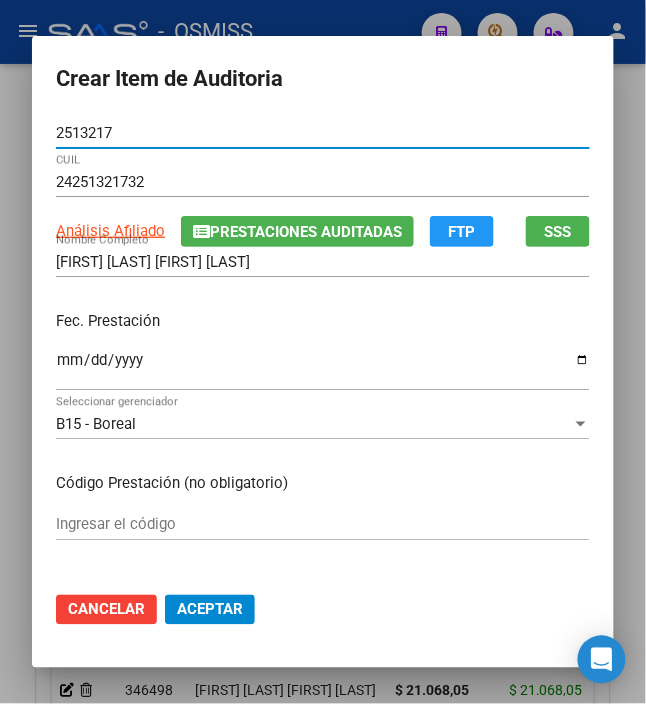 type on "25132173" 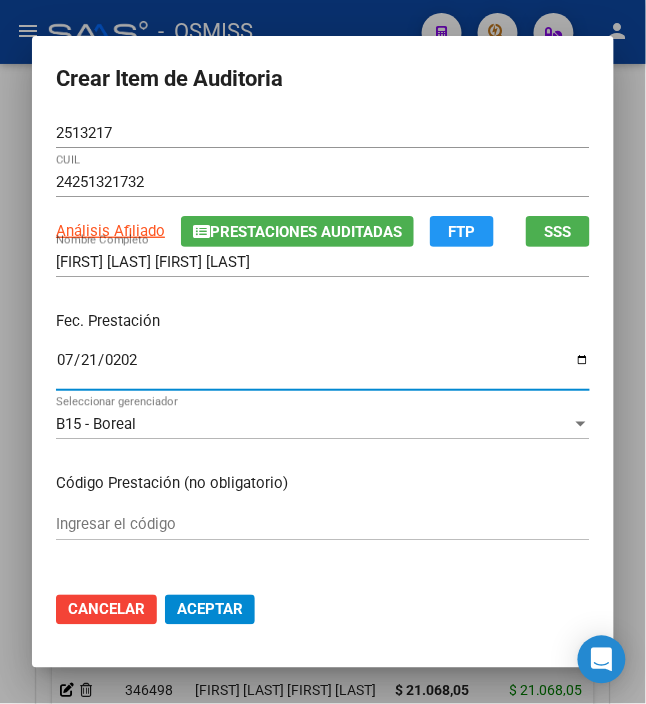type on "2025-07-21" 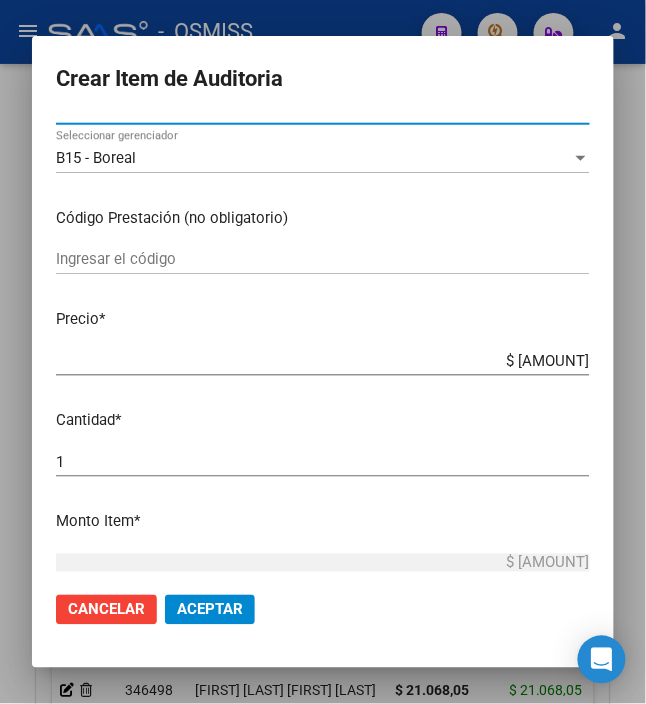 scroll, scrollTop: 0, scrollLeft: 0, axis: both 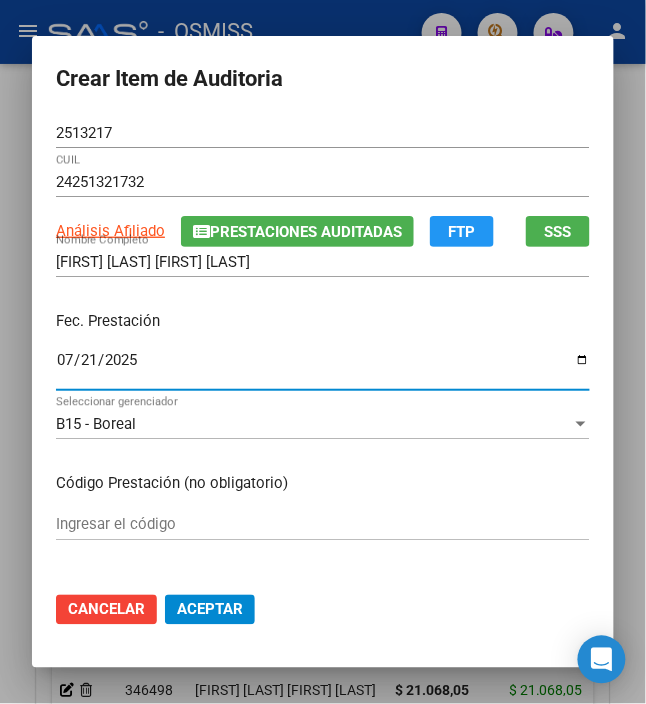 click on "Fec. Prestación" at bounding box center (323, 321) 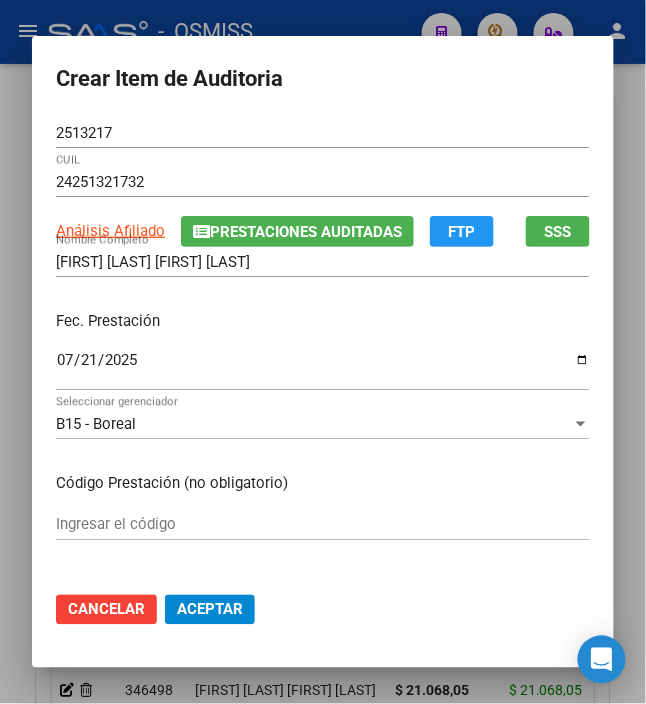 scroll, scrollTop: 266, scrollLeft: 0, axis: vertical 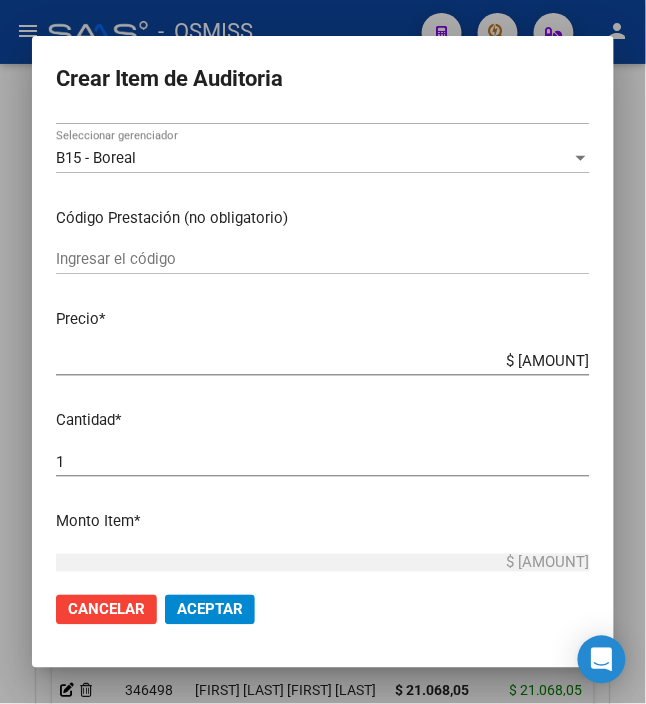 drag, startPoint x: 506, startPoint y: 366, endPoint x: 685, endPoint y: 366, distance: 179 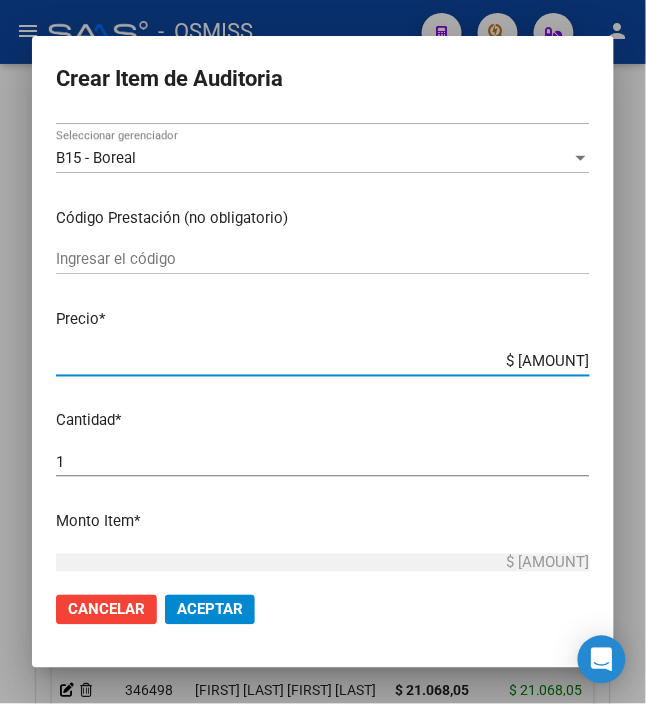 type on "$ 0,03" 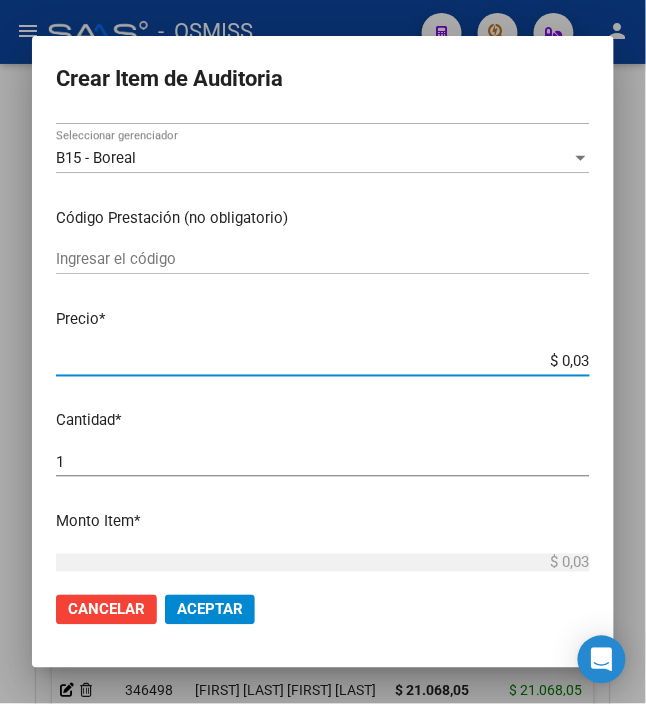 type on "$ 0,38" 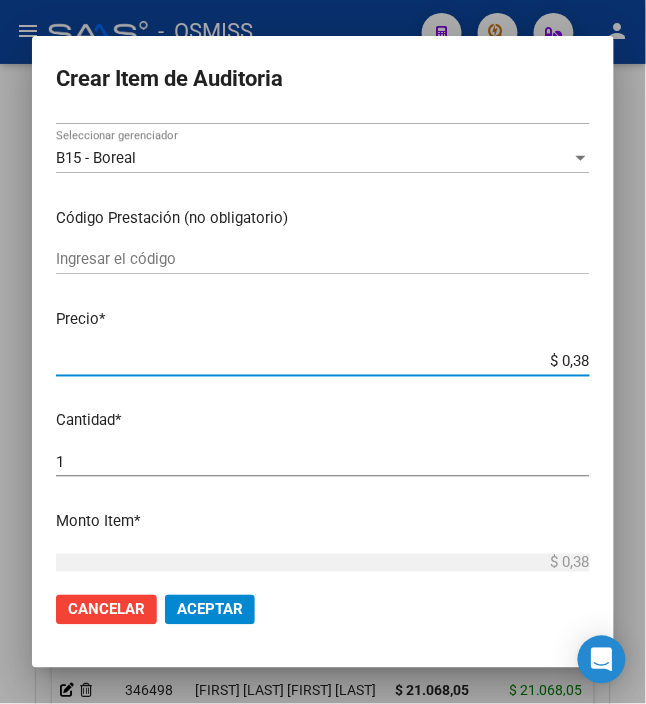 type on "$ 3,82" 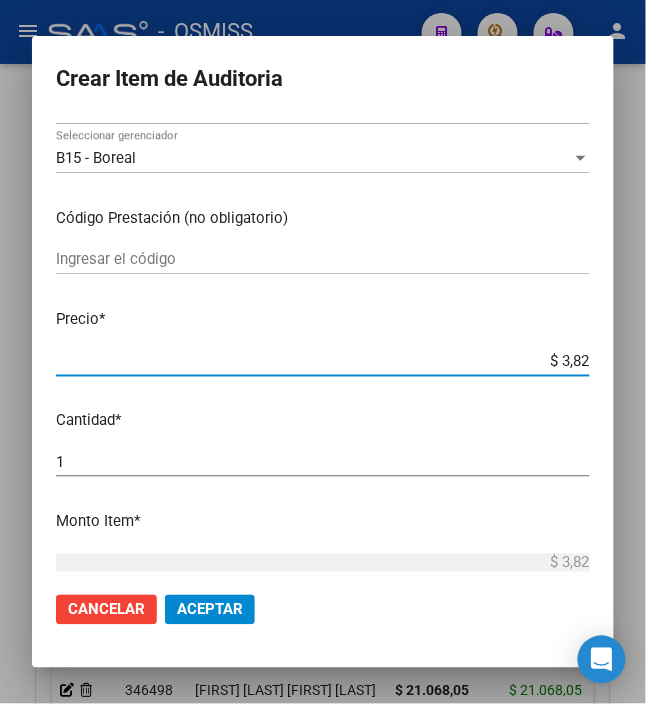 type on "$ 38,27" 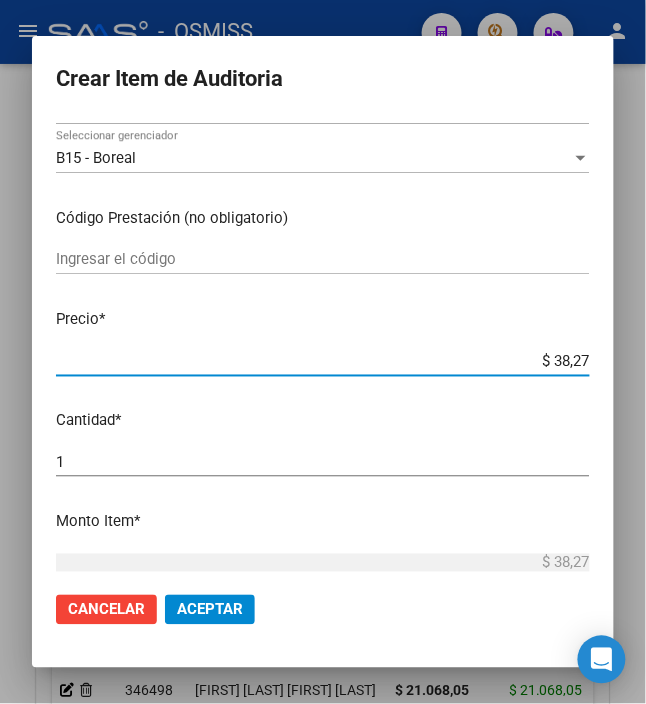 type on "$ 382,73" 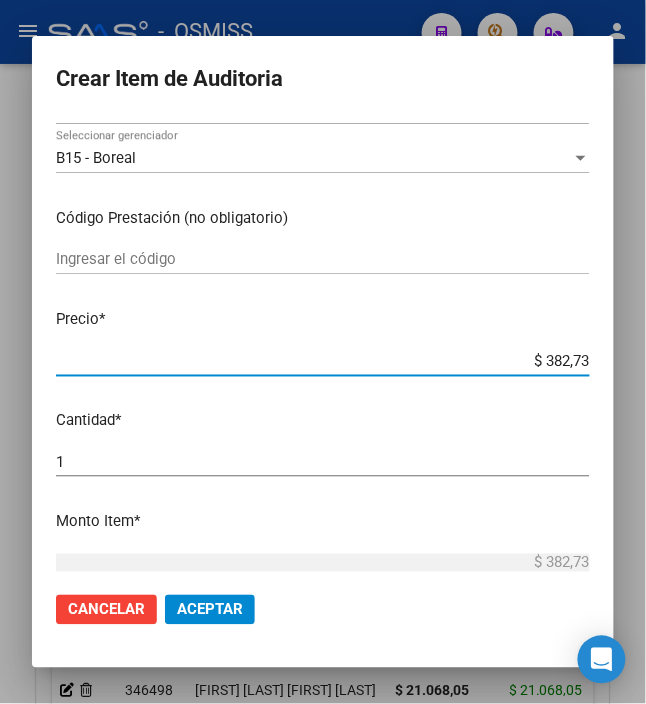 type on "$ 3.827,36" 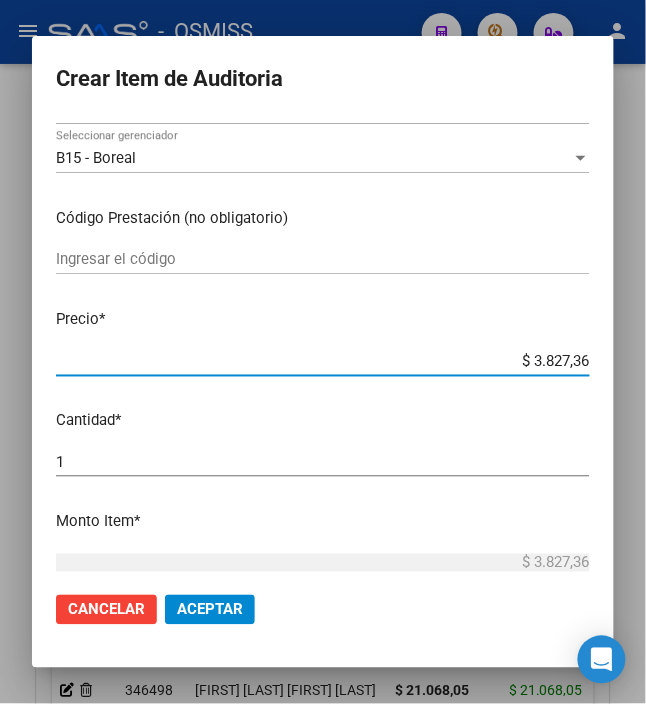 type on "$ 38.273,63" 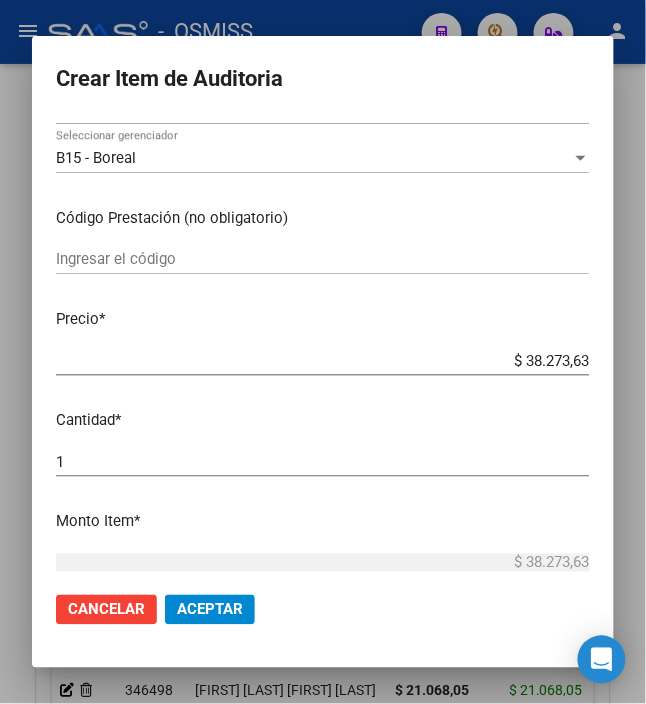 click on "Cantidad  *" at bounding box center (323, 420) 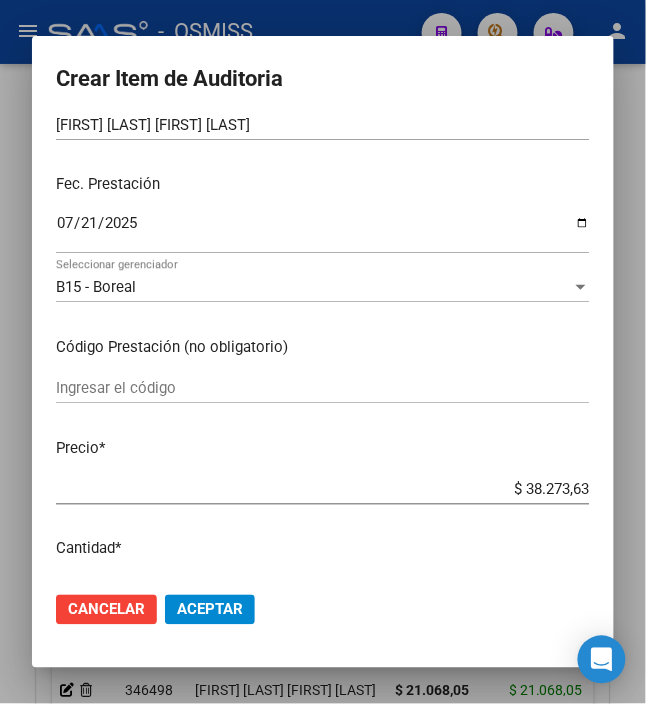 scroll, scrollTop: 0, scrollLeft: 0, axis: both 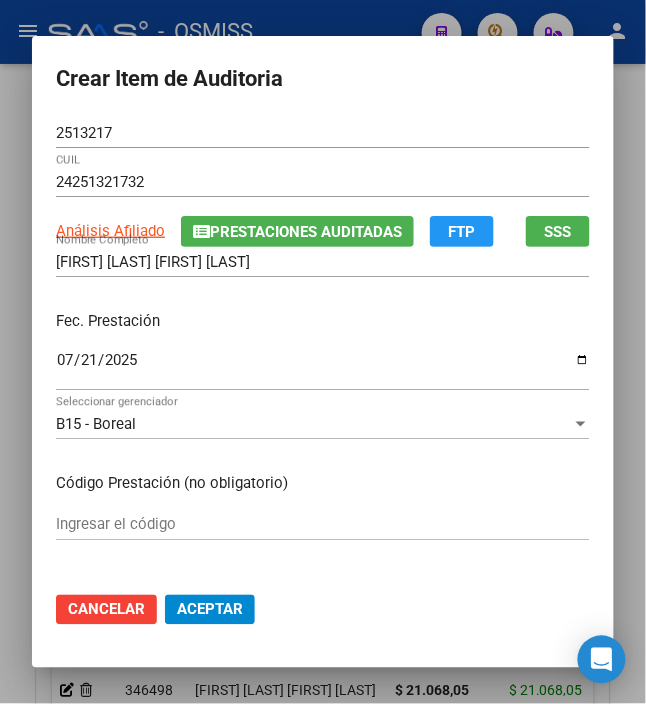 click on "Fec. Prestación    2025-07-21 Ingresar la fecha" at bounding box center (323, 352) 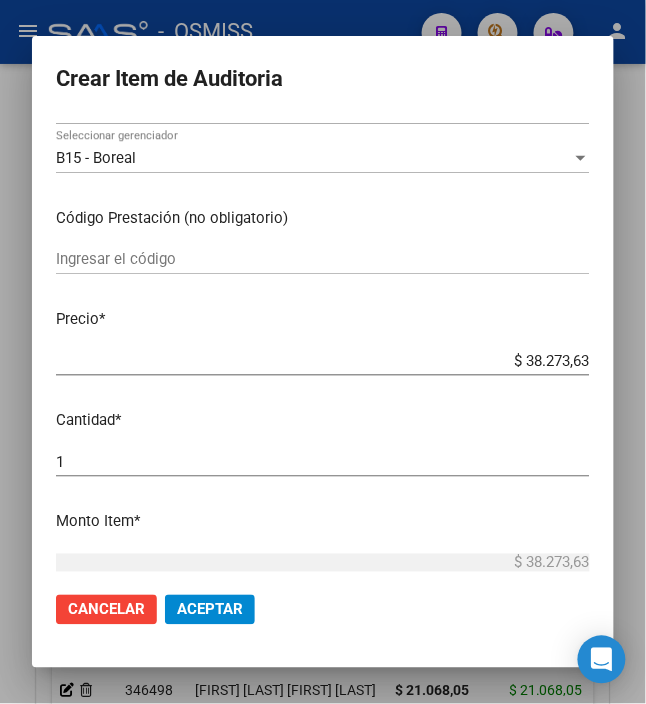 click on "Aceptar" 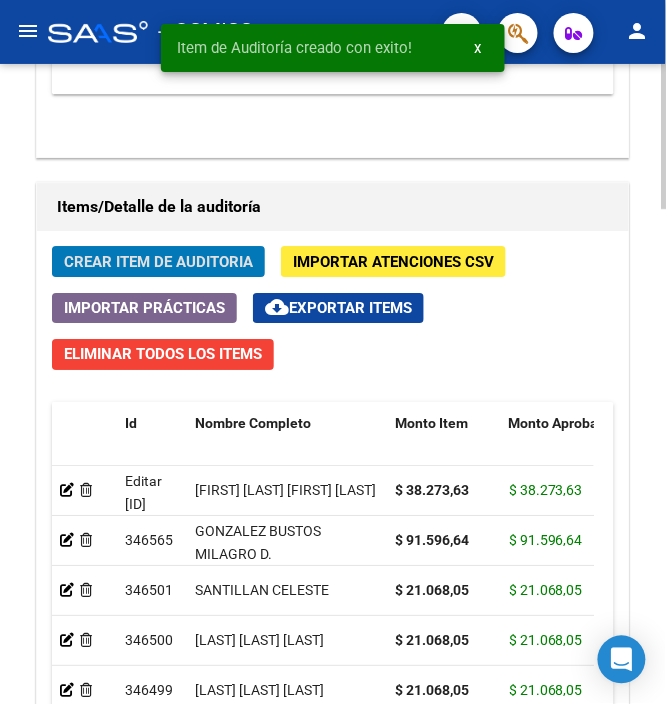 click on "Crear Item de Auditoria" 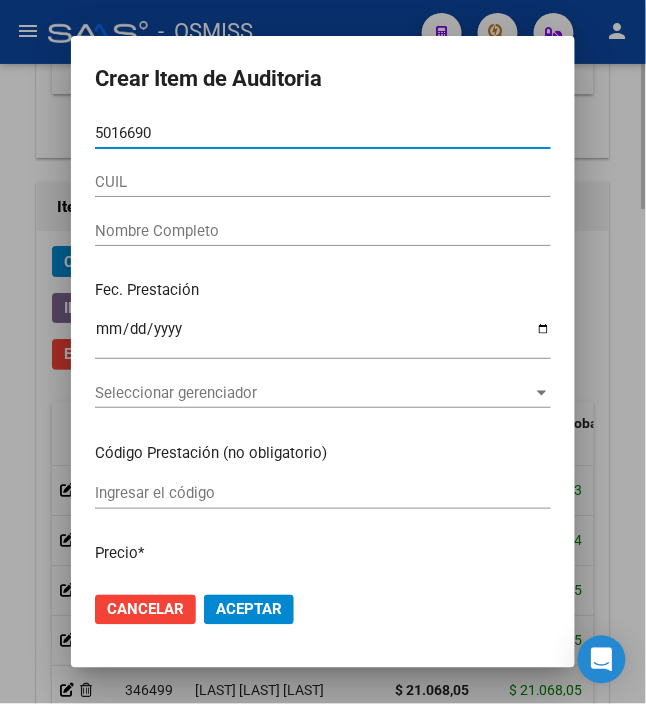 type on "[NUMBER]" 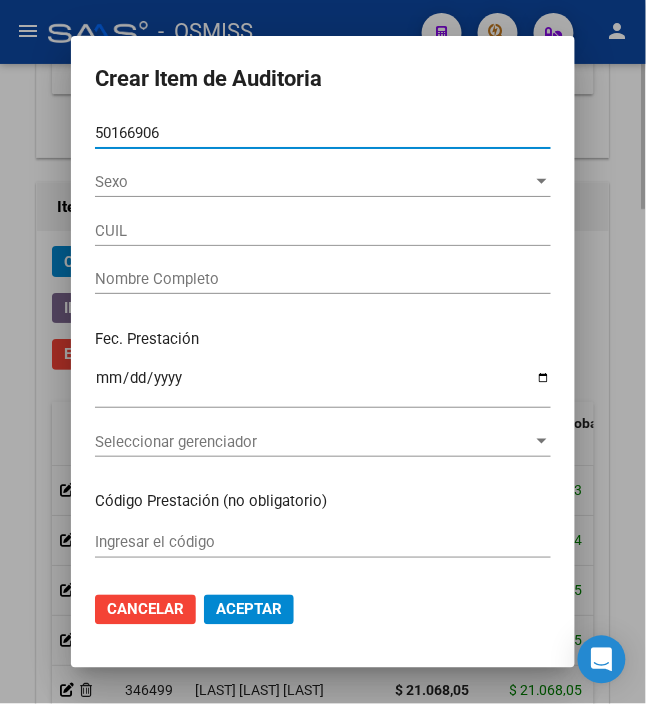 type on "[CUIL]" 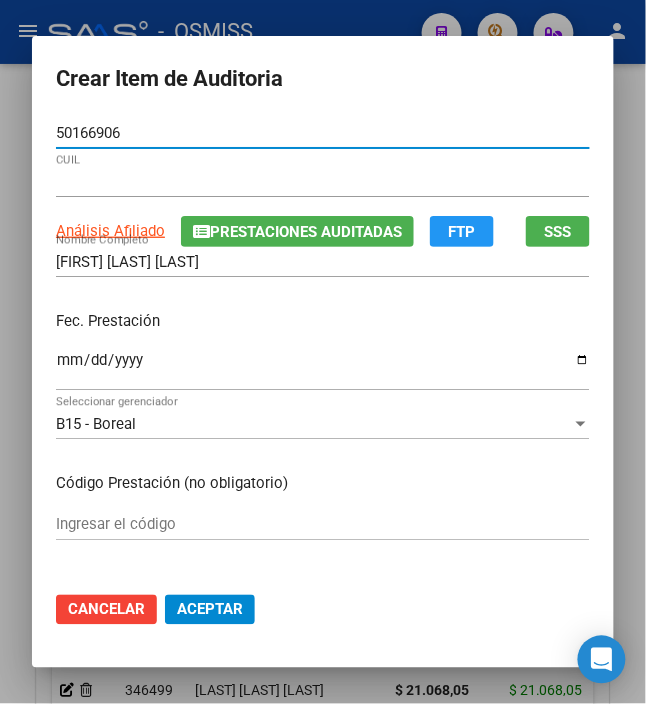type on "[NUMBER]" 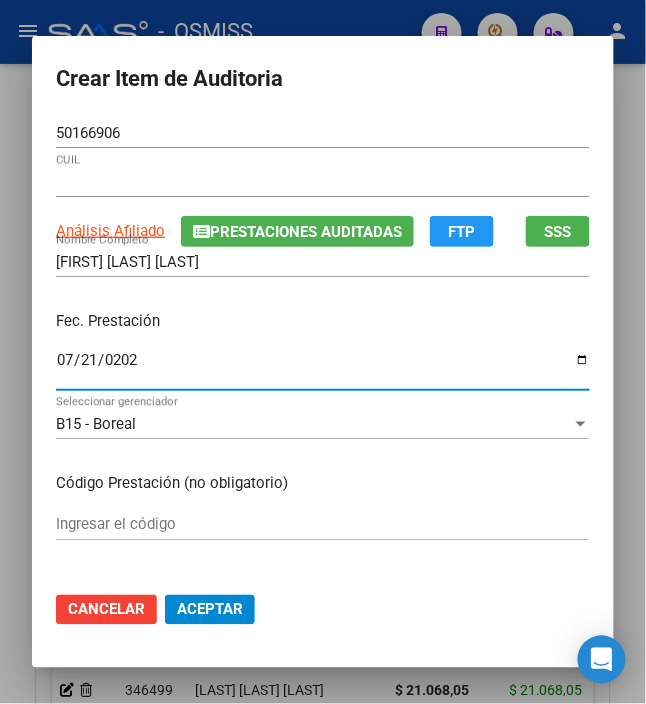 type on "2025-07-21" 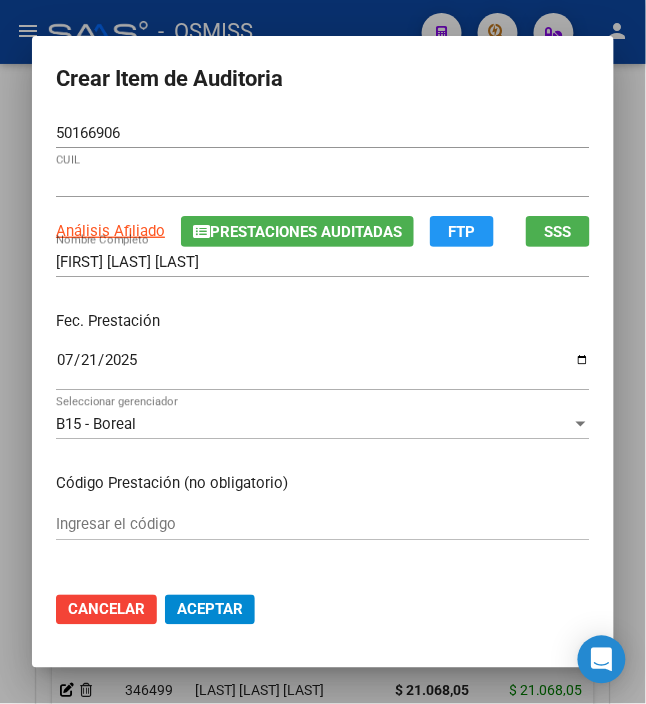 click on "Fec. Prestación    2025-07-21 Ingresar la fecha" at bounding box center [323, 352] 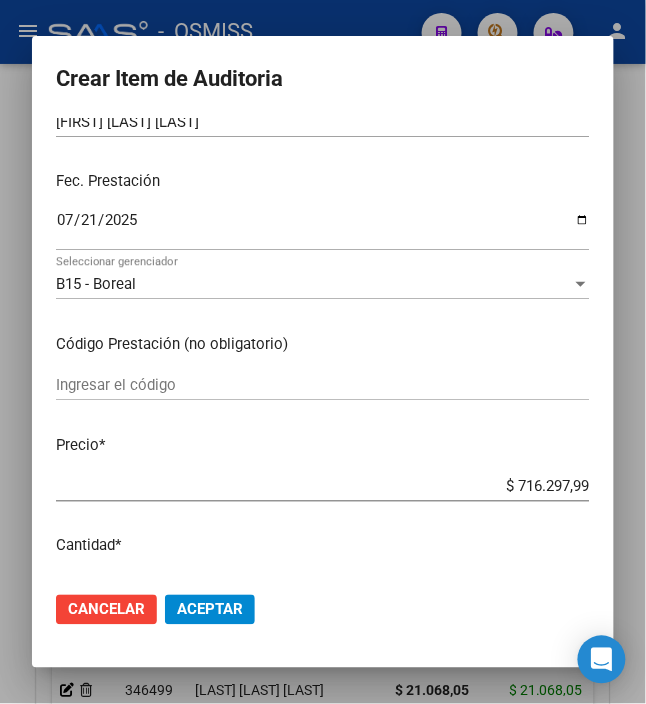 scroll, scrollTop: 266, scrollLeft: 0, axis: vertical 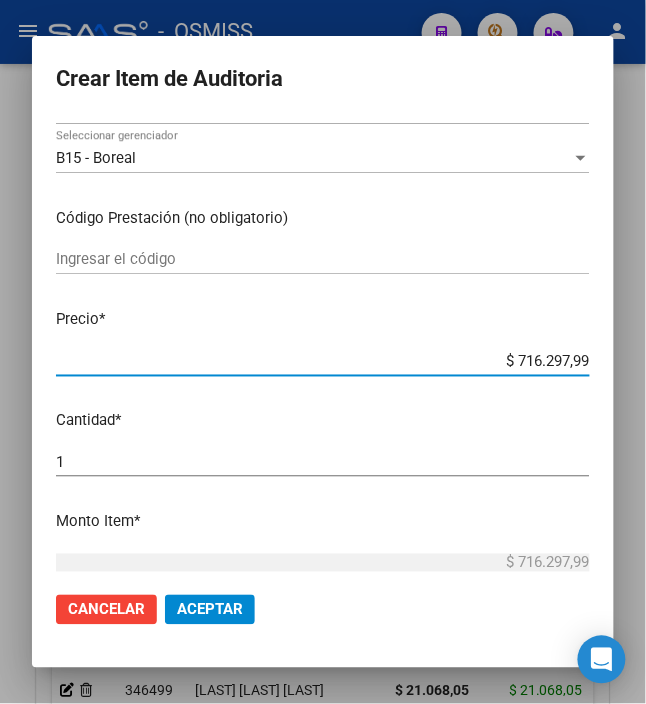 drag, startPoint x: 505, startPoint y: 360, endPoint x: 665, endPoint y: 373, distance: 160.52725 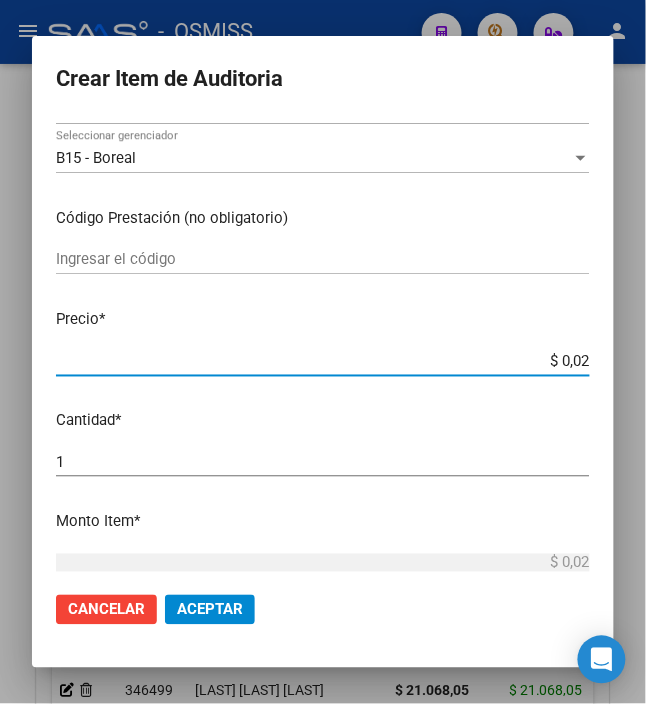 type on "$ 0,27" 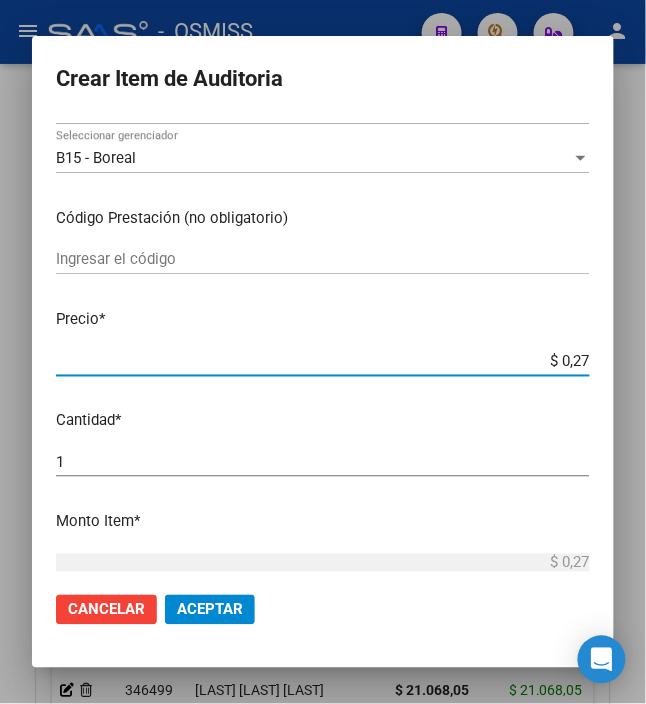 type on "$ 2,78" 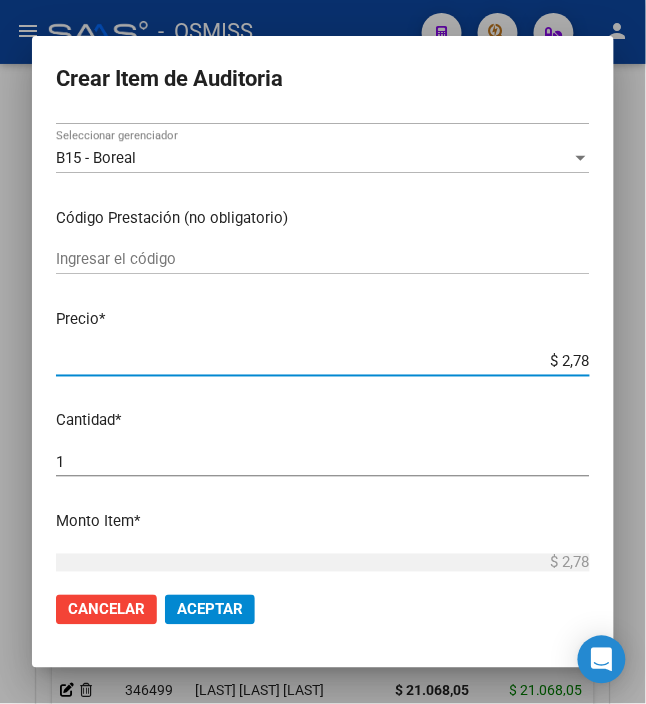 type on "$ 27,85" 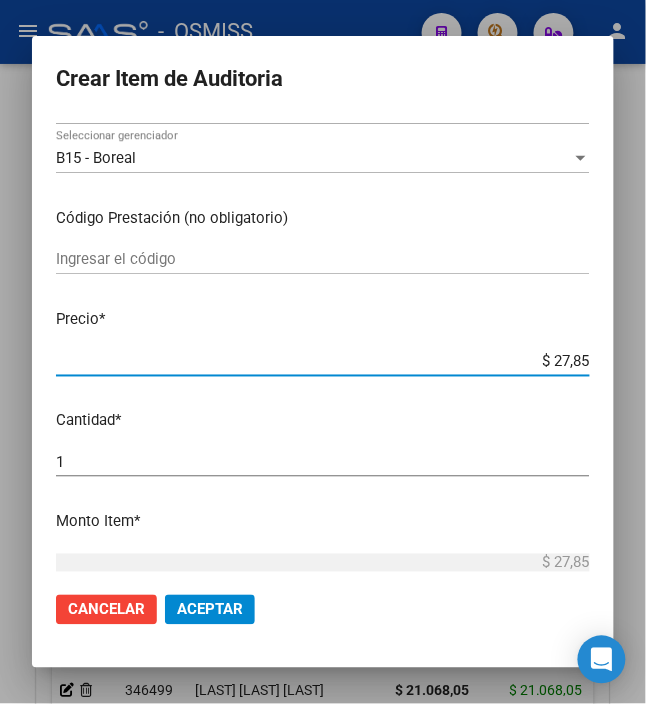 type on "$ 278,56" 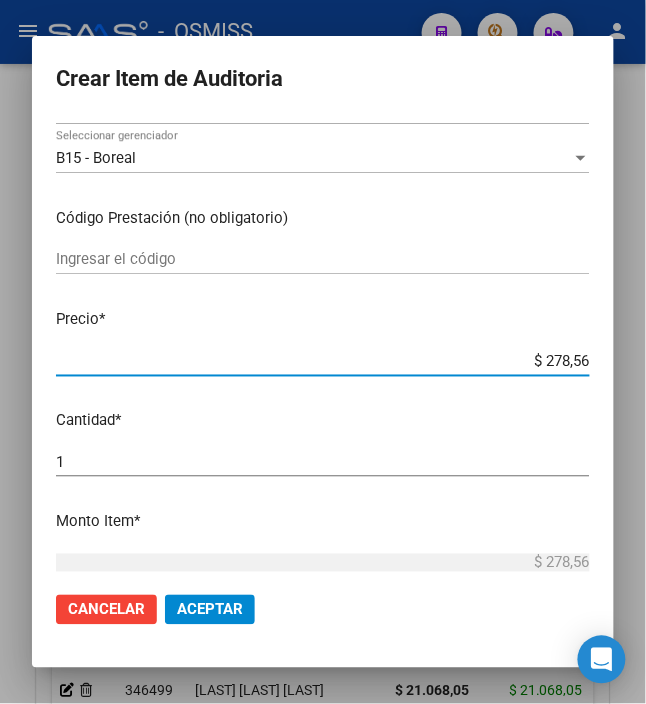 type on "$ 2.785,66" 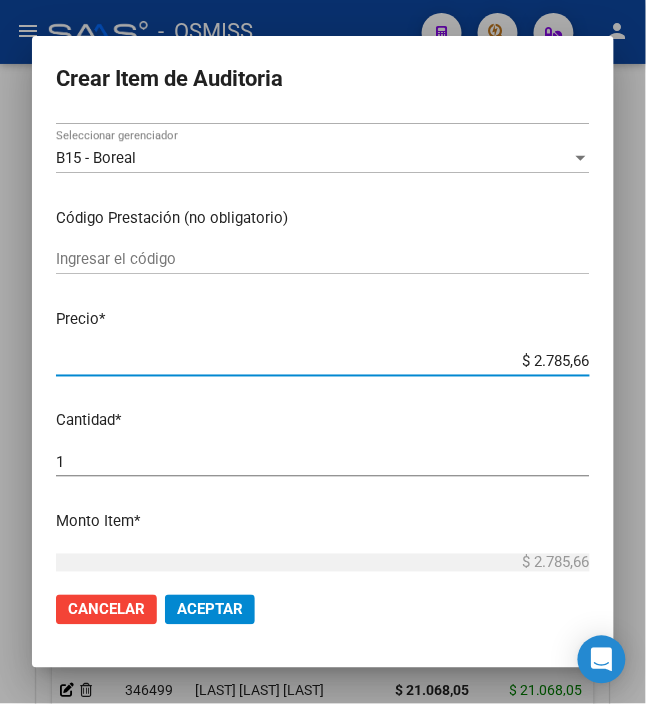 type on "$ 27.856,65" 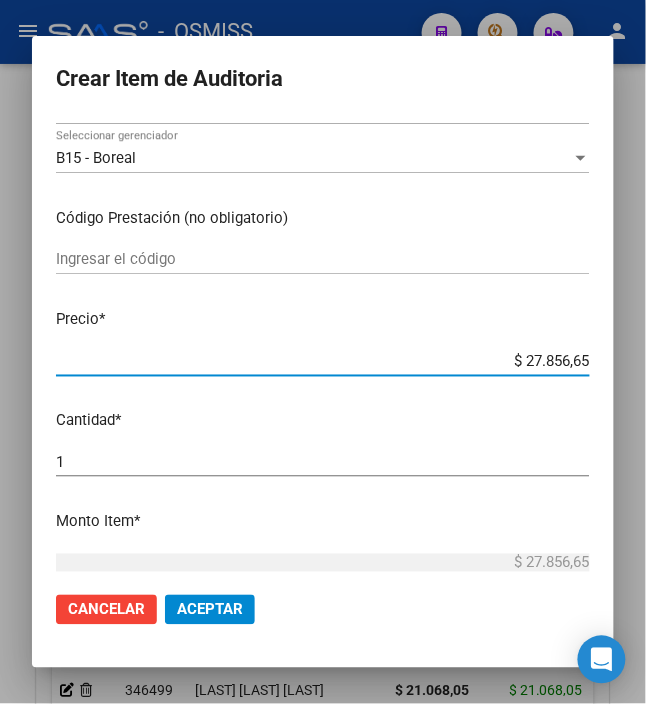 click on "Cantidad  *" at bounding box center (323, 420) 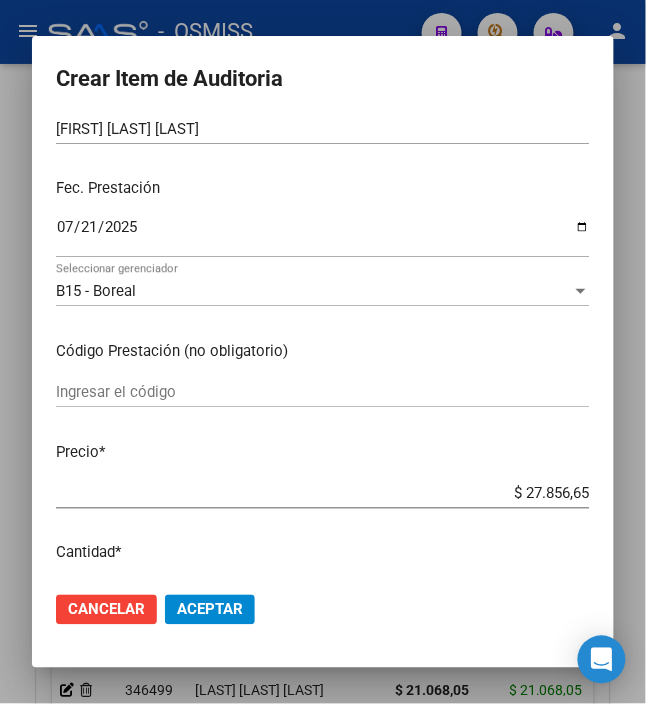 scroll, scrollTop: 0, scrollLeft: 0, axis: both 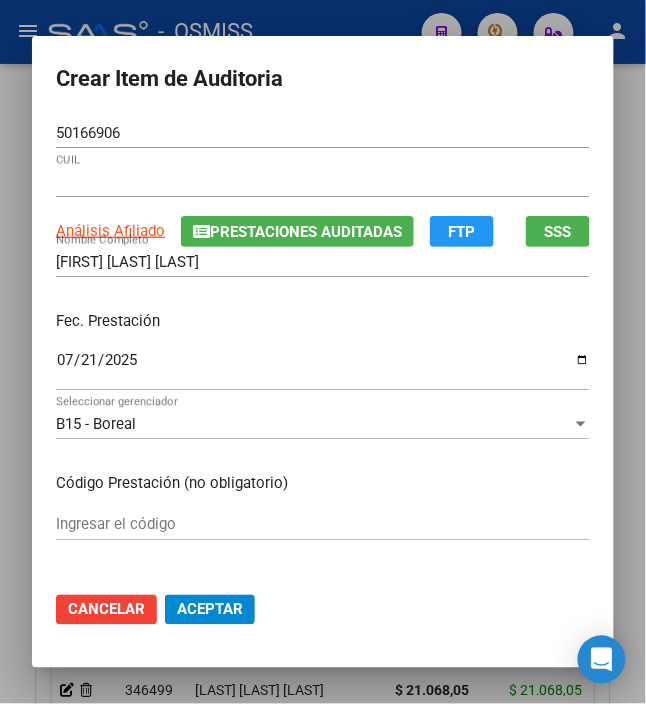 click on "Fec. Prestación    2025-07-21 Ingresar la fecha" at bounding box center (323, 352) 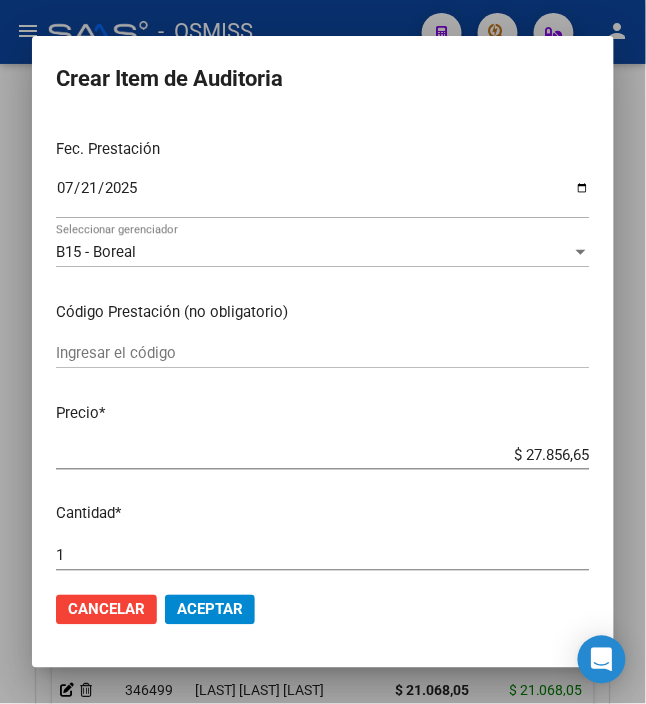scroll, scrollTop: 400, scrollLeft: 0, axis: vertical 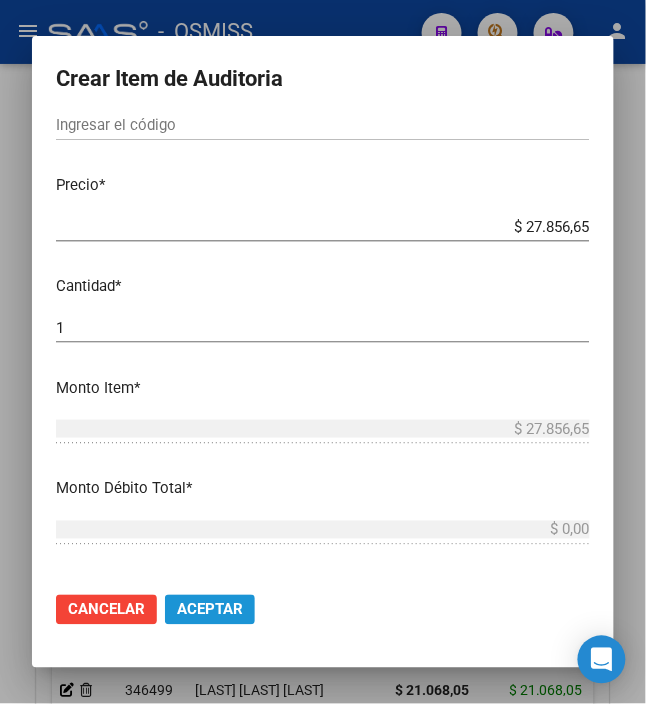 click on "Aceptar" 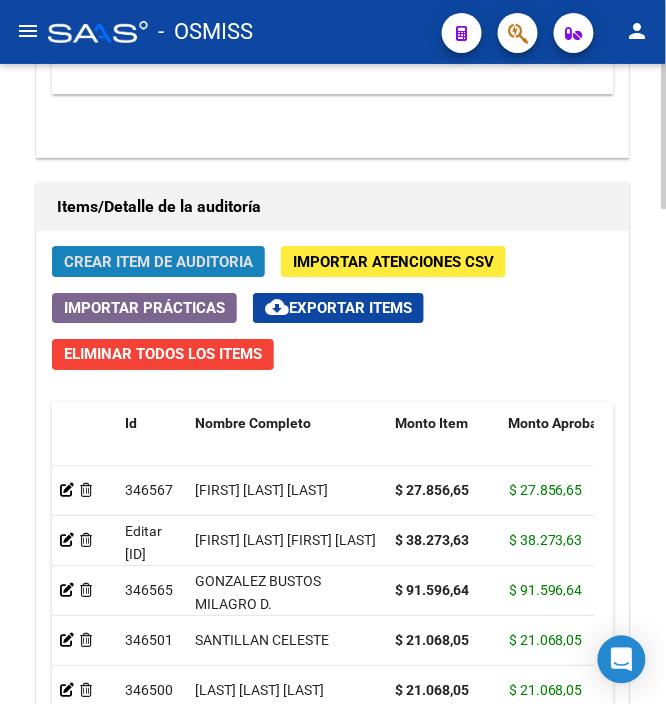 click on "Crear Item de Auditoria" 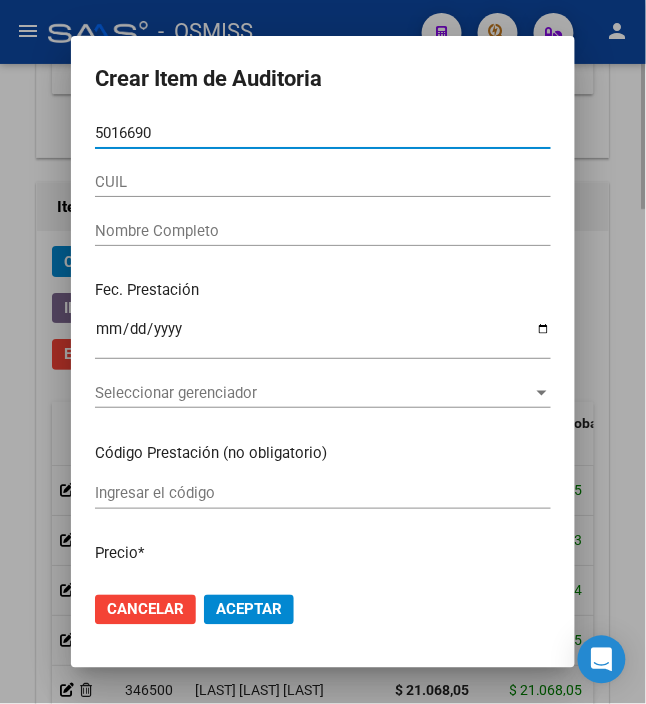 type on "[NUMBER]" 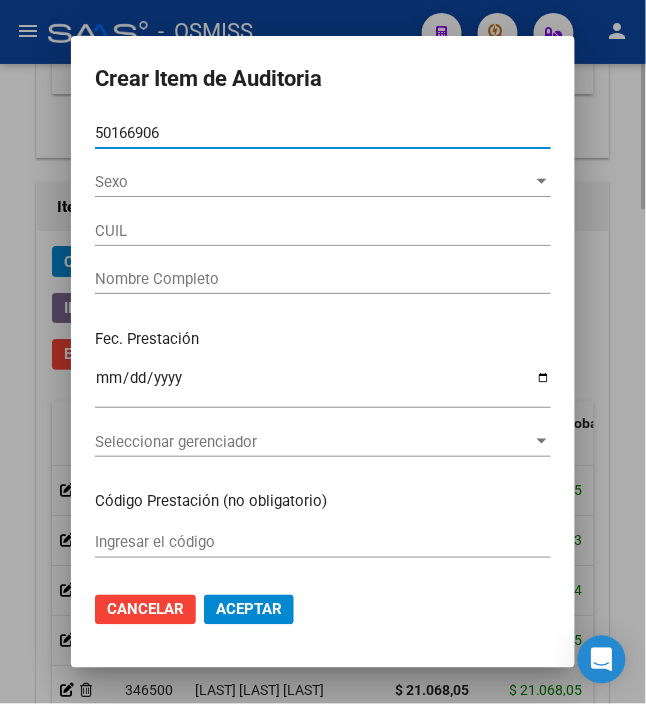 type on "[CUIL]" 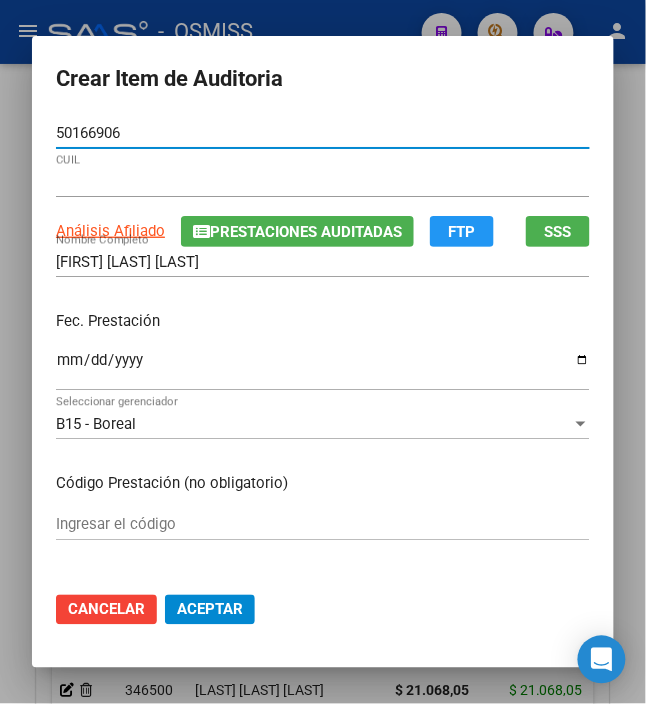 type on "[NUMBER]" 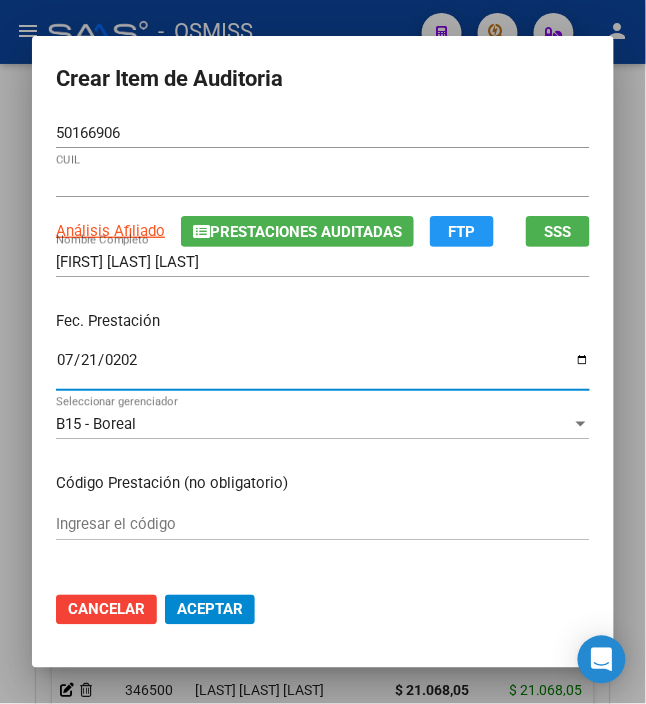 type on "2025-07-21" 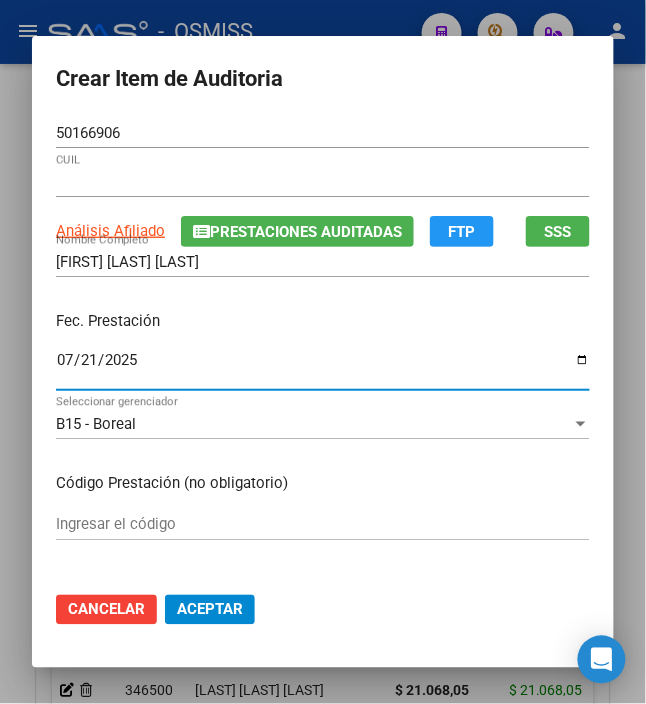click on "Fec. Prestación" at bounding box center (323, 321) 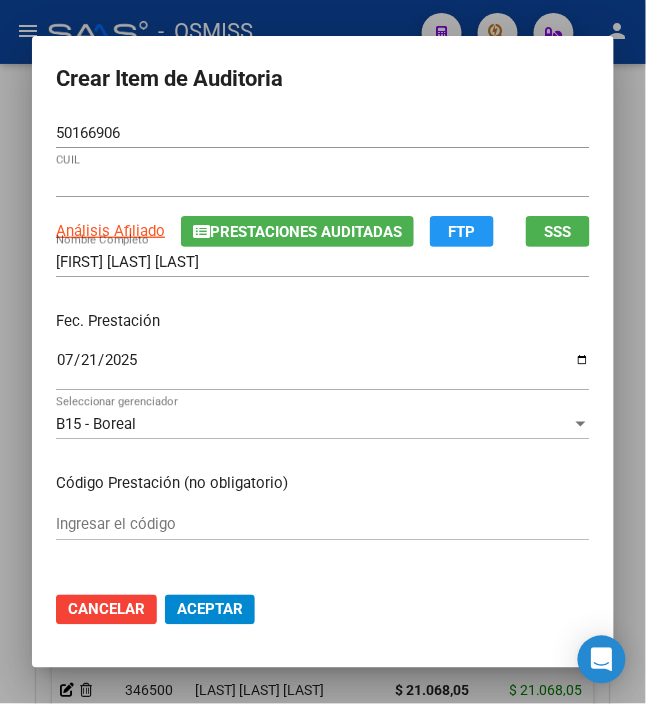 click on "Cancelar" 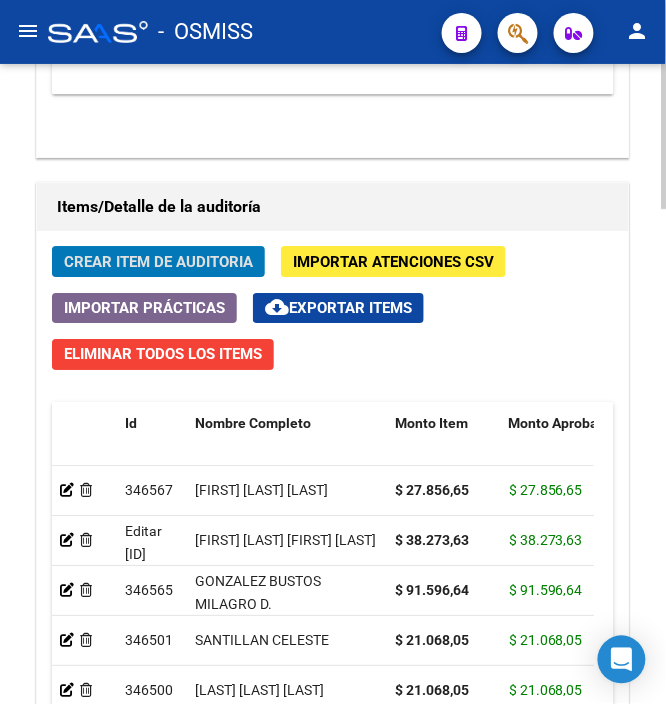 click on "Crear Item de Auditoria" 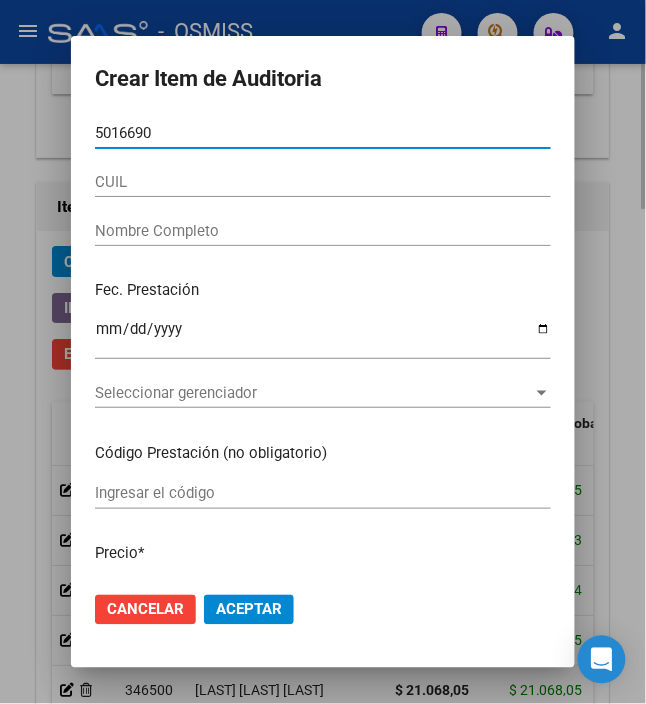 type on "[NUMBER]" 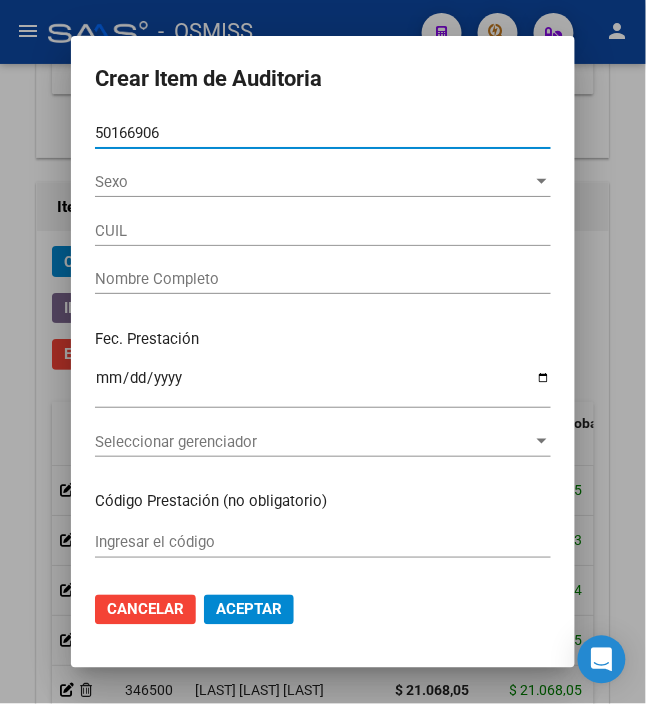 type on "[CUIL]" 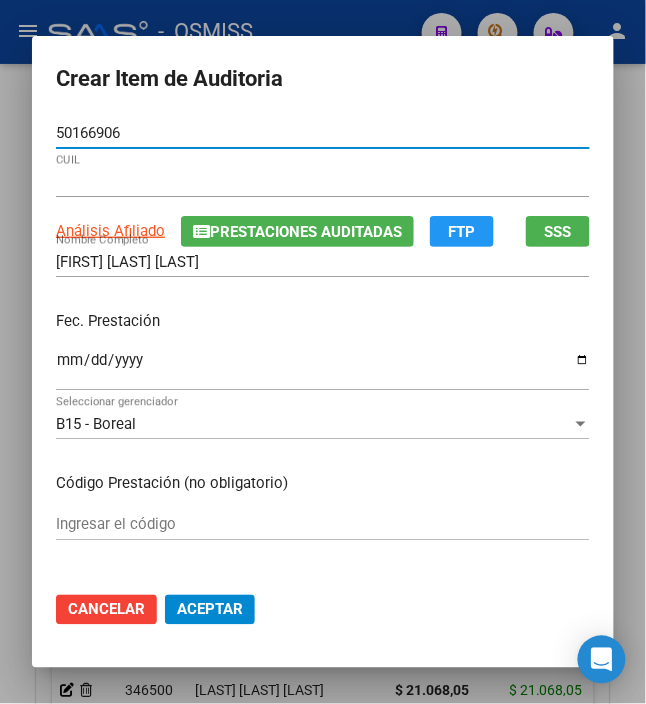 type on "[NUMBER]" 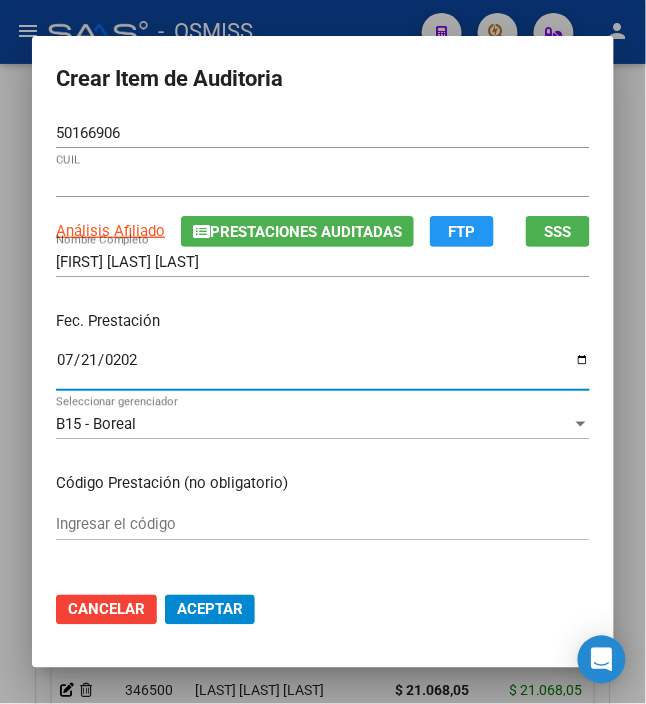 type on "2025-07-21" 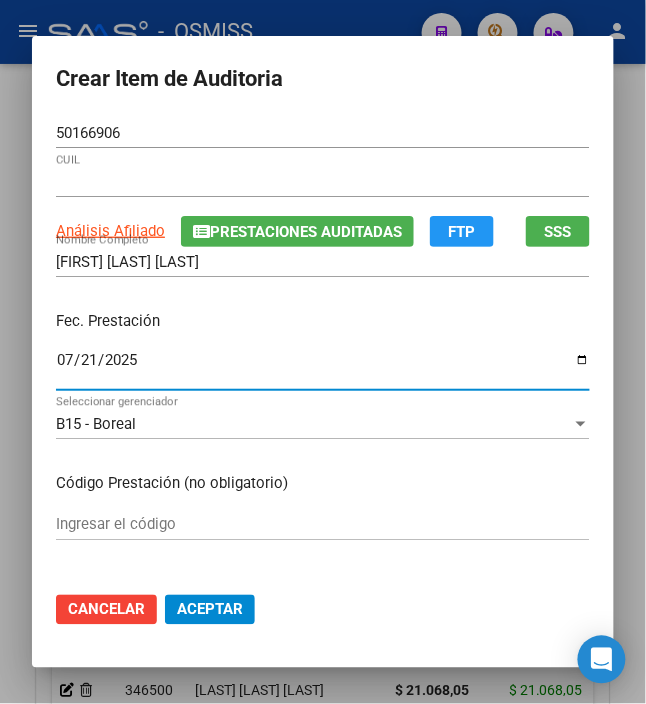 click on "Fec. Prestación" at bounding box center (323, 321) 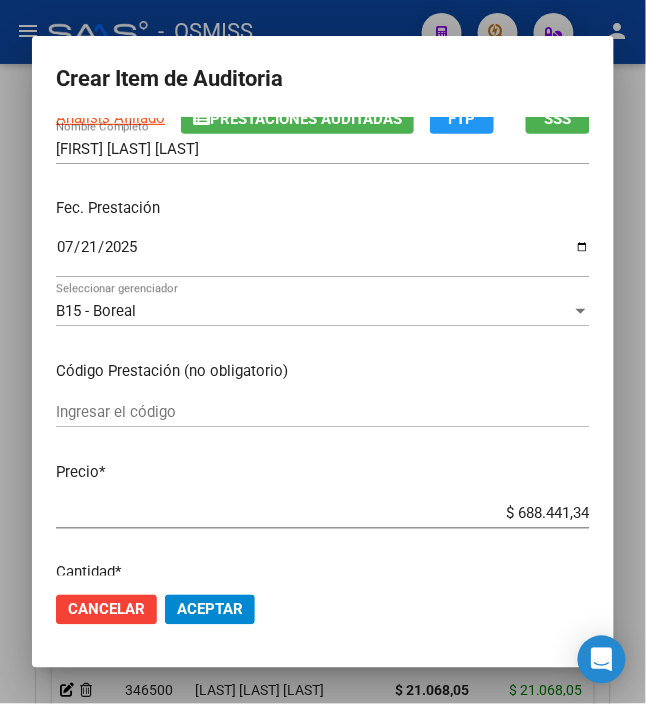 scroll, scrollTop: 266, scrollLeft: 0, axis: vertical 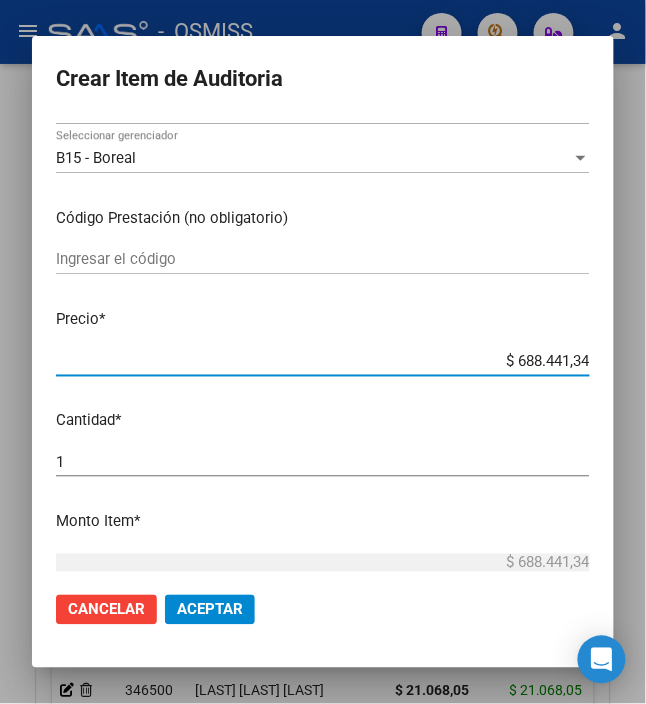 drag, startPoint x: 553, startPoint y: 360, endPoint x: 685, endPoint y: 360, distance: 132 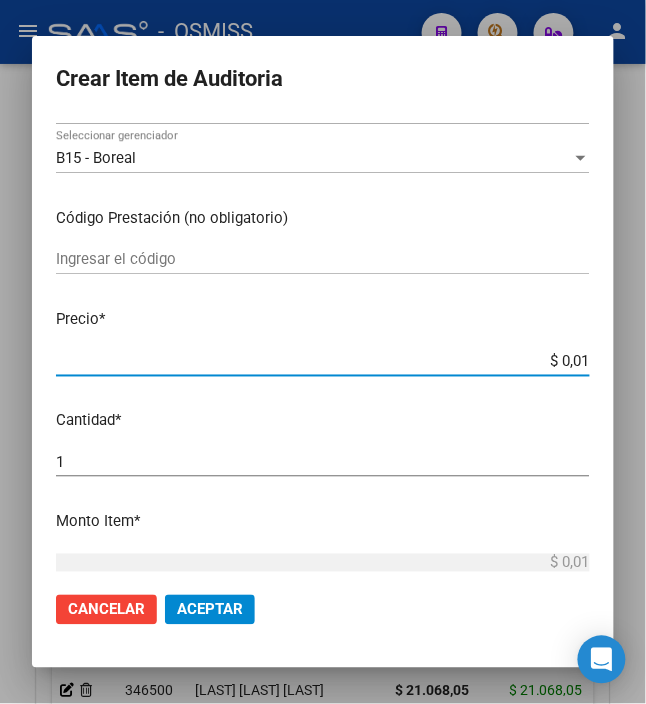 type on "$ 0,12" 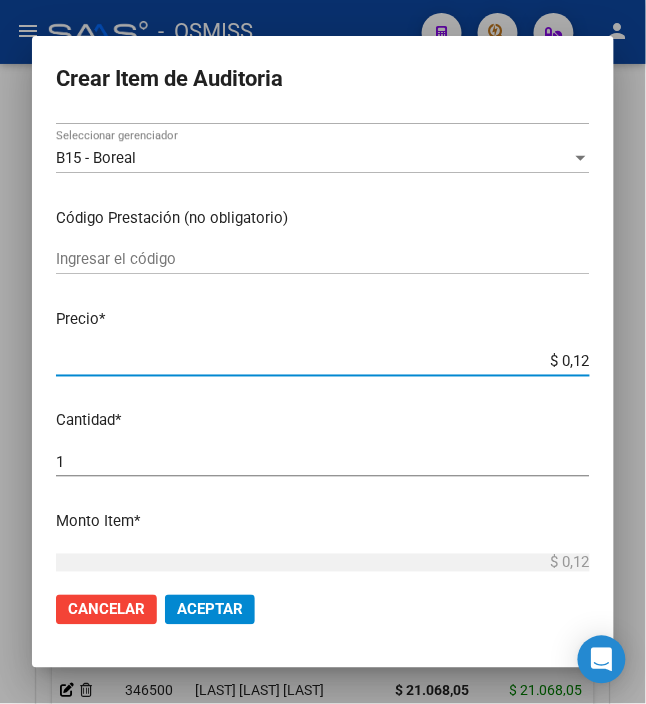 type on "$ 1,23" 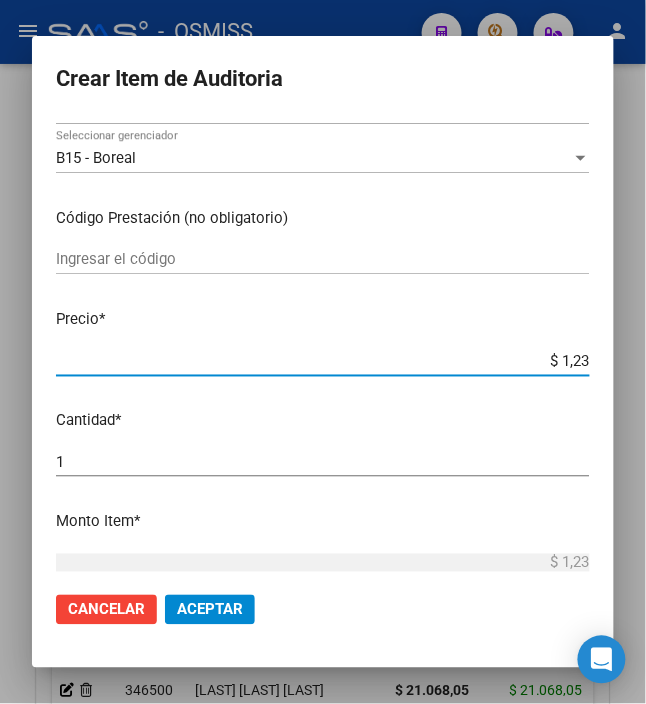 type on "$ 12,38" 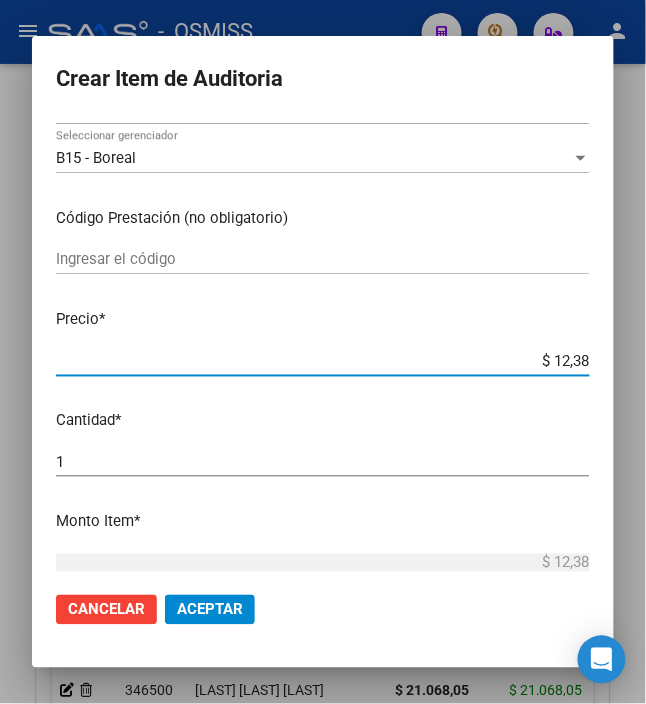 type on "$ 123,83" 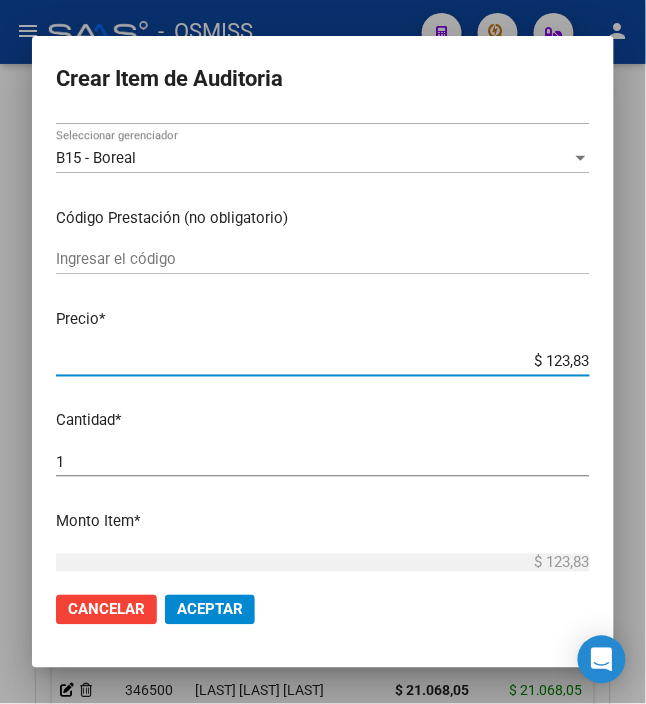 type on "$ 1.238,33" 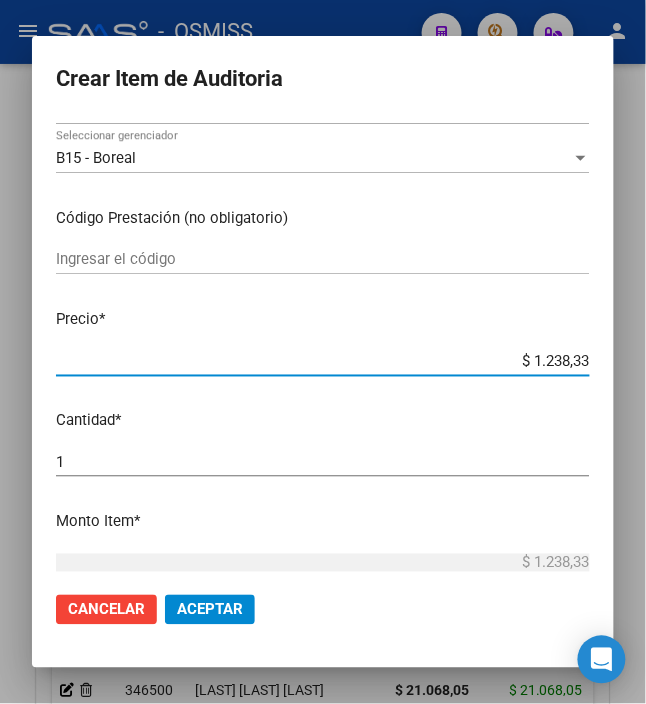 type on "$ 12.383,33" 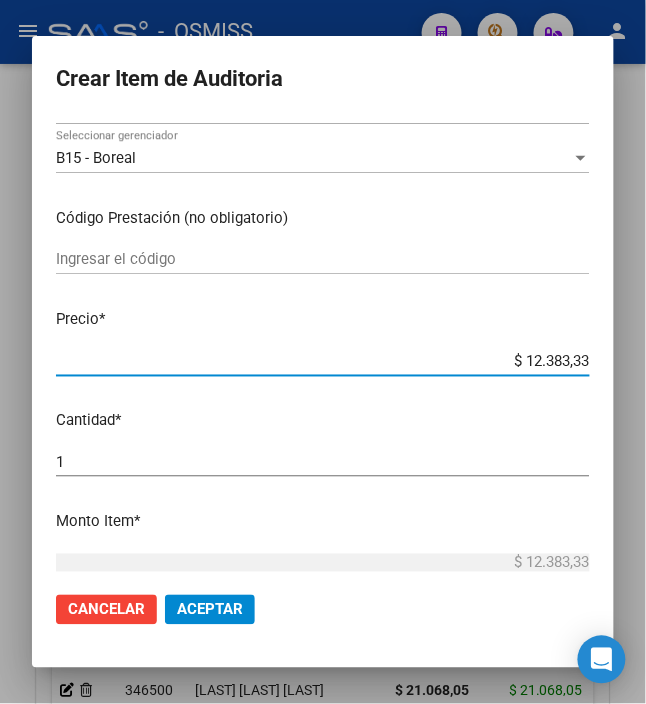click on "Aceptar" 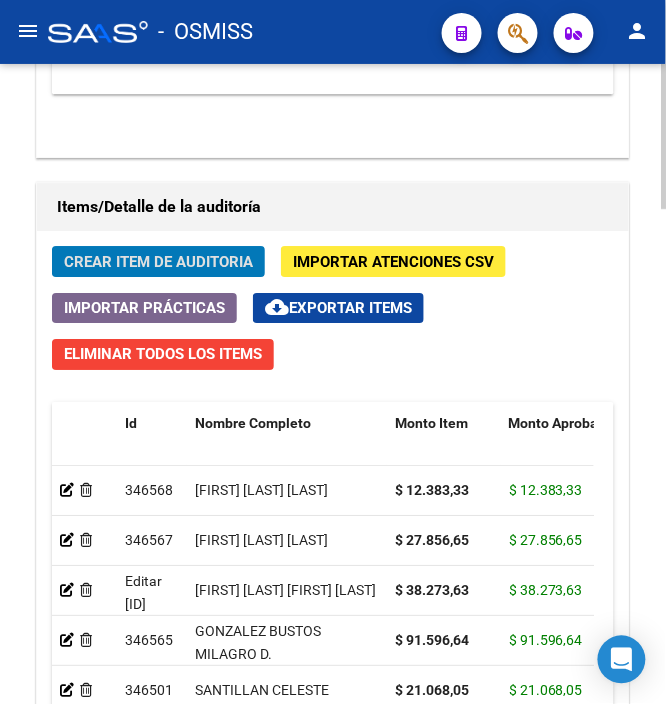 click on "Crear Item de Auditoria" 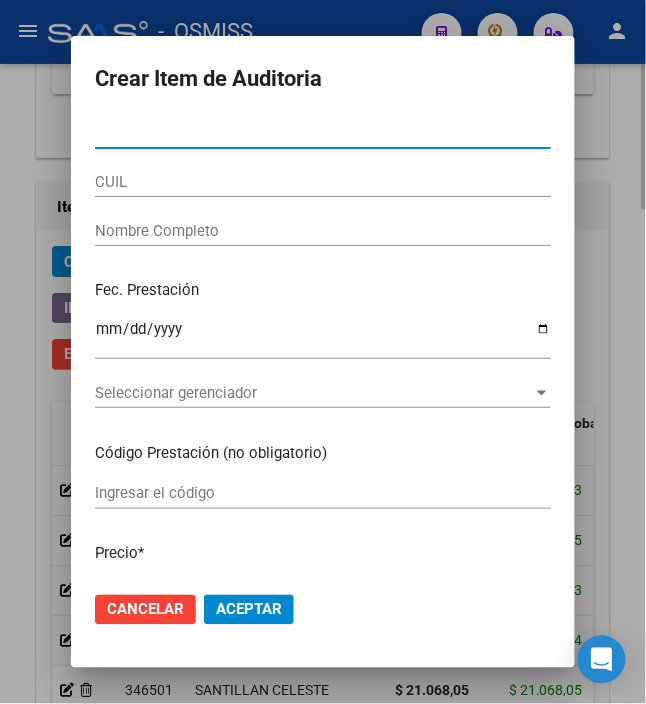 type on "47738848" 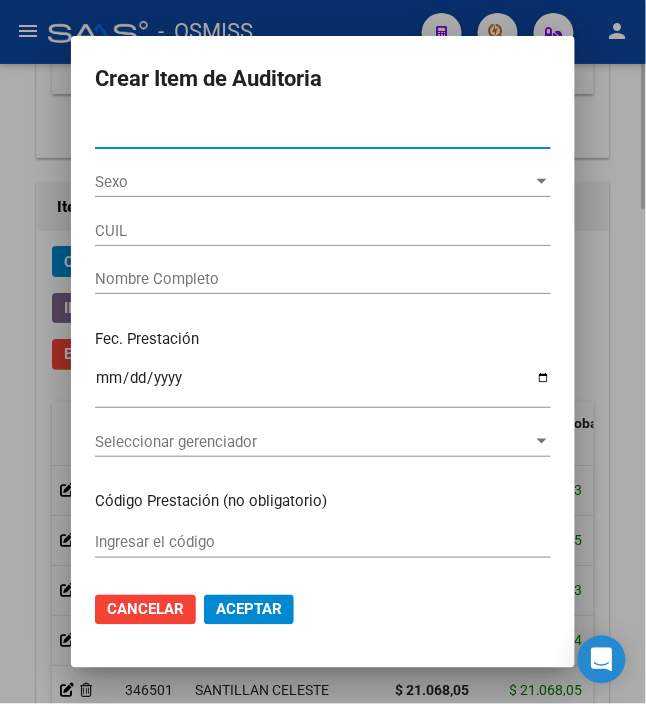 type on "27477388480" 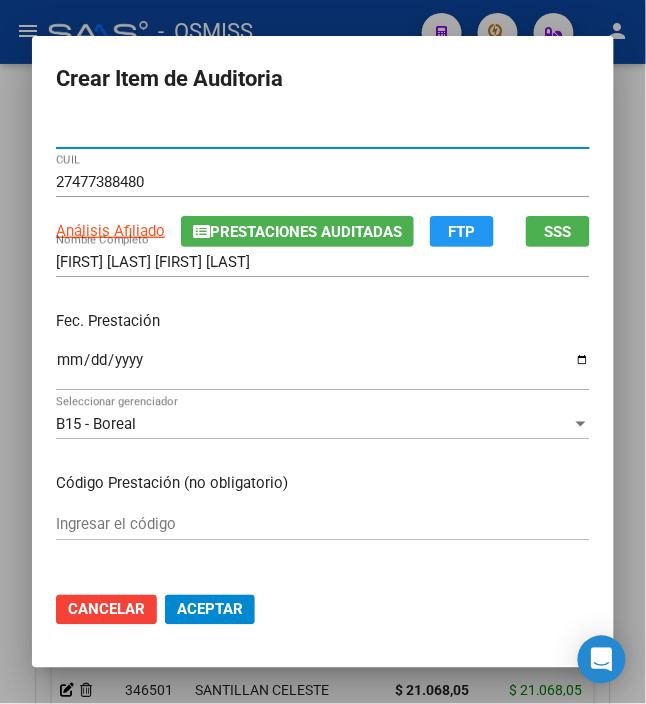 type on "47738848" 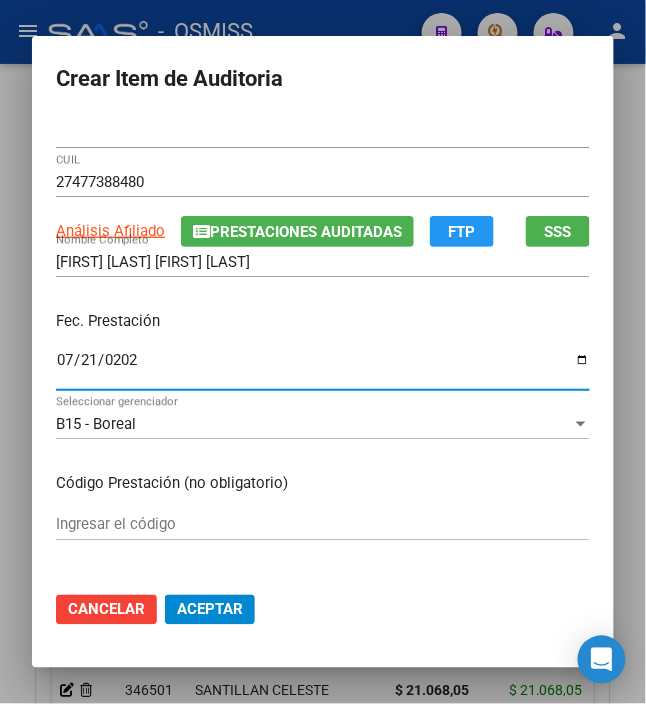 type on "2025-07-21" 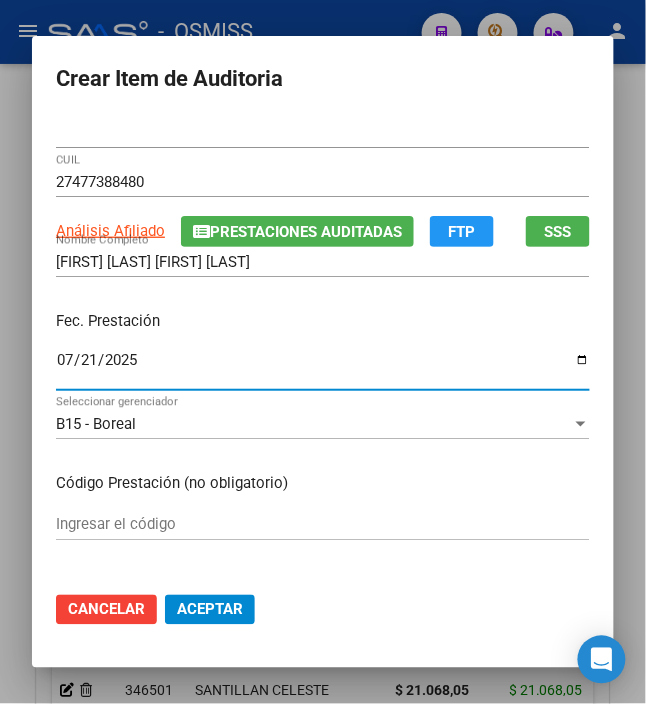 click on "Fec. Prestación" at bounding box center (323, 321) 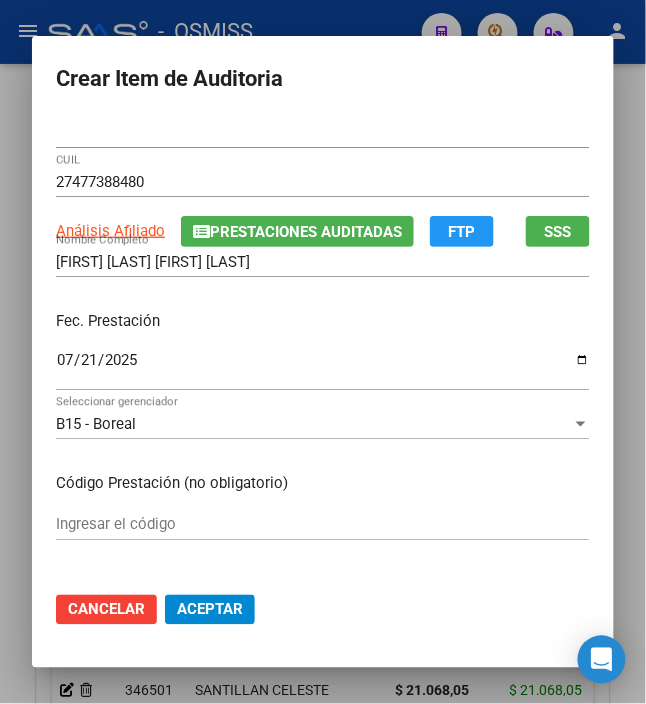 click on "Fec. Prestación" at bounding box center [323, 321] 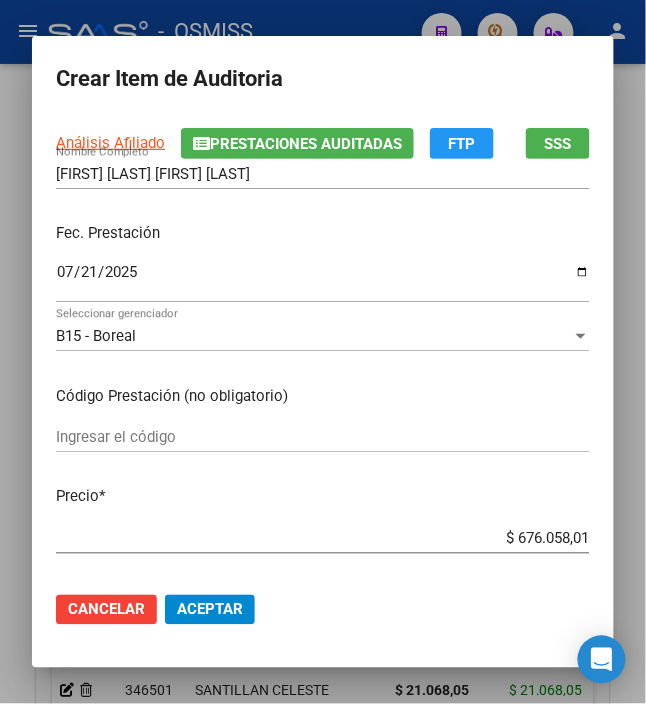 scroll, scrollTop: 133, scrollLeft: 0, axis: vertical 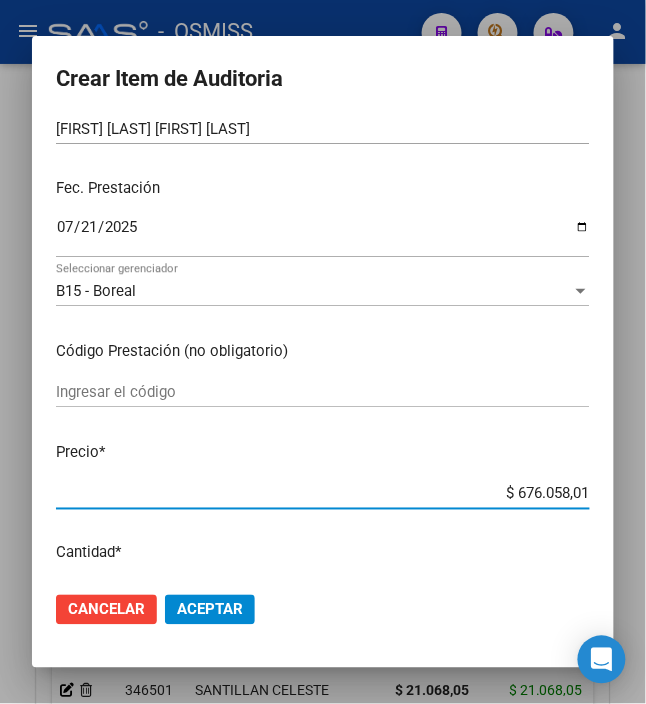 drag, startPoint x: 505, startPoint y: 494, endPoint x: 685, endPoint y: 500, distance: 180.09998 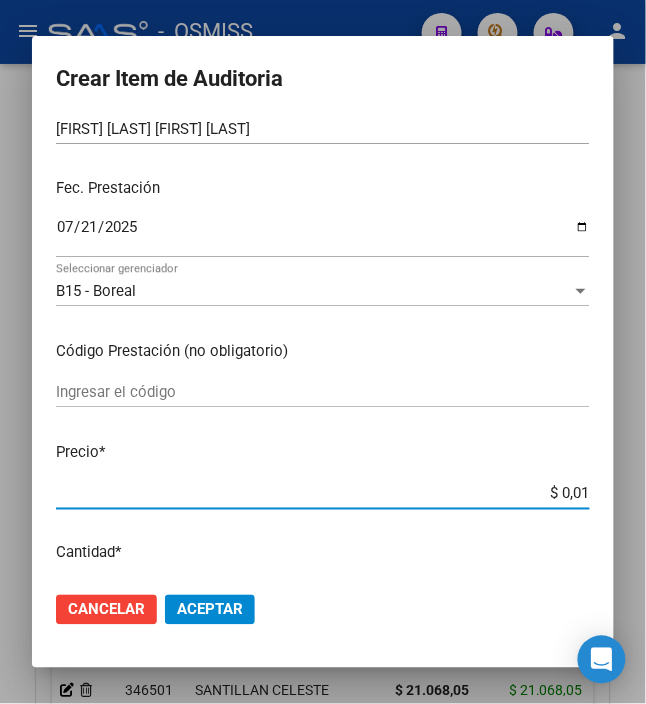 type on "$ 0,12" 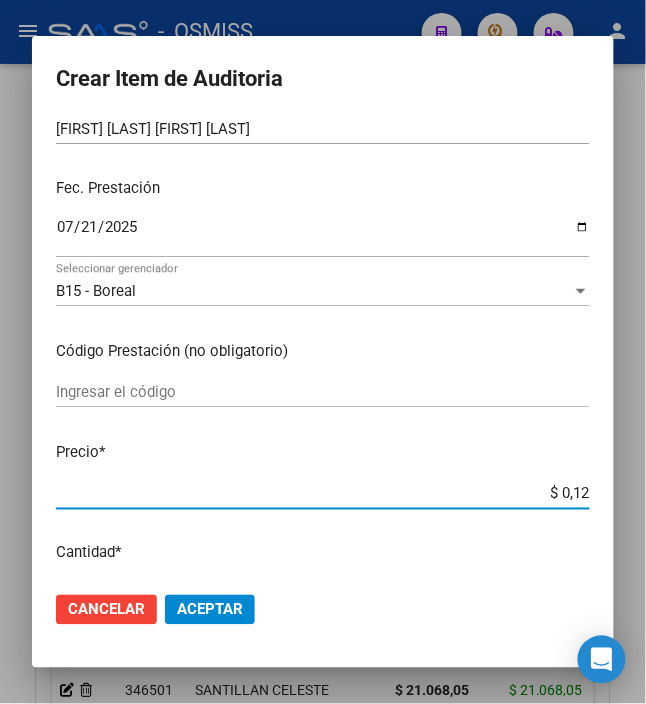 type on "$ 1,23" 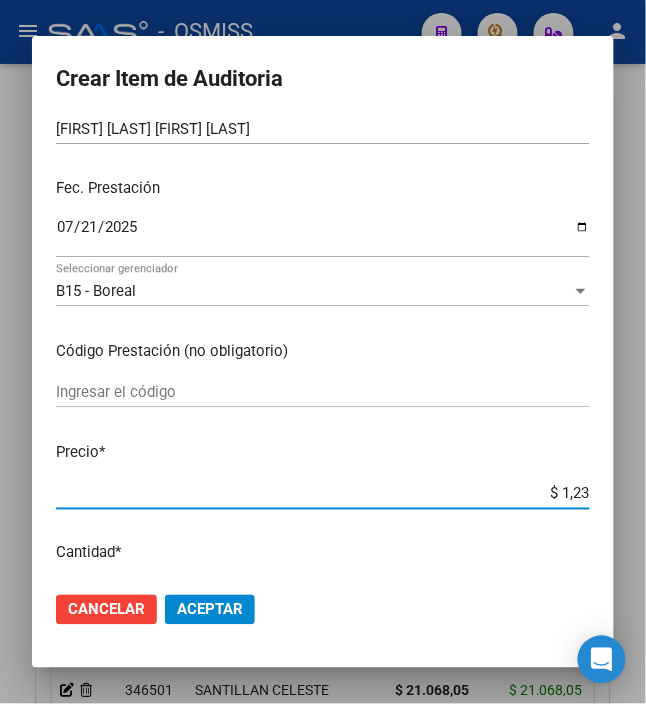 type on "$ 12,38" 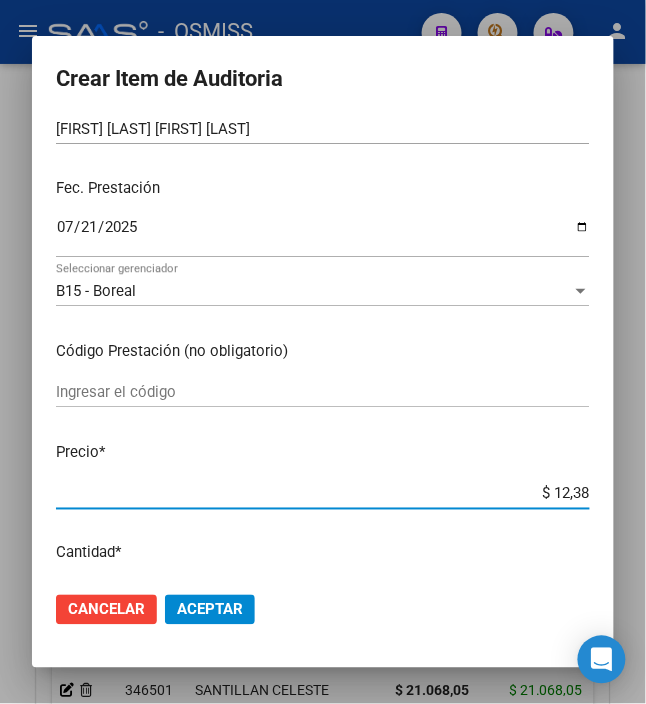 type on "$ 123,83" 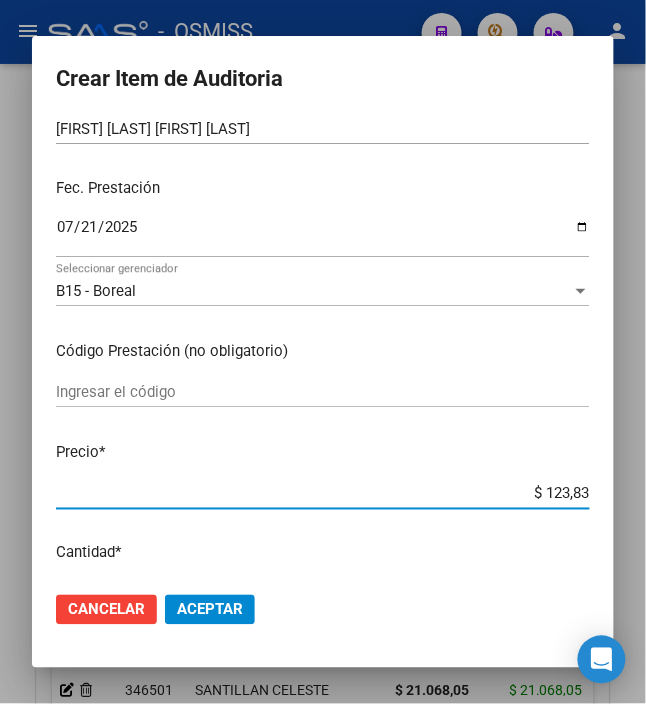 type on "$ 1.238,33" 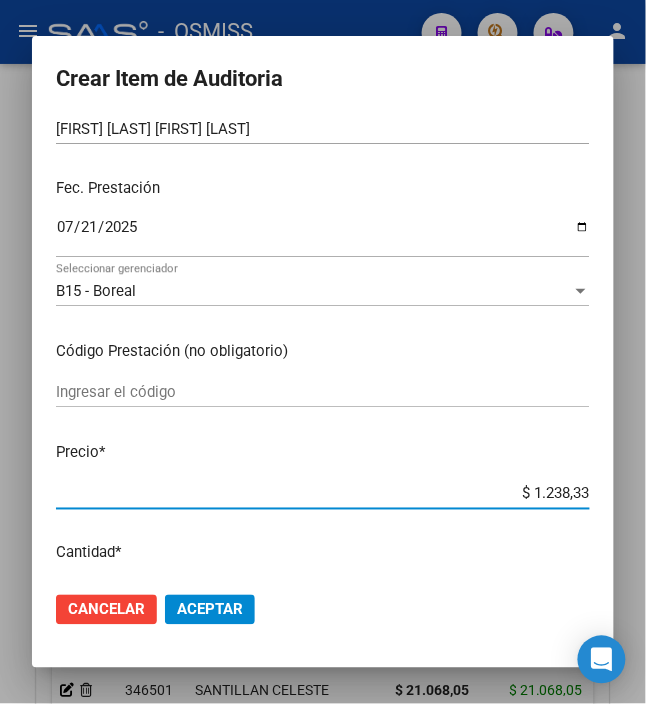 type on "$ 12.383,33" 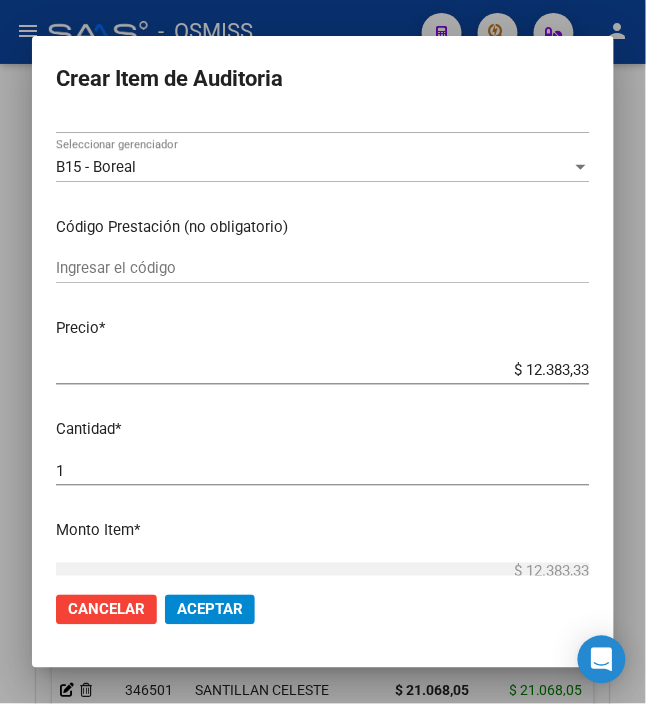 scroll, scrollTop: 266, scrollLeft: 0, axis: vertical 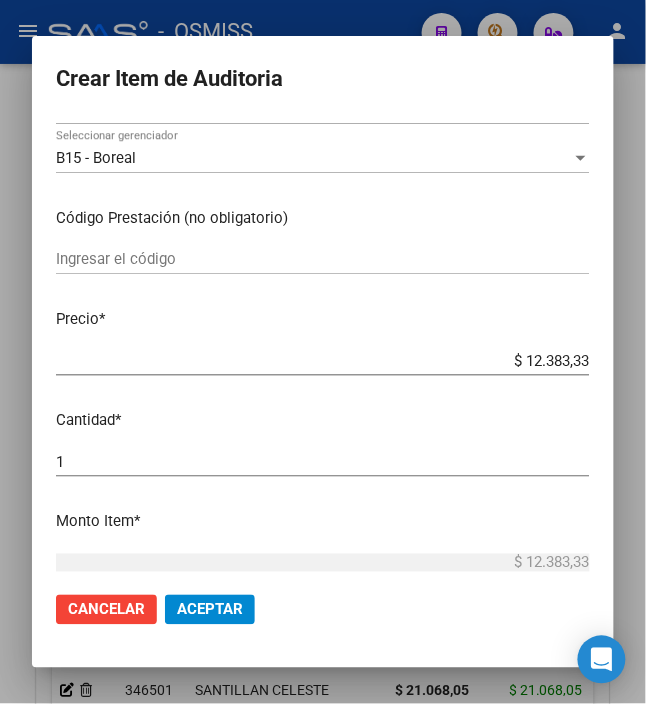 click on "Aceptar" 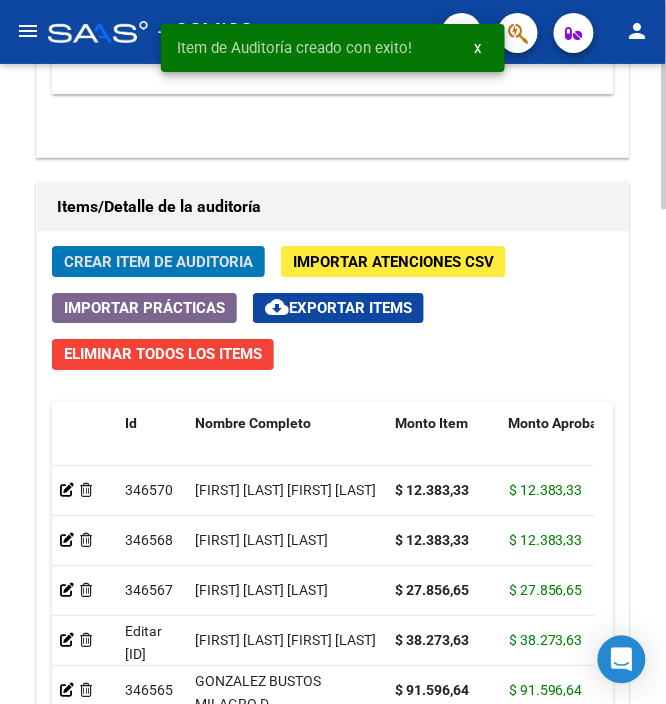 click on "Crear Item de Auditoria" 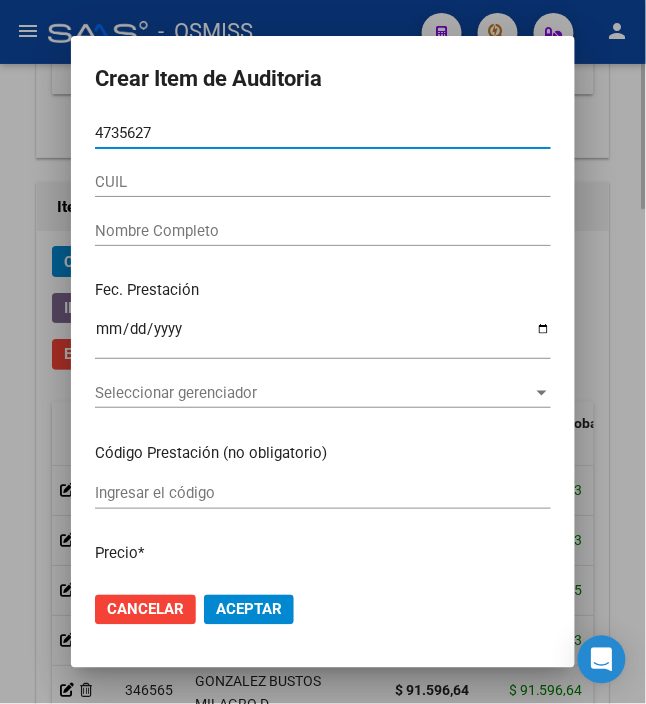 type on "47356277" 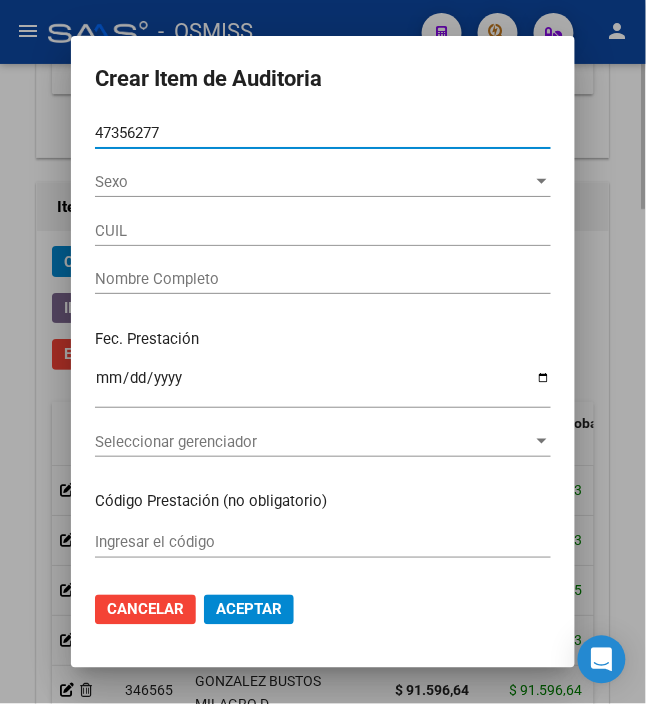 type on "23473562774" 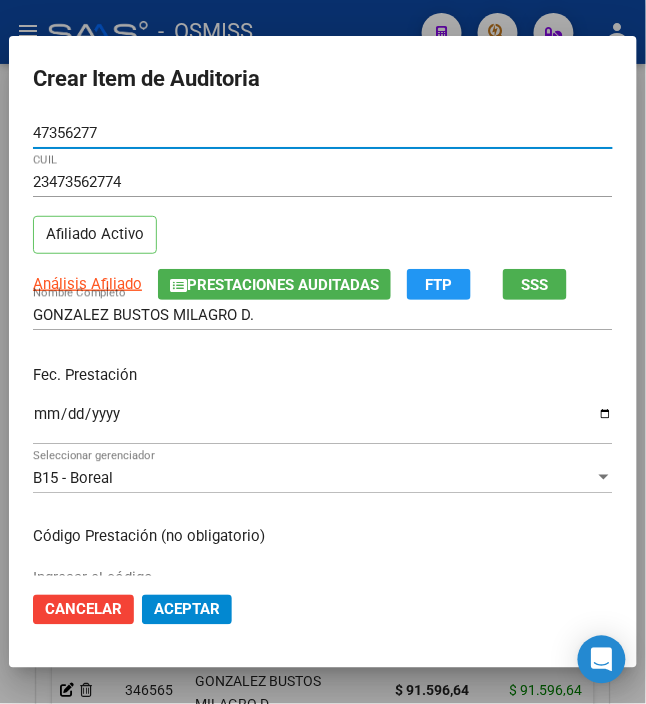 type on "47356277" 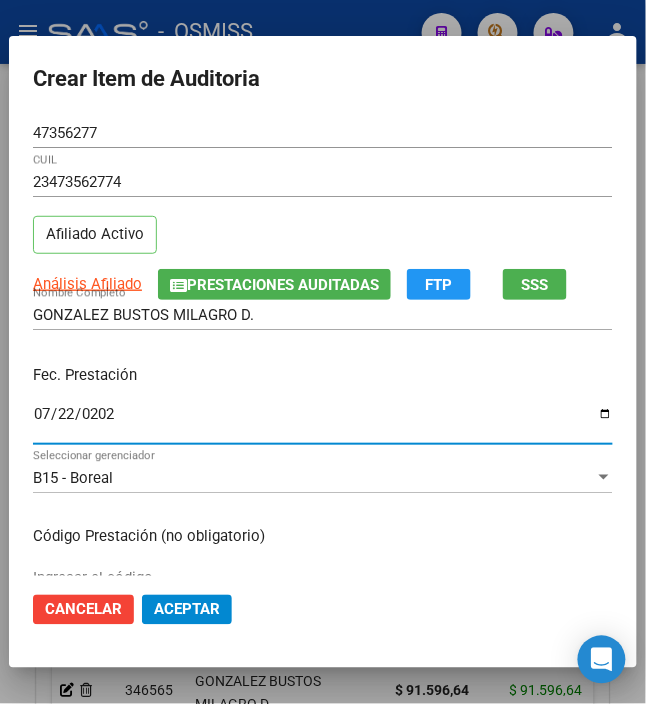 type on "2025-07-22" 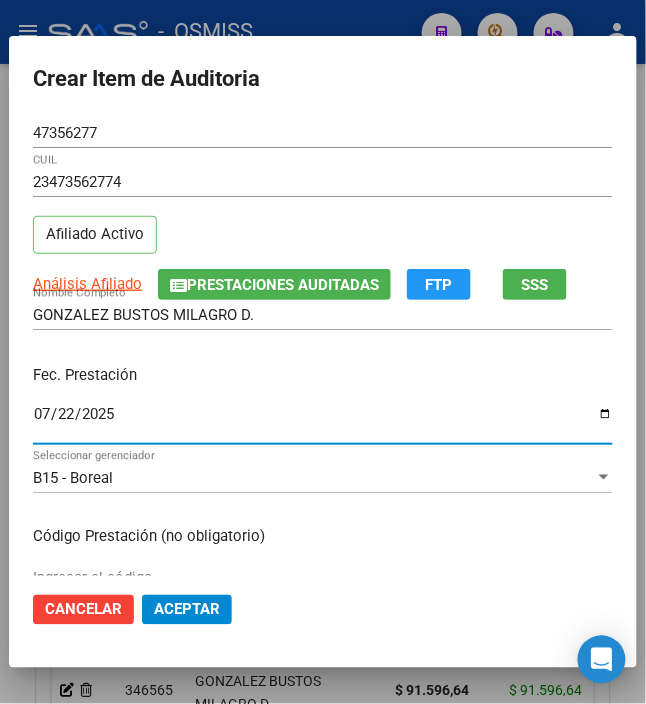 click on "Fec. Prestación    2025-07-22 Ingresar la fecha" at bounding box center (323, 406) 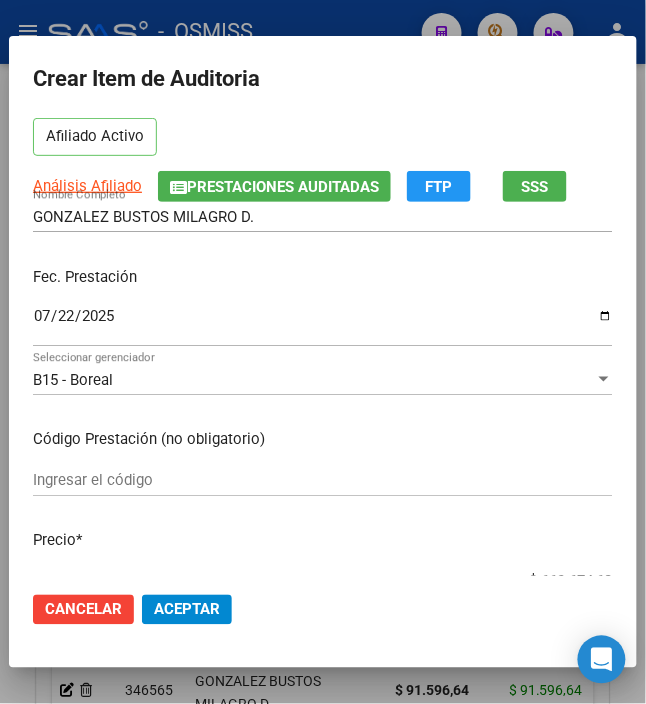 scroll, scrollTop: 266, scrollLeft: 0, axis: vertical 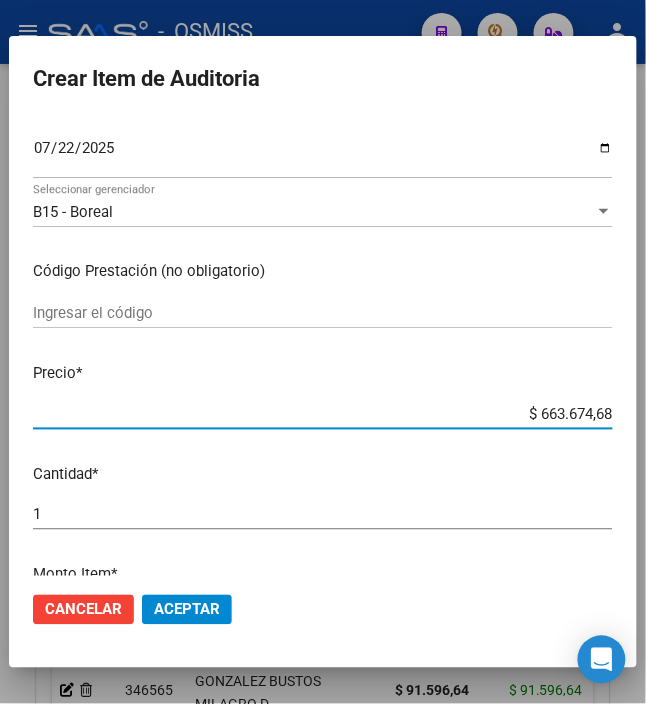 drag, startPoint x: 528, startPoint y: 414, endPoint x: 685, endPoint y: 401, distance: 157.5373 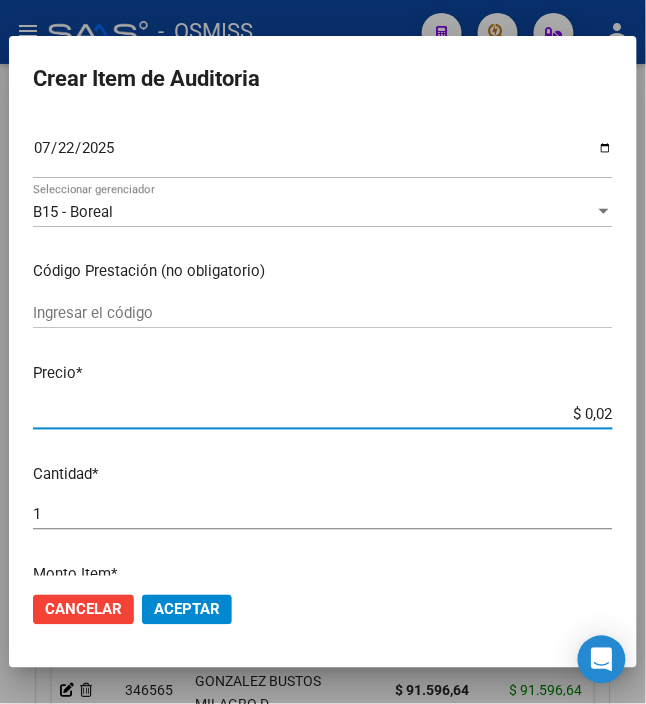type on "$ 0,21" 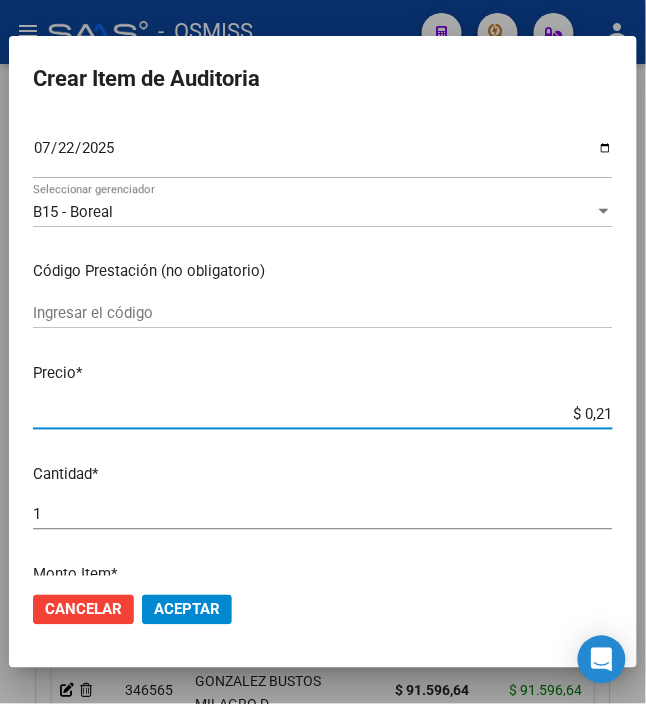 type on "$ 2,18" 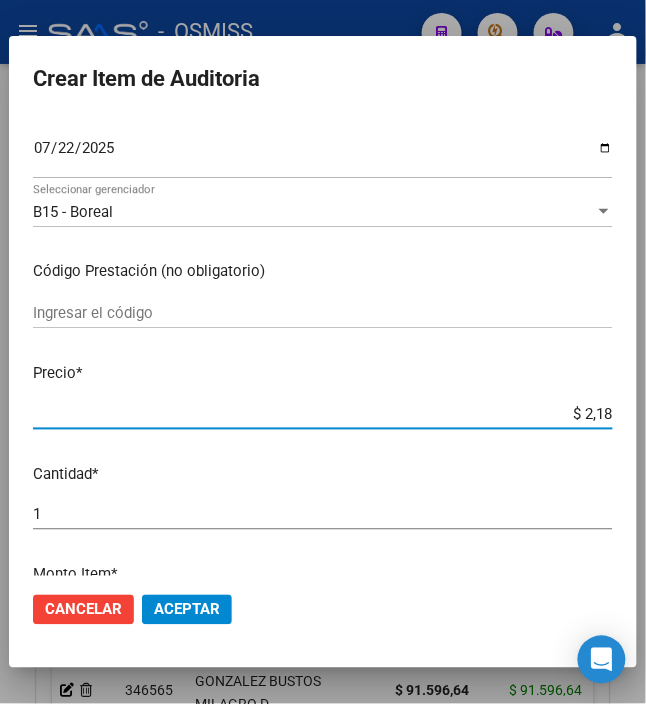 type on "$ 21,83" 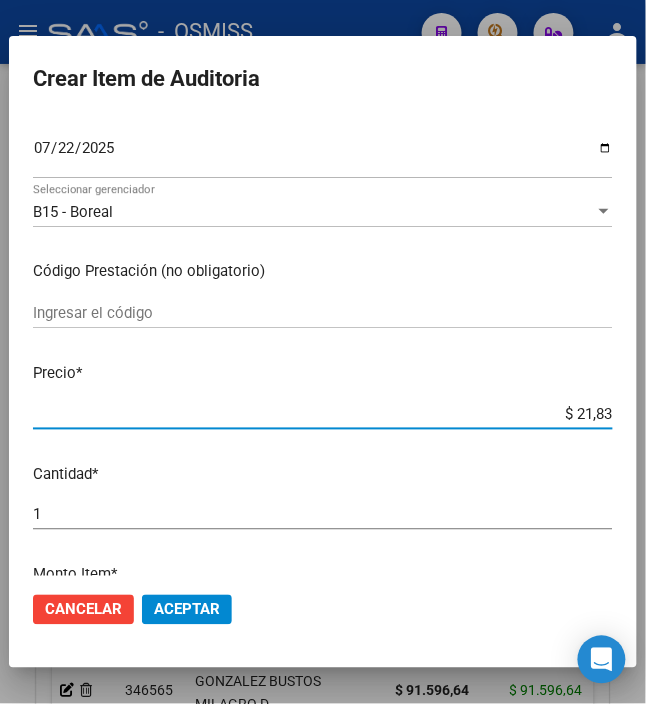 type on "$ 218,34" 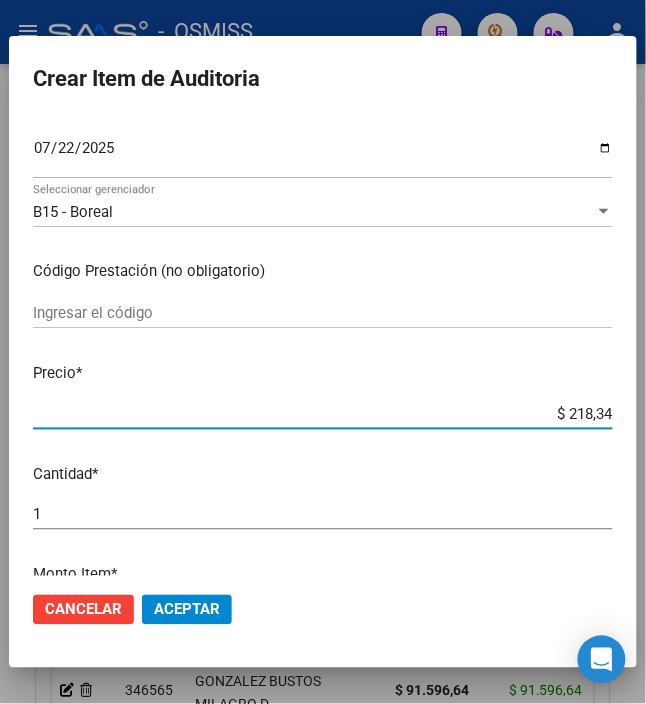 type on "$ 2.183,43" 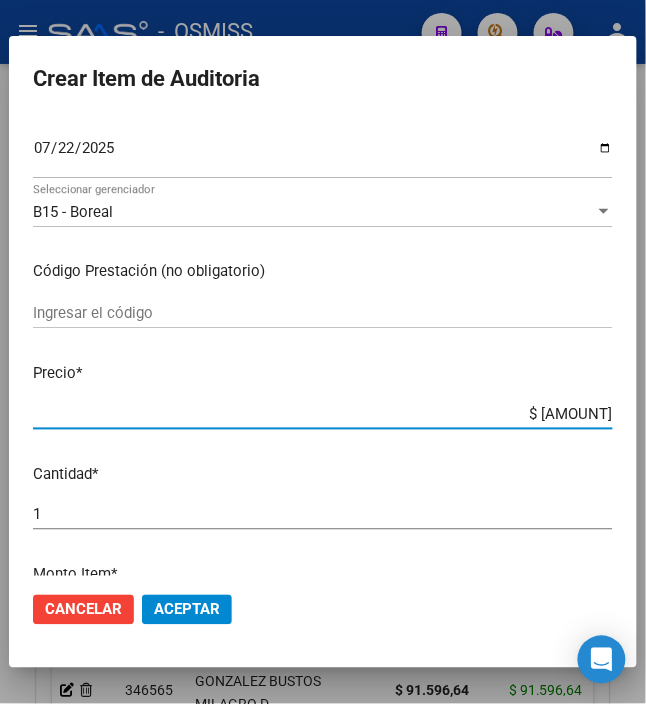 type on "$ 21.834,33" 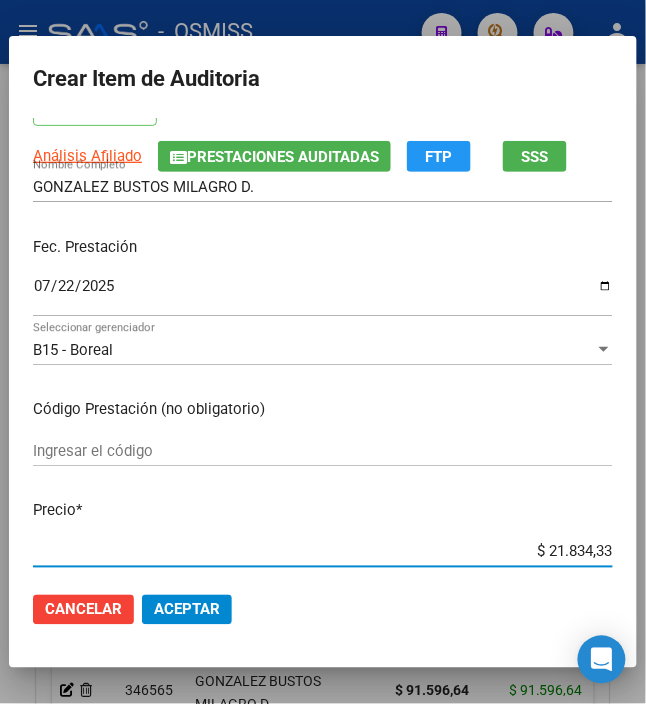 scroll, scrollTop: 0, scrollLeft: 0, axis: both 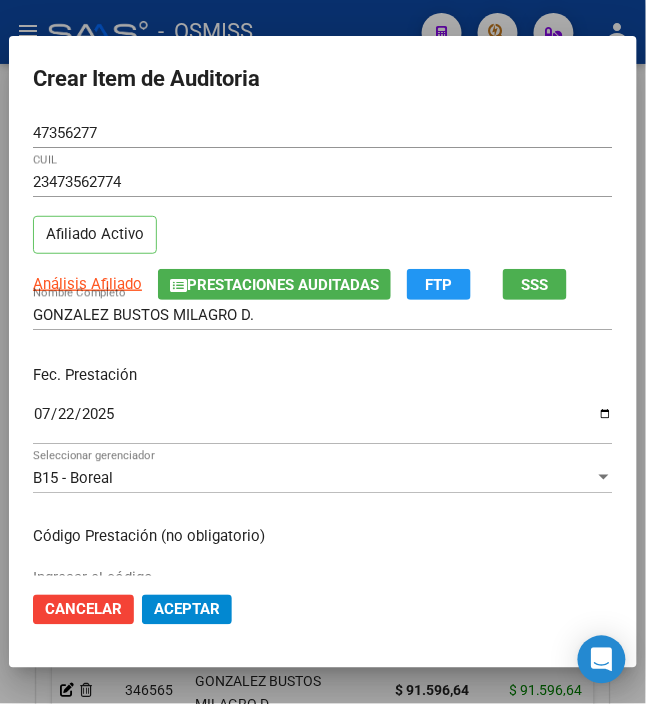 click on "Fec. Prestación" at bounding box center (323, 375) 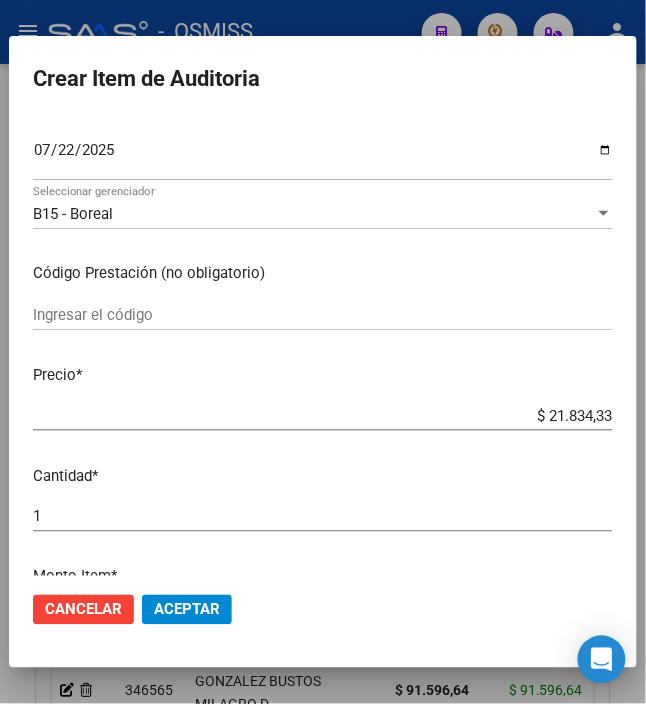 scroll, scrollTop: 266, scrollLeft: 0, axis: vertical 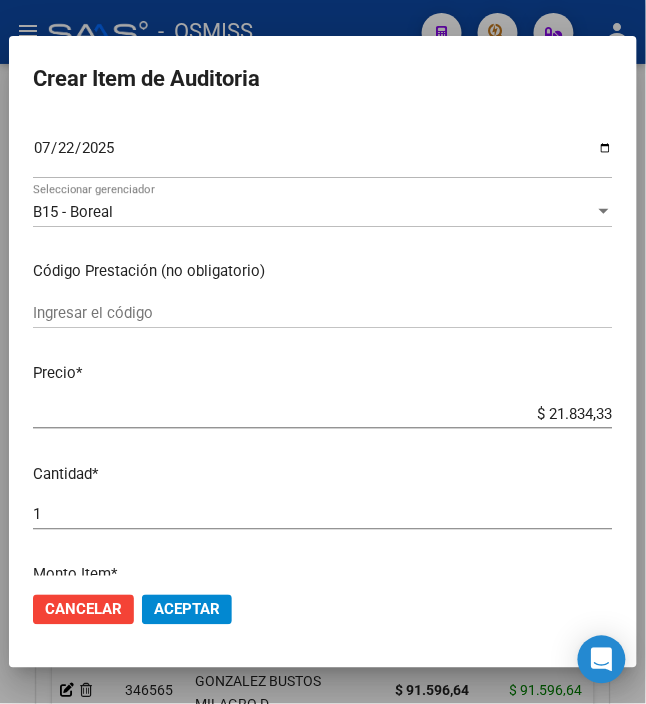 click on "Aceptar" 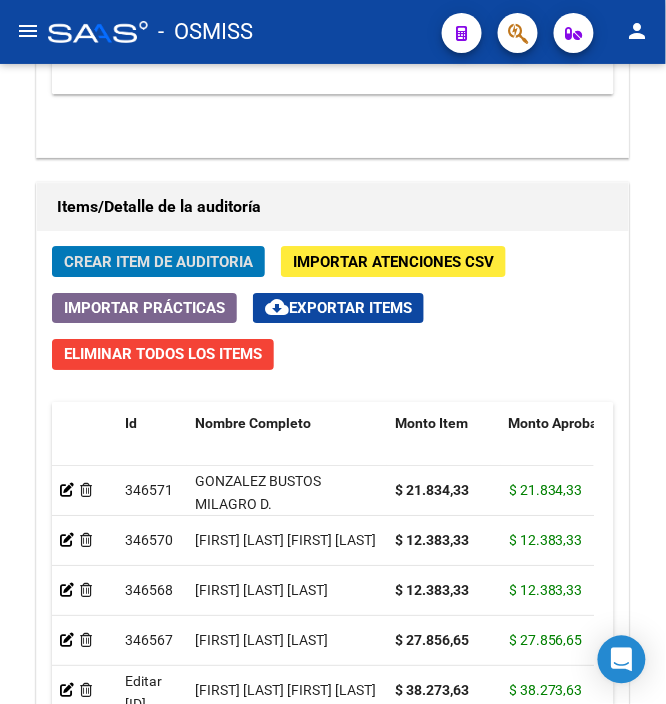 click on "Crear Item de Auditoria" 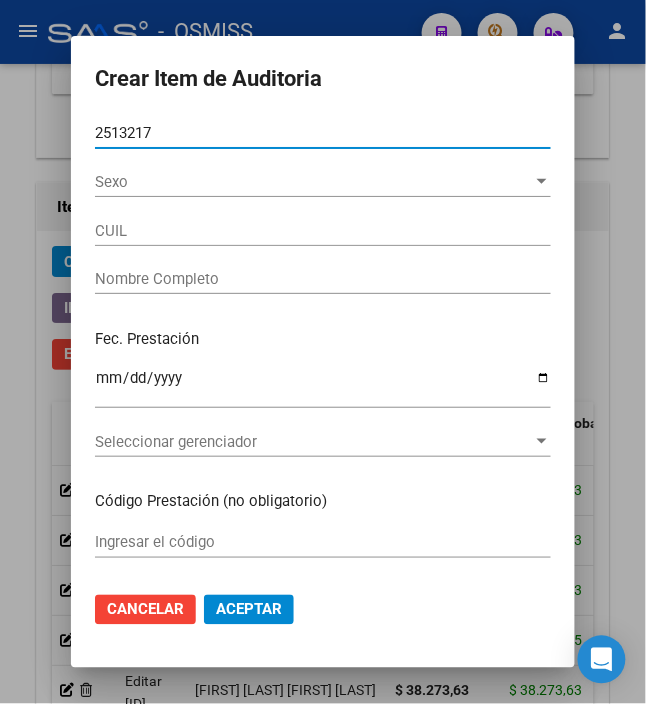 type on "25132173" 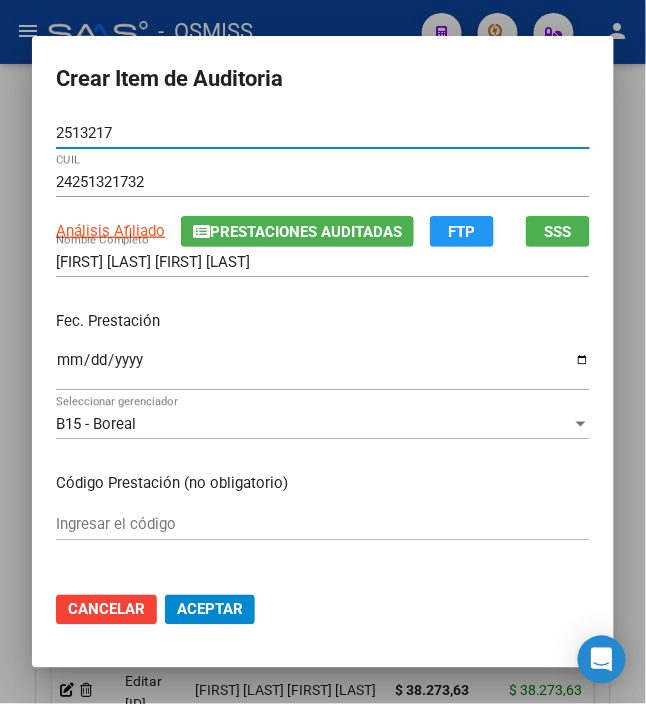 type on "25132173" 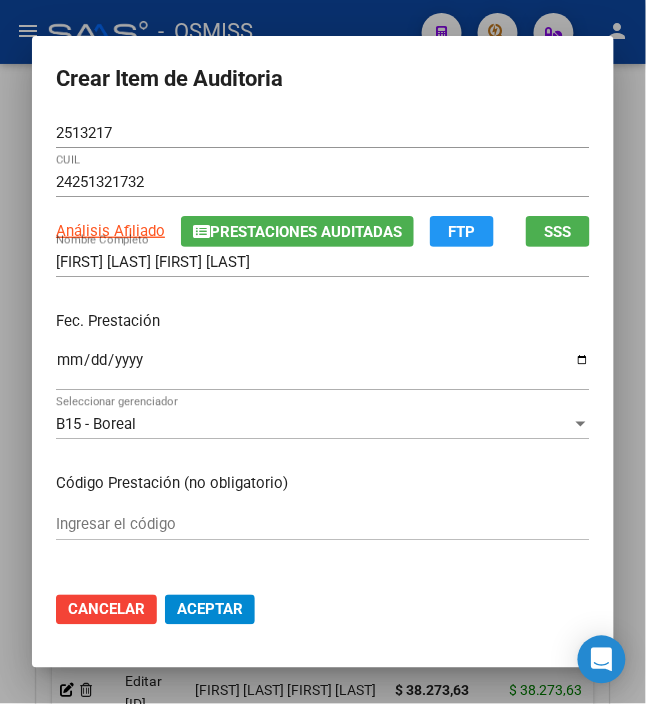 click on "25132173 Nro Documento    24251321732 CUIL  Análisis Afiliado  Prestaciones Auditadas FTP SSS   ALBORNOZ MONICA VIVIANA Nombre Completo  Fec. Prestación    Ingresar la fecha  B15 - Boreal Seleccionar gerenciador Código Prestación (no obligatorio)    Ingresar el código  Precio  *   $ 641.840,35 Ingresar el precio  Cantidad  *   1 Ingresar la cantidad  Monto Item  *   $ 641.840,35 Ingresar el monto  Monto Débito Total  *   $ 0,00 Ingresar el monto  Monto Débito Afiliatorio  *   $ 0,00 Ingresar el monto Afiliatorio  Monto Débito Médico  *   $ 0,00 Ingresar el monto Hospitalario  Comentario Operador    Ingresar el Comentario  Comentario Gerenciador    Ingresar el Comentario  Descripción    Ingresar el Descripción   Atencion Tipo  Seleccionar tipo Seleccionar tipo  Nomenclador  Seleccionar Nomenclador Seleccionar Nomenclador" at bounding box center (323, 347) 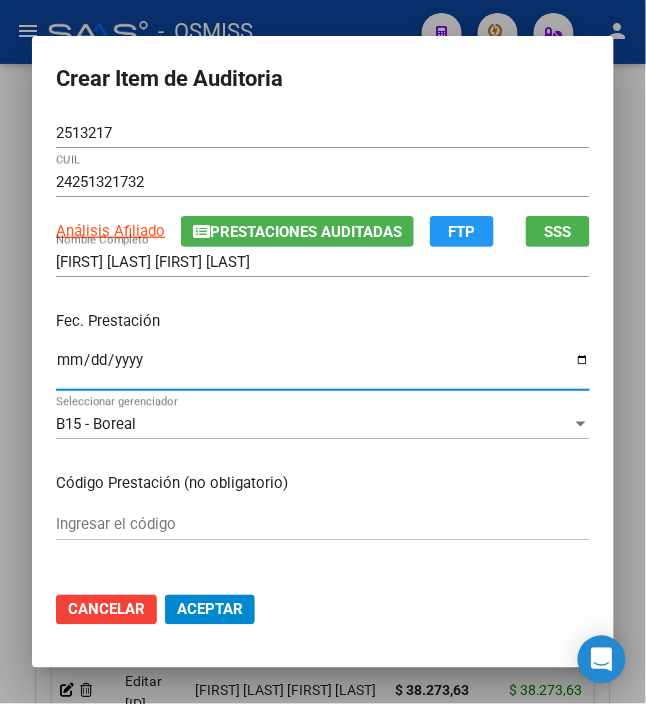 click on "Ingresar la fecha" at bounding box center (323, 368) 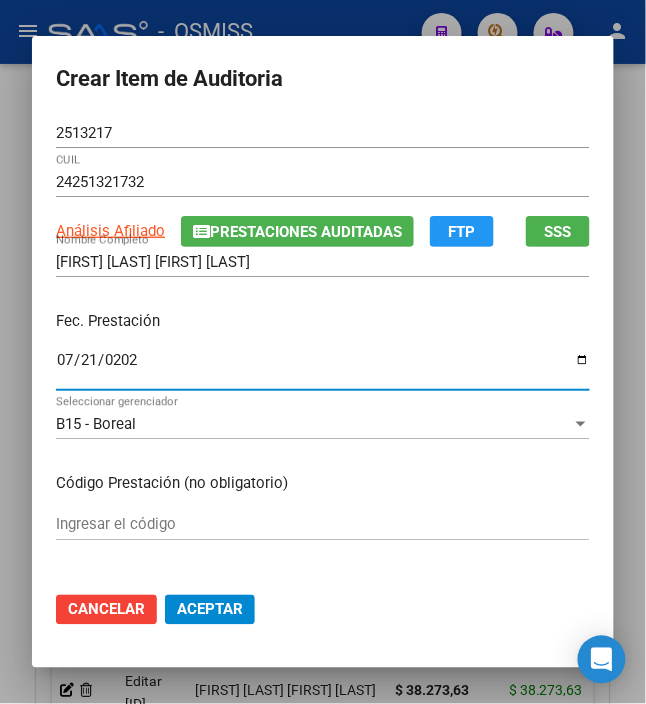 type on "2025-07-21" 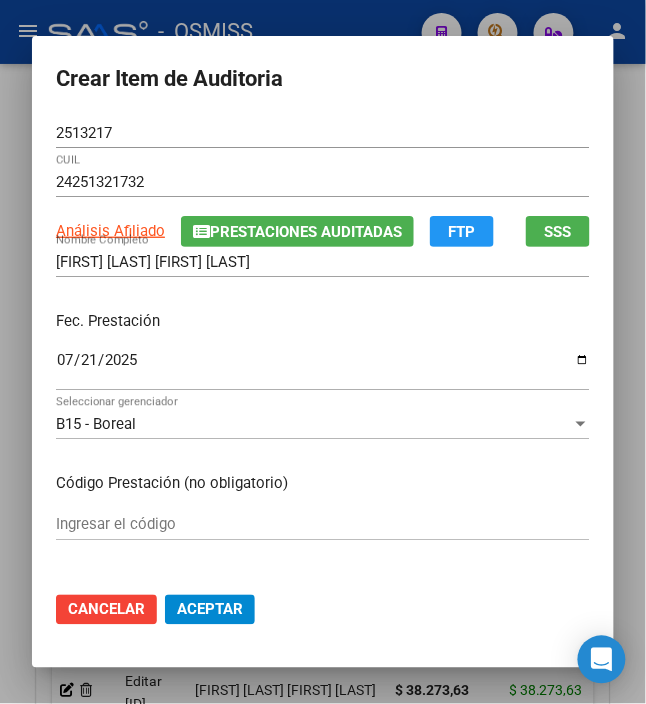 click on "Fec. Prestación" at bounding box center [323, 321] 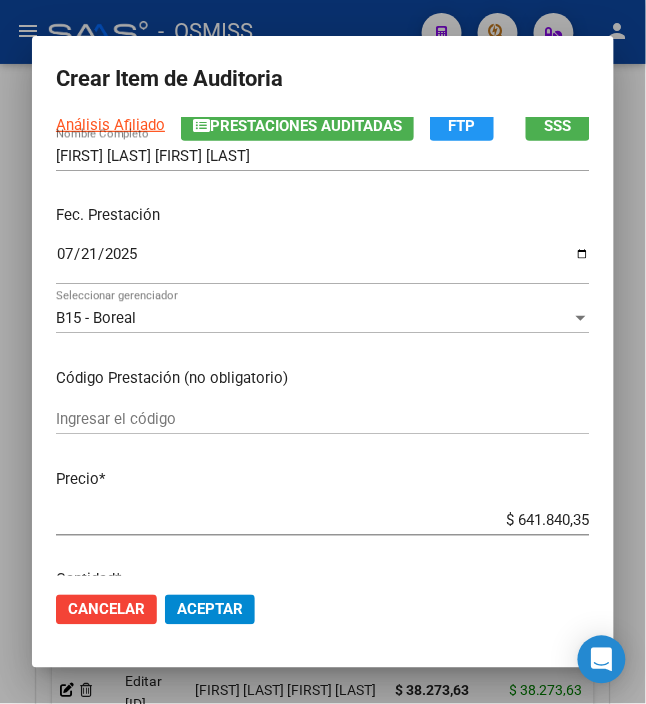 scroll, scrollTop: 133, scrollLeft: 0, axis: vertical 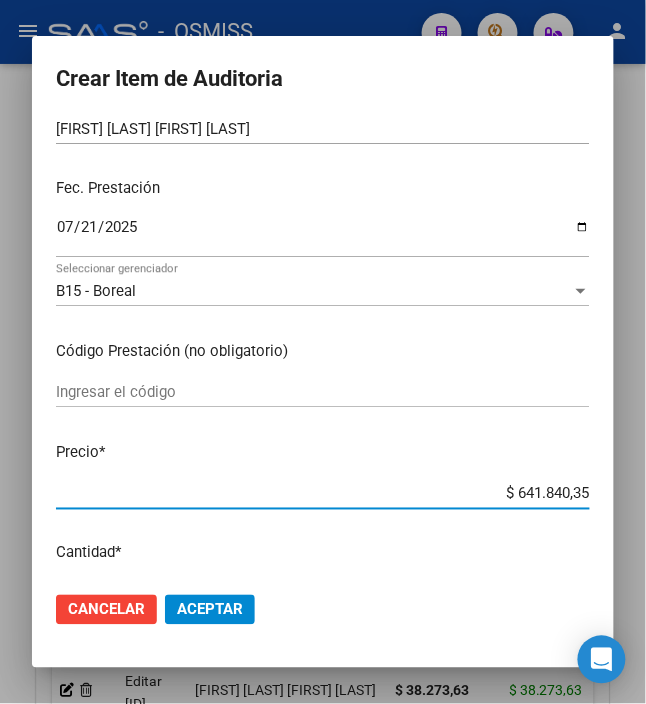 drag, startPoint x: 506, startPoint y: 485, endPoint x: 636, endPoint y: 480, distance: 130.09612 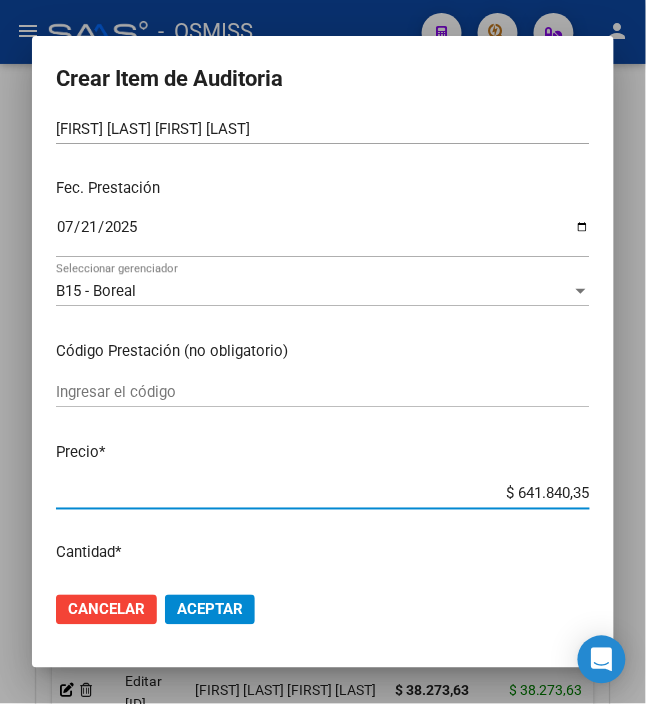 type on "$ 0,08" 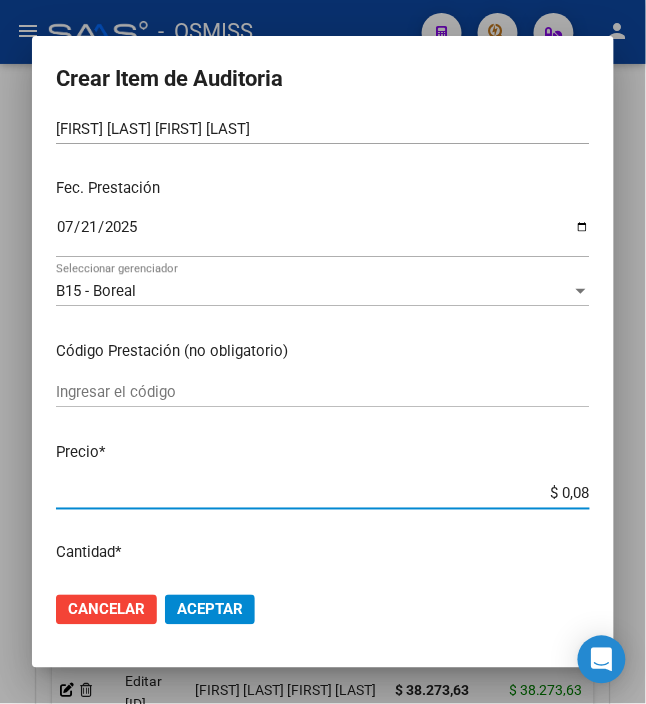 type on "$ 0,84" 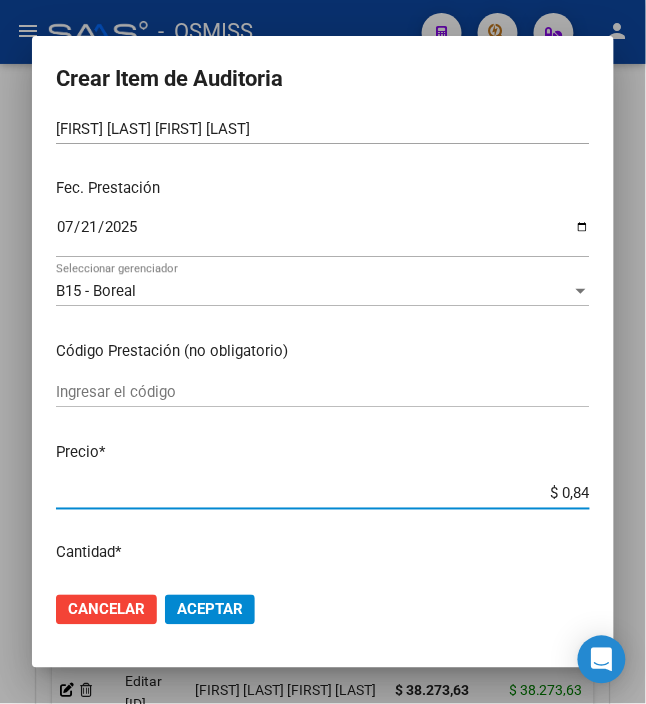type on "$ 8,43" 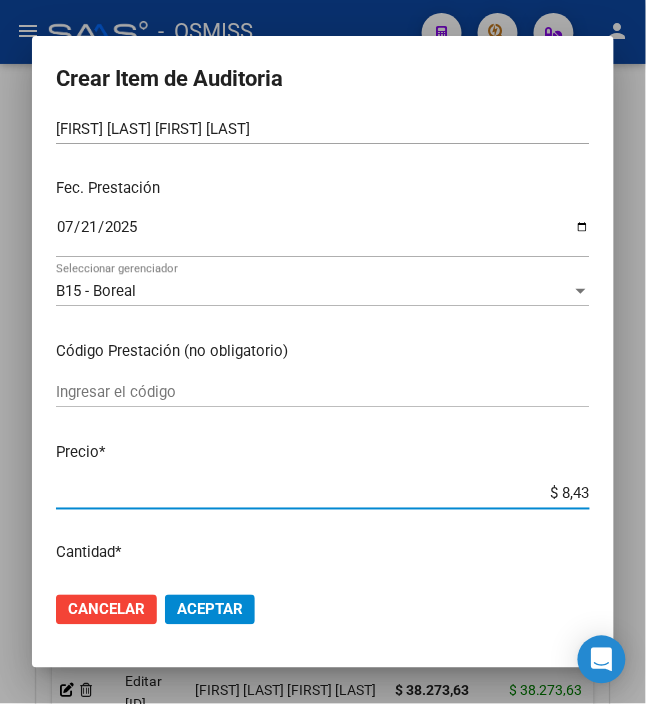 type on "$ 0,84" 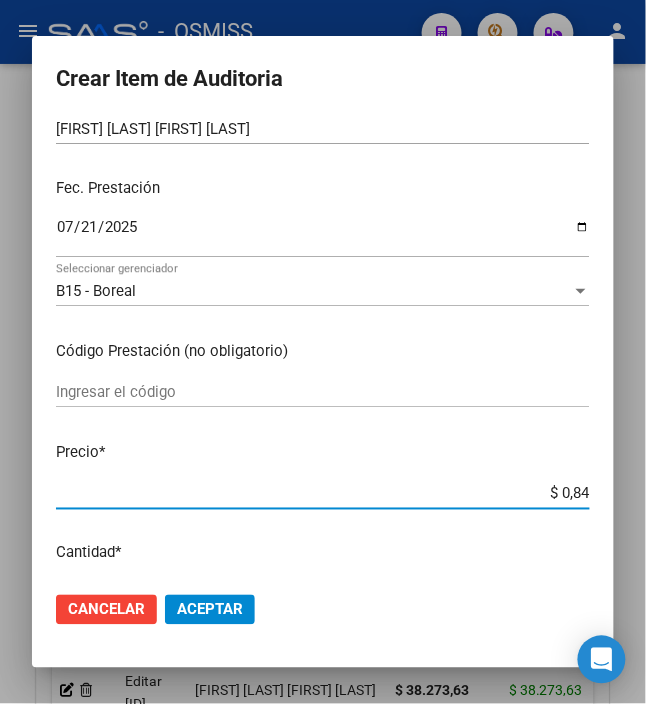type on "$ 8,40" 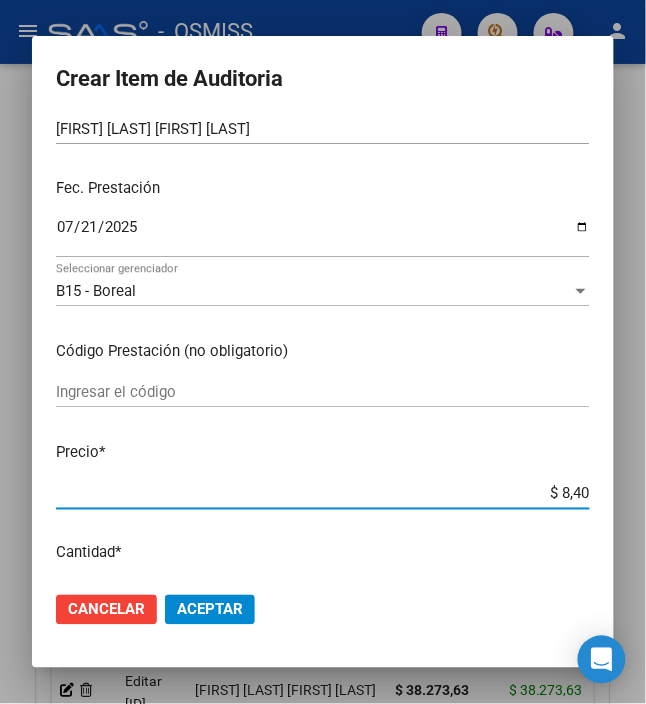 type on "$ 84,03" 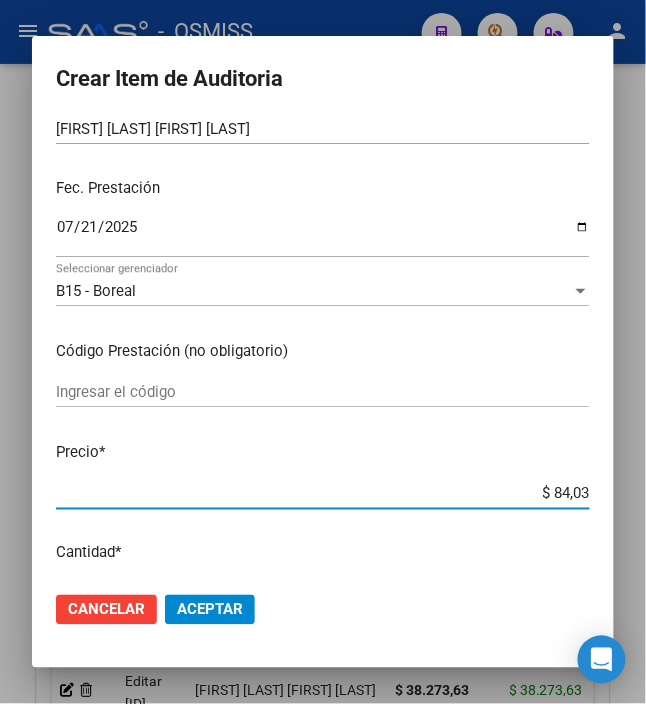 type on "$ 840,38" 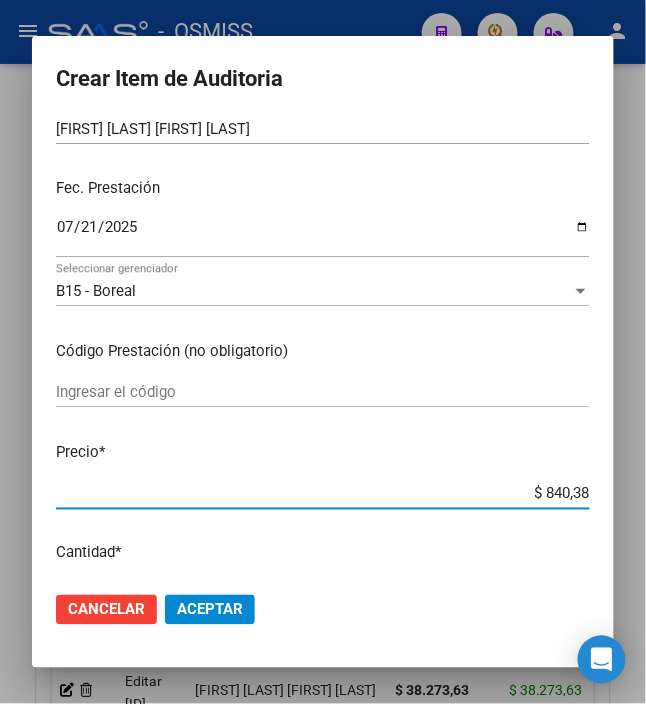 type on "$ 8.403,81" 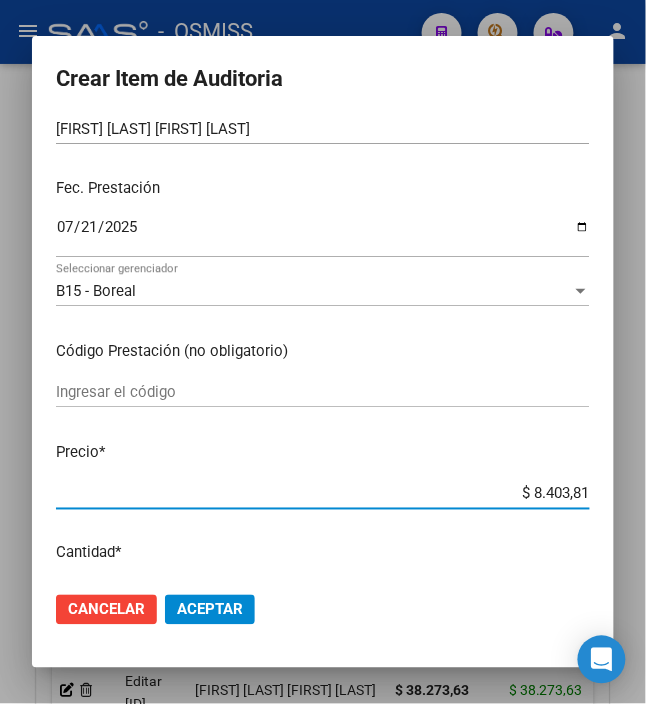 type on "$ 84.038,13" 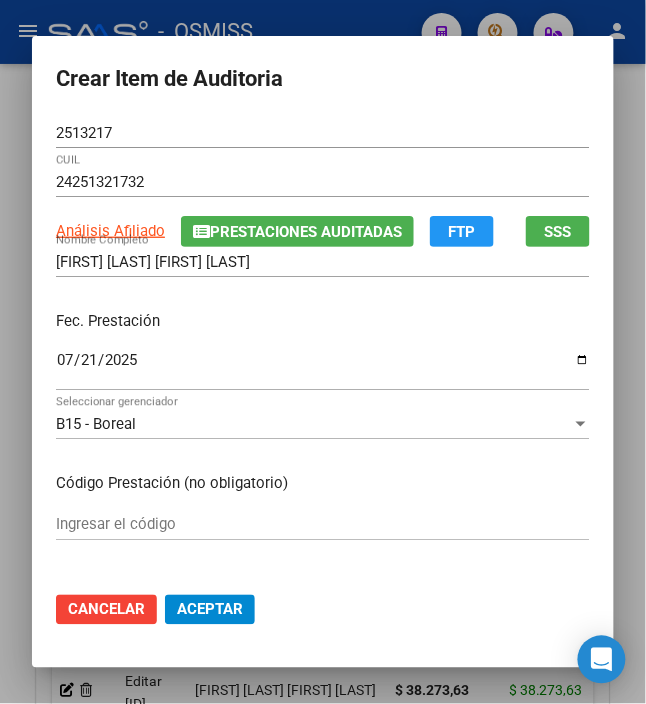 scroll, scrollTop: 266, scrollLeft: 0, axis: vertical 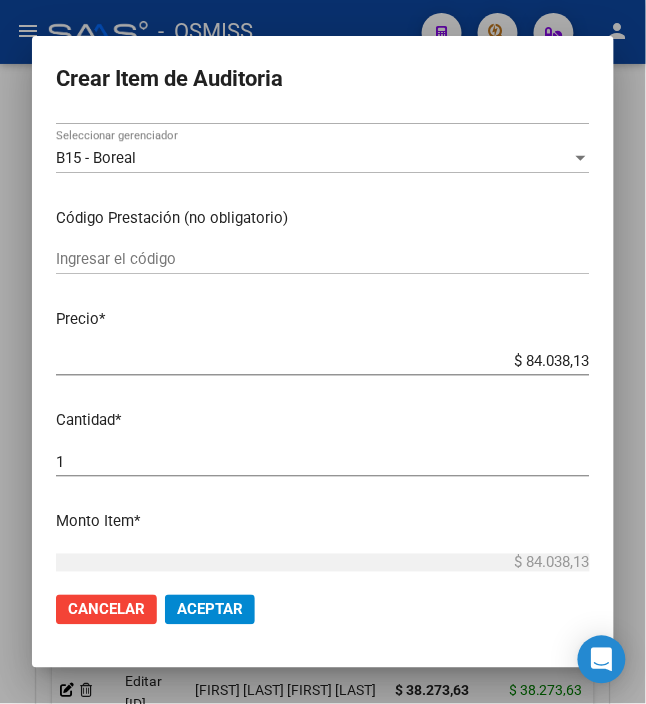 click on "Aceptar" 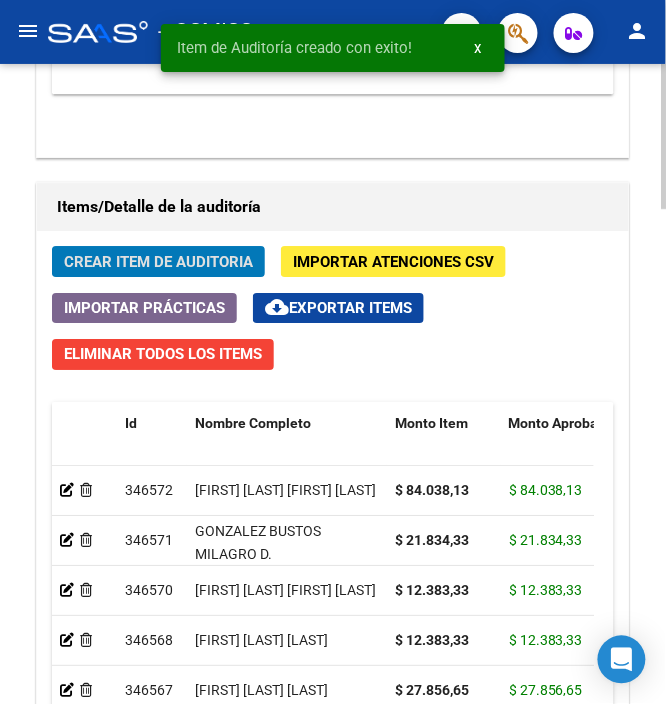 click on "Crear Item de Auditoria" 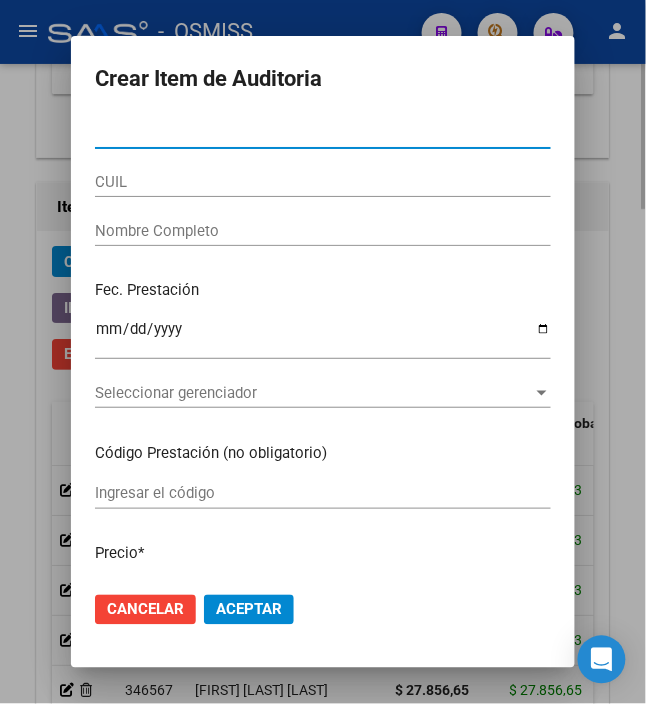 type 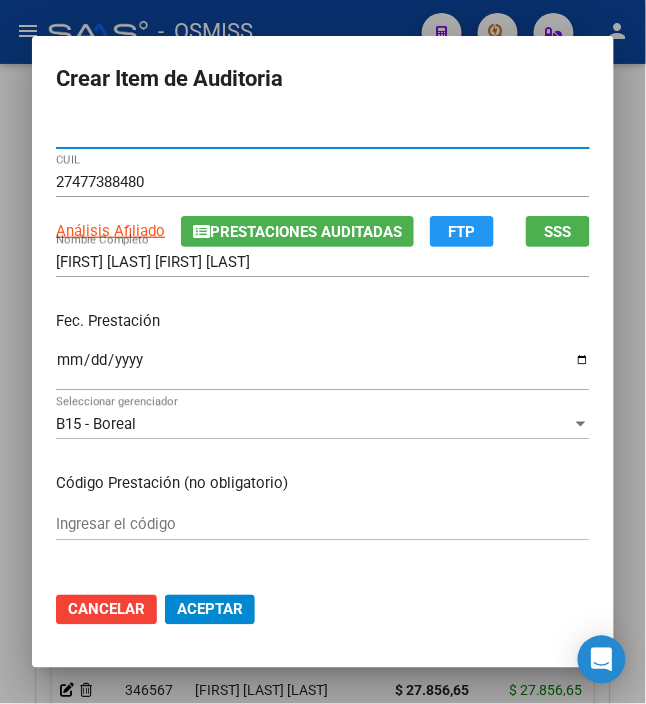 click on "Ingresar la fecha" at bounding box center [323, 368] 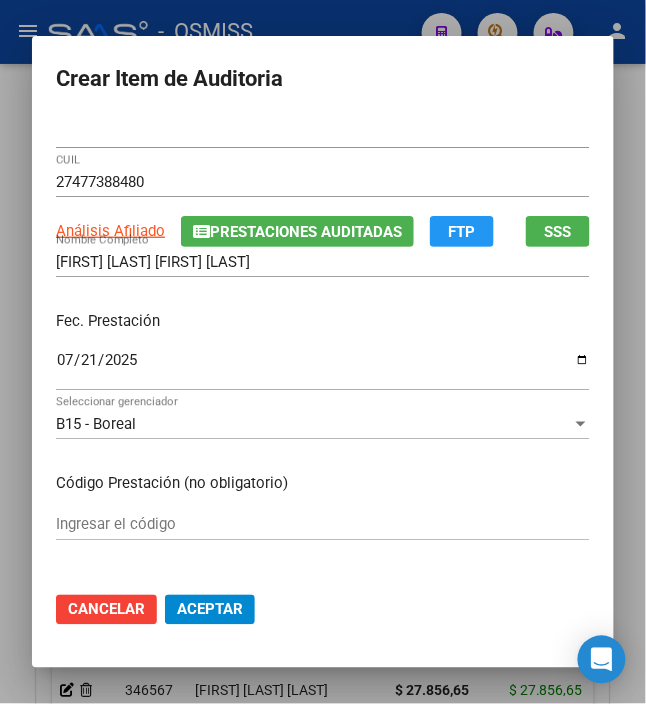 click on "Fec. Prestación" at bounding box center [323, 321] 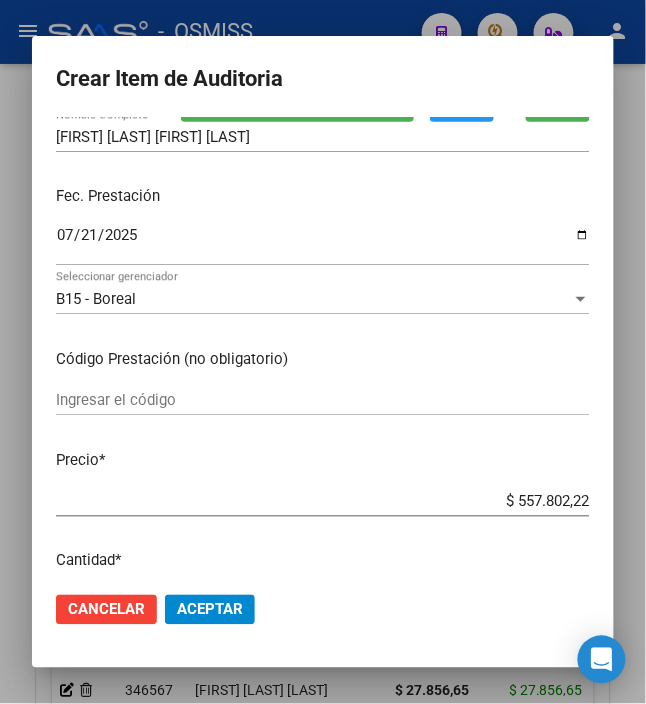 scroll, scrollTop: 266, scrollLeft: 0, axis: vertical 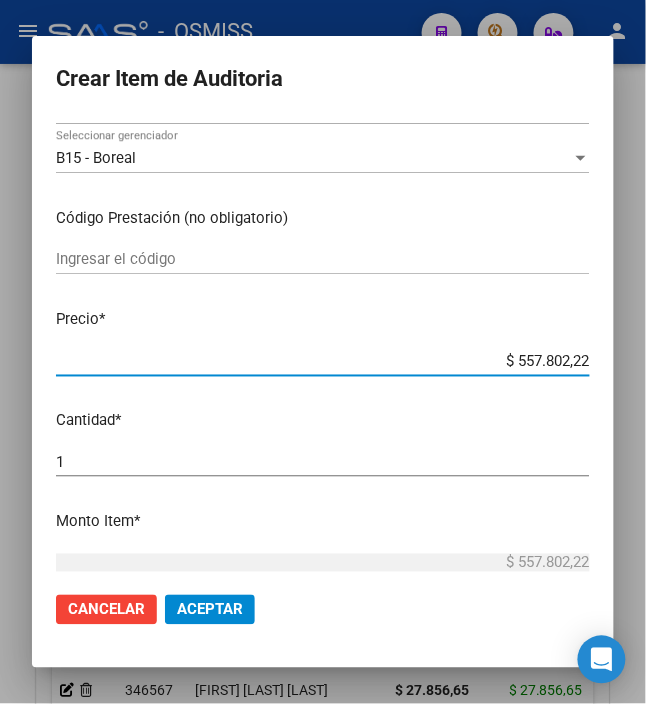 drag, startPoint x: 502, startPoint y: 360, endPoint x: 685, endPoint y: 393, distance: 185.9516 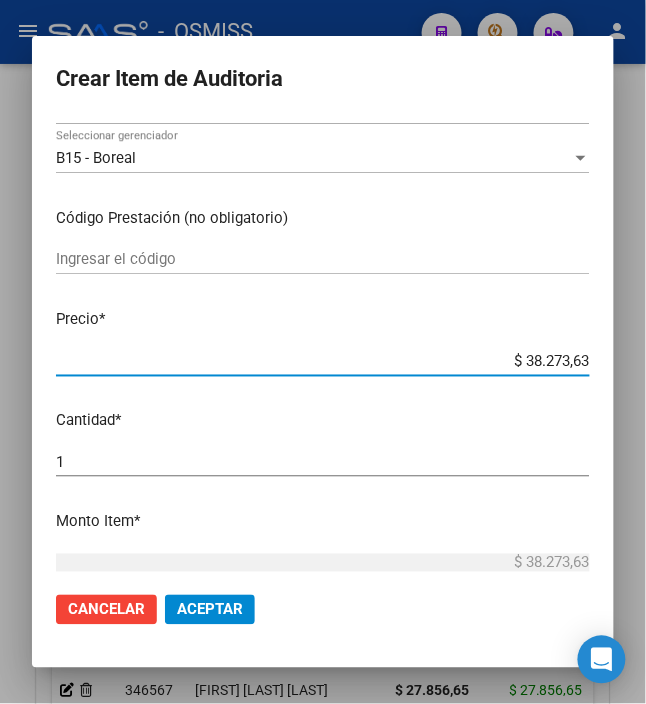 click on "Ingresar el código" at bounding box center [323, 268] 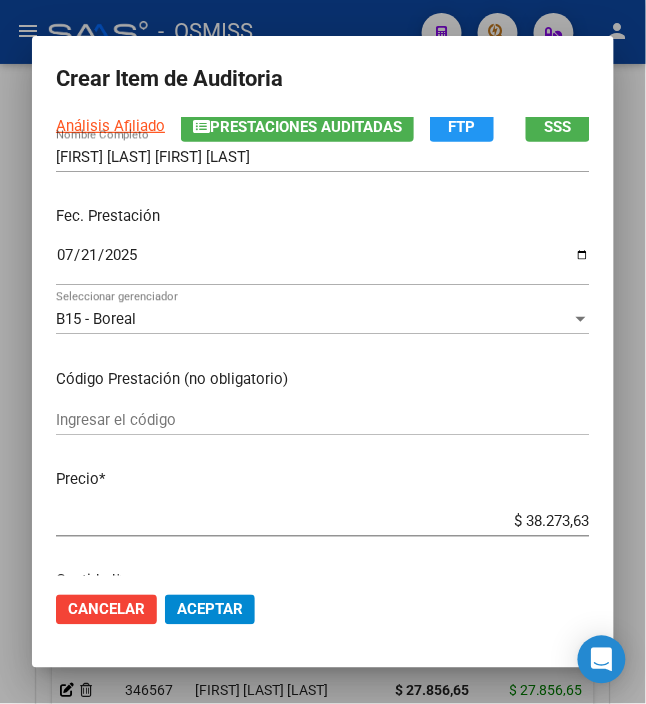scroll, scrollTop: 266, scrollLeft: 0, axis: vertical 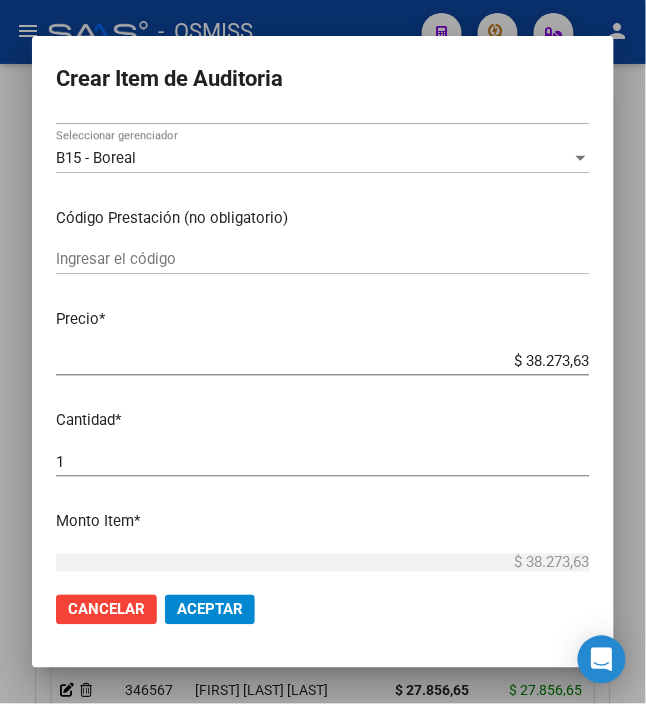 click on "Aceptar" 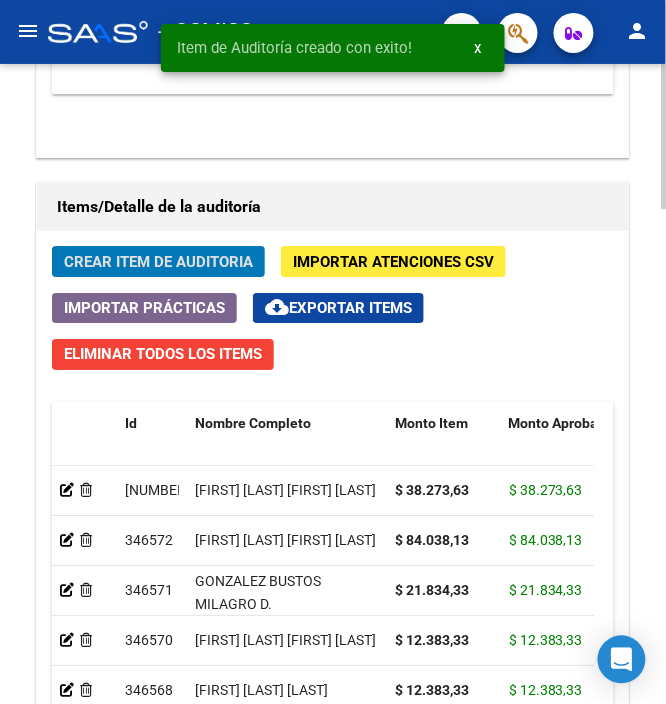 click on "Crear Item de Auditoria" 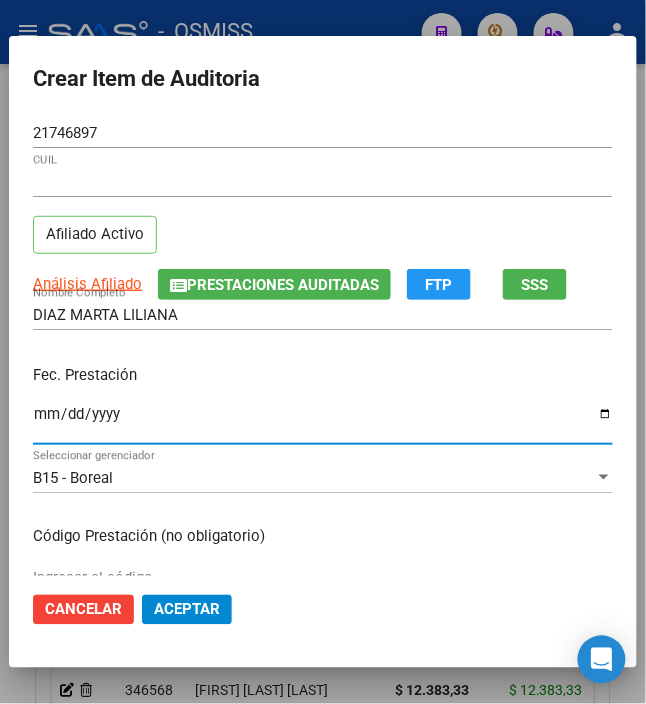 click on "Ingresar la fecha" at bounding box center [323, 422] 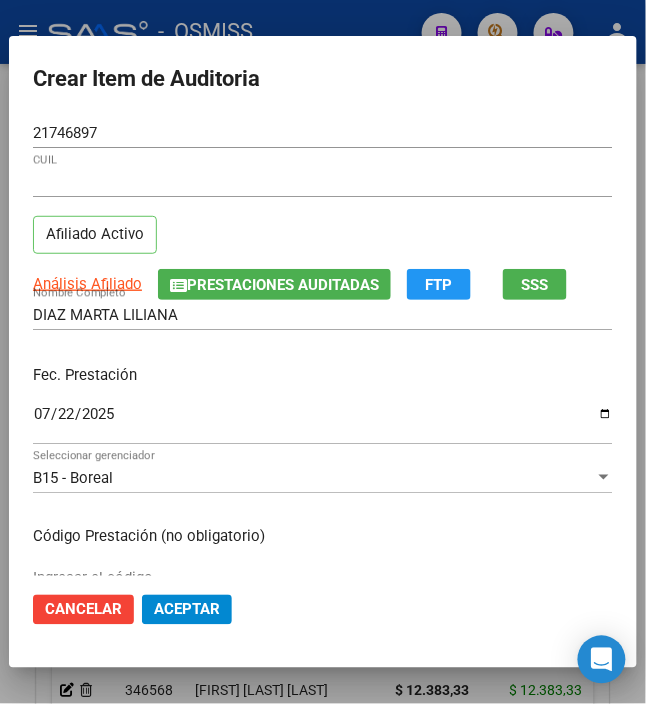 click on "Fec. Prestación" at bounding box center [323, 375] 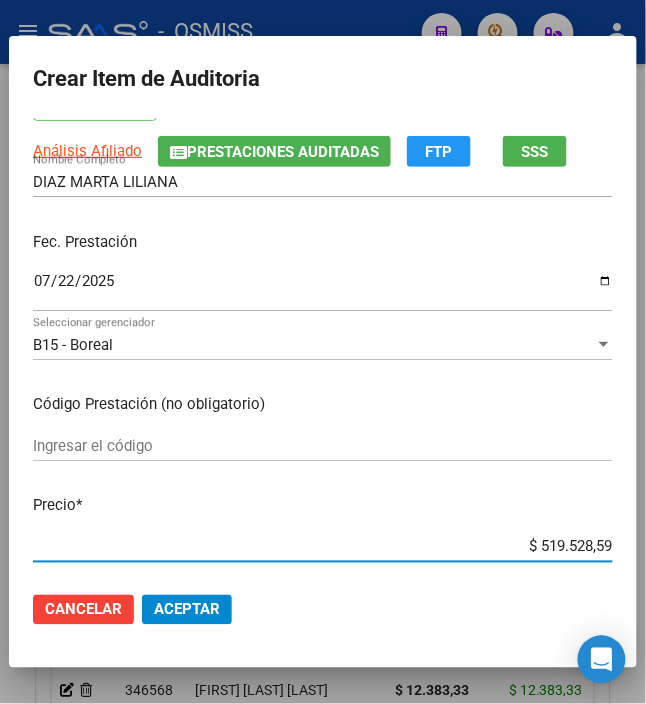drag, startPoint x: 532, startPoint y: 545, endPoint x: 685, endPoint y: 532, distance: 153.5513 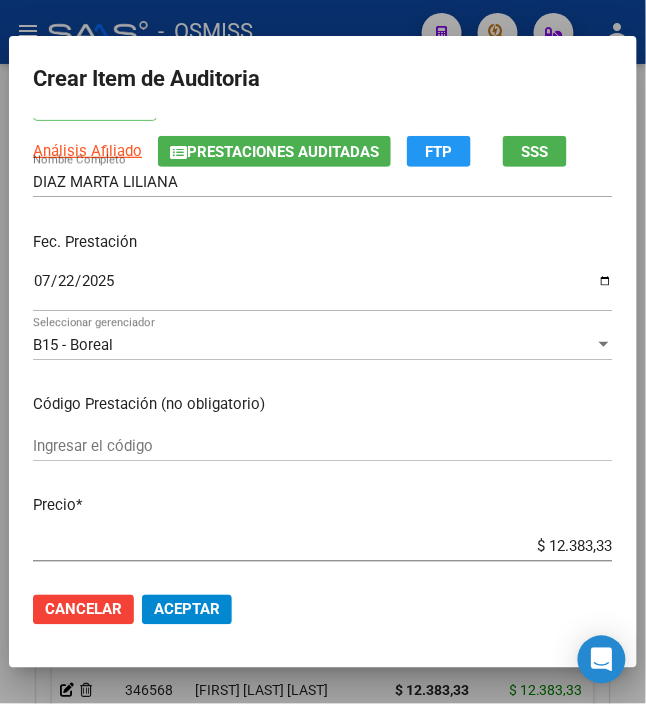 click on "21746897 Nro Documento    27217468979 CUIL   Afiliado Activo  Análisis Afiliado  Prestaciones Auditadas FTP SSS   DIAZ MARTA LILIANA Nombre Completo  Fec. Prestación    2025-07-22 Ingresar la fecha  B15 - Boreal Seleccionar gerenciador Código Prestación (no obligatorio)    Ingresar el código  Precio  *   $ 12.383,33 Ingresar el precio  Cantidad  *   1 Ingresar la cantidad  Monto Item  *   $ 12.383,33 Ingresar el monto  Monto Débito Total  *   $ 0,00 Ingresar el monto  Monto Débito Afiliatorio  *   $ 0,00 Ingresar el monto Afiliatorio  Monto Débito Médico  *   $ 0,00 Ingresar el monto Hospitalario  Comentario Operador    Ingresar el Comentario  Comentario Gerenciador    Ingresar el Comentario  Descripción    Ingresar el Descripción   Atencion Tipo  Seleccionar tipo Seleccionar tipo  Nomenclador  Seleccionar Nomenclador Seleccionar Nomenclador" at bounding box center [323, 347] 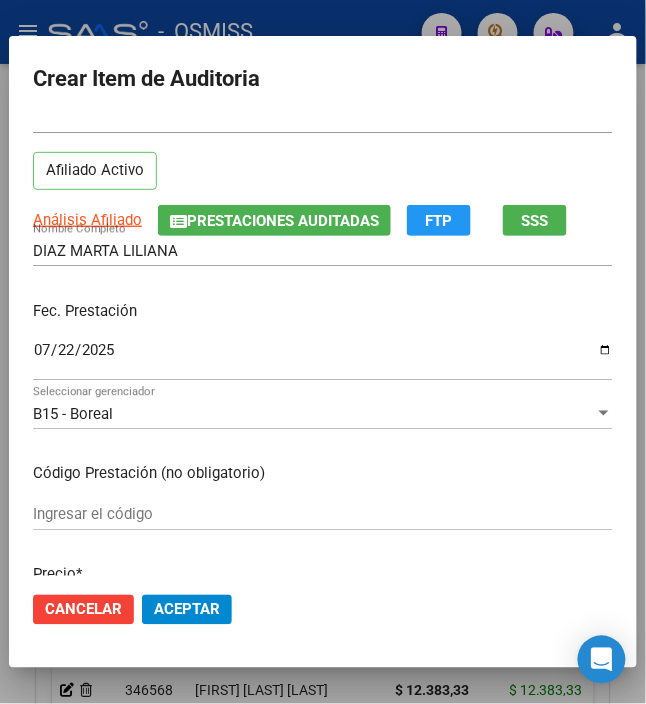 scroll, scrollTop: 0, scrollLeft: 0, axis: both 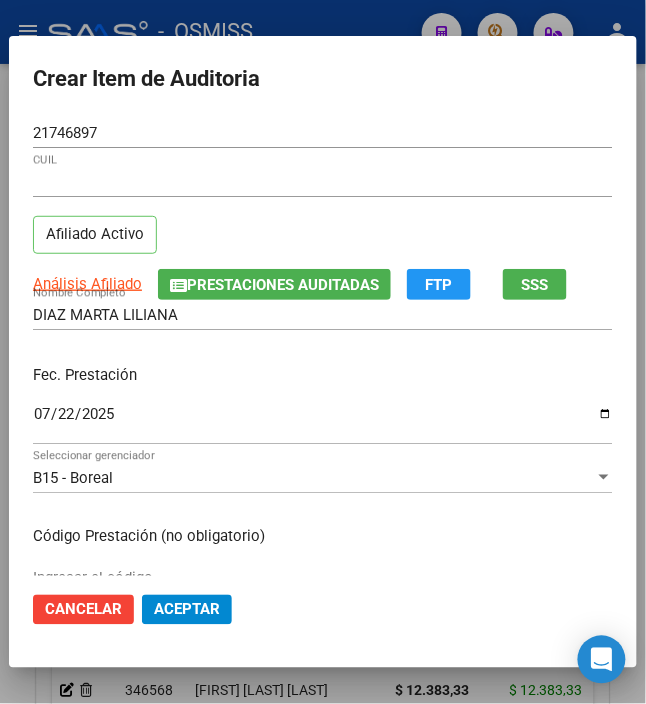 click on "Fec. Prestación" at bounding box center (323, 375) 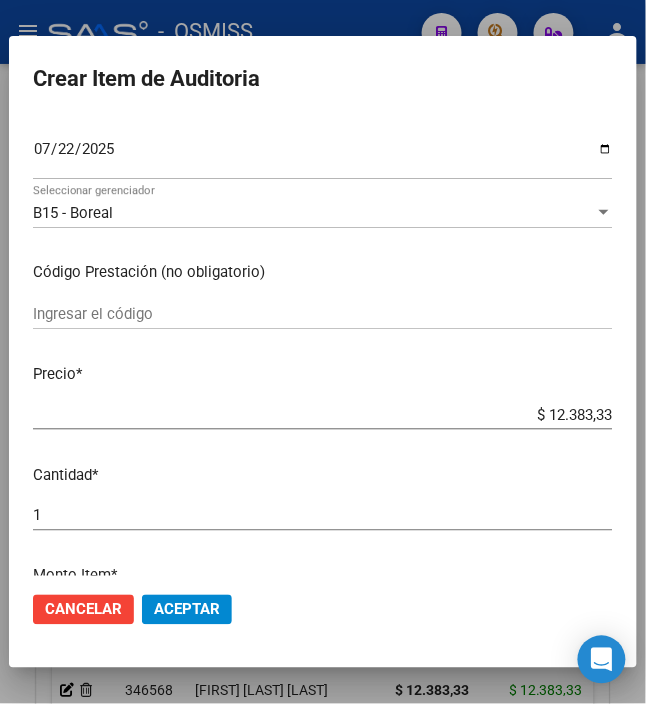 scroll, scrollTop: 266, scrollLeft: 0, axis: vertical 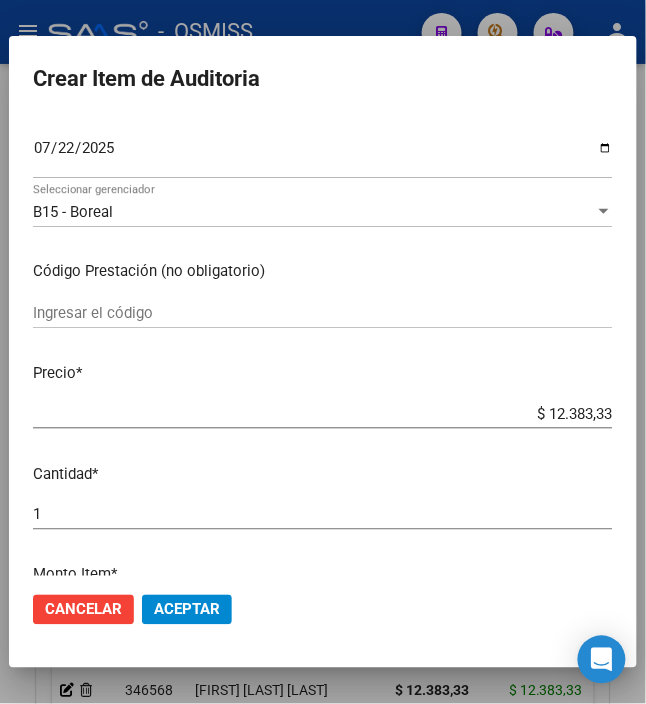 click on "Aceptar" 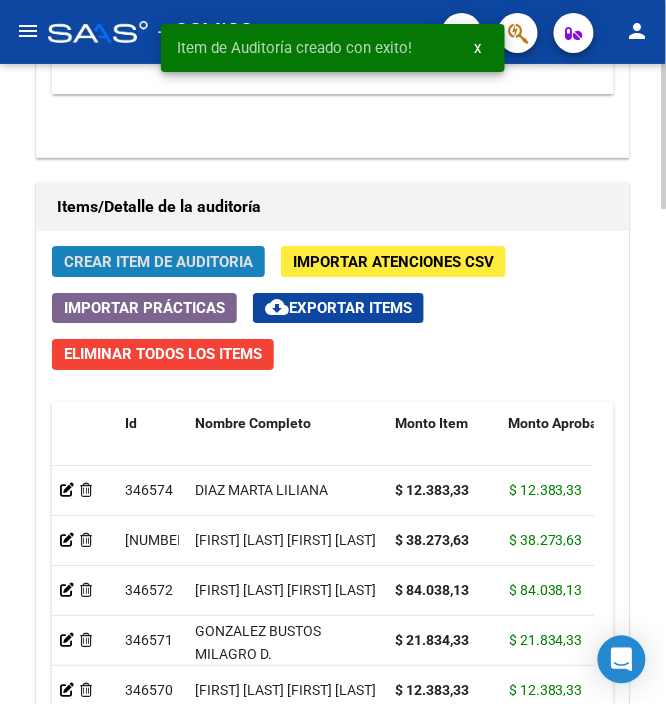 click on "Crear Item de Auditoria" 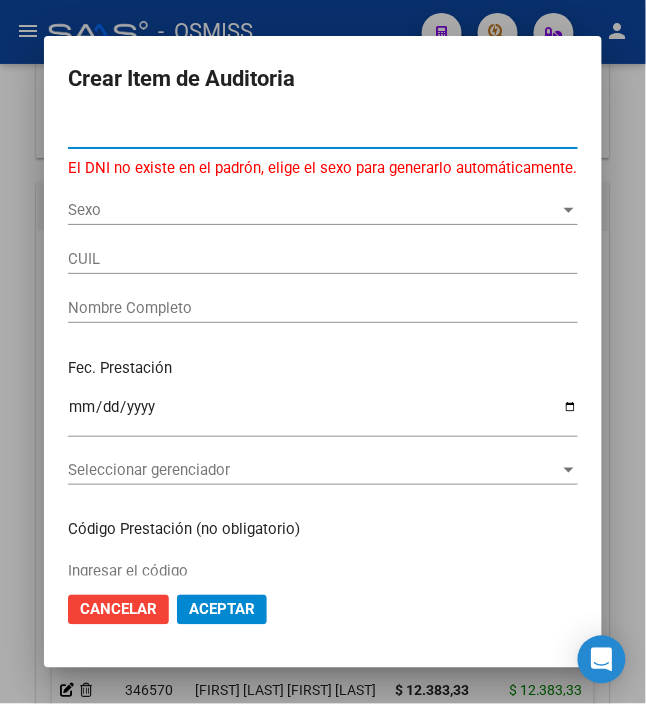 drag, startPoint x: 146, startPoint y: 138, endPoint x: -15, endPoint y: 120, distance: 162.00308 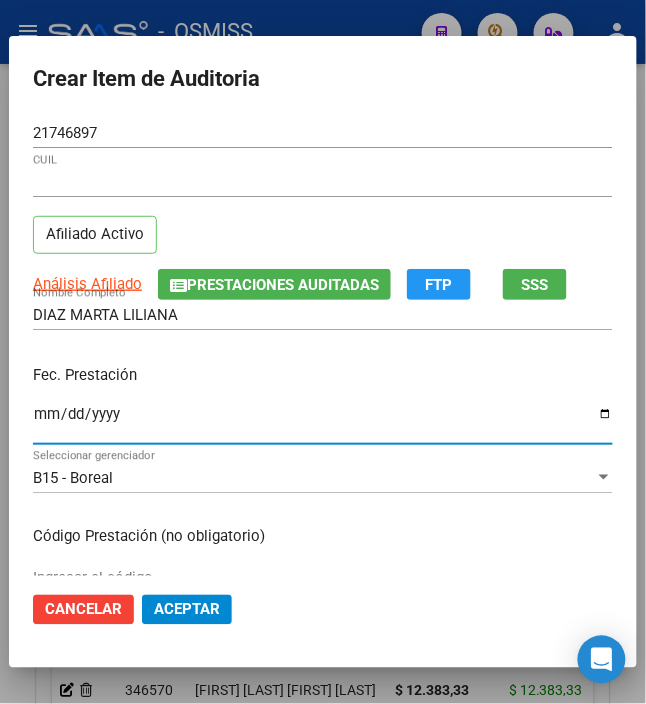 click on "Ingresar la fecha" at bounding box center (323, 422) 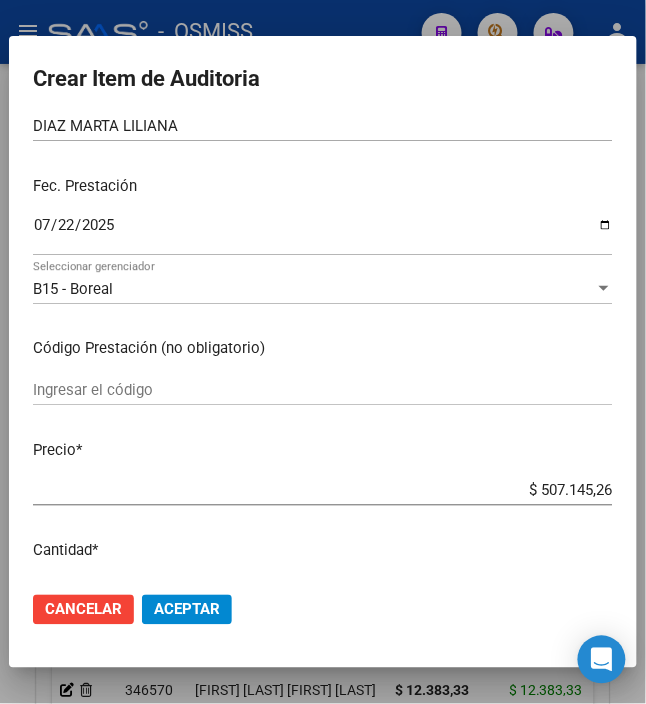 scroll, scrollTop: 266, scrollLeft: 0, axis: vertical 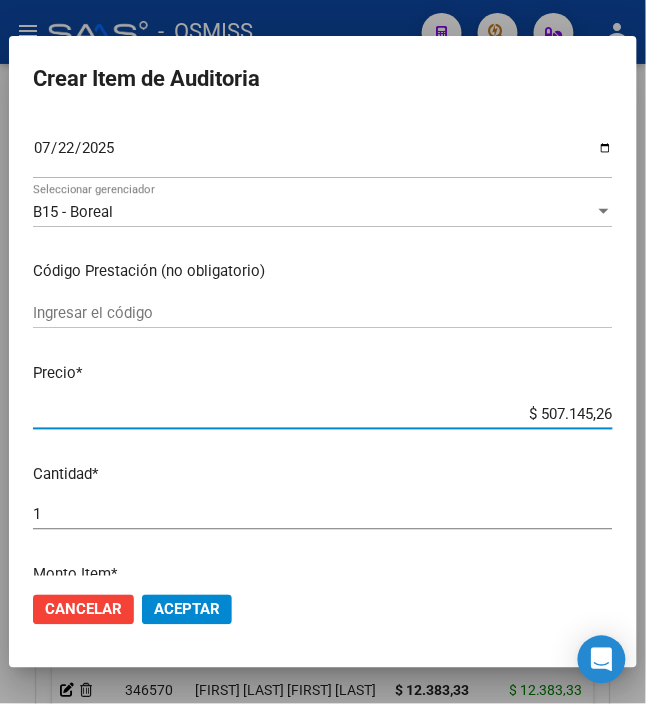 drag, startPoint x: 537, startPoint y: 410, endPoint x: 612, endPoint y: 408, distance: 75.026665 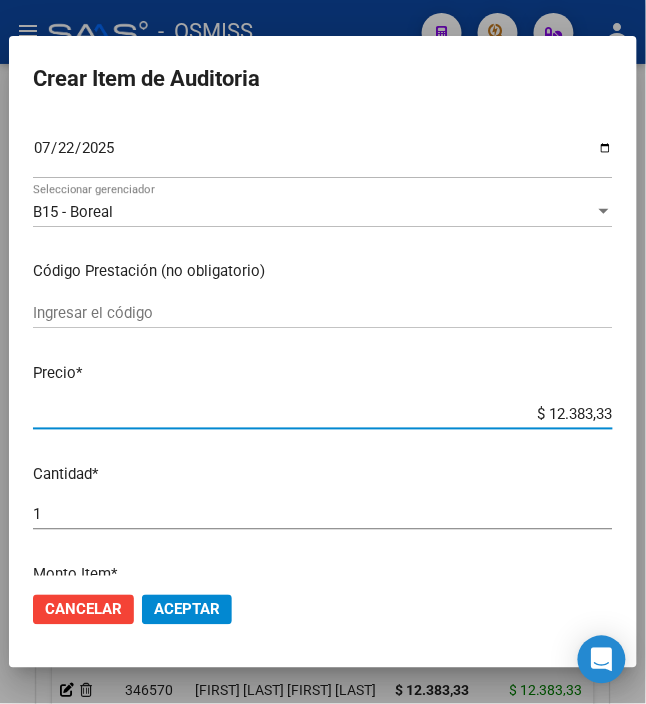 click on "Cancelar Aceptar" 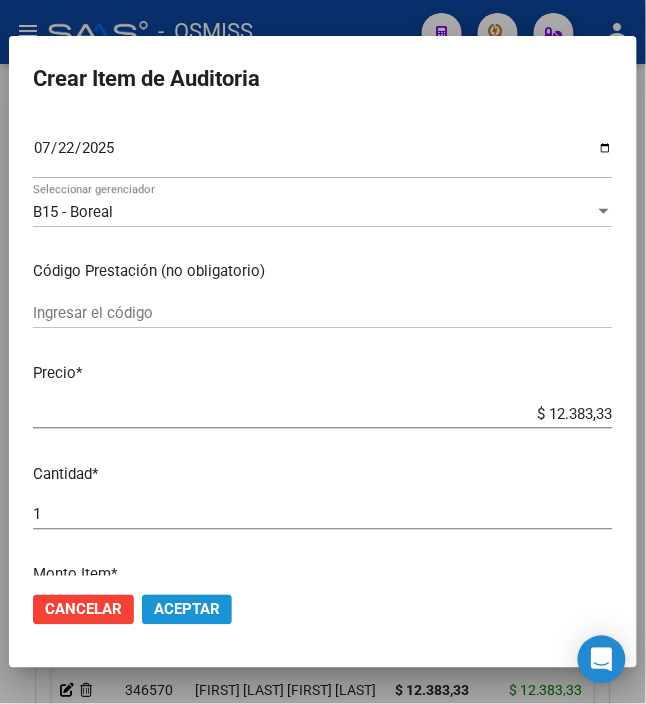 click on "Aceptar" 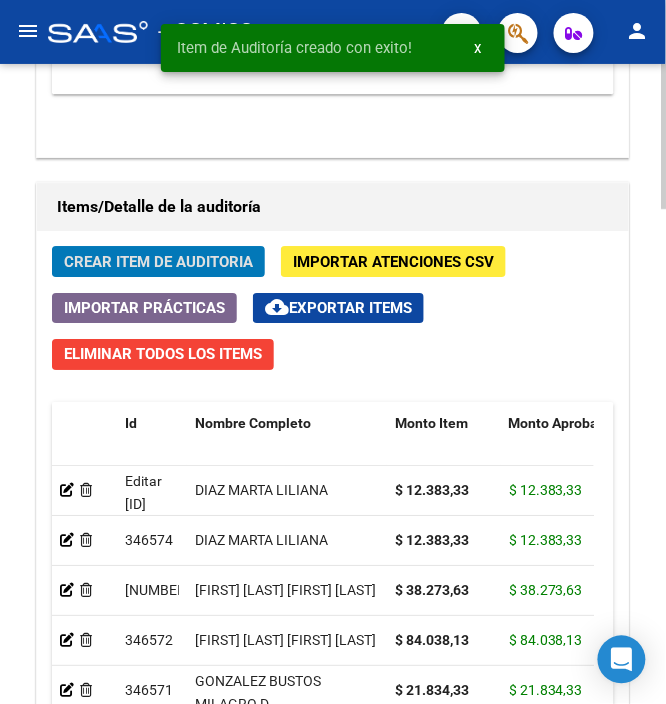 click on "Crear Item de Auditoria" 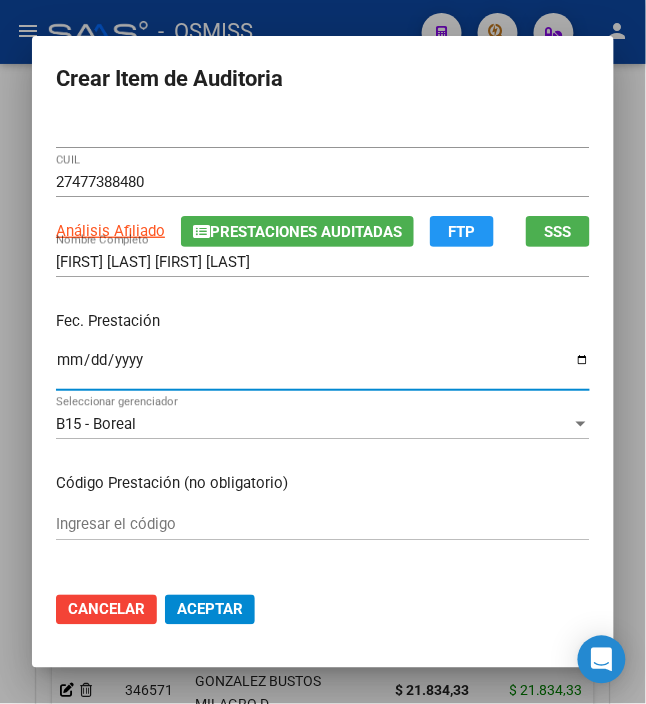 click on "Ingresar la fecha" at bounding box center (323, 368) 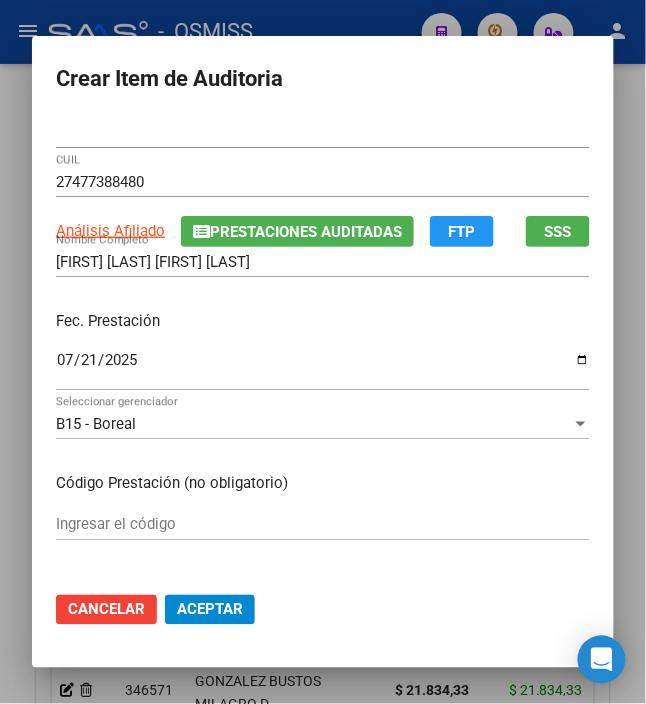 click on "2025-07-21 Ingresar la fecha" at bounding box center (323, 369) 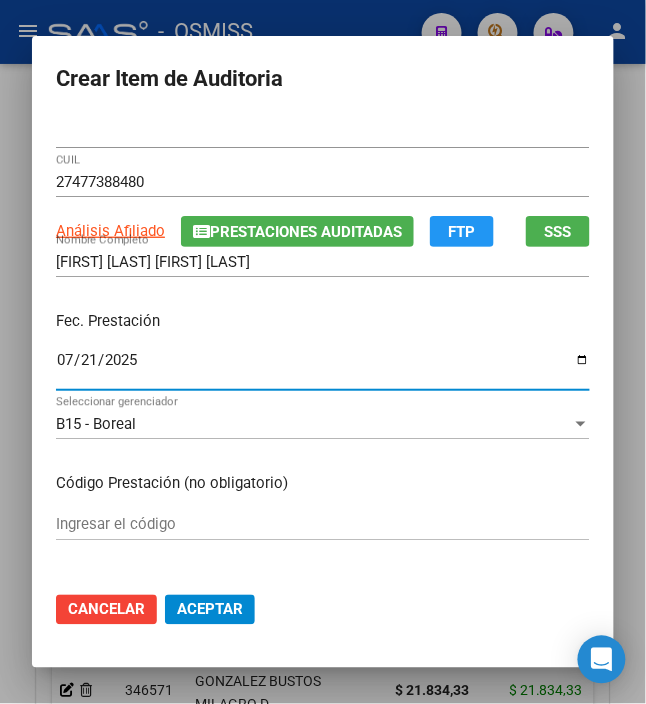 click on "Fec. Prestación    2025-07-21 Ingresar la fecha" at bounding box center (323, 352) 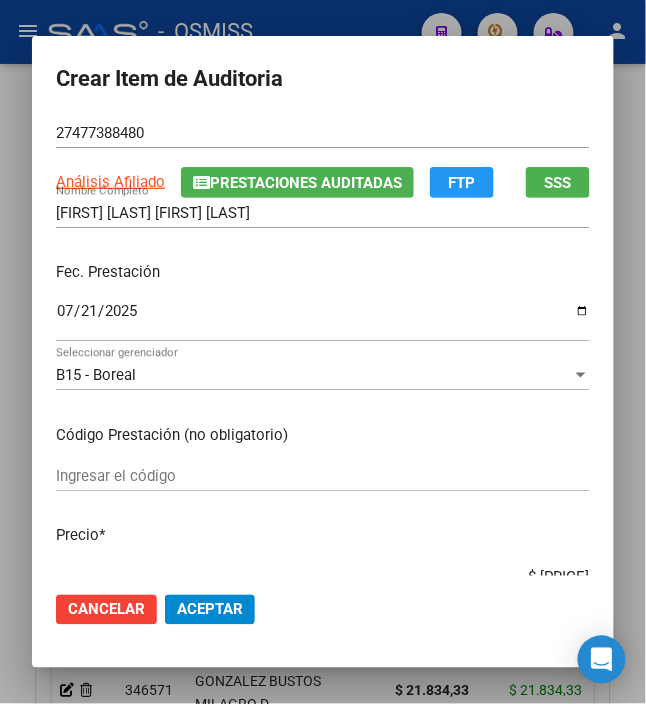 scroll, scrollTop: 133, scrollLeft: 0, axis: vertical 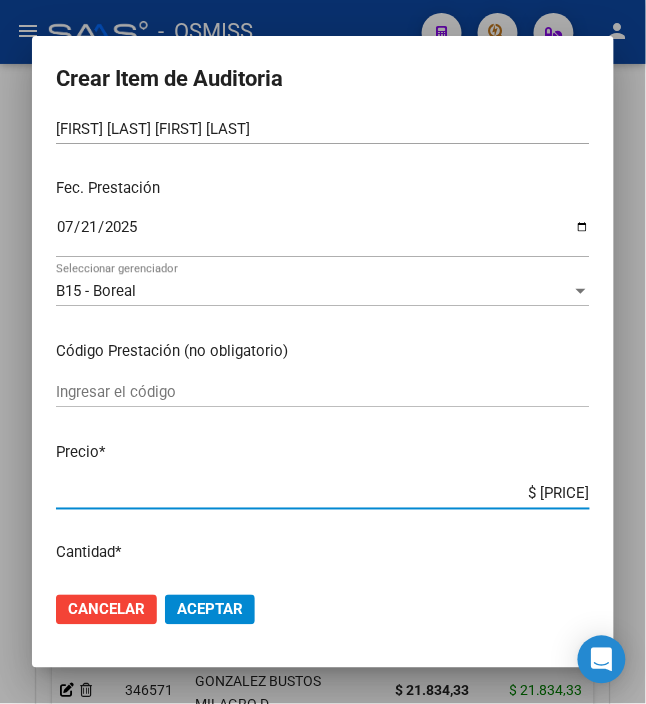 drag, startPoint x: 502, startPoint y: 492, endPoint x: 618, endPoint y: 488, distance: 116.06895 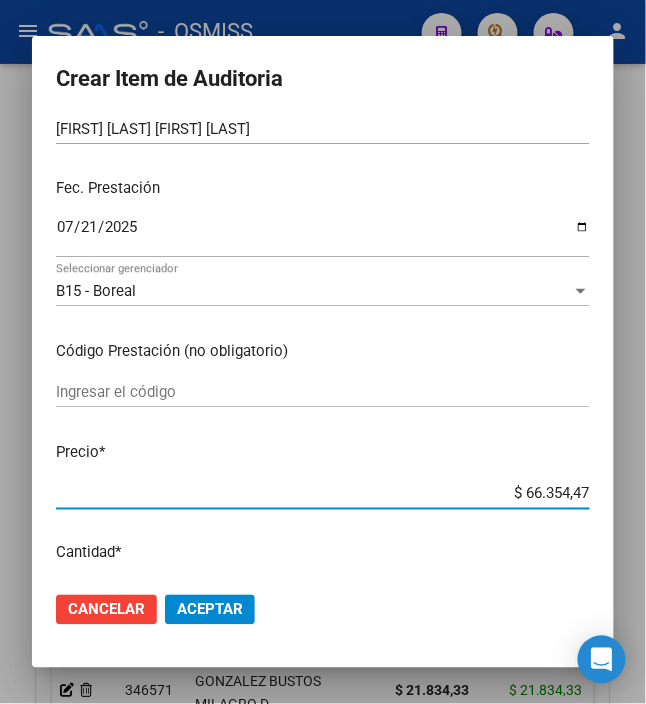 click on "47738848 Nro Documento    27477388480 CUIL  Análisis Afiliado  Prestaciones Auditadas FTP SSS   SUAREZ KATHERINE MAYRA EVELIA Nombre Completo  Fec. Prestación    2025-07-21 Ingresar la fecha  B15 - Boreal Seleccionar gerenciador Código Prestación (no obligatorio)    Ingresar el código  Precio  *   $ 66.354,47 Ingresar el precio  Cantidad  *   1 Ingresar la cantidad  Monto Item  *   $ 66.354,47 Ingresar el monto  Monto Débito Total  *   $ 0,00 Ingresar el monto  Monto Débito Afiliatorio  *   $ 0,00 Ingresar el monto Afiliatorio  Monto Débito Médico  *   $ 0,00 Ingresar el monto Hospitalario  Comentario Operador    Ingresar el Comentario  Comentario Gerenciador    Ingresar el Comentario  Descripción    Ingresar el Descripción   Atencion Tipo  Seleccionar tipo Seleccionar tipo  Nomenclador  Seleccionar Nomenclador Seleccionar Nomenclador" at bounding box center [323, 347] 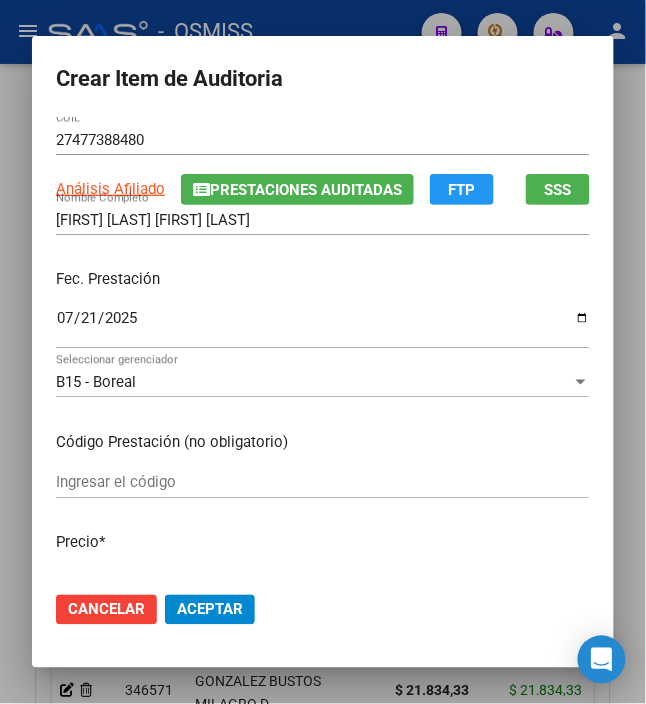 scroll, scrollTop: 0, scrollLeft: 0, axis: both 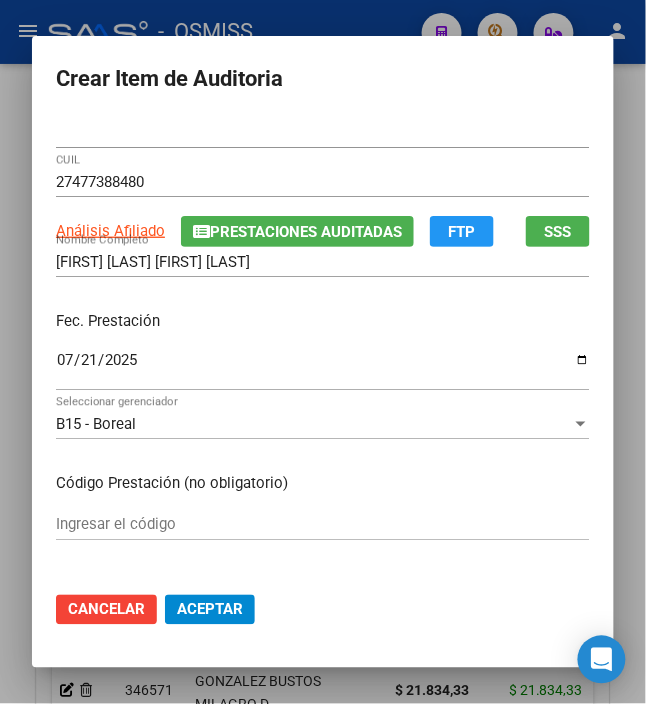 click on "2025-07-21 Ingresar la fecha" at bounding box center (323, 369) 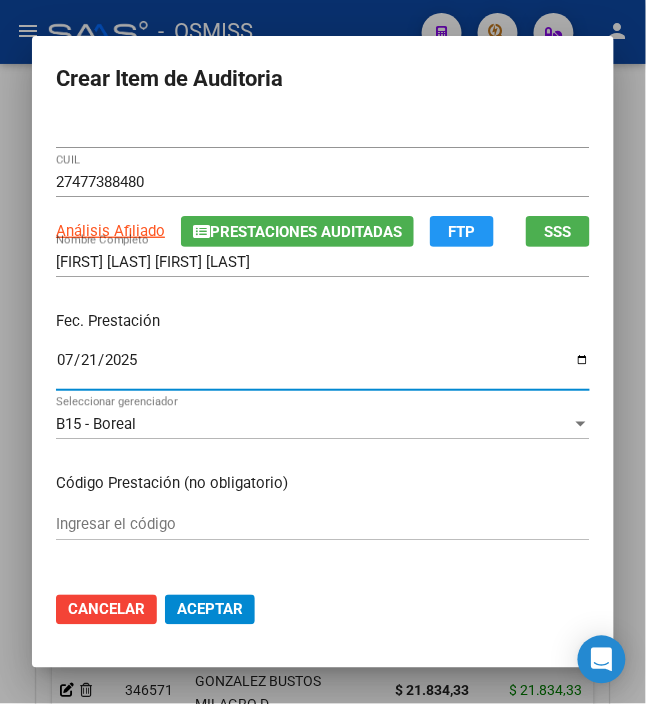 click on "Fec. Prestación" at bounding box center (323, 321) 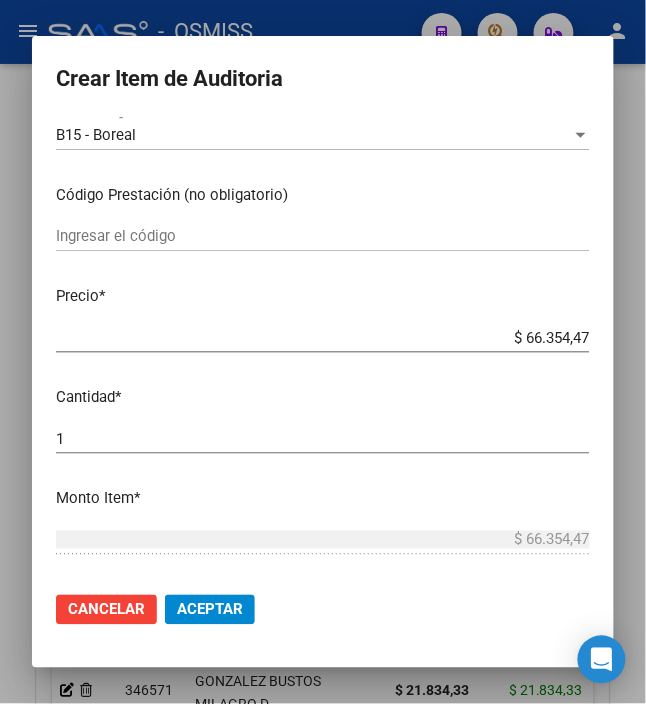 scroll, scrollTop: 533, scrollLeft: 0, axis: vertical 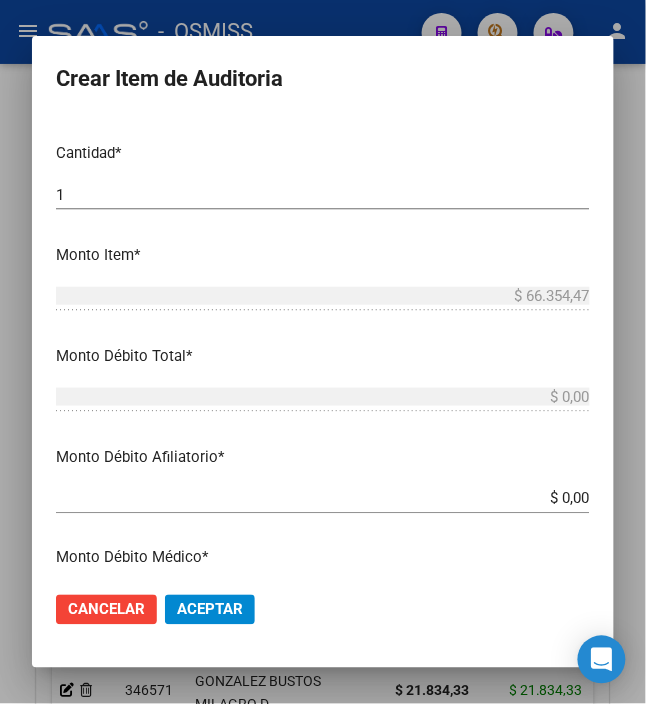 click on "Aceptar" 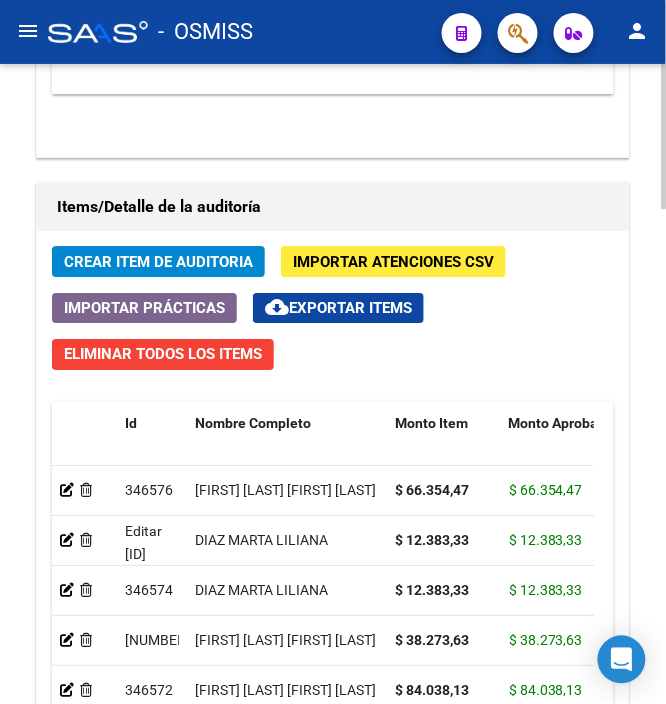 click on "Crear Item de Auditoria" 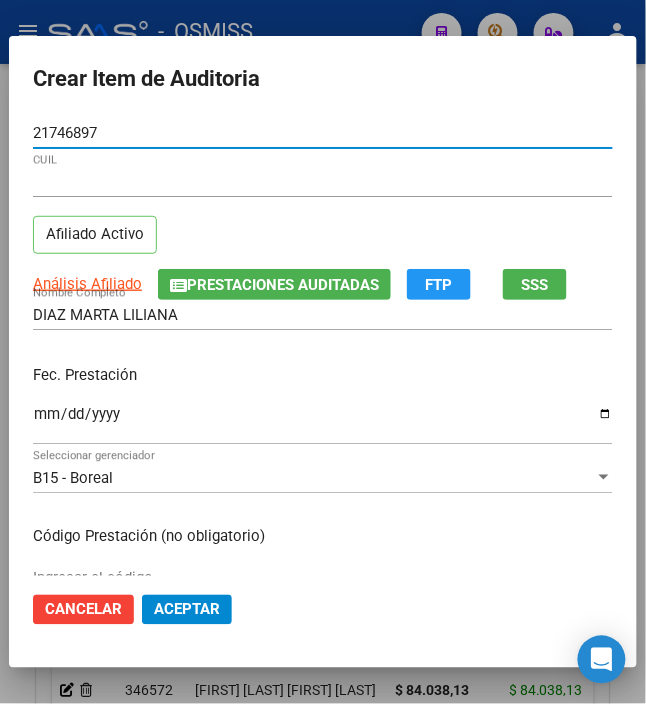 click on "Ingresar la fecha" at bounding box center [323, 422] 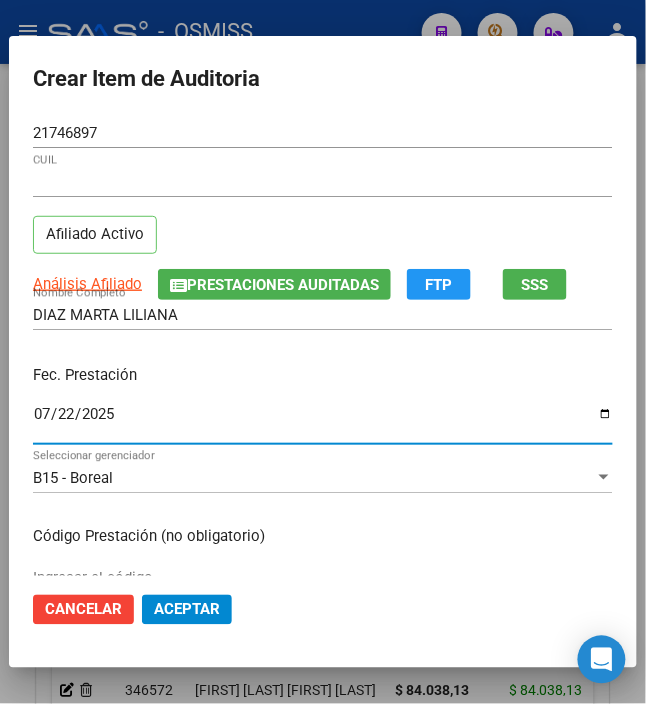 click on "Fec. Prestación    2025-07-22 Ingresar la fecha" at bounding box center (323, 406) 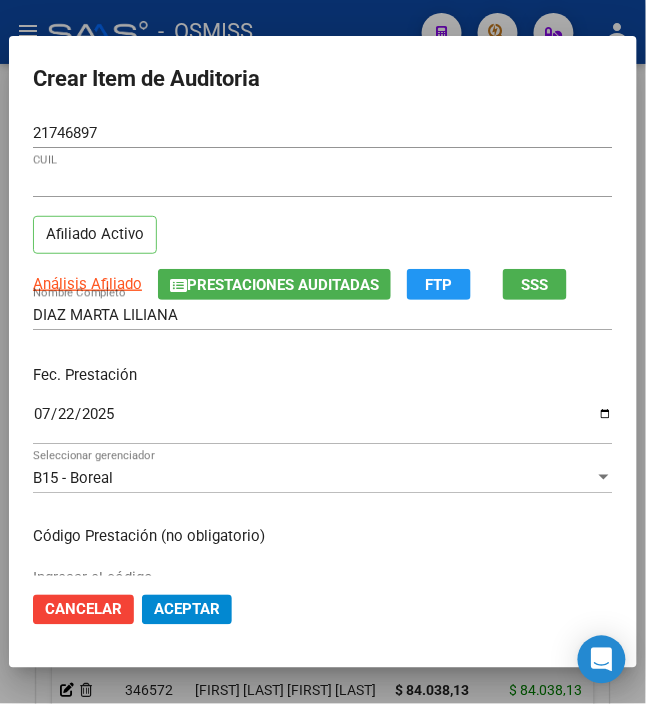click on "Fec. Prestación" at bounding box center [323, 375] 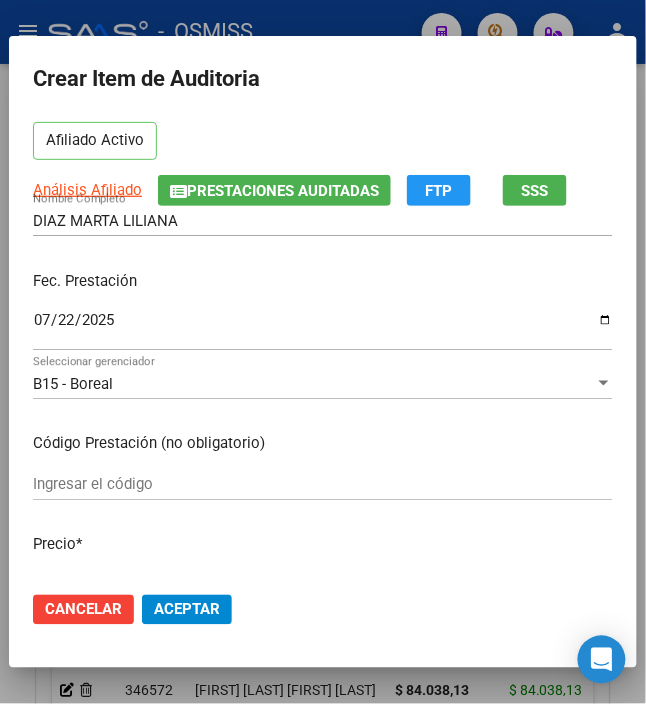 scroll, scrollTop: 133, scrollLeft: 0, axis: vertical 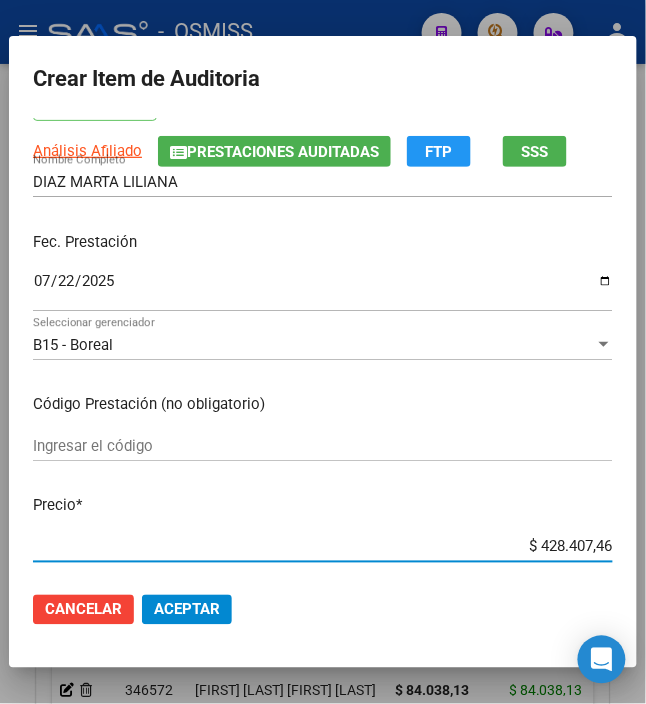 drag, startPoint x: 530, startPoint y: 542, endPoint x: 626, endPoint y: 546, distance: 96.0833 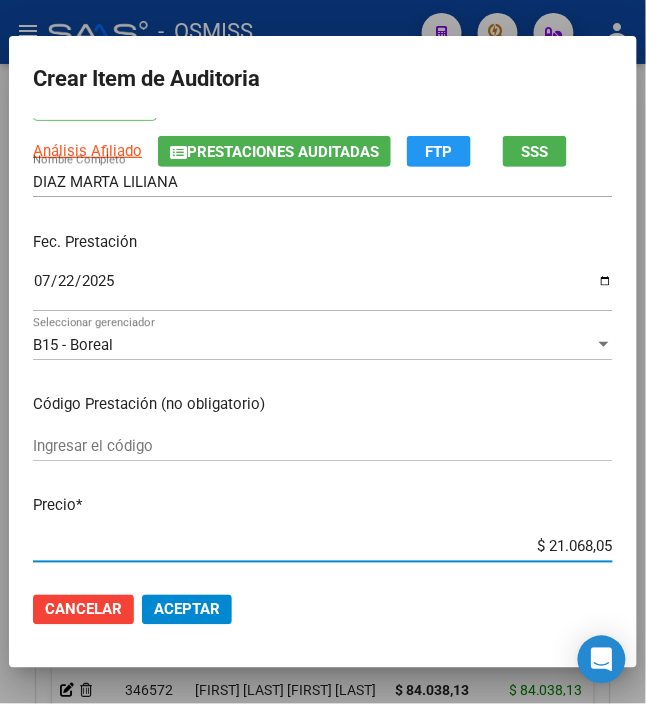 click on "21746897 Nro Documento    27217468979 CUIL   Afiliado Activo  Análisis Afiliado  Prestaciones Auditadas FTP SSS   DIAZ MARTA LILIANA Nombre Completo  Fec. Prestación    2025-07-22 Ingresar la fecha  B15 - Boreal Seleccionar gerenciador Código Prestación (no obligatorio)    Ingresar el código  Precio  *   $ 21.068,05 Ingresar el precio  Cantidad  *   1 Ingresar la cantidad  Monto Item  *   $ 21.068,05 Ingresar el monto  Monto Débito Total  *   $ 0,00 Ingresar el monto  Monto Débito Afiliatorio  *   $ 0,00 Ingresar el monto Afiliatorio  Monto Débito Médico  *   $ 0,00 Ingresar el monto Hospitalario  Comentario Operador    Ingresar el Comentario  Comentario Gerenciador    Ingresar el Comentario  Descripción    Ingresar el Descripción   Atencion Tipo  Seleccionar tipo Seleccionar tipo  Nomenclador  Seleccionar Nomenclador Seleccionar Nomenclador" at bounding box center [323, 347] 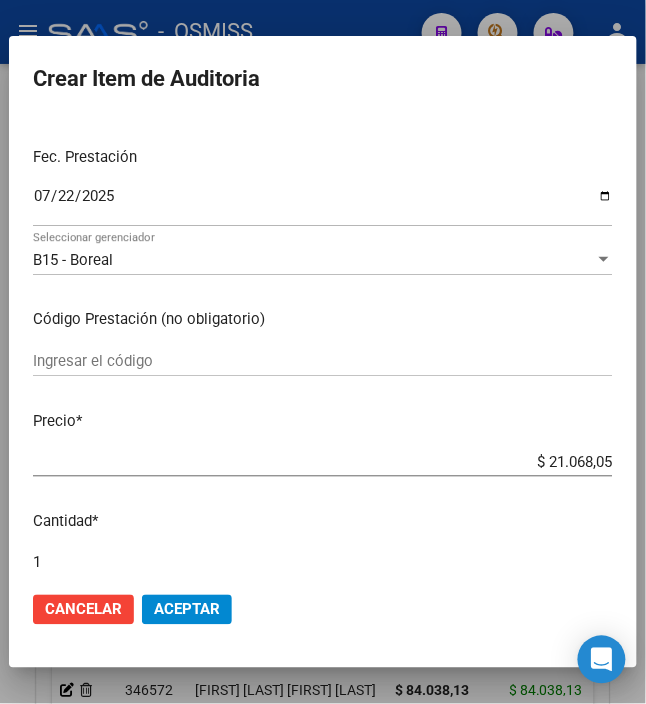 scroll, scrollTop: 0, scrollLeft: 0, axis: both 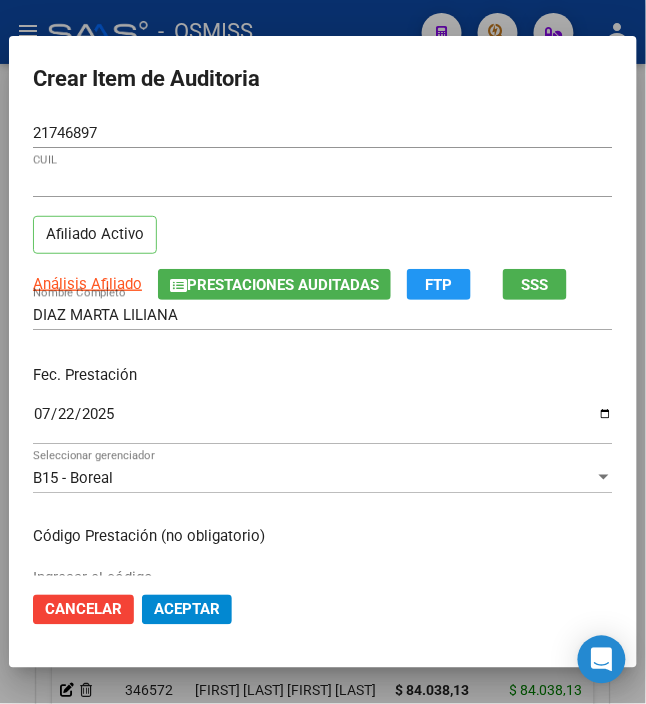 click on "21746897" at bounding box center (323, 133) 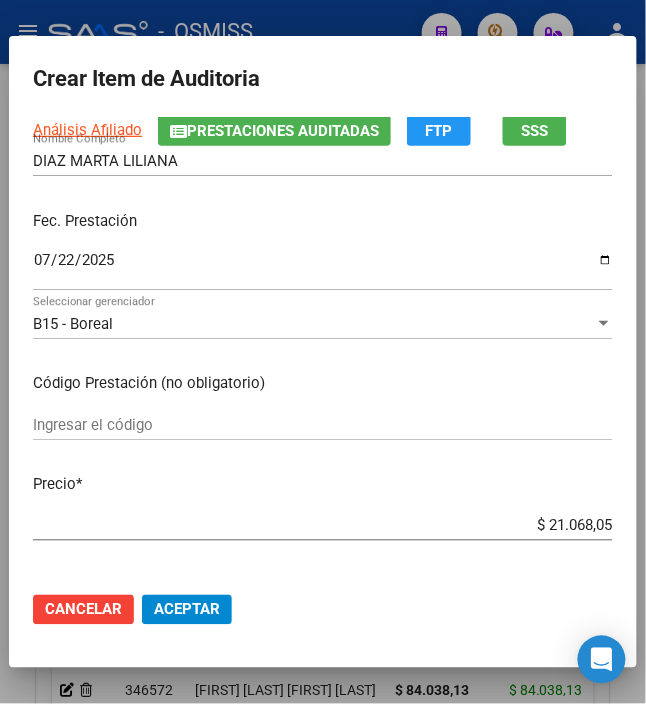 scroll, scrollTop: 0, scrollLeft: 0, axis: both 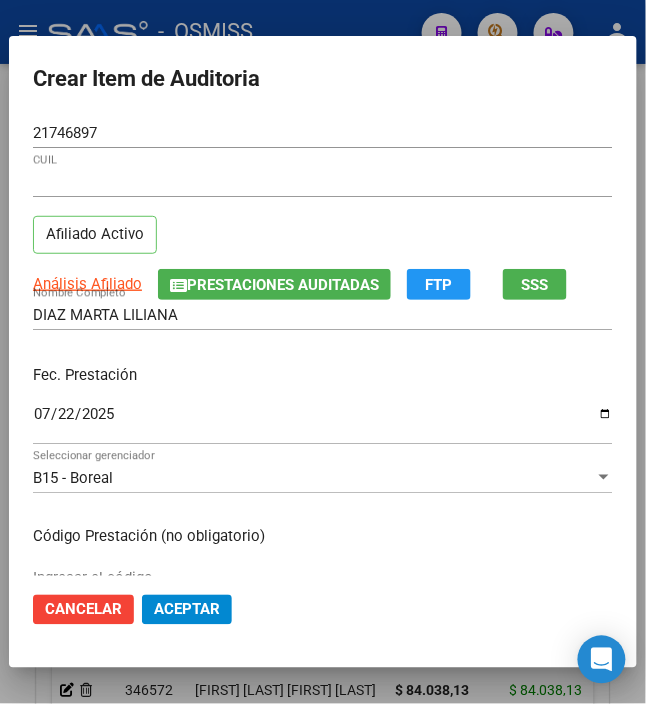 click on "Fec. Prestación    2025-07-22 Ingresar la fecha" at bounding box center (323, 406) 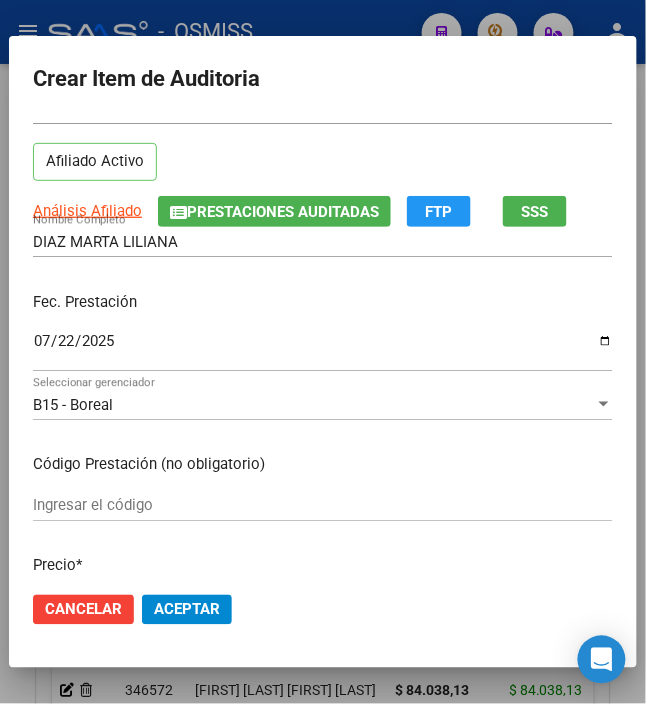 scroll, scrollTop: 533, scrollLeft: 0, axis: vertical 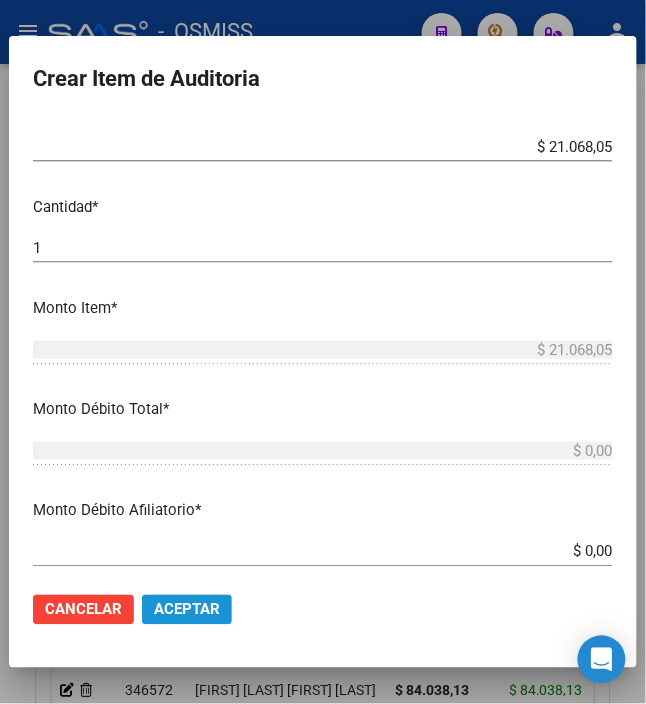 click on "Aceptar" 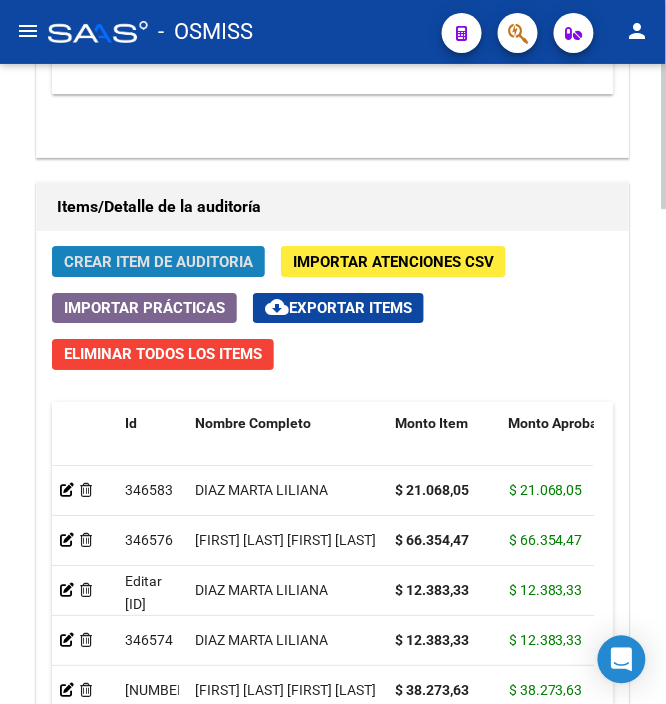 click on "Crear Item de Auditoria" 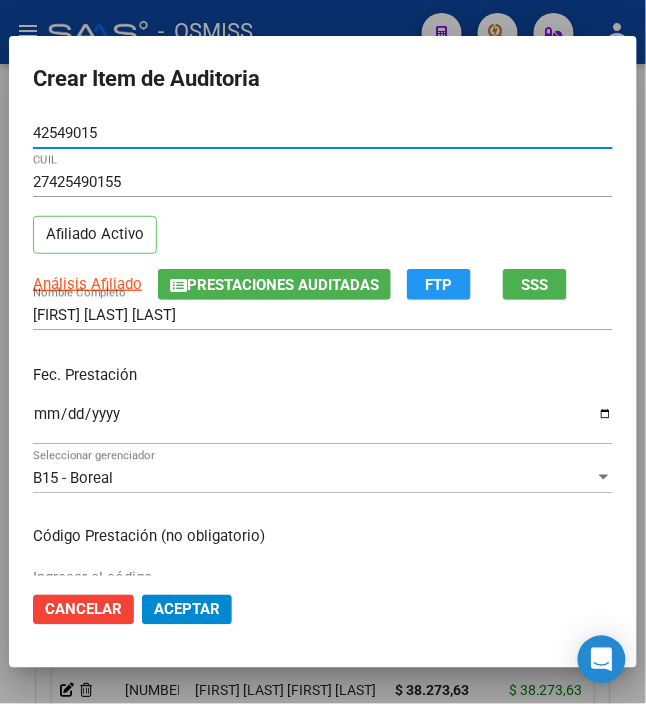 click on "Ingresar la fecha" at bounding box center (323, 422) 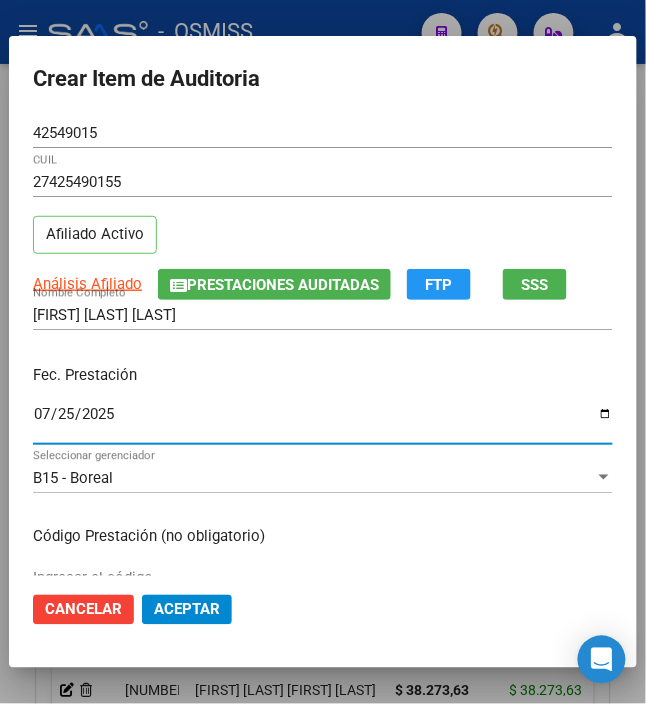 click on "Fec. Prestación    2025-07-25 Ingresar la fecha" at bounding box center [323, 406] 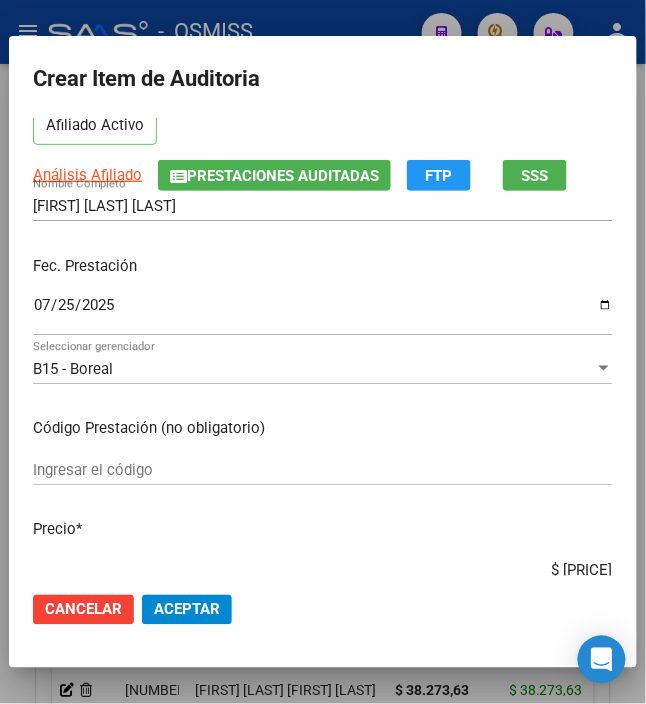 scroll, scrollTop: 266, scrollLeft: 0, axis: vertical 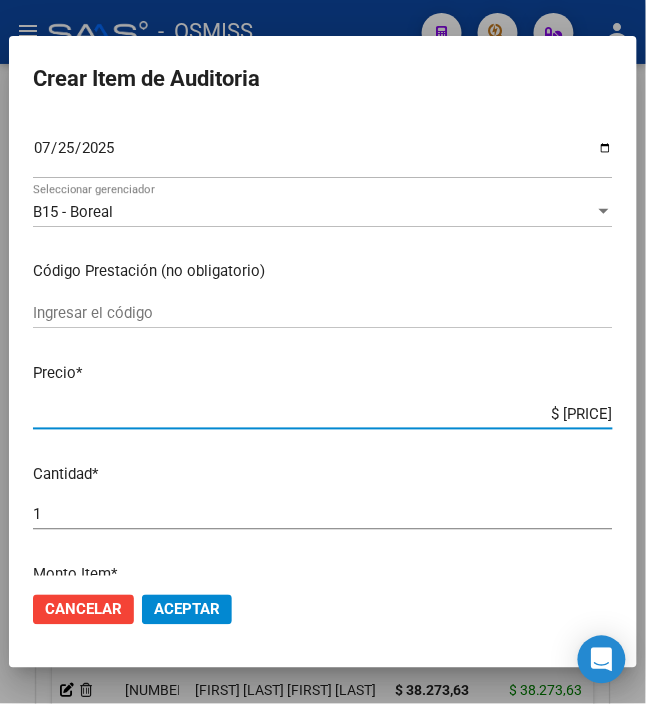 drag, startPoint x: 534, startPoint y: 413, endPoint x: 621, endPoint y: 401, distance: 87.823685 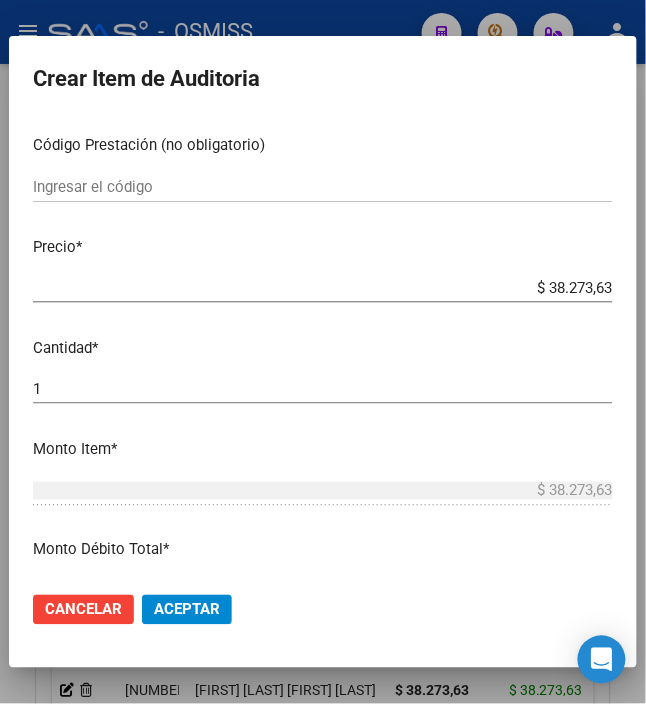 scroll, scrollTop: 400, scrollLeft: 0, axis: vertical 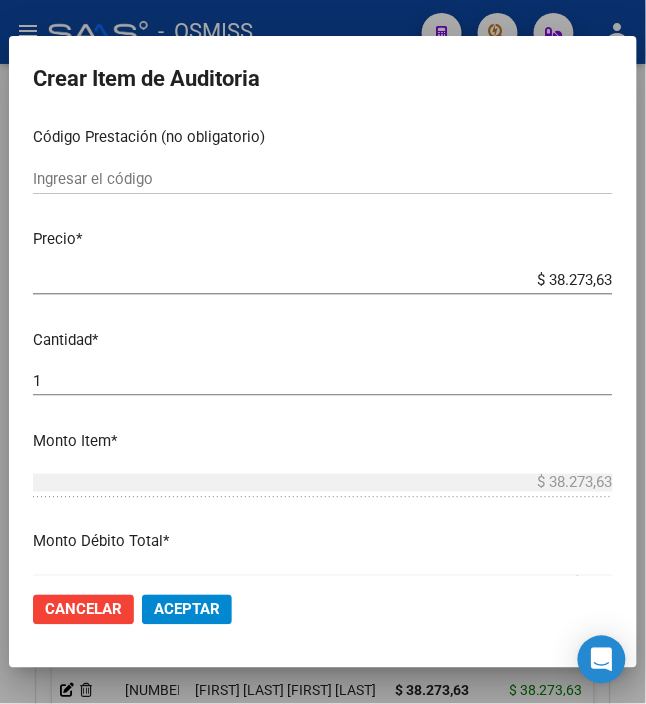 click on "Aceptar" 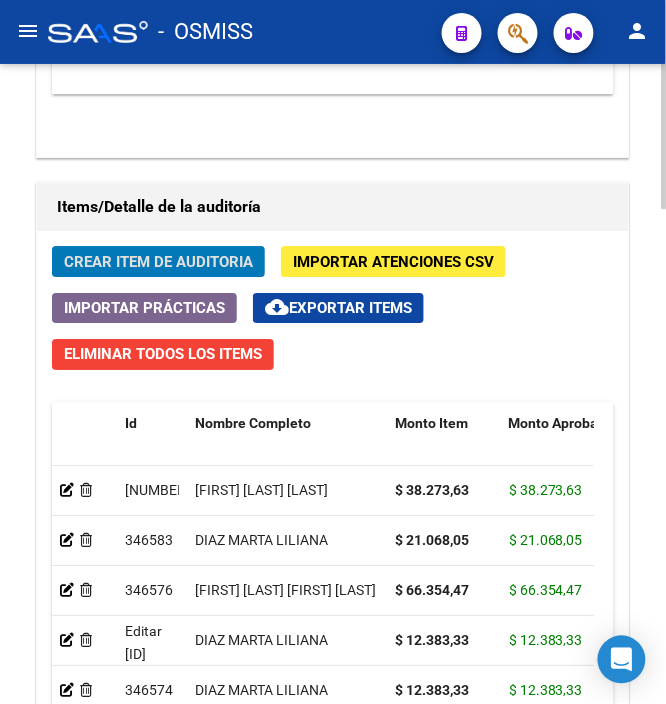 click on "Crear Item de Auditoria" 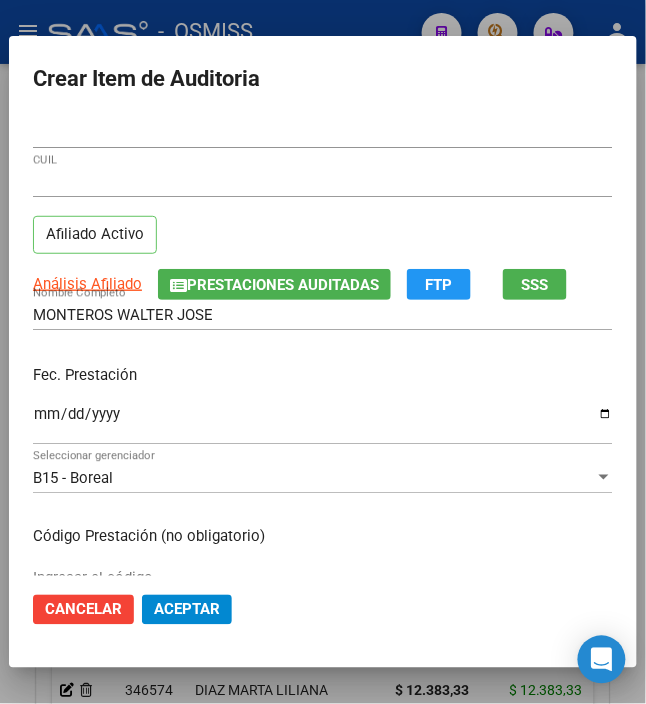 click on "Ingresar la fecha" at bounding box center [323, 422] 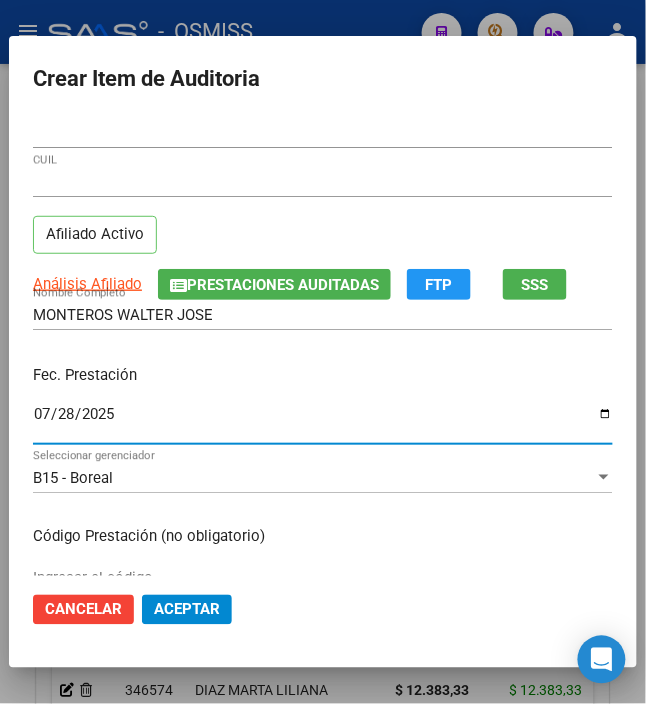 click on "Fec. Prestación" at bounding box center [323, 375] 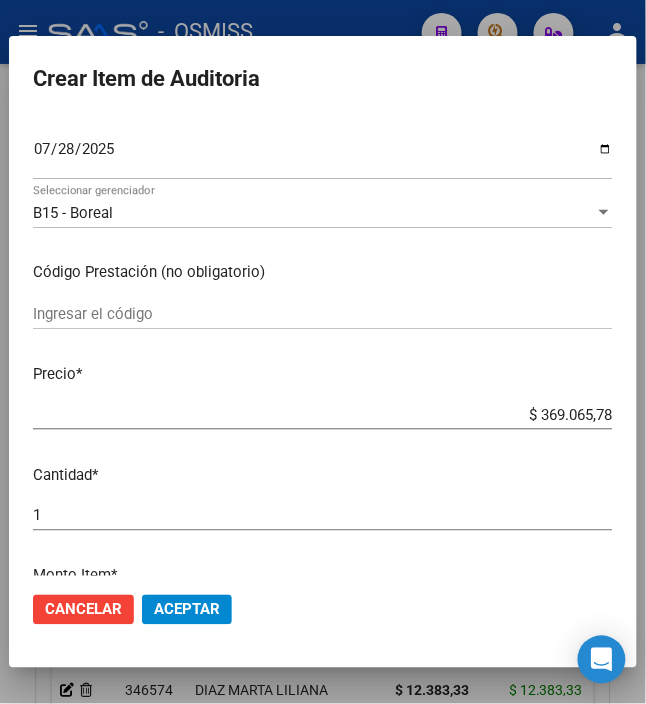 scroll, scrollTop: 266, scrollLeft: 0, axis: vertical 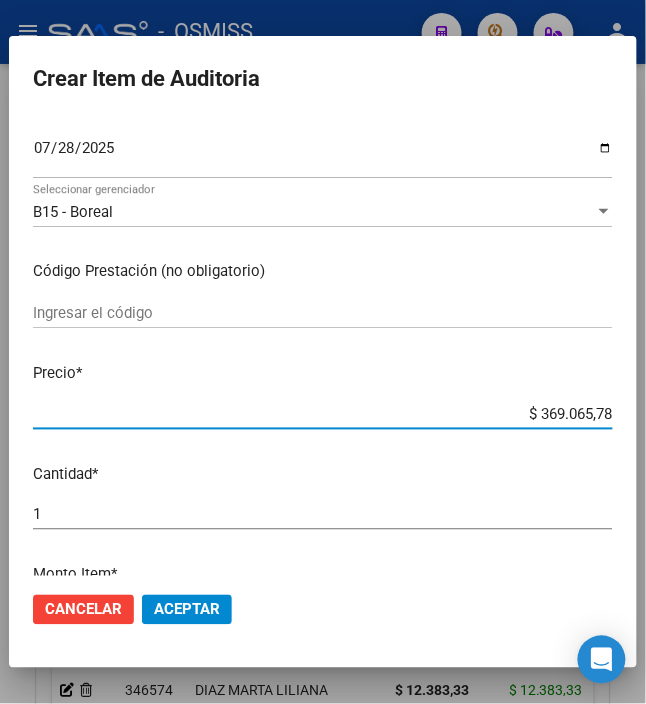 drag, startPoint x: 530, startPoint y: 416, endPoint x: 685, endPoint y: 432, distance: 155.82362 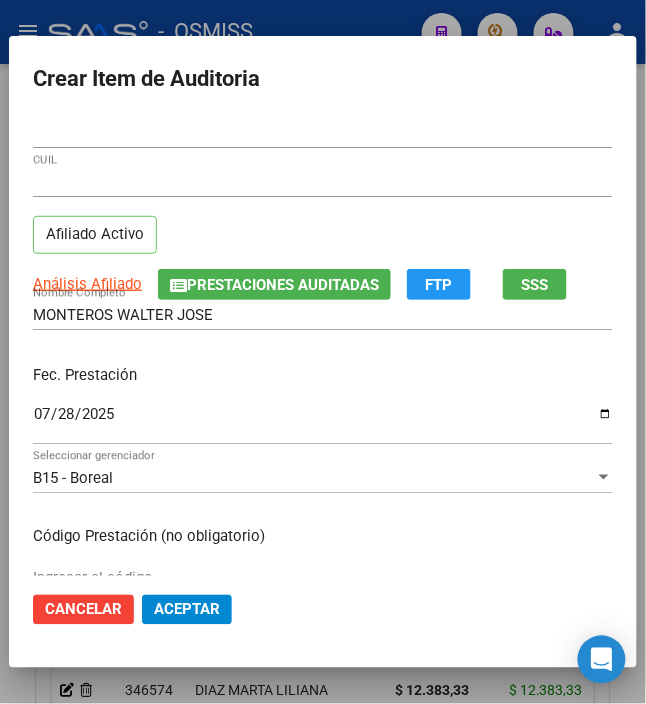 scroll, scrollTop: 266, scrollLeft: 0, axis: vertical 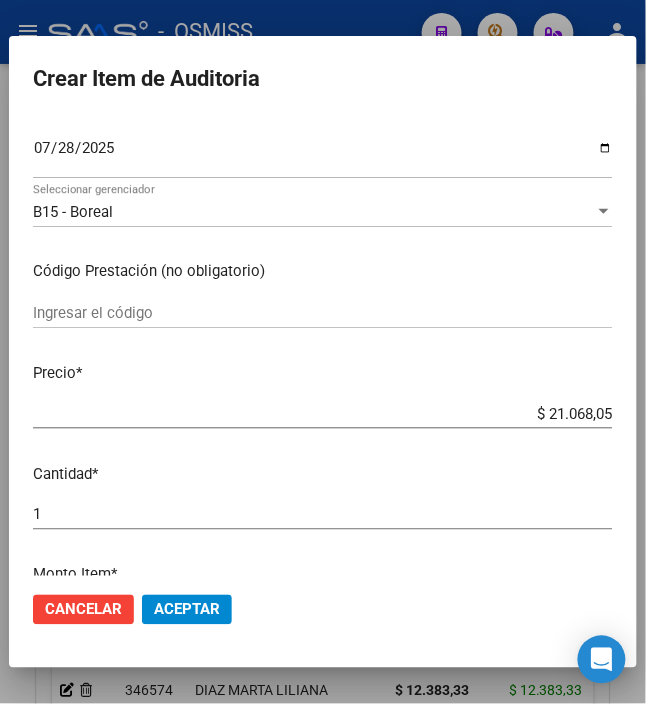 click on "Aceptar" 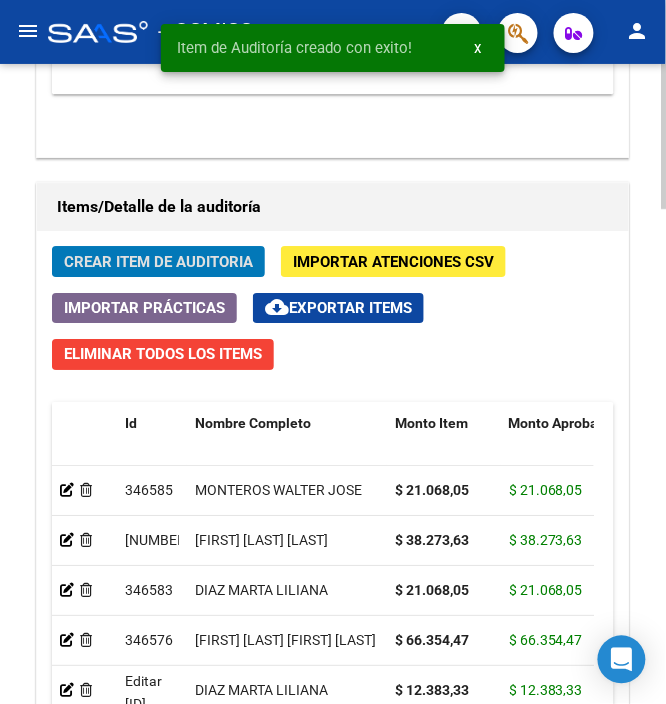 click on "Crear Item de Auditoria" 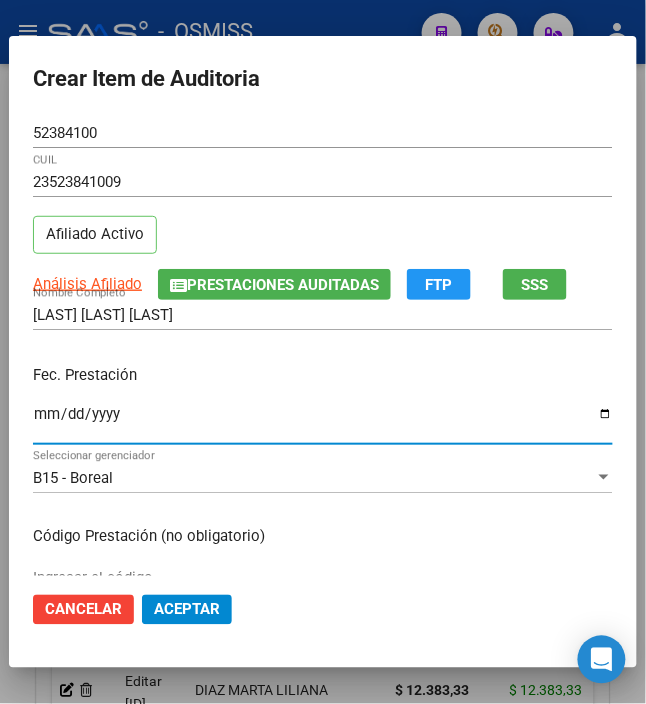 click on "Ingresar la fecha" at bounding box center [323, 422] 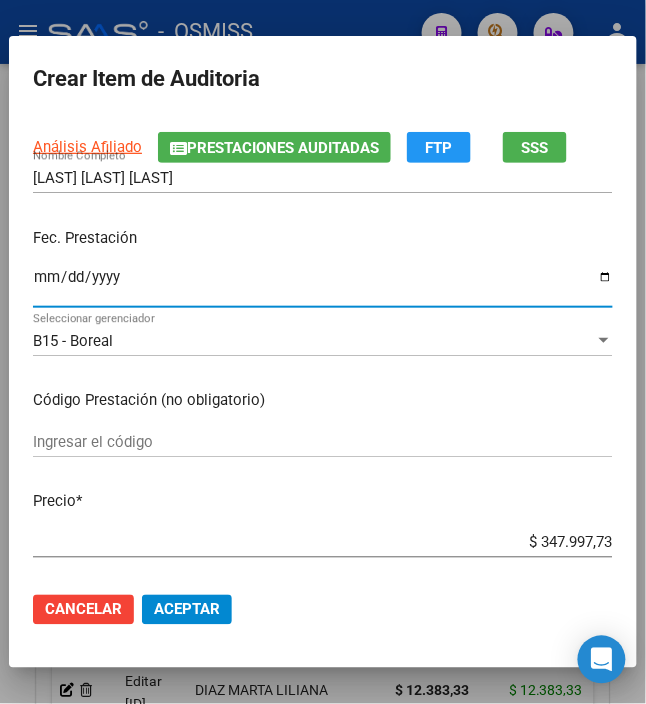 scroll, scrollTop: 400, scrollLeft: 0, axis: vertical 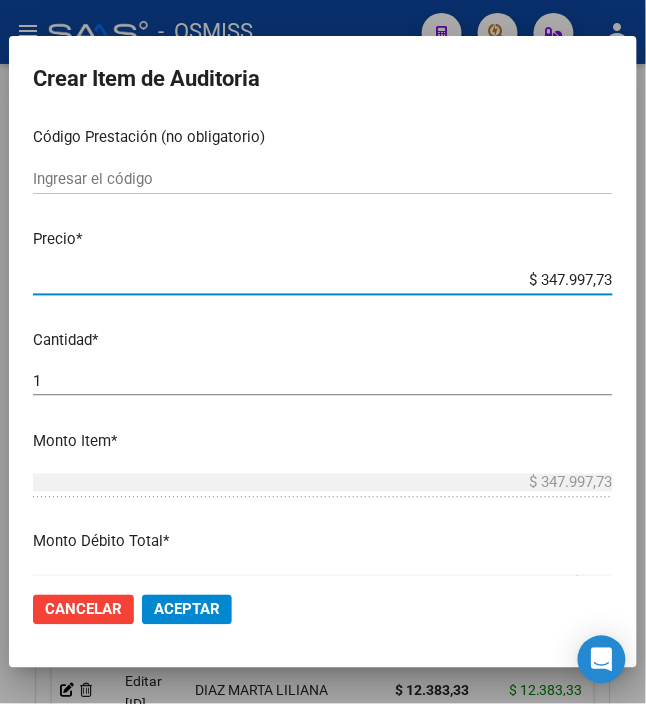 drag, startPoint x: 522, startPoint y: 278, endPoint x: 685, endPoint y: 284, distance: 163.1104 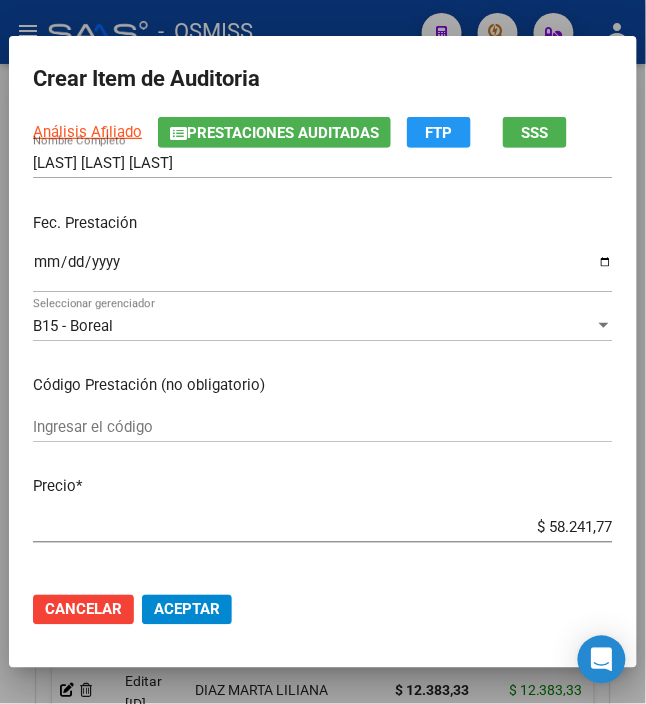 scroll, scrollTop: 400, scrollLeft: 0, axis: vertical 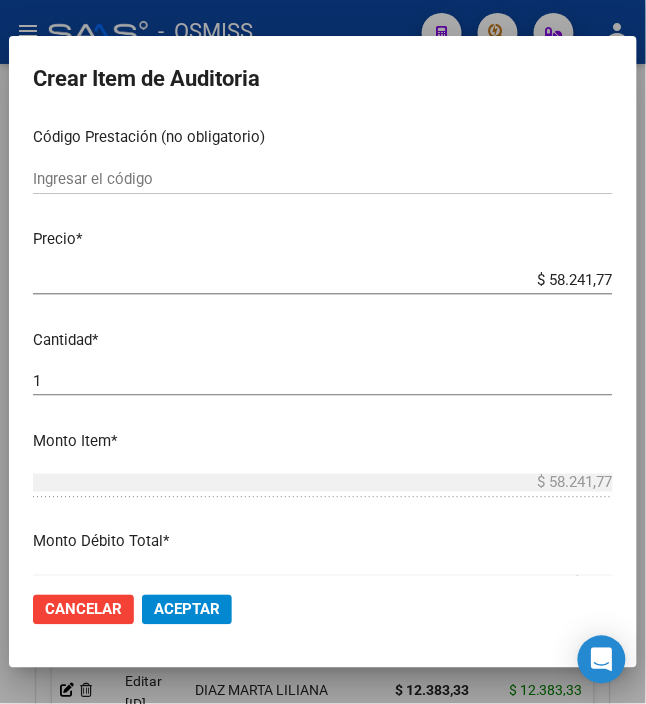 click on "Precio  *" at bounding box center (323, 239) 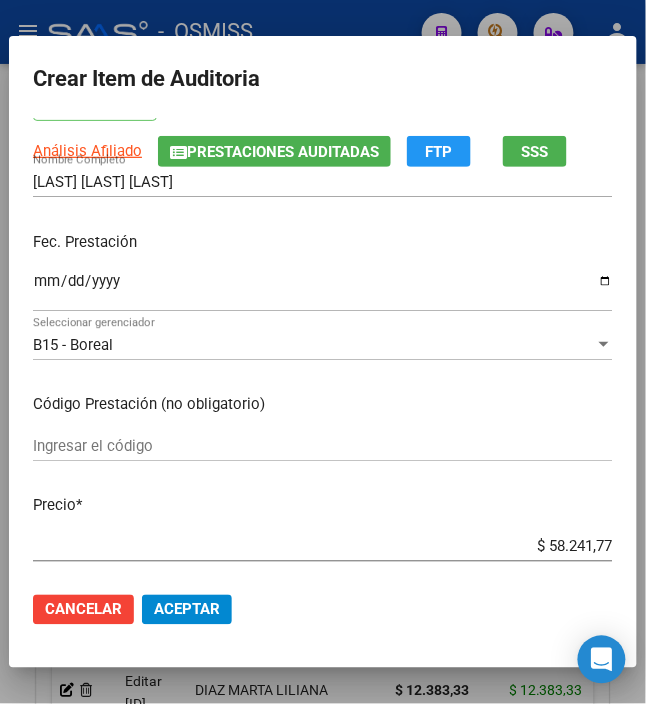 click on "Ingresar la fecha" at bounding box center (323, 289) 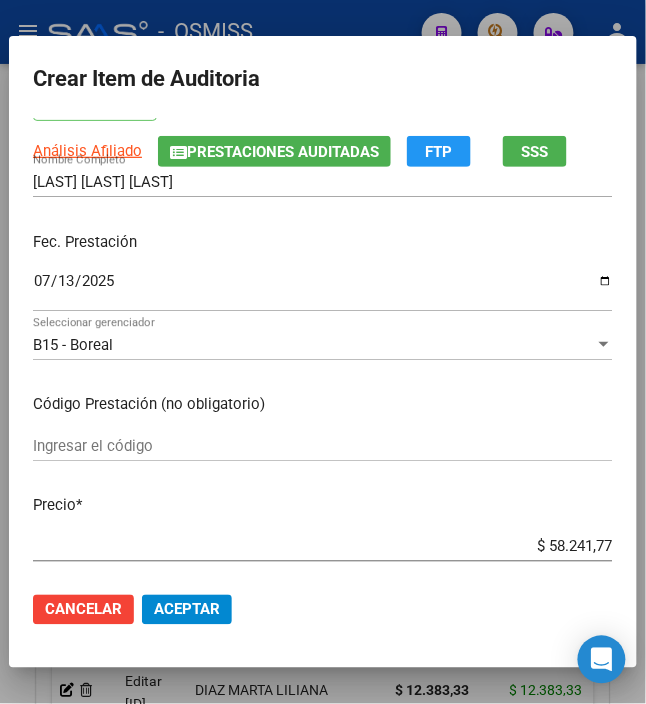click on "Fec. Prestación    2025-07-13 Ingresar la fecha" at bounding box center [323, 273] 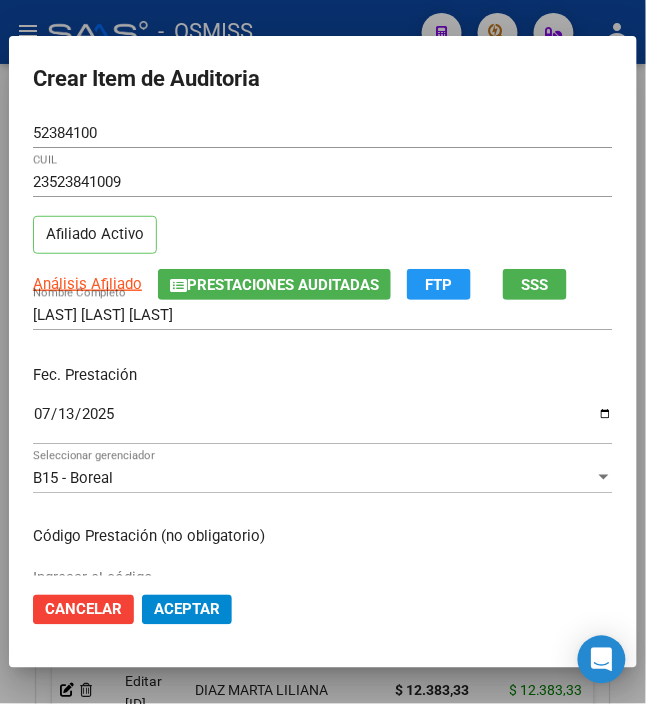 click on "Fec. Prestación" at bounding box center (323, 375) 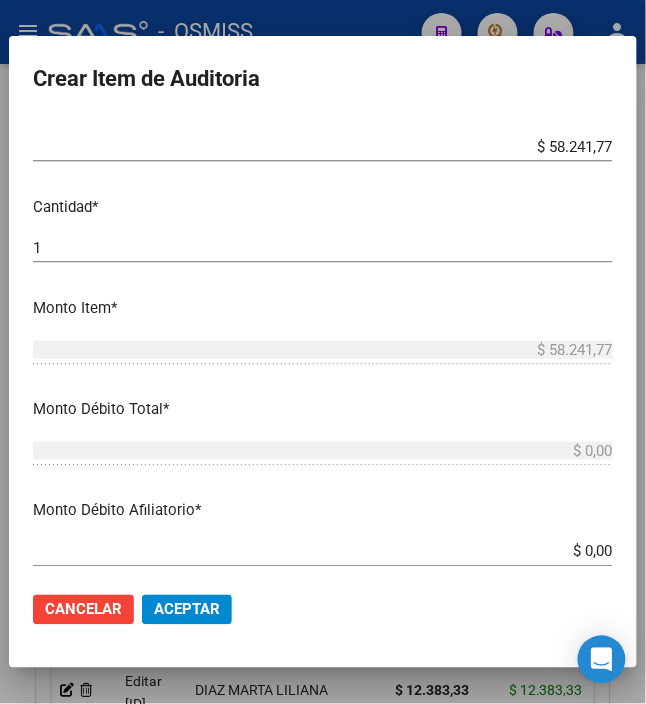 scroll, scrollTop: 0, scrollLeft: 0, axis: both 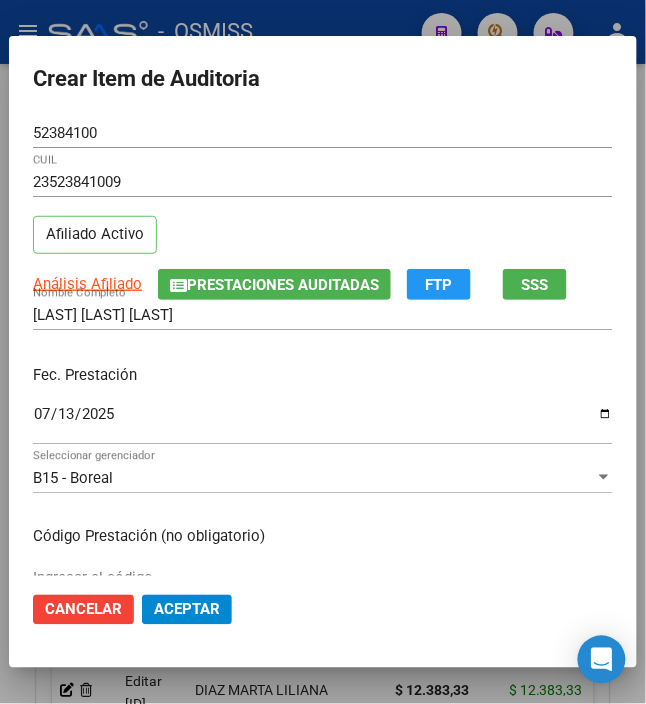 click on "Fec. Prestación" at bounding box center (323, 375) 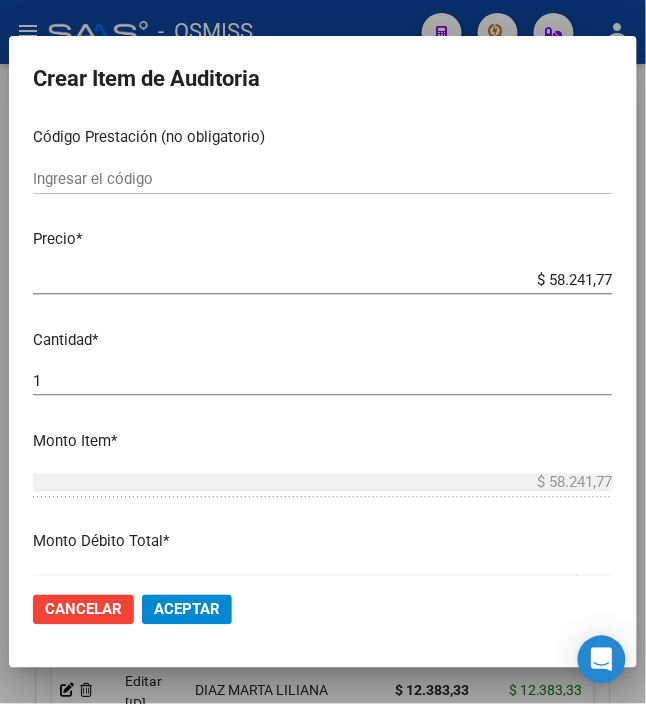 click on "Aceptar" 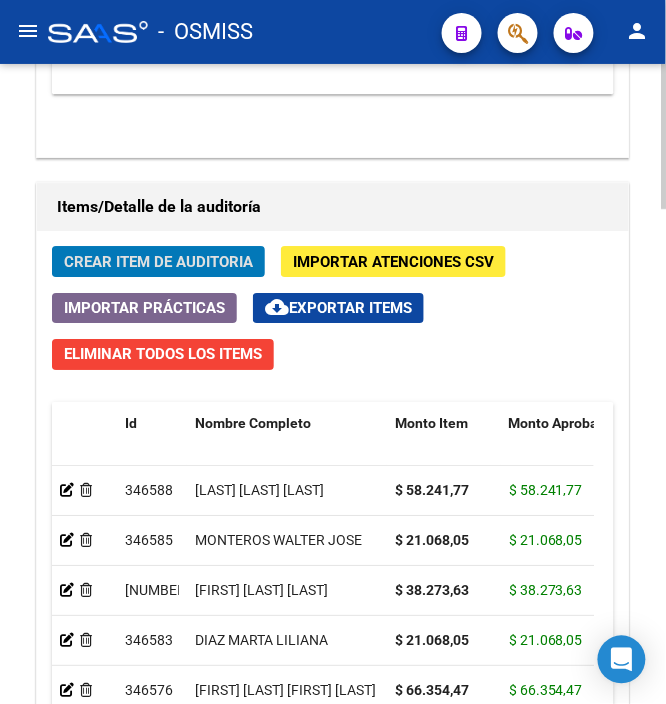 click on "Crear Item de Auditoria" 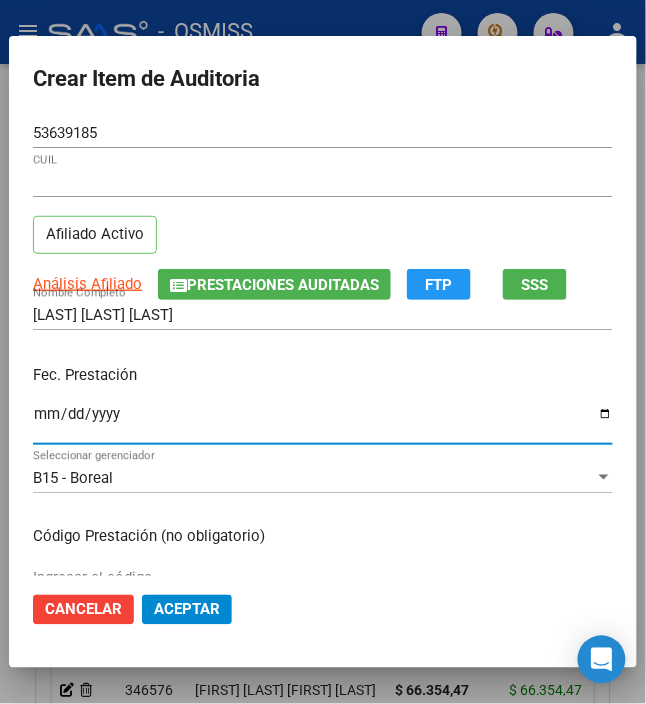 click on "Ingresar la fecha" at bounding box center [323, 422] 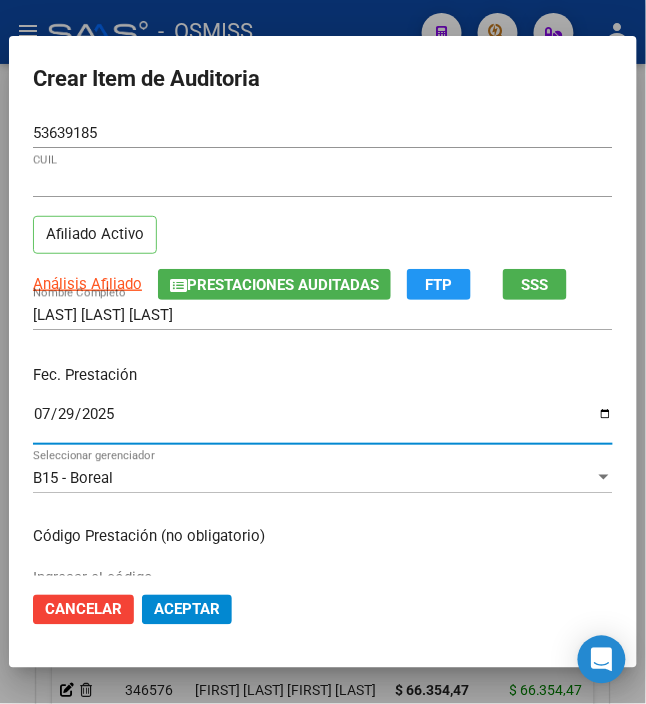click on "TEJERINA ZACARIAS BENJAMIN Nombre Completo" at bounding box center [323, 324] 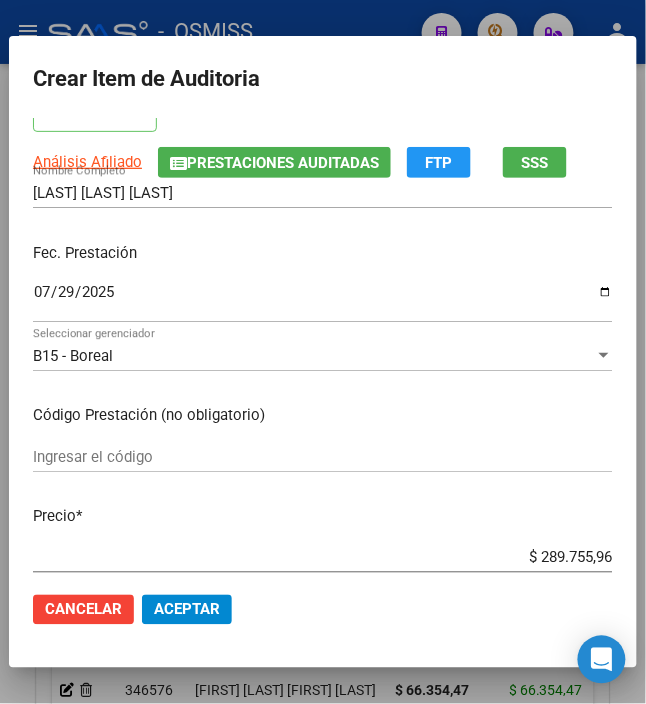scroll, scrollTop: 266, scrollLeft: 0, axis: vertical 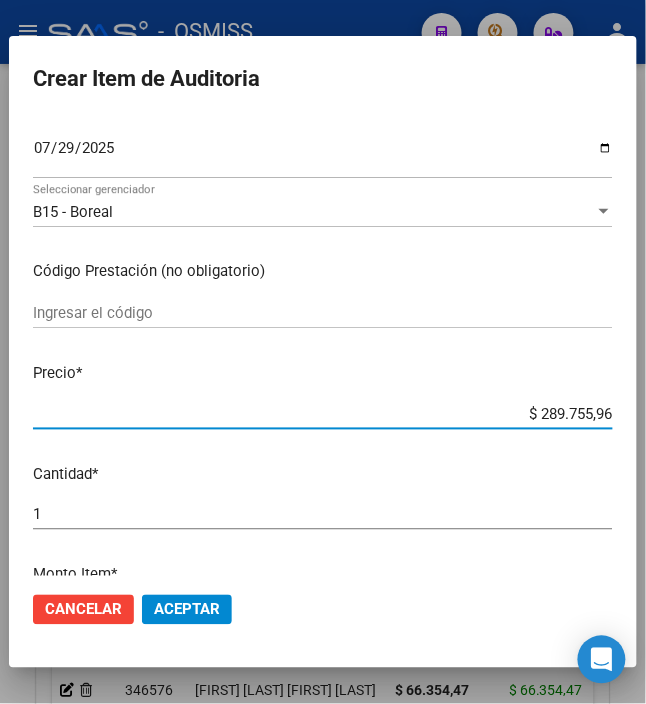 click on "$ 289.755,96" at bounding box center [323, 414] 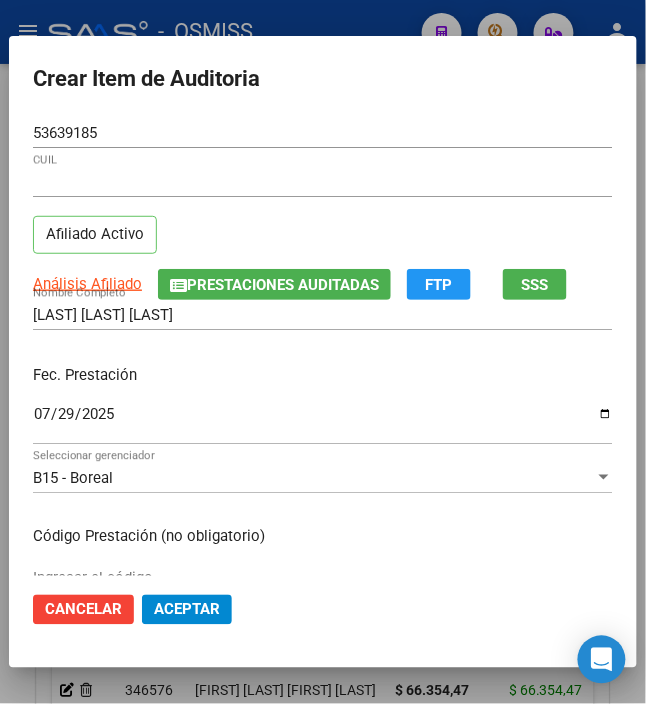 scroll, scrollTop: 266, scrollLeft: 0, axis: vertical 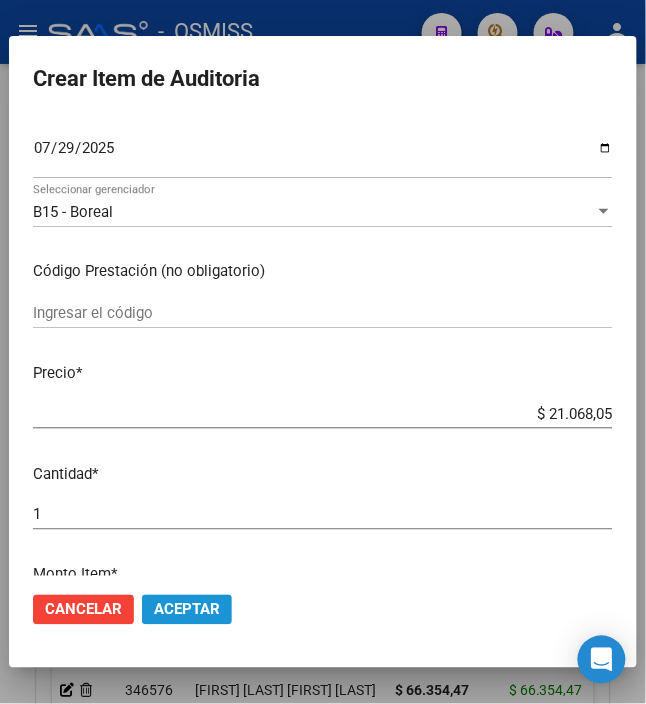drag, startPoint x: 186, startPoint y: 604, endPoint x: 197, endPoint y: 566, distance: 39.56008 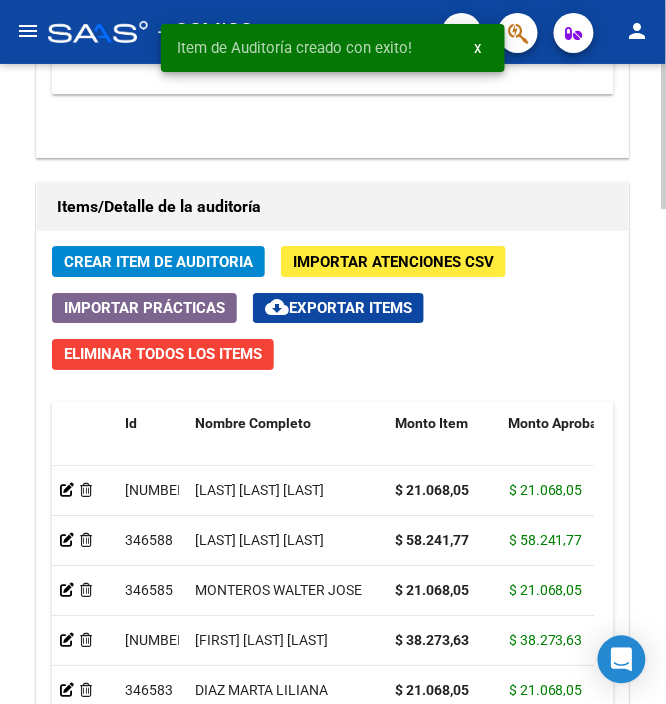 click on "Crear Item de Auditoria Importar Atenciones CSV  Importar Prácticas
cloud_download  Exportar Items   Eliminar Todos los Items  Id Nombre Completo Monto Item Monto Aprobado Debitado Tot. Débito Médico Gerenciador Comentario Comentario Gerenciador Descripción Afiliado Estado CUIL Documento Débito Afiliatorio Fec. Prestación Atencion Tipo Nomenclador Código Nomenclador Nombre Usuario Creado Area Creado Area Modificado     346589   TEJERINA ZACARIAS BENJAMIN        $ 21.068,05 $ 21.068,05 $ 0,00 $ 0,00 B15 - Boreal         20536391852  53639185  $ 0,00  29/07/2025  Veronica Pozzi   06/08/2025      346588   DELGADO MARIANO LEON              $ 58.241,77 $ 58.241,77 $ 0,00 $ 0,00 B15 - Boreal         23523841009  52384100  $ 0,00  13/07/2025  Veronica Pozzi   06/08/2025      346585   MONTEROS WALTER JOSE              $ 21.068,05 $ 21.068,05 $ 0,00 $ 0,00 B15 - Boreal         20217429499  21742949  $ 0,00  28/07/2025  Veronica Pozzi   06/08/2025      346584  $ 38.273,63 $ 38.273,63" 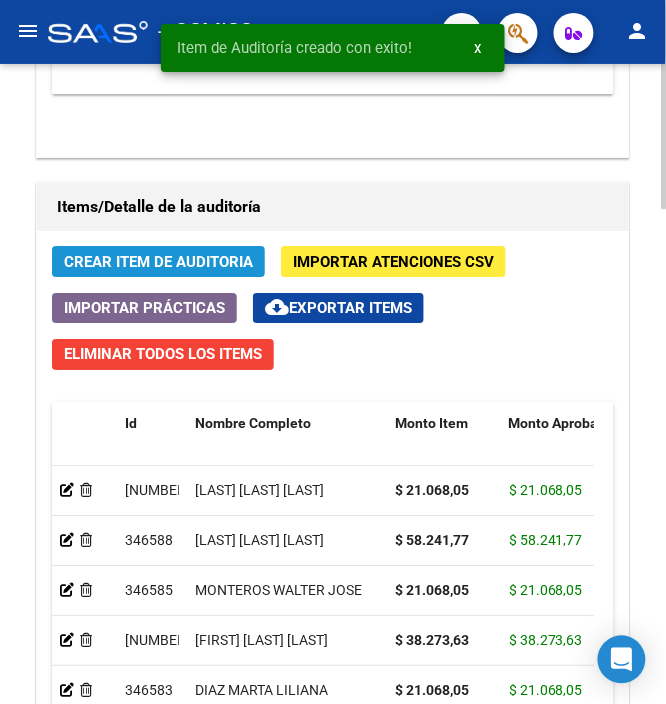 click on "Crear Item de Auditoria" 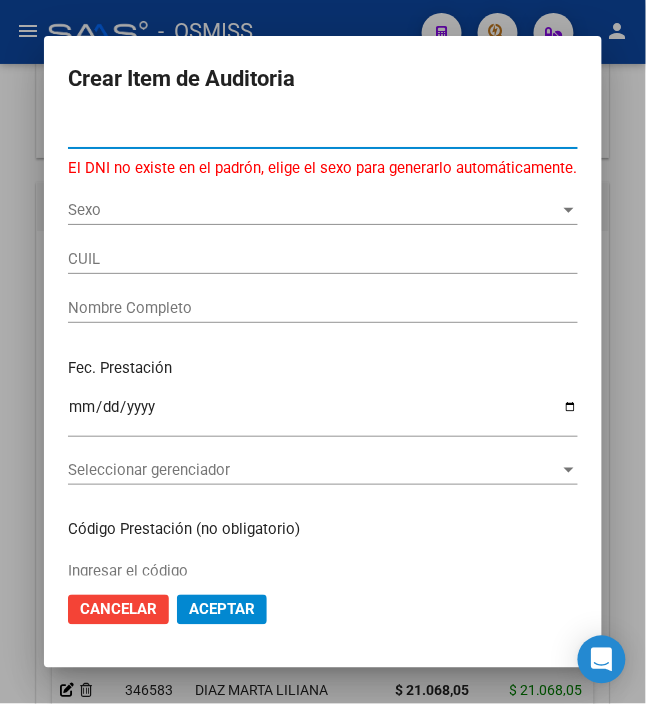 drag, startPoint x: 129, startPoint y: 129, endPoint x: -16, endPoint y: 126, distance: 145.03104 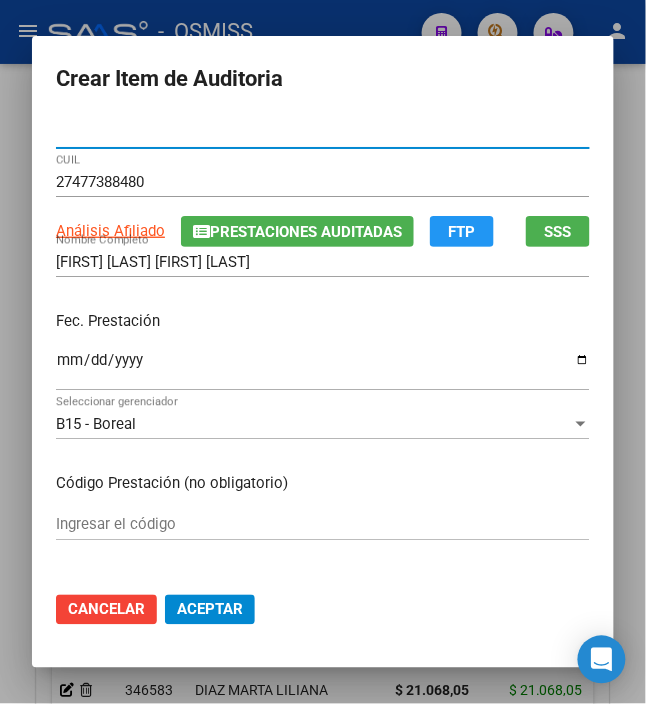 click on "Ingresar la fecha" at bounding box center [323, 368] 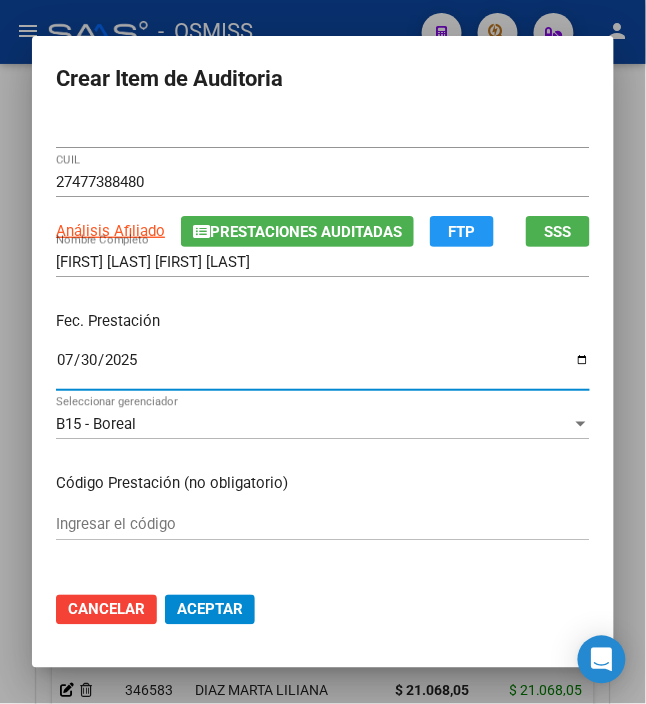 click on "Fec. Prestación    2025-07-30 Ingresar la fecha" at bounding box center (323, 352) 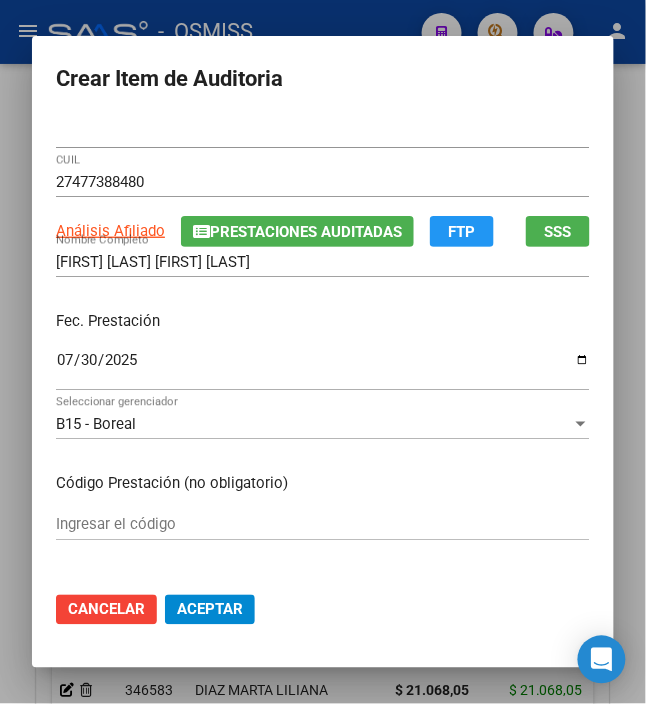 click on "Fec. Prestación    2025-07-30 Ingresar la fecha" at bounding box center [323, 352] 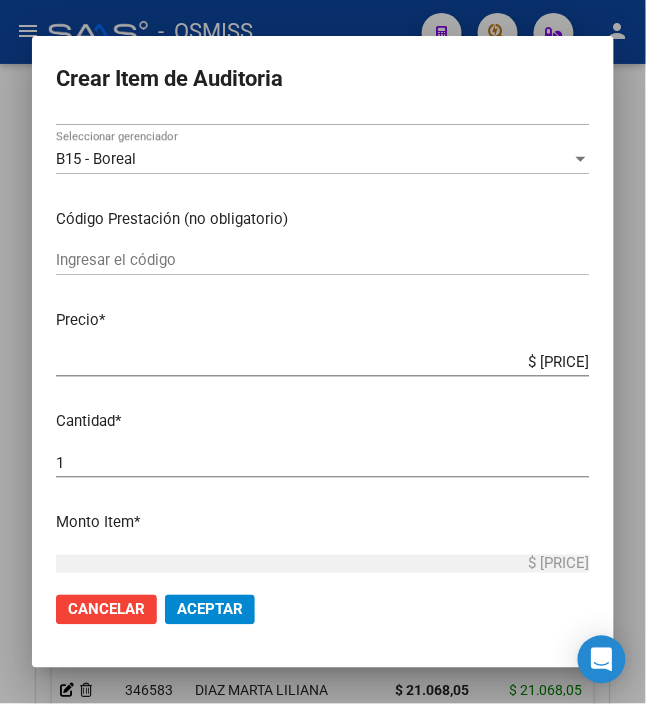 scroll, scrollTop: 266, scrollLeft: 0, axis: vertical 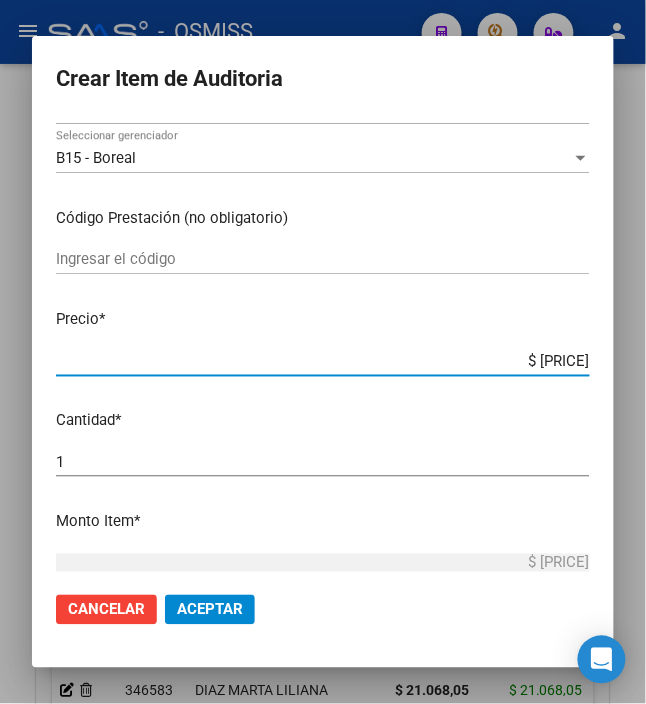 drag, startPoint x: 509, startPoint y: 365, endPoint x: 612, endPoint y: 366, distance: 103.00485 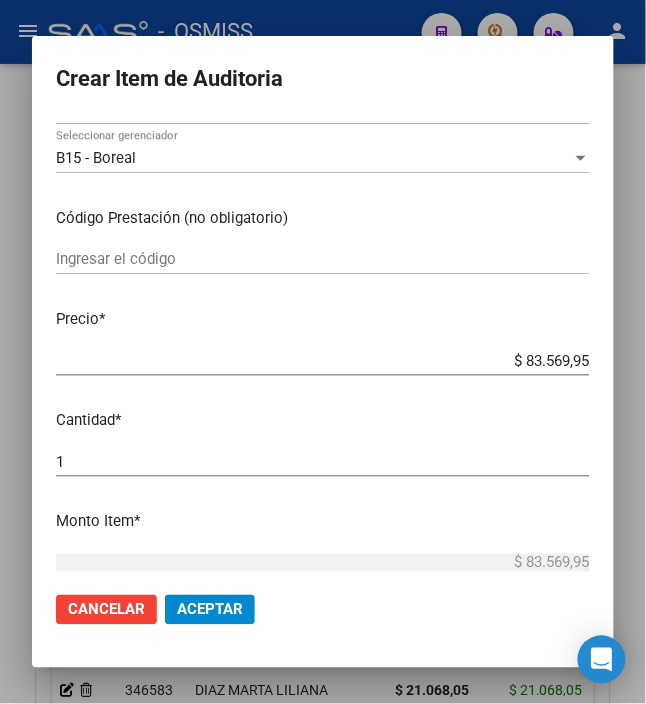 click on "Precio  *" at bounding box center [323, 319] 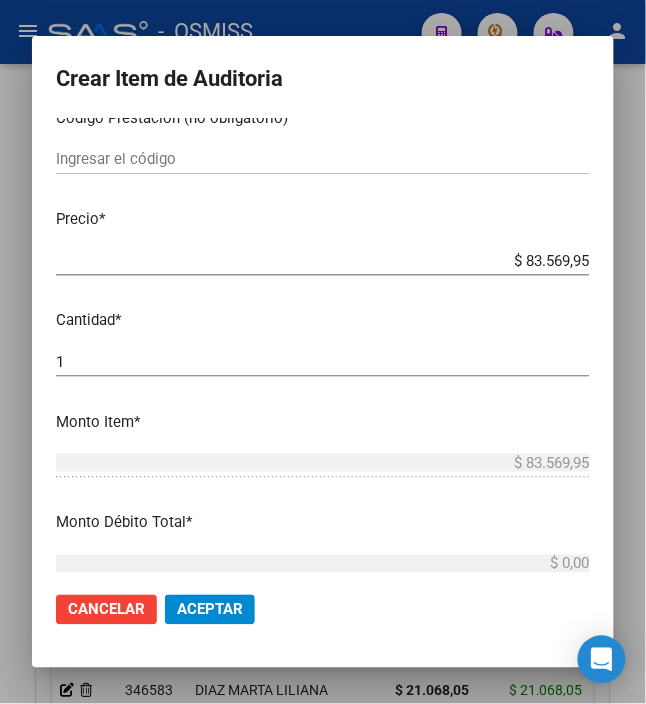 scroll, scrollTop: 400, scrollLeft: 0, axis: vertical 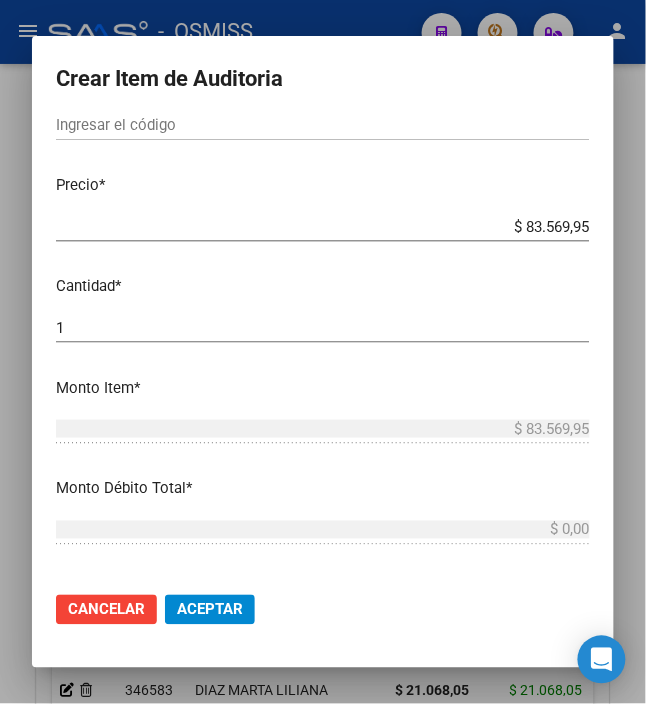 click on "Aceptar" 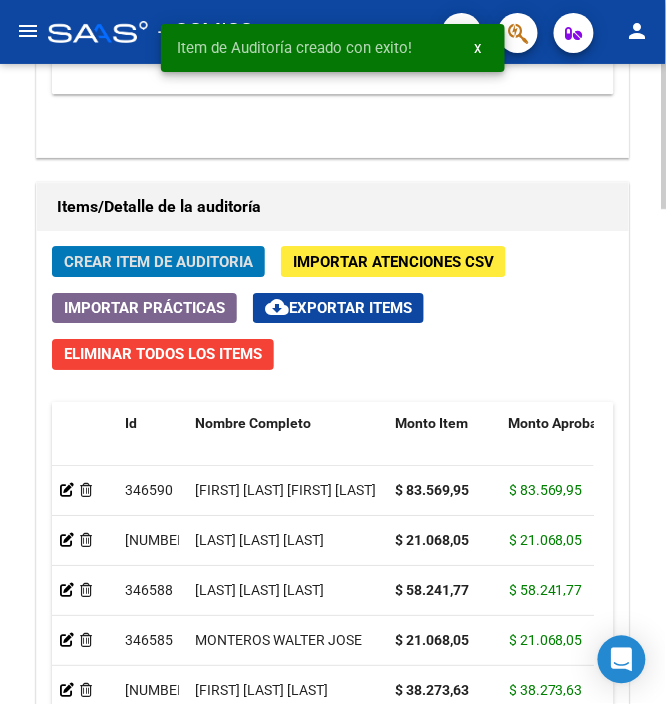 click on "Crear Item de Auditoria" 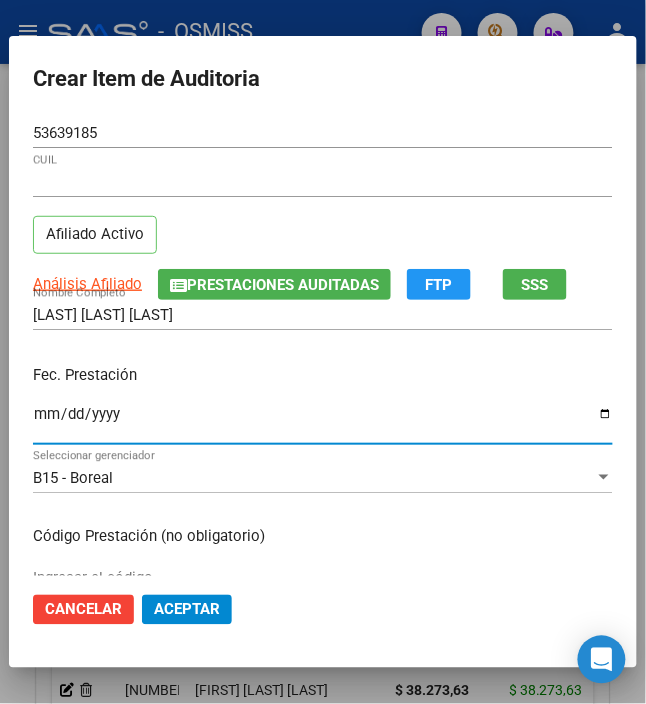 click on "Ingresar la fecha" at bounding box center (323, 422) 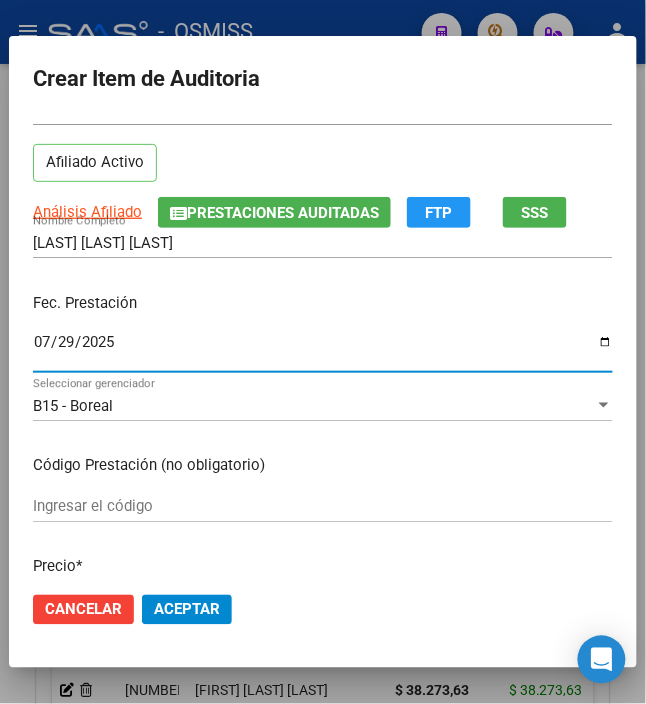 scroll, scrollTop: 133, scrollLeft: 0, axis: vertical 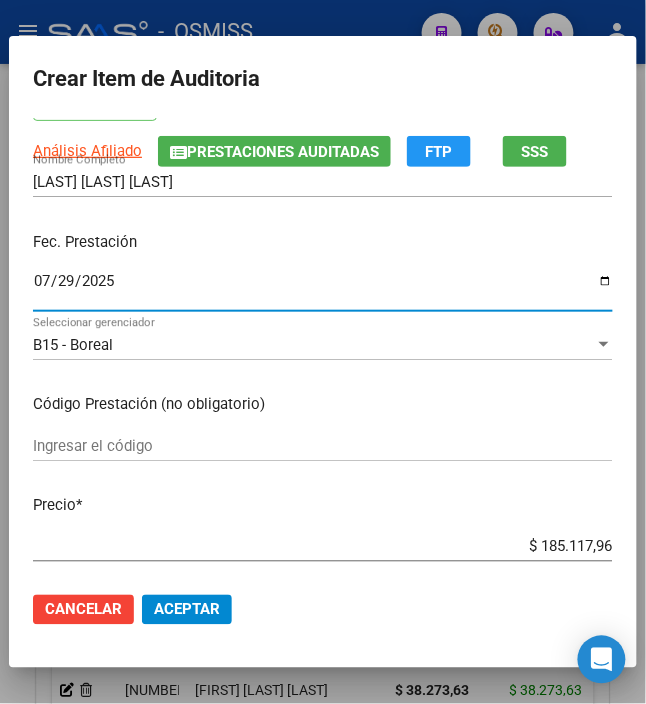 drag, startPoint x: 526, startPoint y: 548, endPoint x: 685, endPoint y: 534, distance: 159.61516 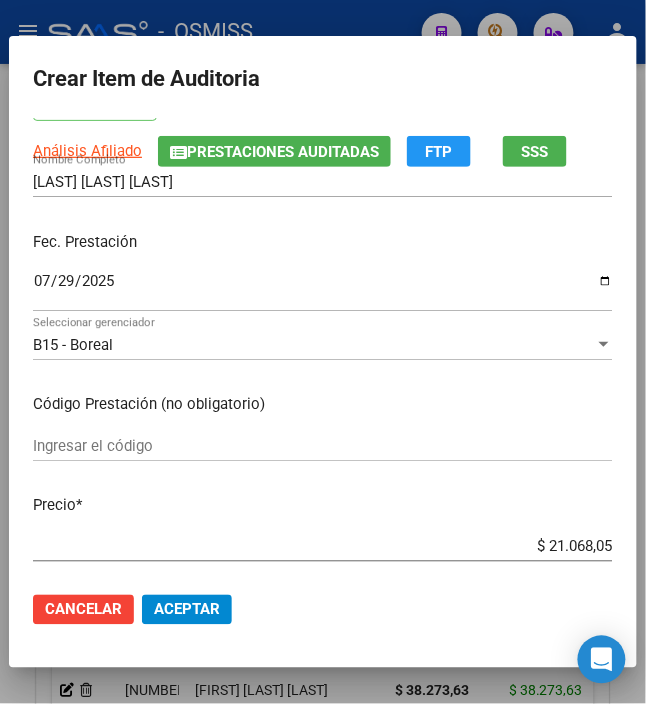 click on "Precio  *" at bounding box center [323, 506] 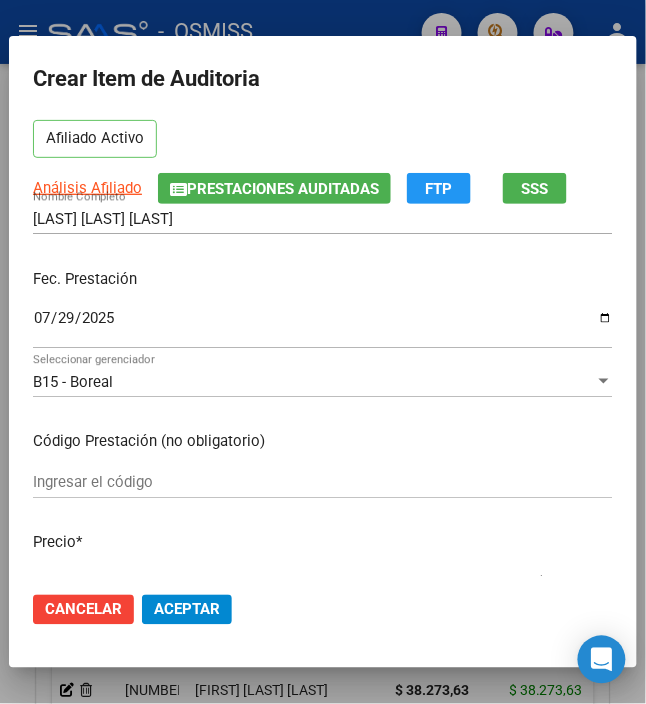 scroll, scrollTop: 400, scrollLeft: 0, axis: vertical 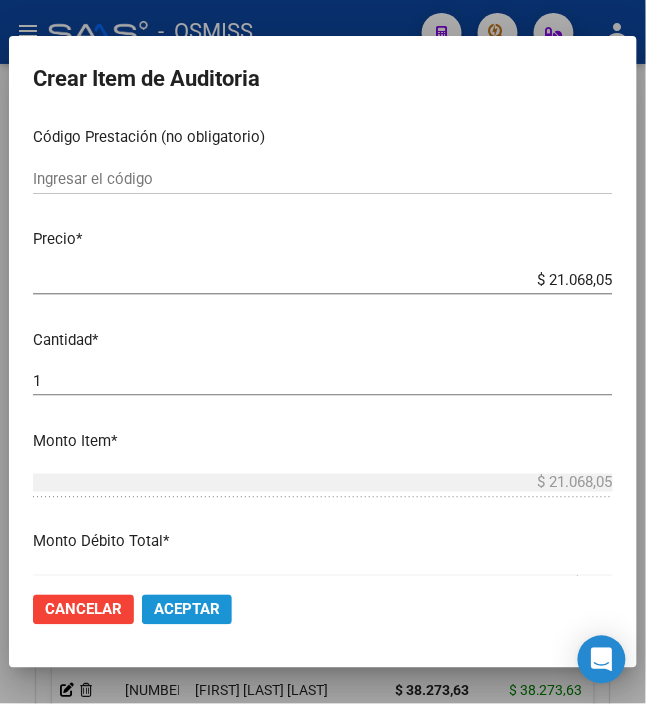 click on "Aceptar" 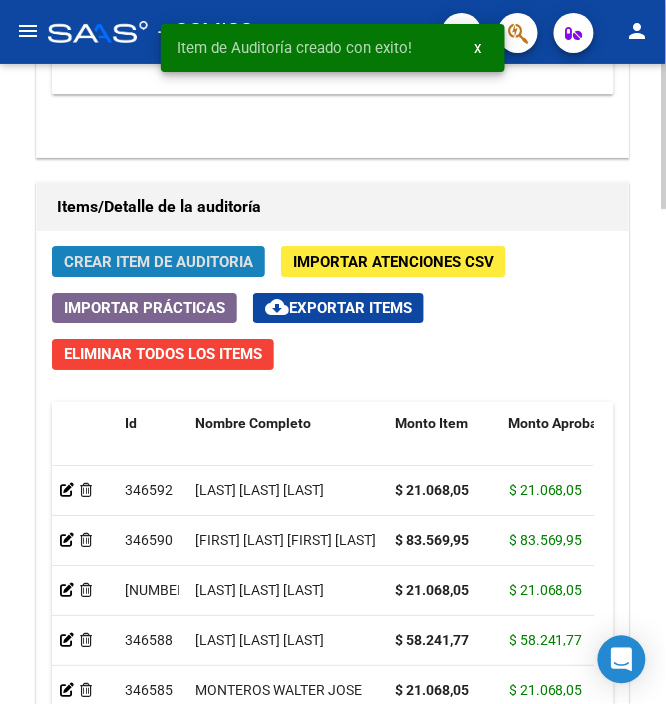 click on "Crear Item de Auditoria" 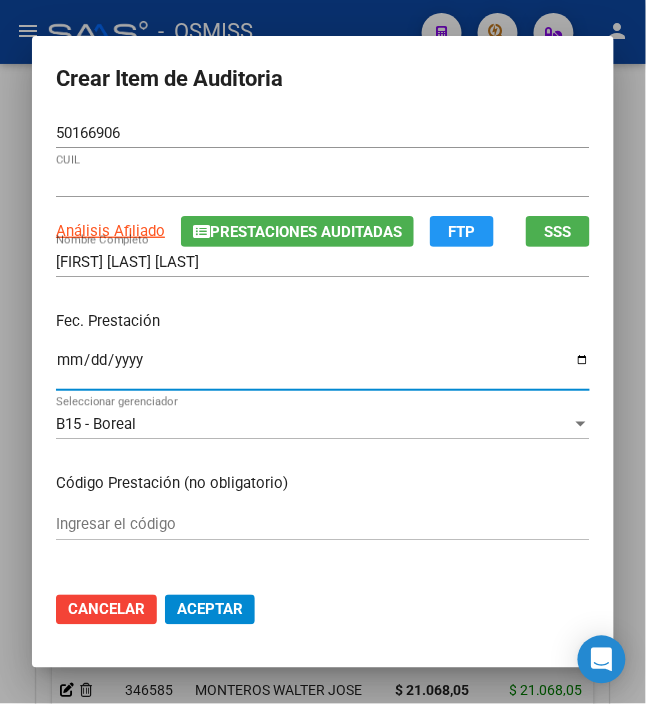 click on "Ingresar la fecha" at bounding box center (323, 368) 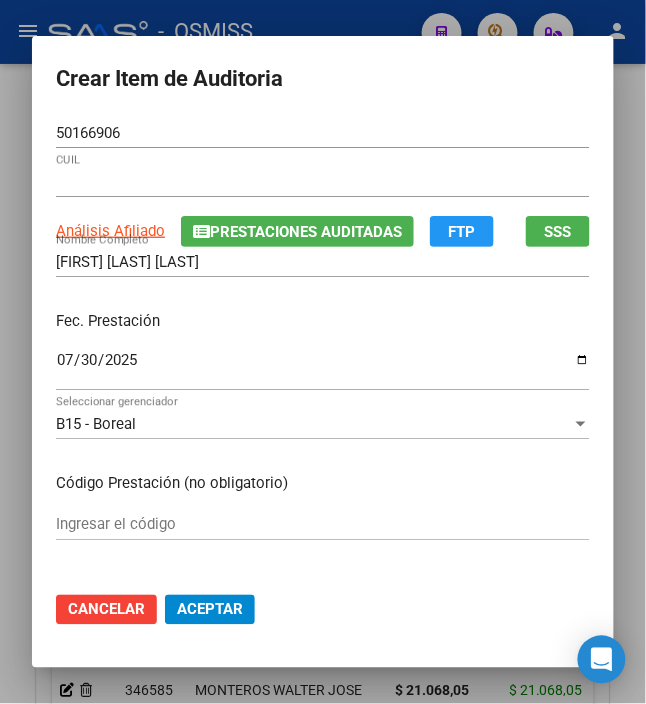 click on "Fec. Prestación" at bounding box center [323, 321] 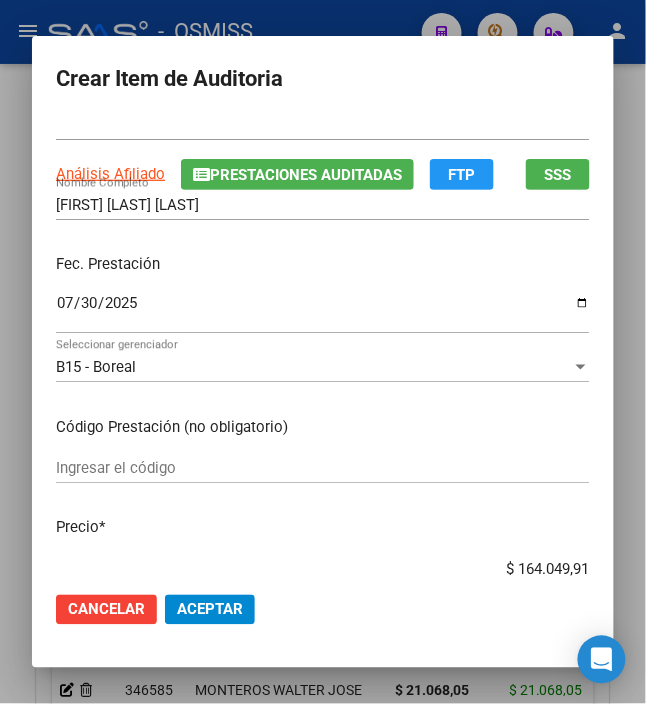scroll, scrollTop: 133, scrollLeft: 0, axis: vertical 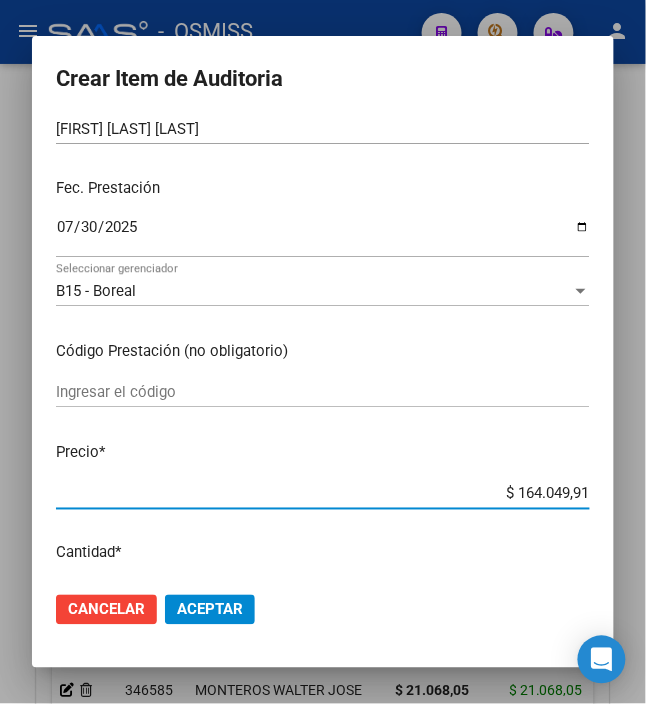 drag, startPoint x: 506, startPoint y: 490, endPoint x: 685, endPoint y: 549, distance: 188.47281 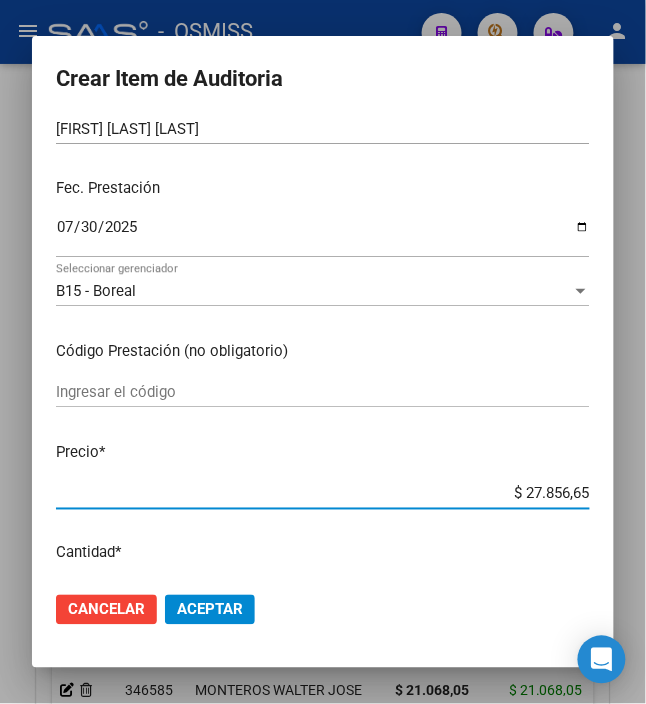 click on "50166906 Nro Documento    27501669062 CUIL  Análisis Afiliado  Prestaciones Auditadas FTP SSS   SUAREZ NAHIARA SAMIRA Nombre Completo  Fec. Prestación    2025-07-30 Ingresar la fecha  B15 - Boreal Seleccionar gerenciador Código Prestación (no obligatorio)    Ingresar el código  Precio  *   $ 27.856,65 Ingresar el precio  Cantidad  *   1 Ingresar la cantidad  Monto Item  *   $ 27.856,65 Ingresar el monto  Monto Débito Total  *   $ 0,00 Ingresar el monto  Monto Débito Afiliatorio  *   $ 0,00 Ingresar el monto Afiliatorio  Monto Débito Médico  *   $ 0,00 Ingresar el monto Hospitalario  Comentario Operador    Ingresar el Comentario  Comentario Gerenciador    Ingresar el Comentario  Descripción    Ingresar el Descripción   Atencion Tipo  Seleccionar tipo Seleccionar tipo  Nomenclador  Seleccionar Nomenclador Seleccionar Nomenclador" at bounding box center (323, 347) 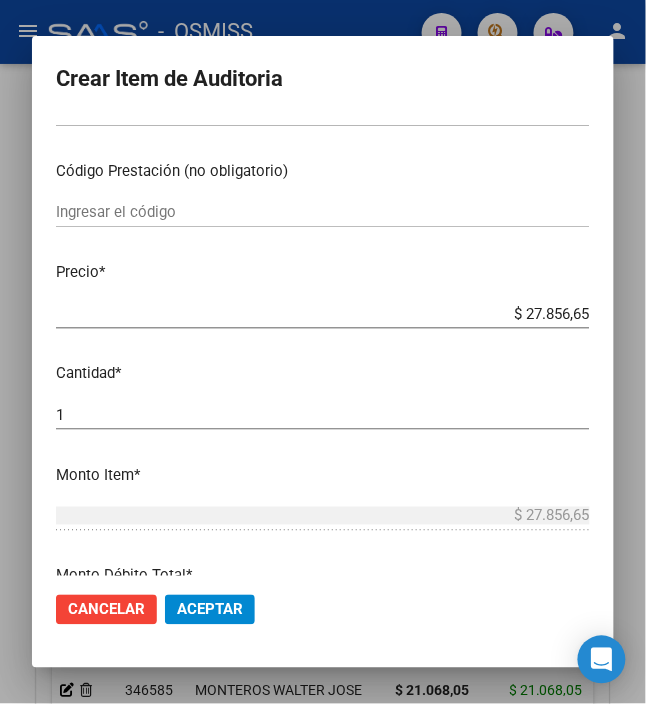 scroll, scrollTop: 400, scrollLeft: 0, axis: vertical 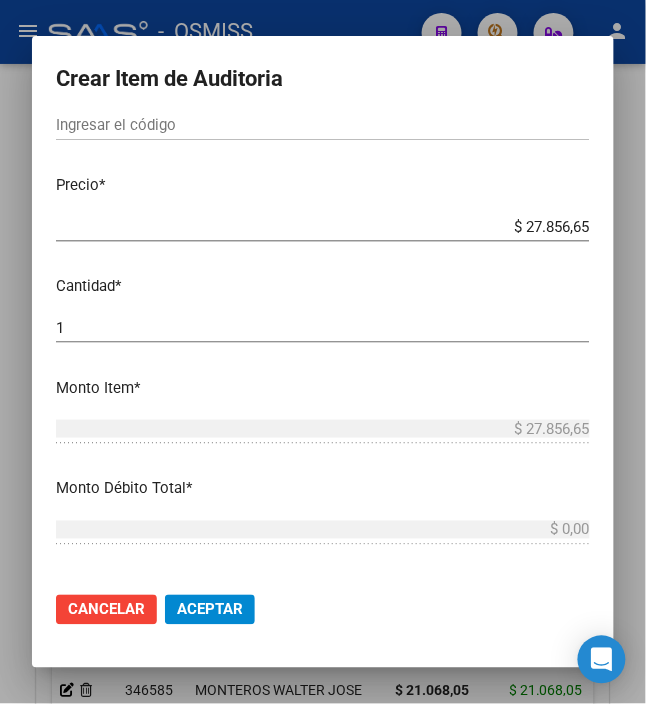 click on "Aceptar" 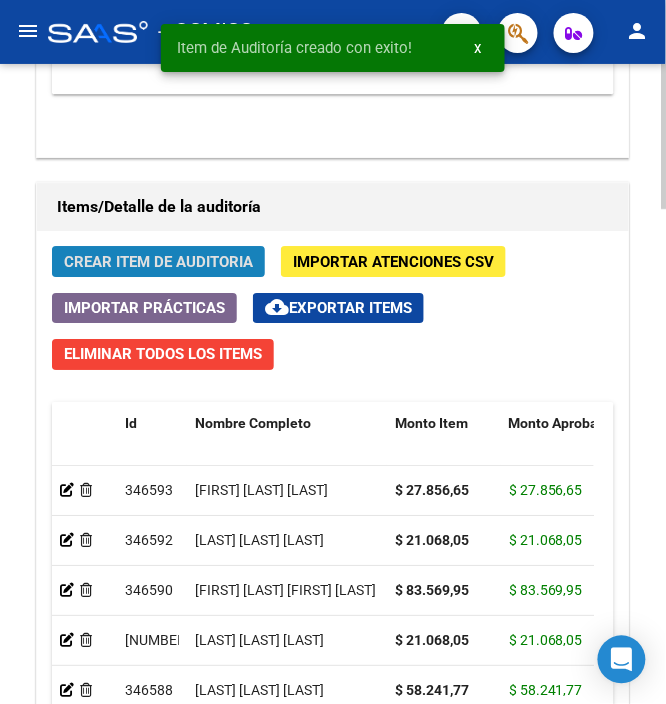 click on "Crear Item de Auditoria" 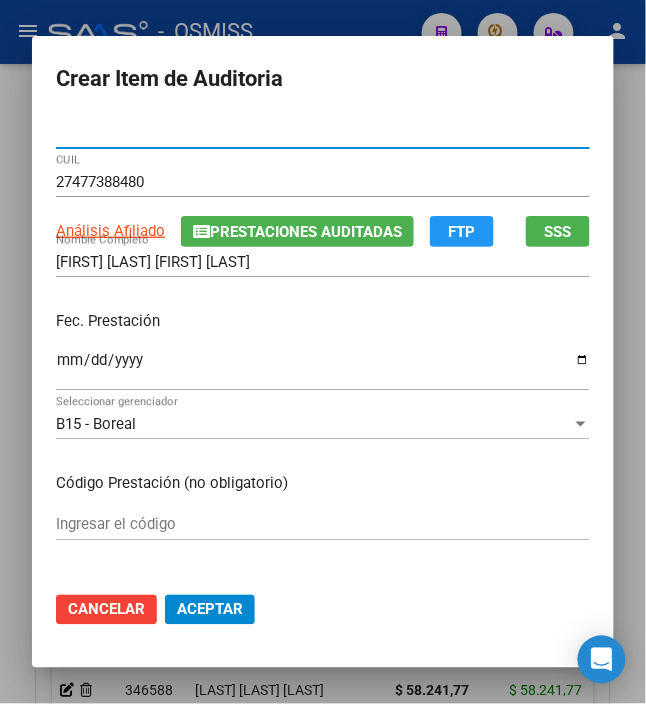 click on "Fec. Prestación    Ingresar la fecha" at bounding box center [323, 352] 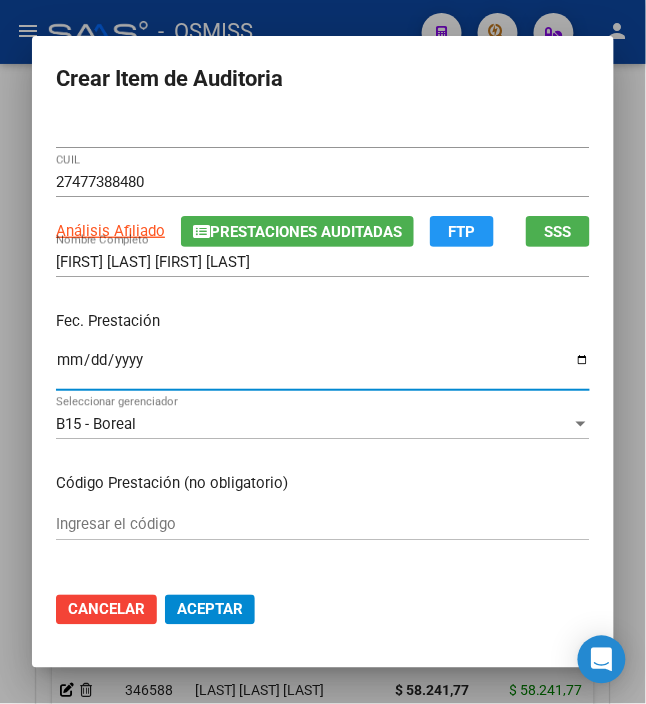 click on "Ingresar la fecha" at bounding box center (323, 368) 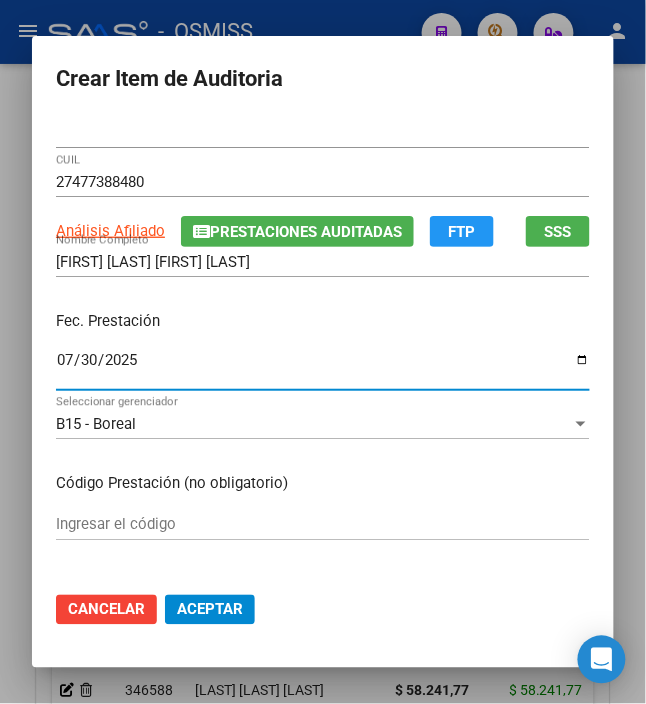 click on "2025-07-30 Ingresar la fecha" at bounding box center (323, 369) 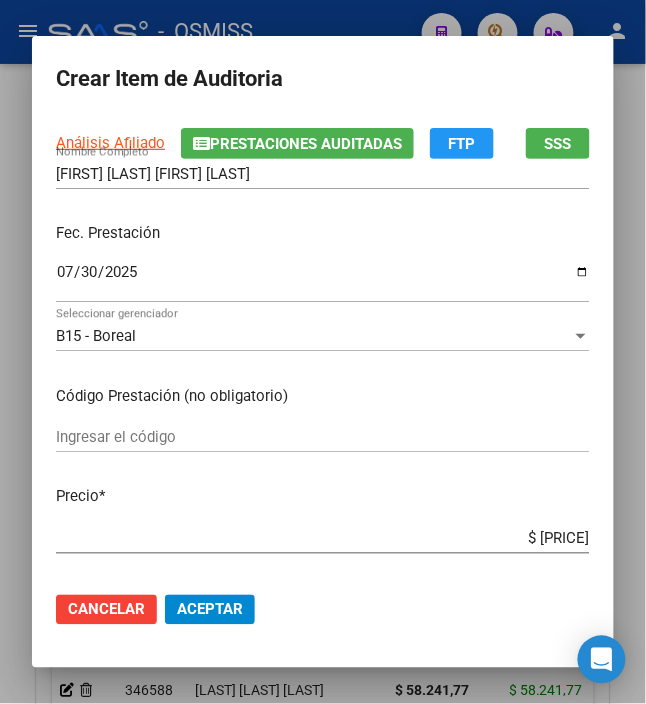 scroll, scrollTop: 133, scrollLeft: 0, axis: vertical 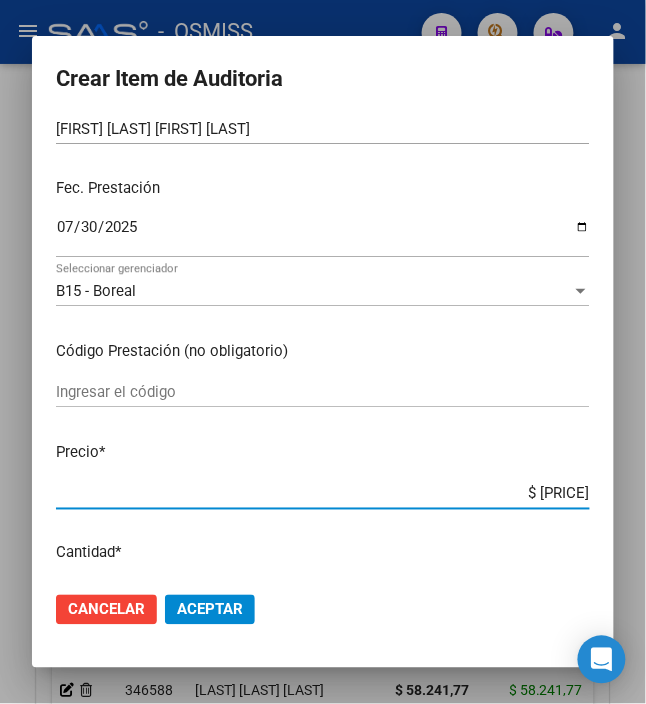 drag, startPoint x: 504, startPoint y: 486, endPoint x: 673, endPoint y: 488, distance: 169.01184 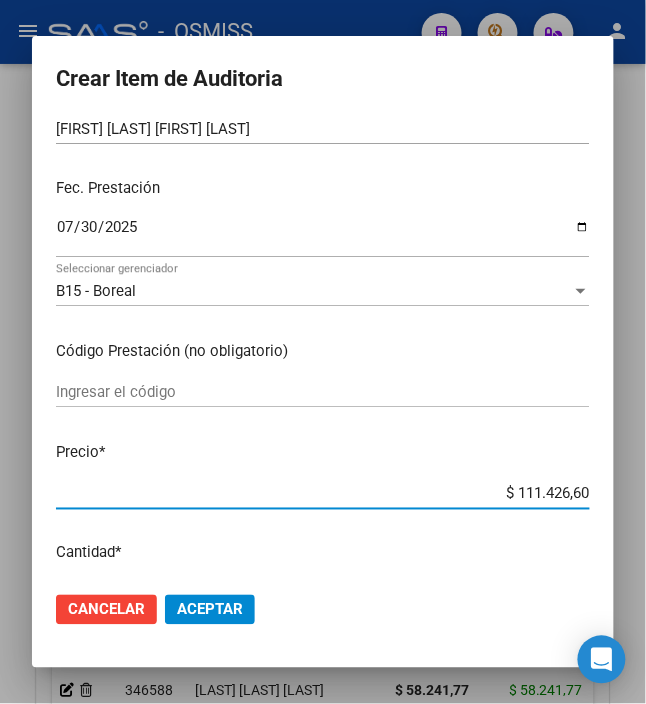 click on "Precio  *" at bounding box center [323, 452] 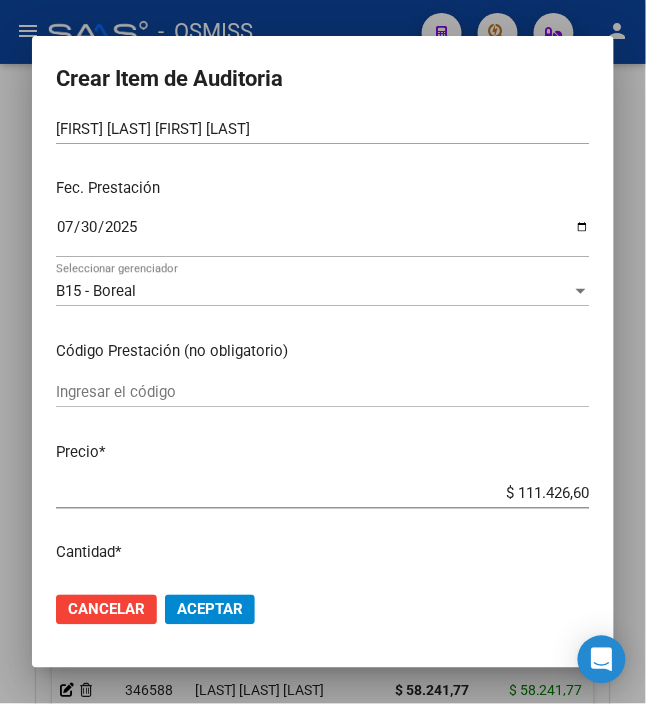 click on "Precio  *" at bounding box center [323, 452] 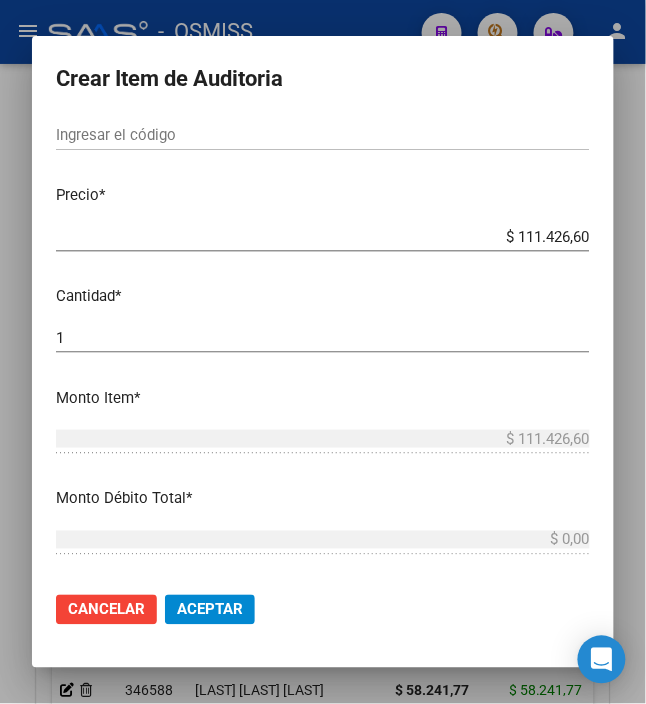 scroll, scrollTop: 400, scrollLeft: 0, axis: vertical 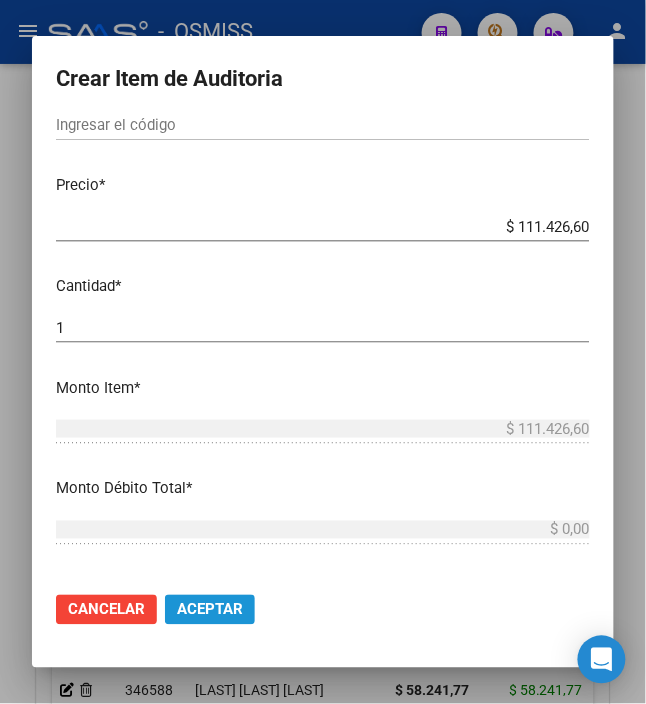 click on "Aceptar" 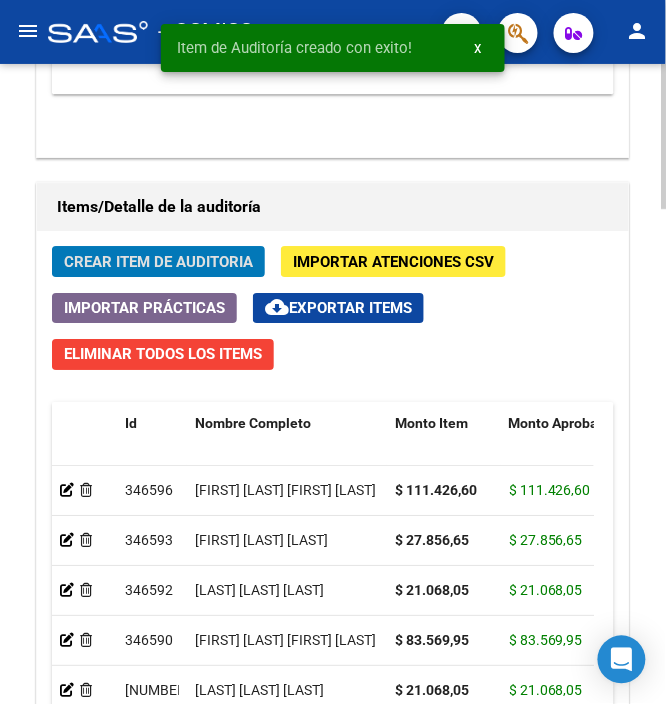 click on "Crear Item de Auditoria Importar Atenciones CSV  Importar Prácticas
cloud_download  Exportar Items   Eliminar Todos los Items  Id Nombre Completo Monto Item Monto Aprobado Debitado Tot. Débito Médico Gerenciador Comentario Comentario Gerenciador Descripción Afiliado Estado CUIL Documento Débito Afiliatorio Fec. Prestación Atencion Tipo Nomenclador Código Nomenclador Nombre Usuario Creado Area Creado Area Modificado     346596   SUAREZ KATHERINE MAYRA EVELIA     $ 111.426,60 $ 111.426,60 $ 0,00 $ 0,00 B15 - Boreal         27477388480  47738848  $ 0,00  30/07/2025  Veronica Pozzi   06/08/2025      346593   SUAREZ NAHIARA SAMIRA             $ 27.856,65 $ 27.856,65 $ 0,00 $ 0,00 B15 - Boreal         27501669062  50166906  $ 0,00  30/07/2025  Veronica Pozzi   06/08/2025      346592   TEJERINA ZACARIAS BENJAMIN        $ 21.068,05 $ 21.068,05 $ 0,00 $ 0,00 B15 - Boreal         20536391852  53639185  $ 0,00  29/07/2025  Veronica Pozzi   06/08/2025      346590  $ 83.569,95 $ 0,00" 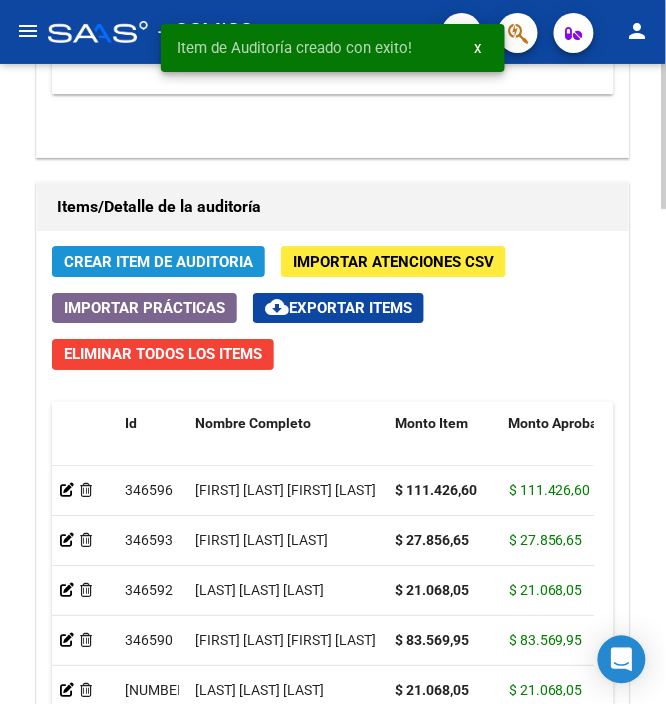 click on "Crear Item de Auditoria" 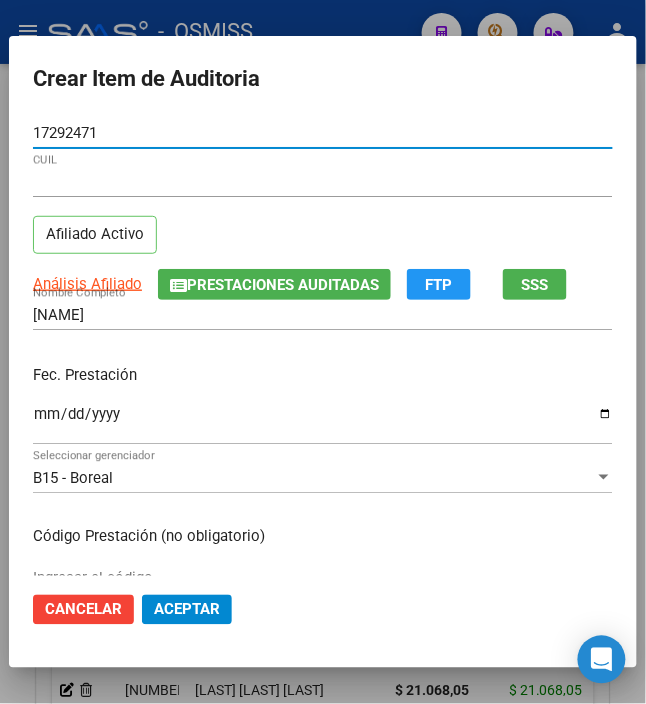 click on "Ingresar la fecha" at bounding box center [323, 422] 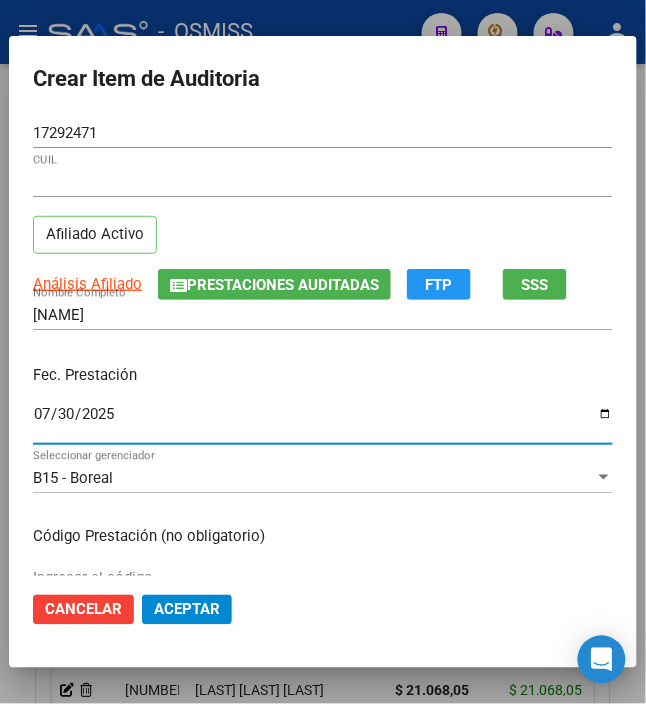 click on "Fec. Prestación    2025-07-30 Ingresar la fecha" at bounding box center (323, 406) 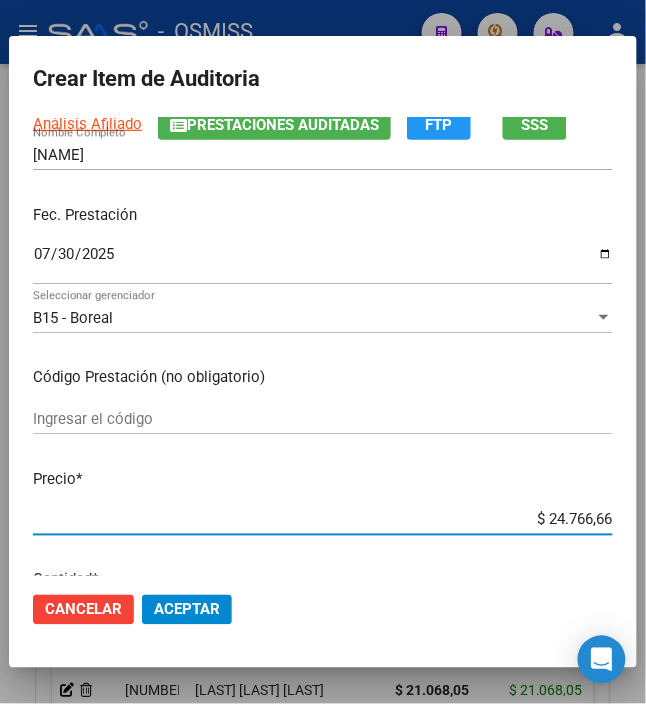 drag, startPoint x: 536, startPoint y: 549, endPoint x: 668, endPoint y: 552, distance: 132.03409 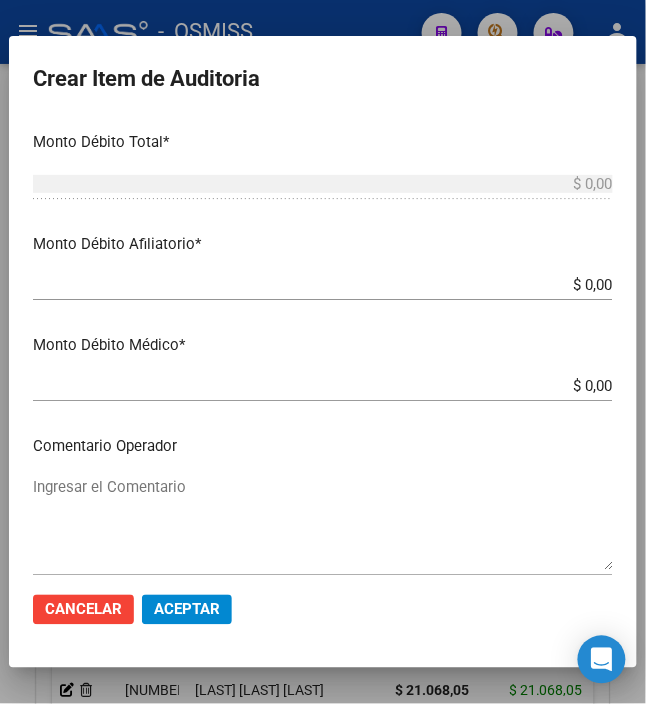 scroll, scrollTop: 666, scrollLeft: 0, axis: vertical 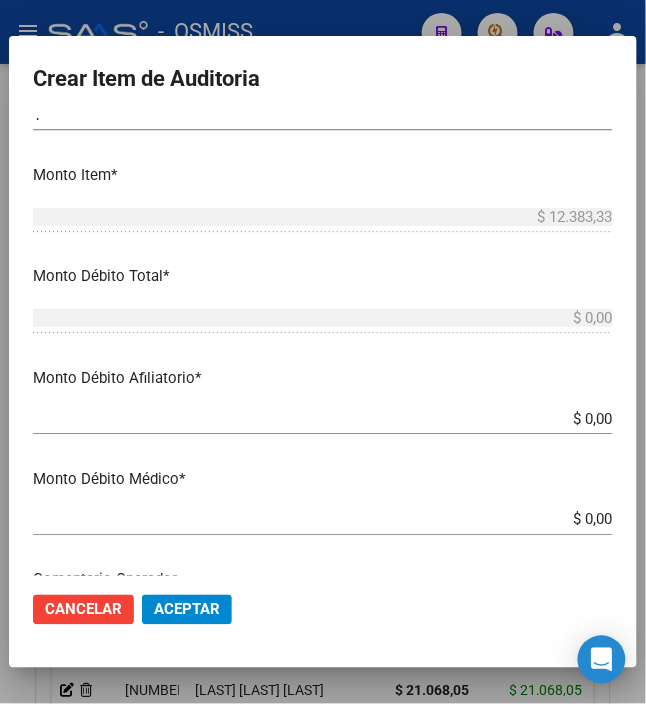 click on "Aceptar" 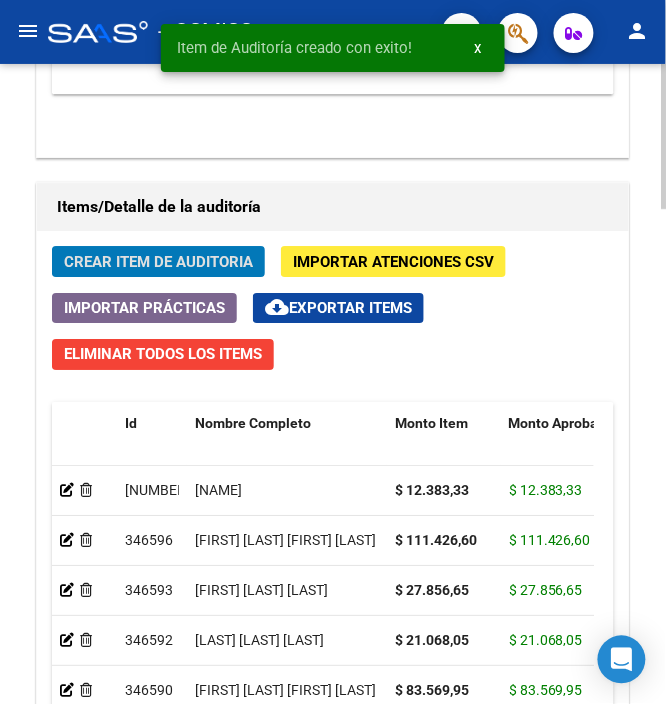 click on "Crear Item de Auditoria" 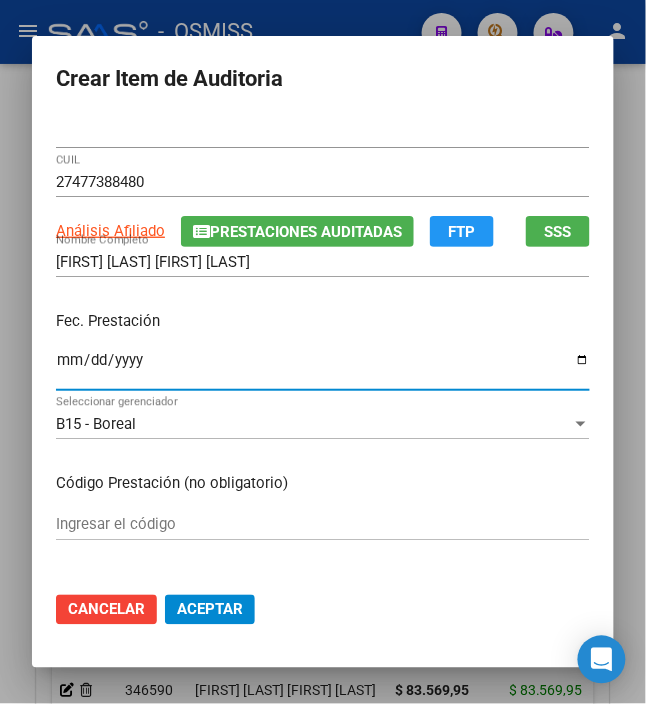 click on "Ingresar la fecha" at bounding box center (323, 368) 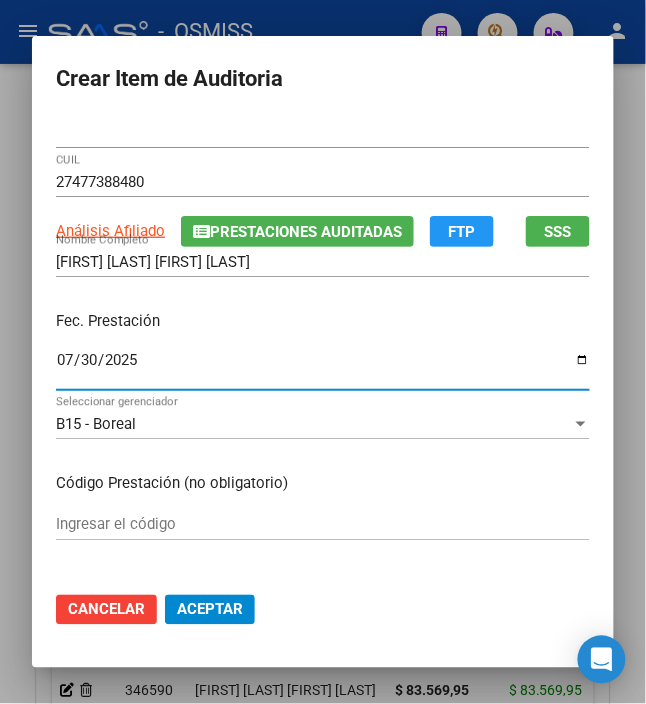 click on "Fec. Prestación    2025-07-30 Ingresar la fecha" at bounding box center (323, 352) 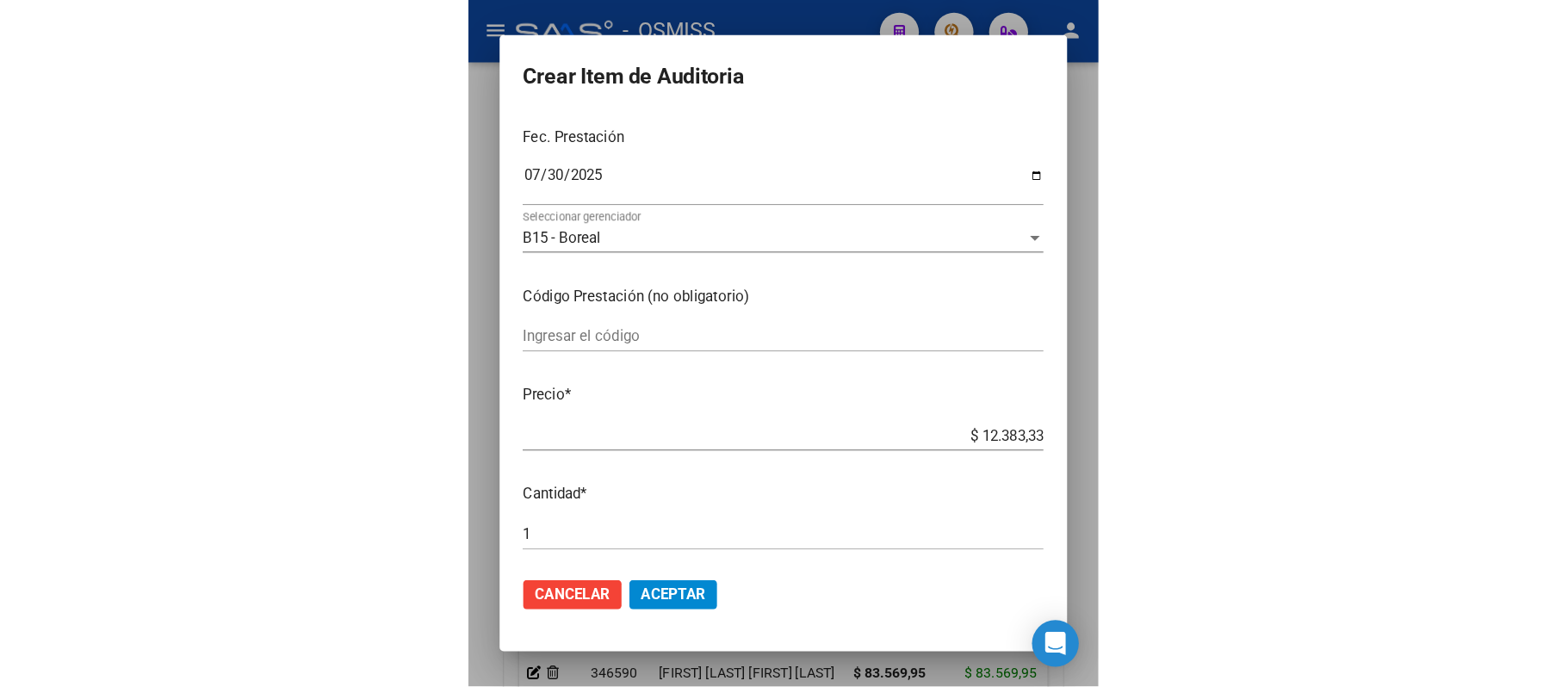 scroll, scrollTop: 344, scrollLeft: 0, axis: vertical 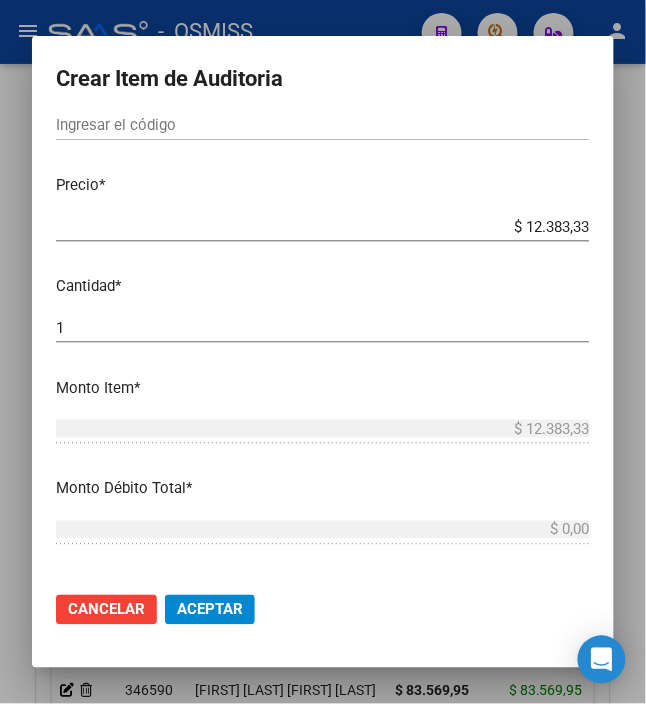 click on "Aceptar" 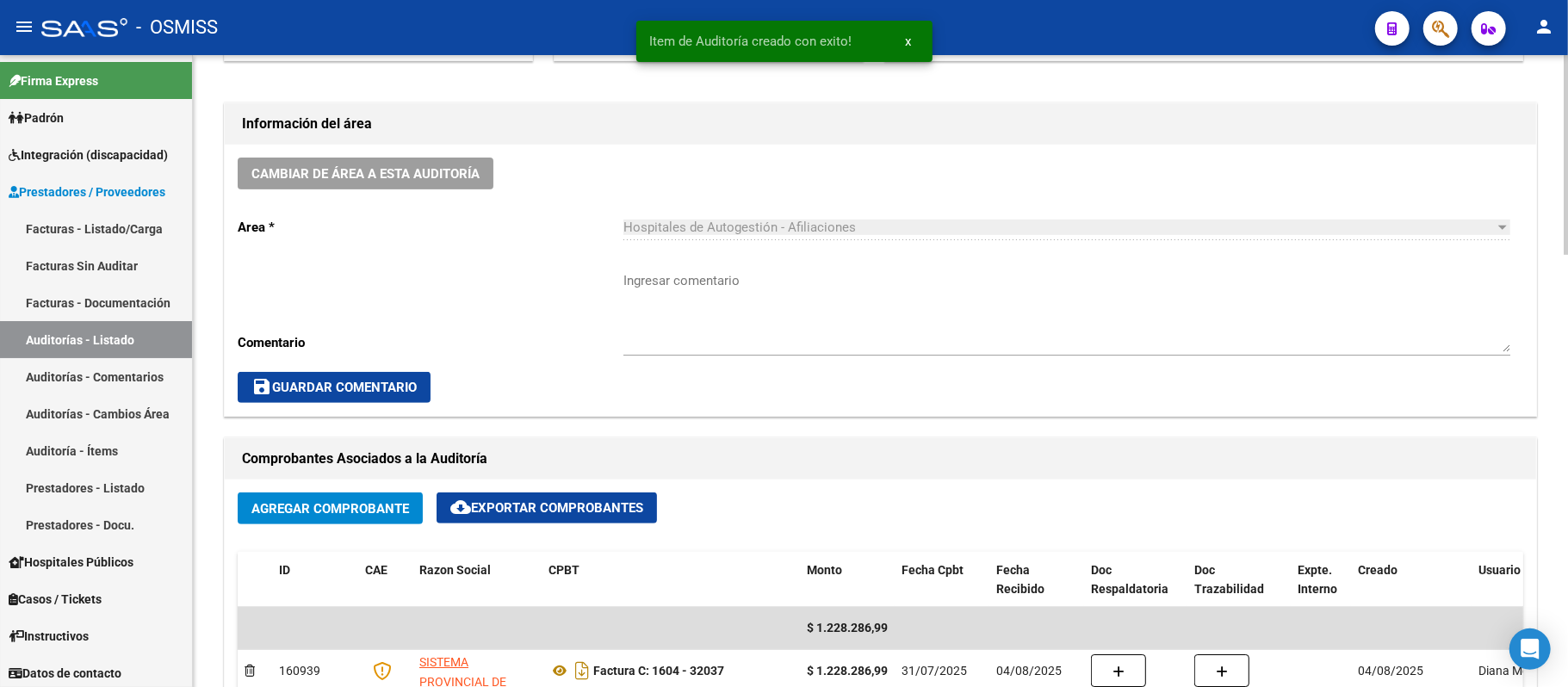 scroll, scrollTop: 0, scrollLeft: 0, axis: both 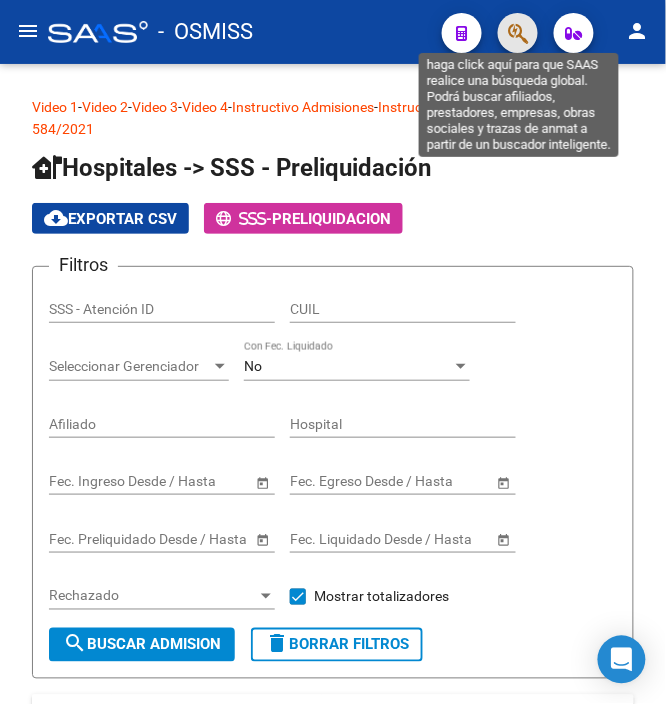 click 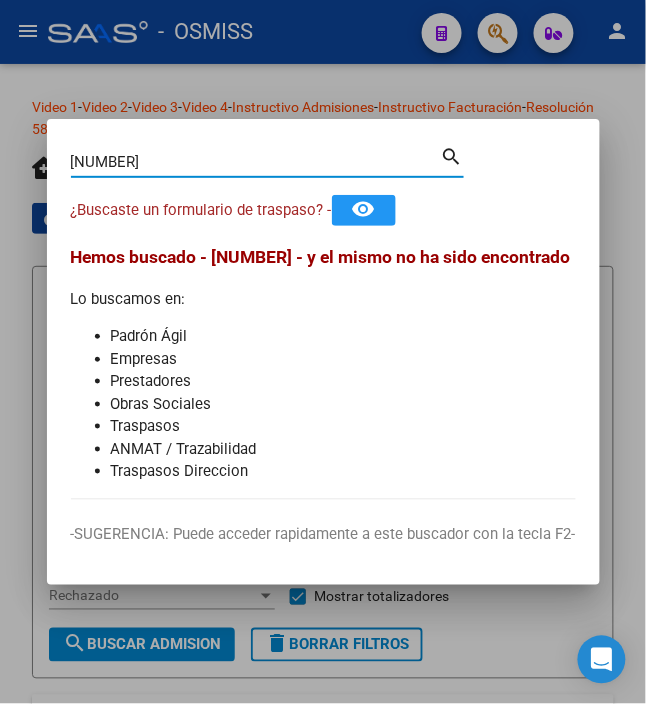 drag, startPoint x: 185, startPoint y: 162, endPoint x: 22, endPoint y: 137, distance: 164.90604 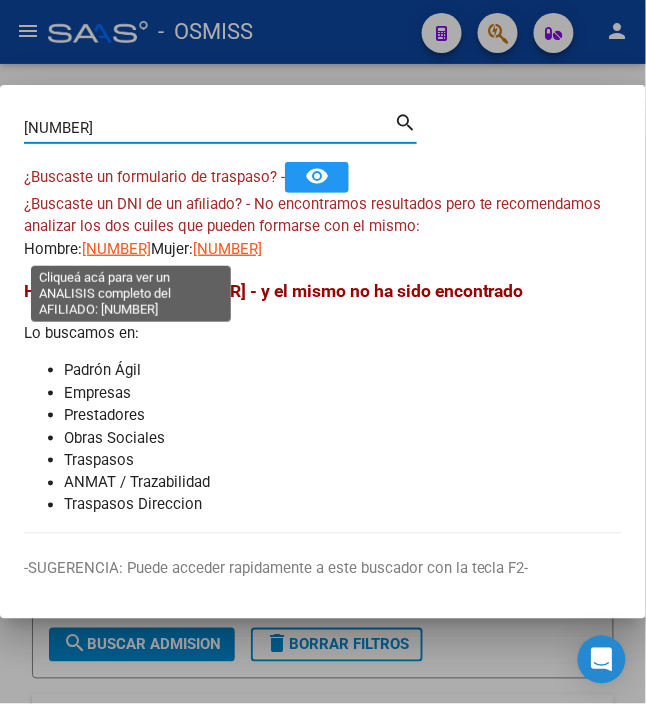 click on "[NUMBER]" at bounding box center (116, 249) 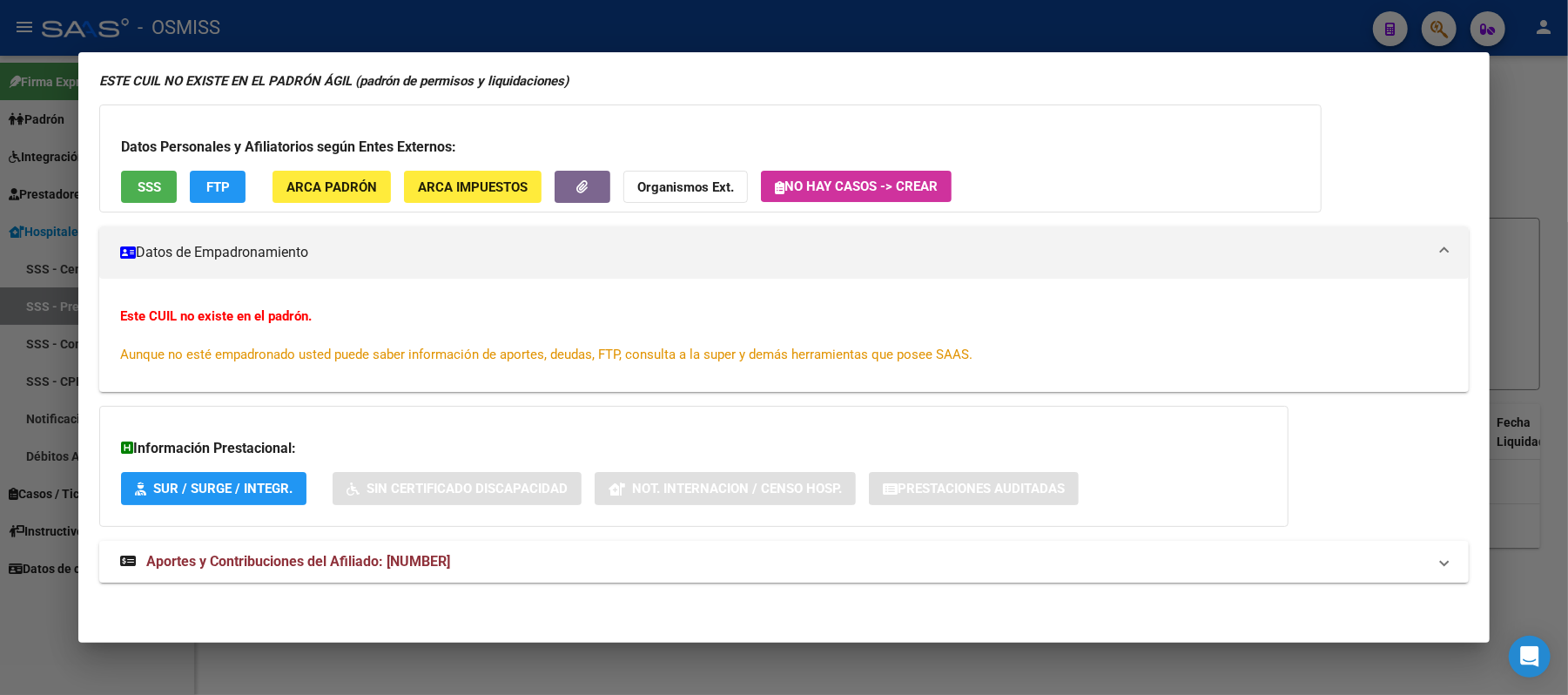 scroll, scrollTop: 0, scrollLeft: 0, axis: both 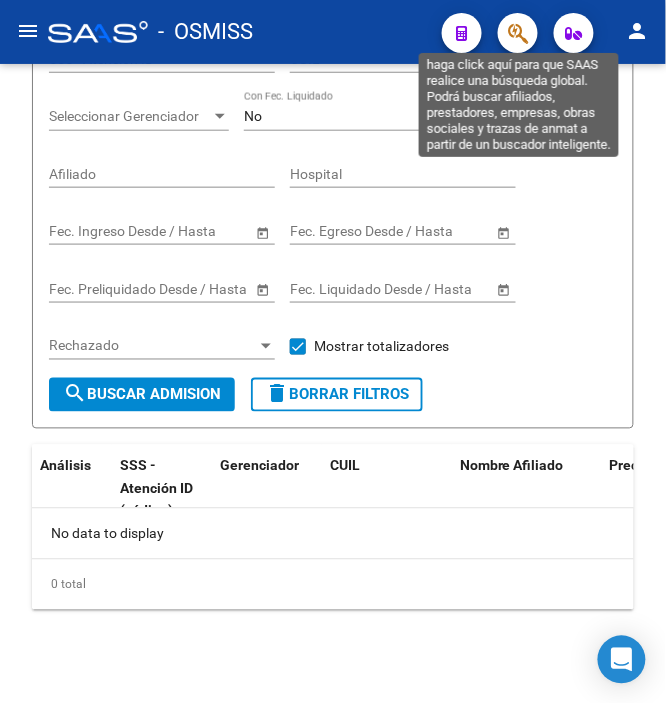 click 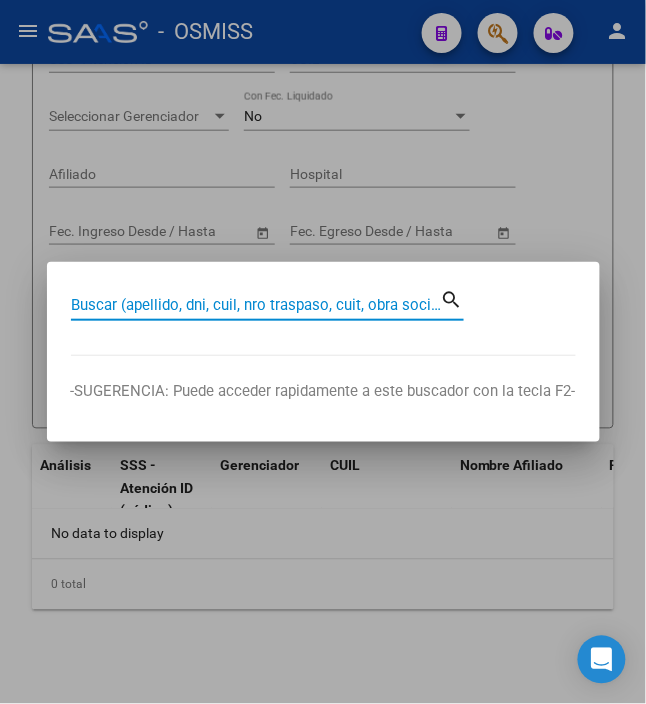 type on "3" 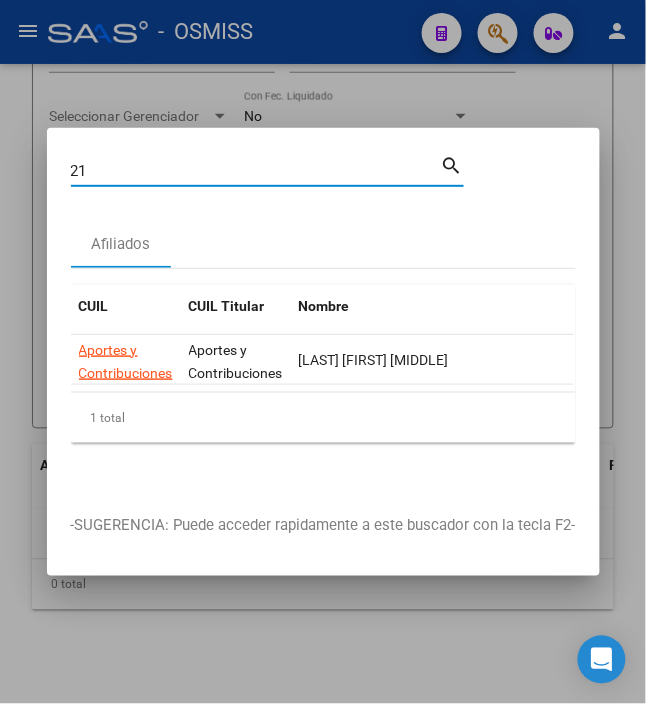 type on "2" 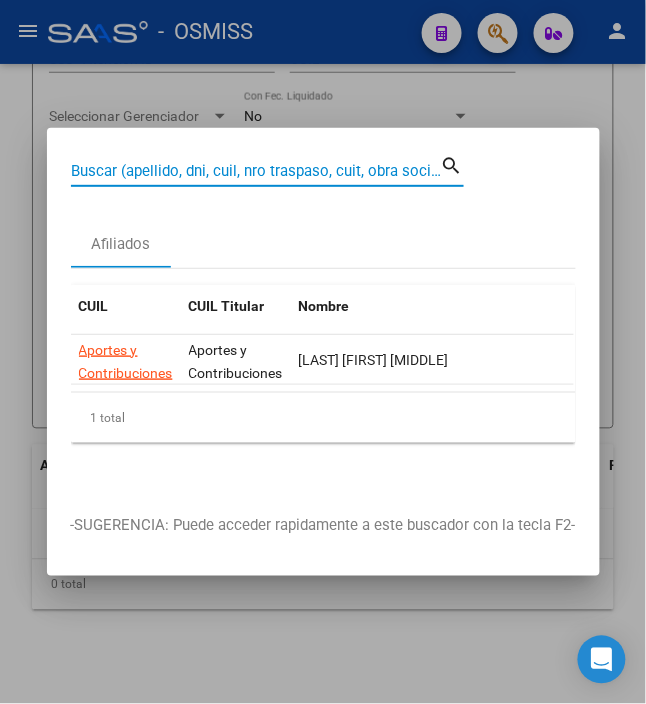 type 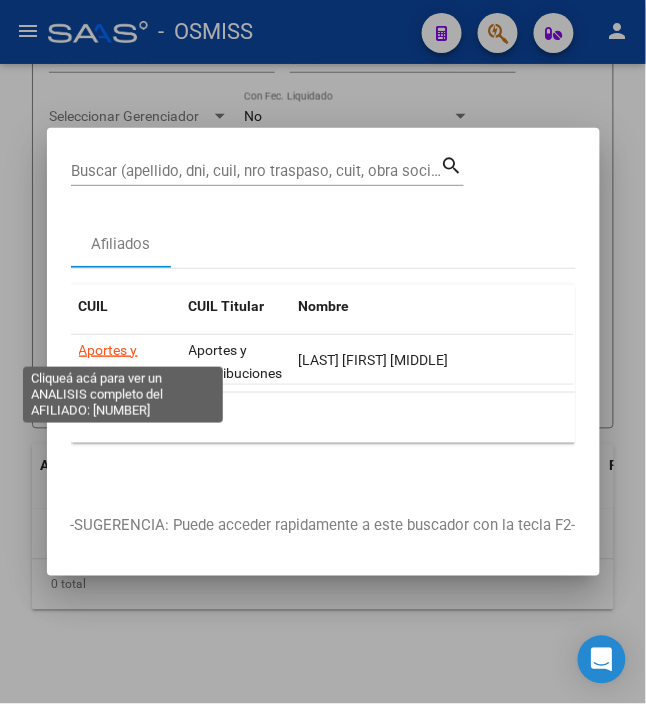 click on "20392167472" 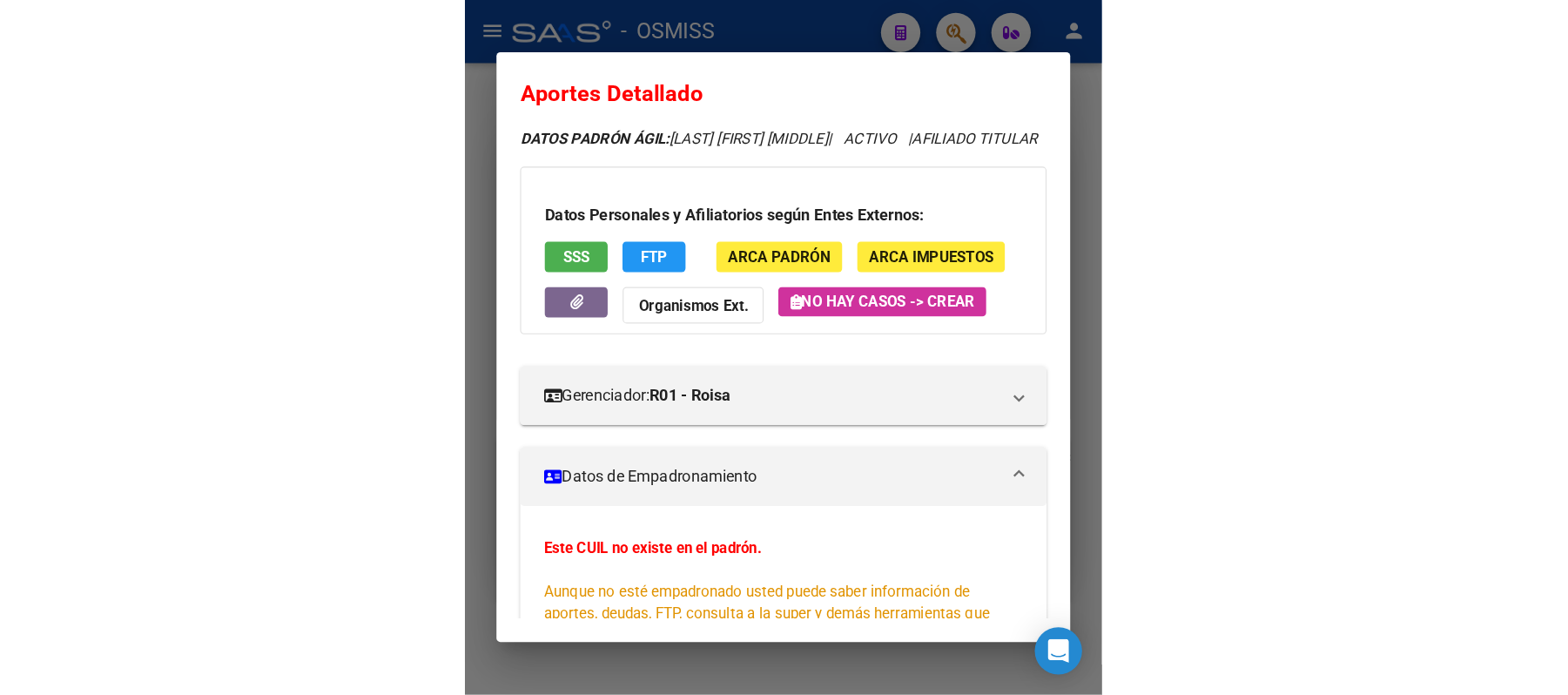 scroll, scrollTop: 432, scrollLeft: 0, axis: vertical 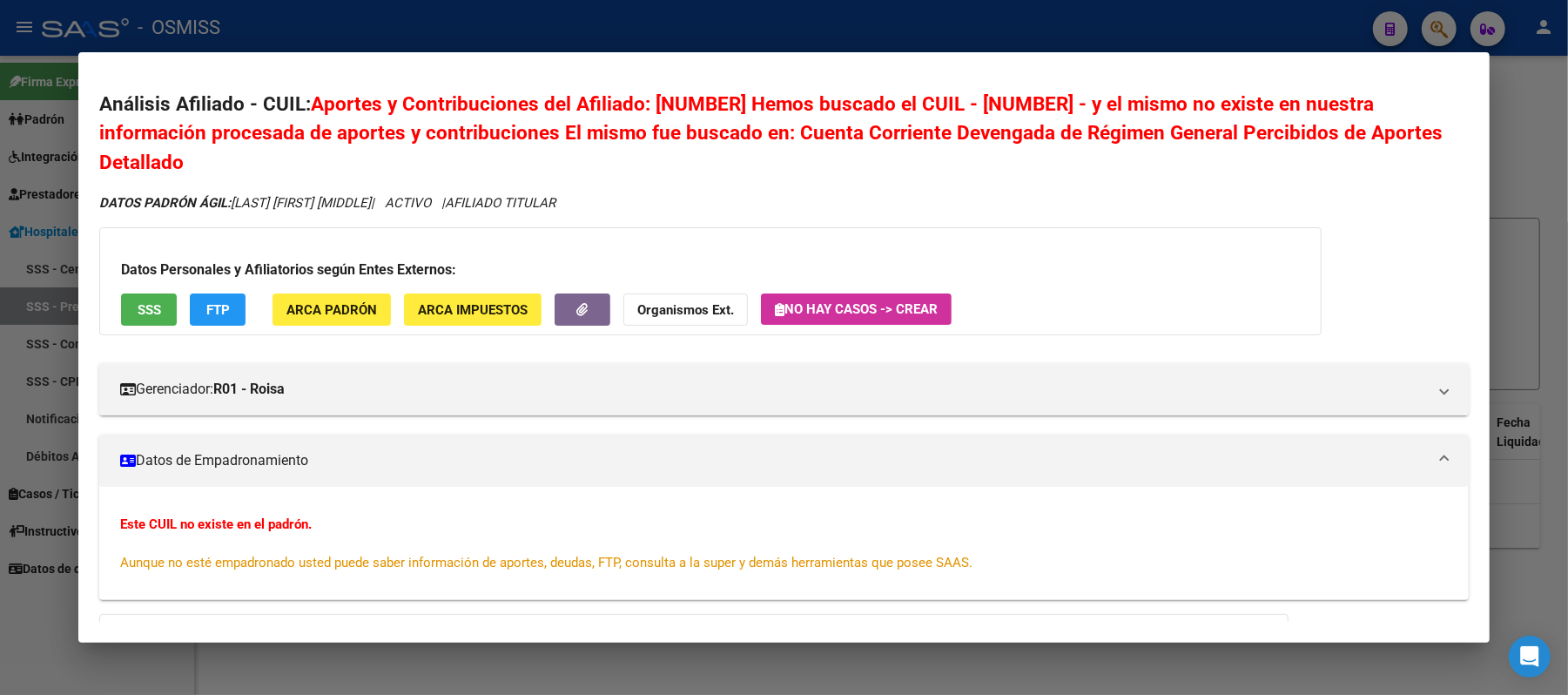 click at bounding box center [784, 348] 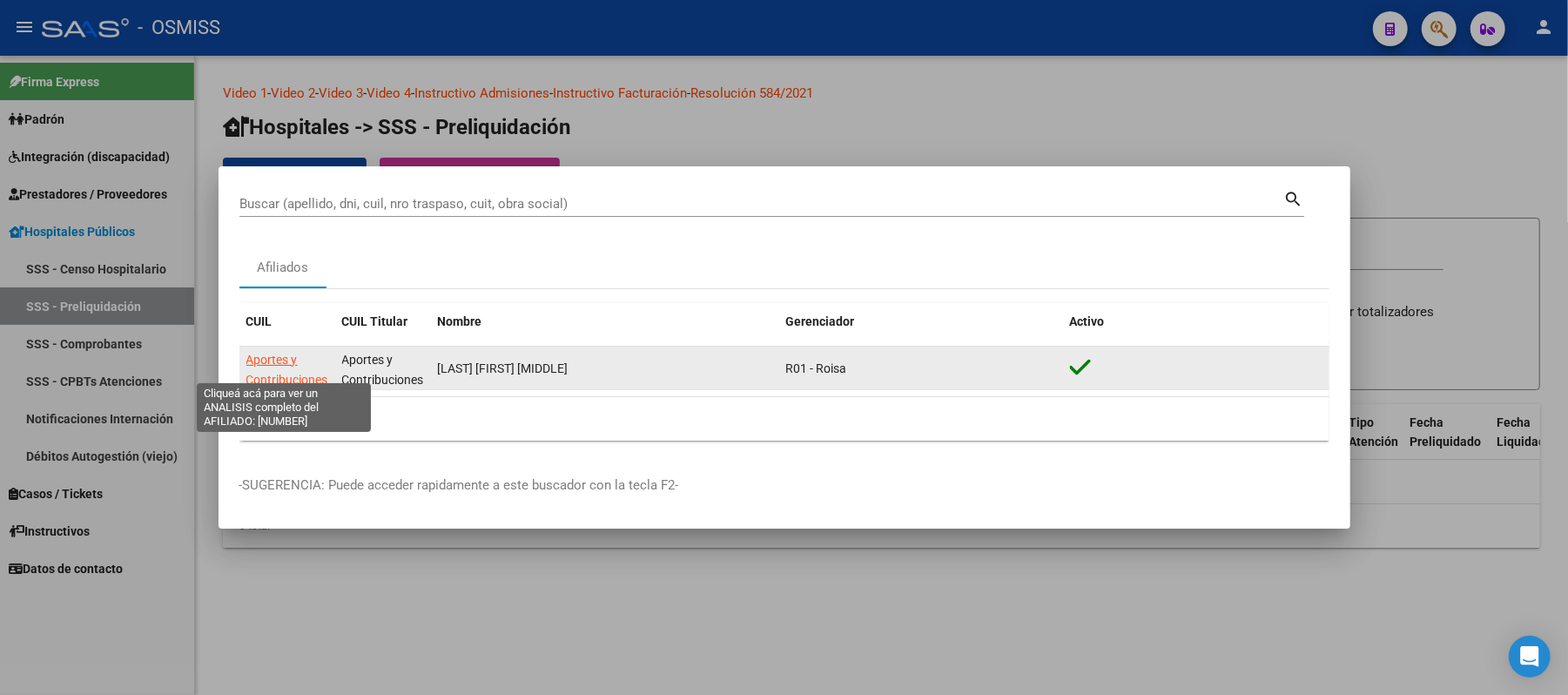 click on "20392167472" 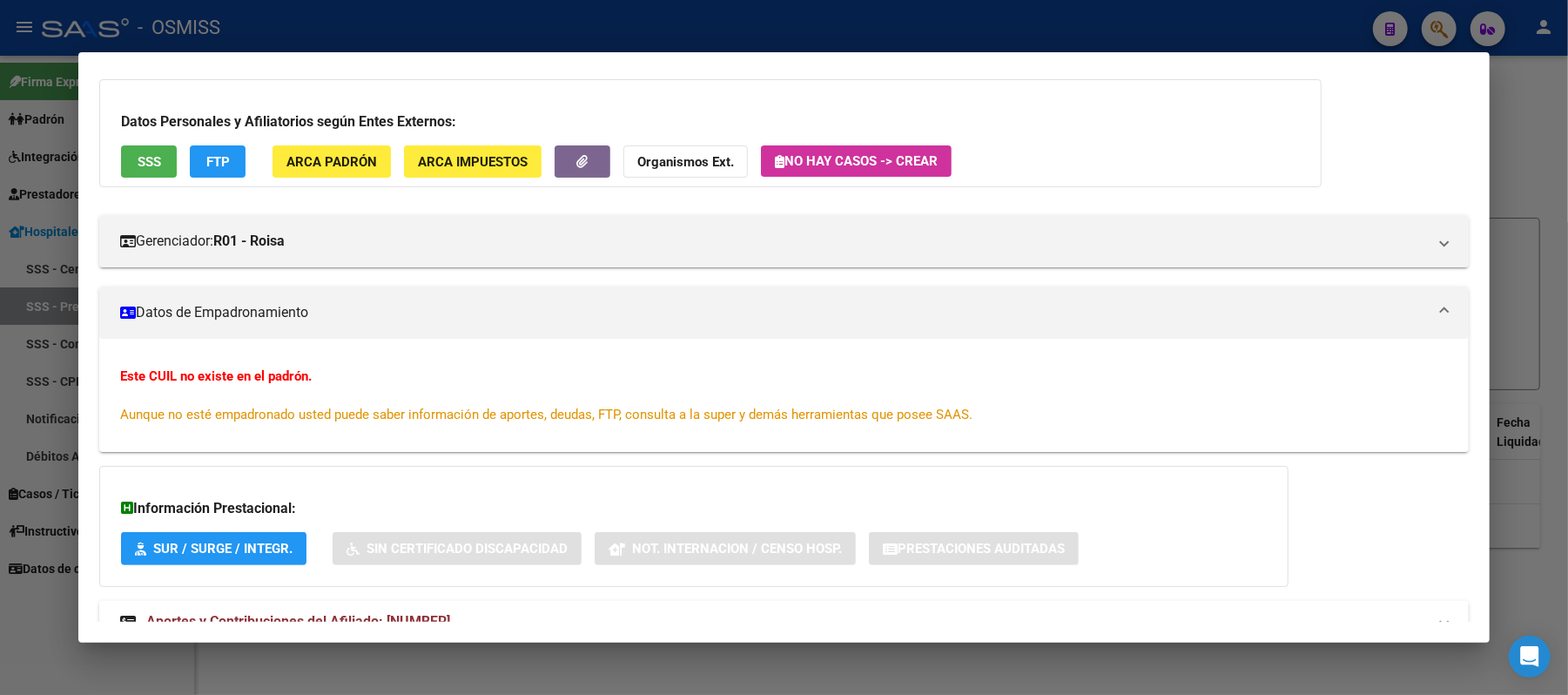 scroll, scrollTop: 150, scrollLeft: 0, axis: vertical 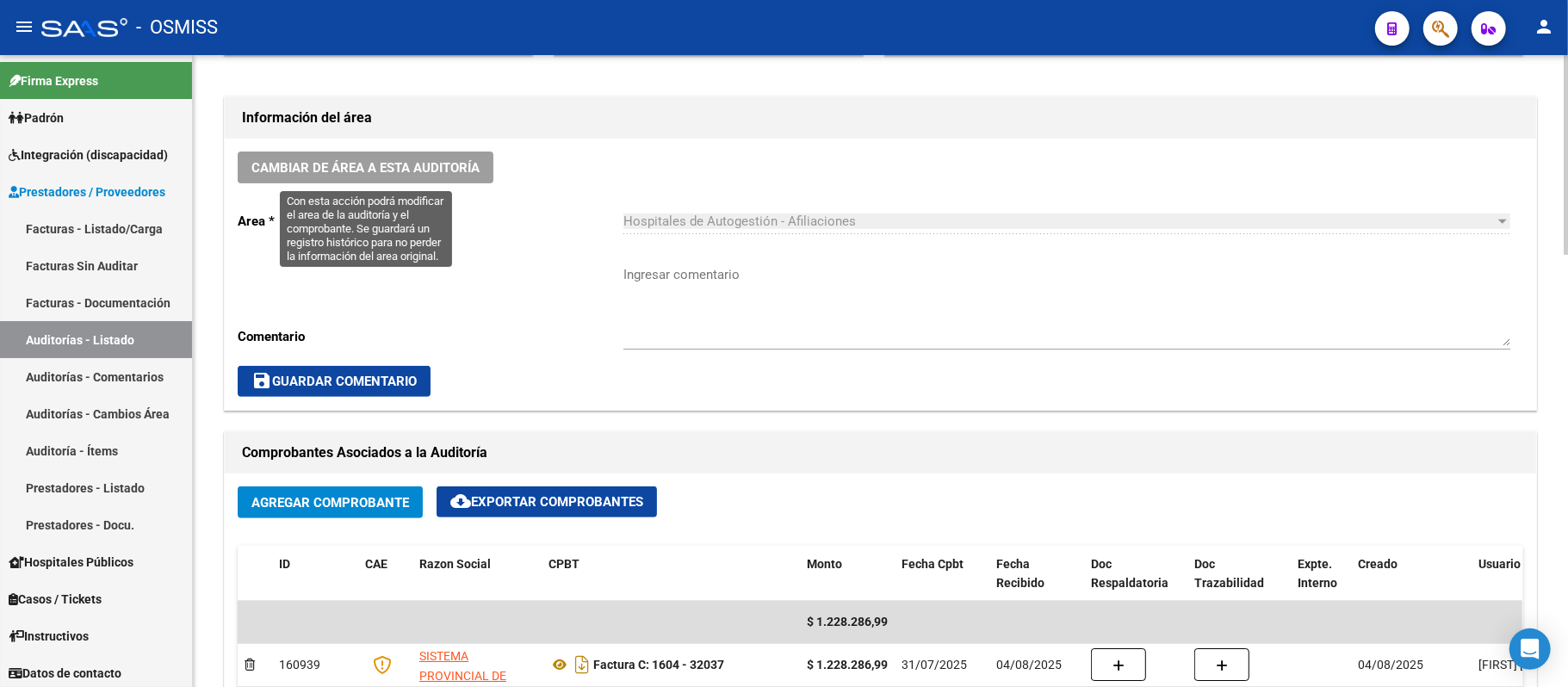 click on "Cambiar de área a esta auditoría" 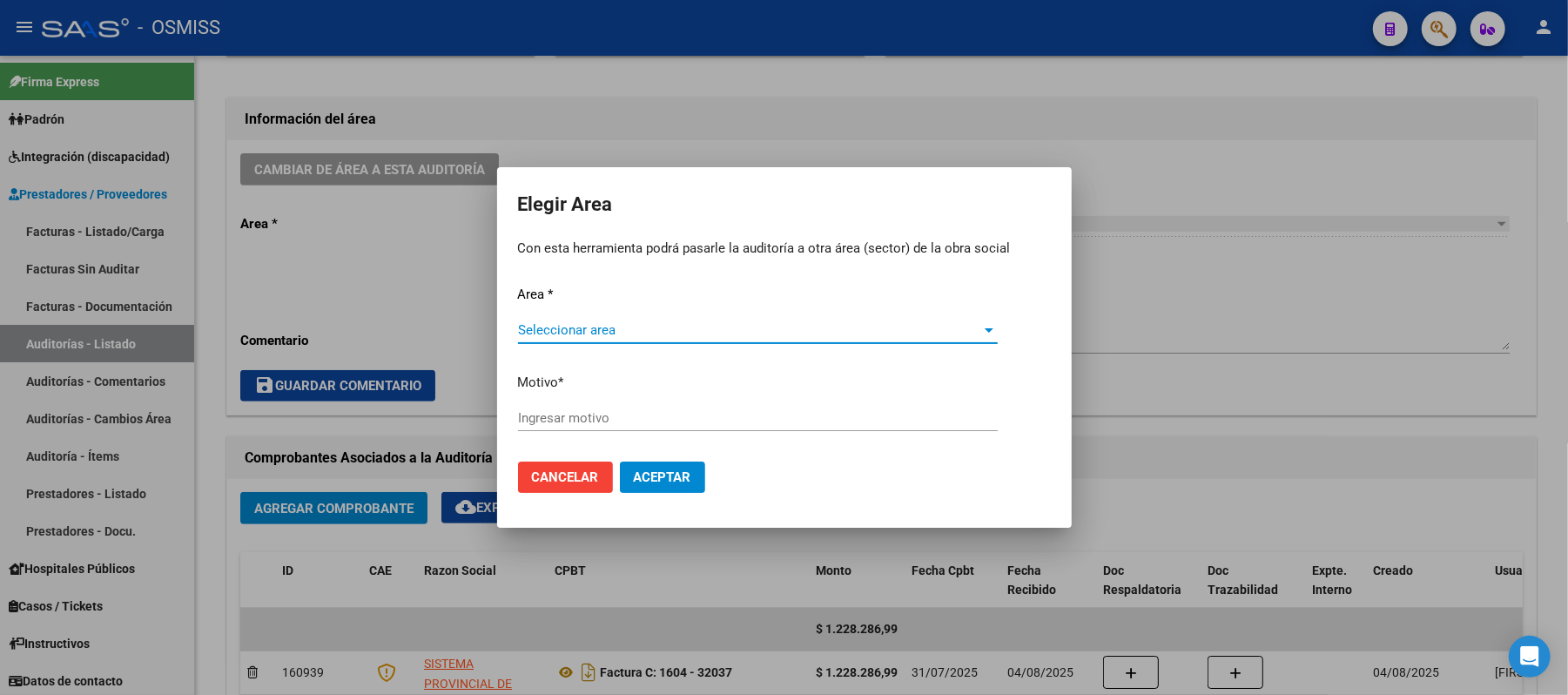click on "Seleccionar area" at bounding box center (750, 330) 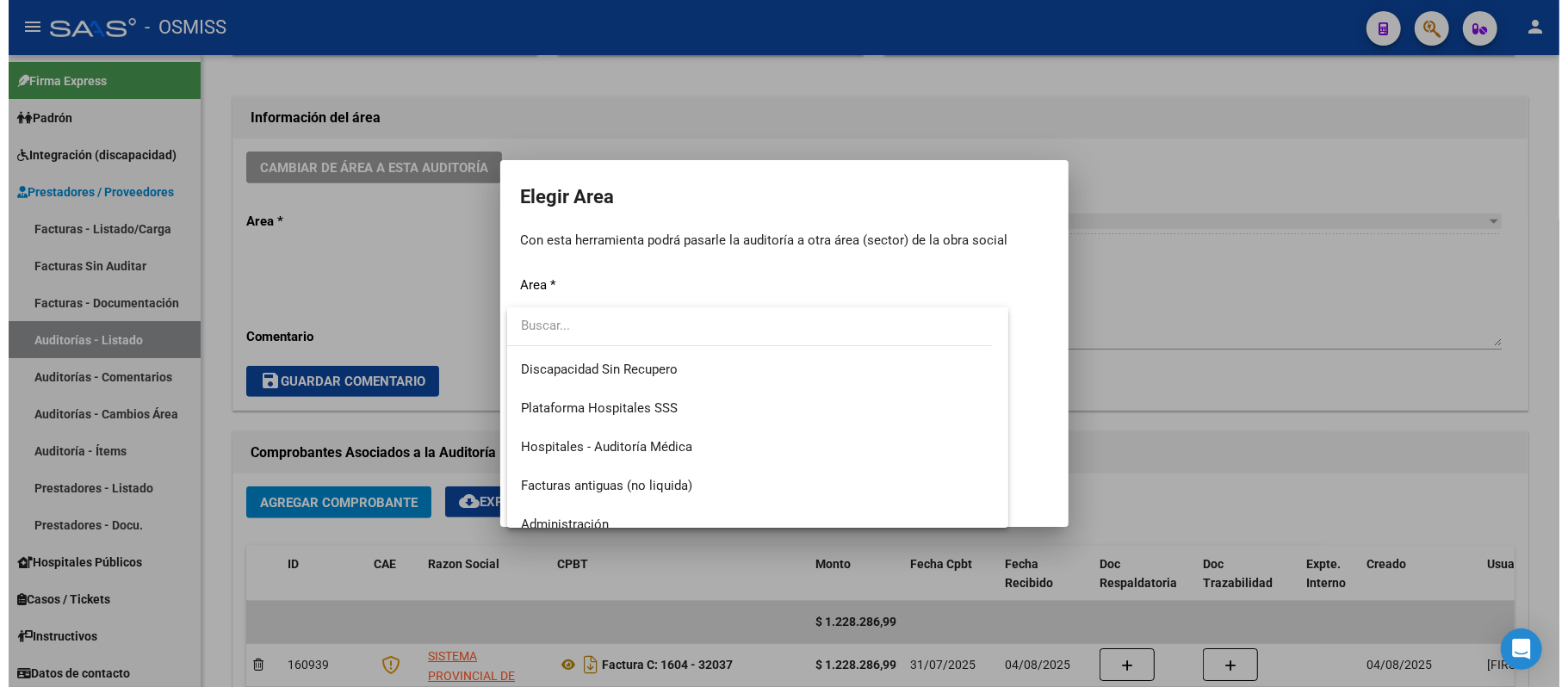 scroll, scrollTop: 229, scrollLeft: 0, axis: vertical 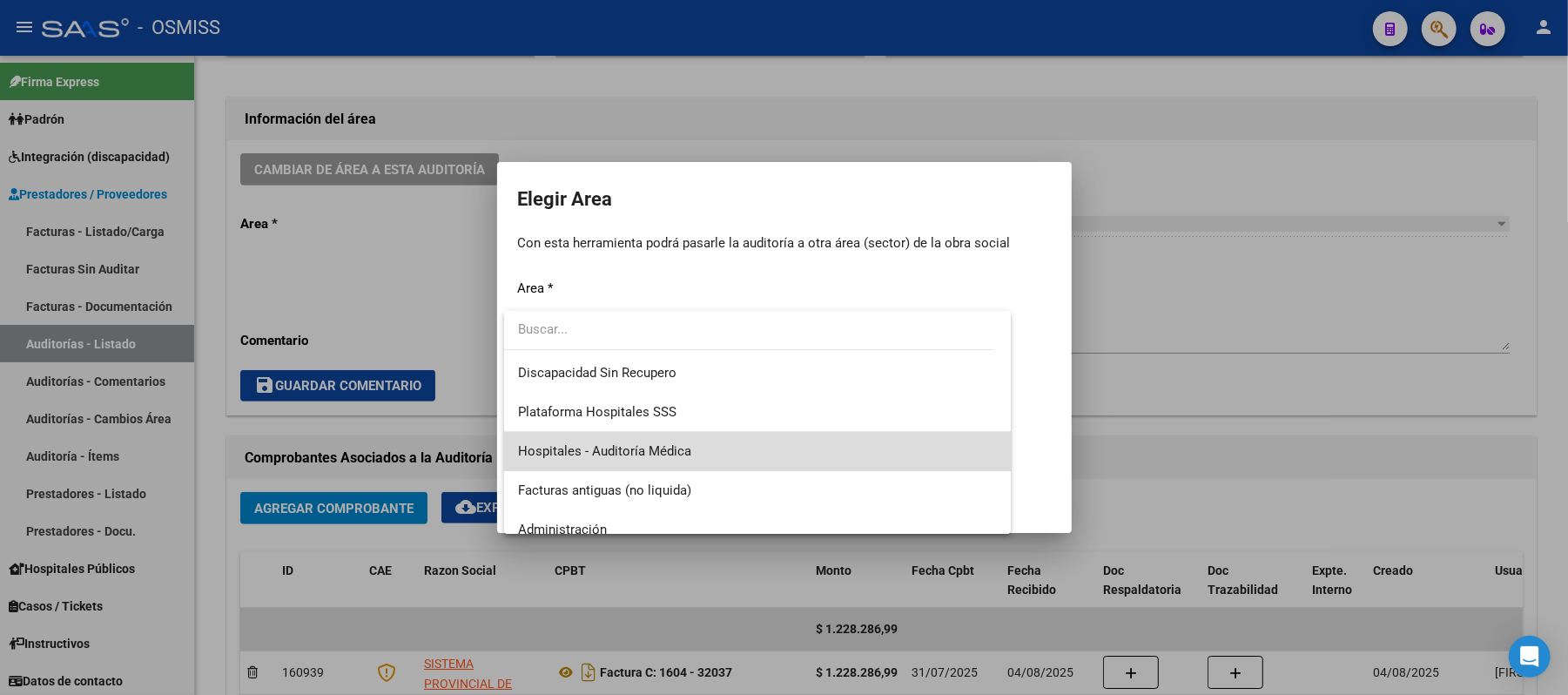 click on "Hospitales - Auditoría Médica" at bounding box center [757, 451] 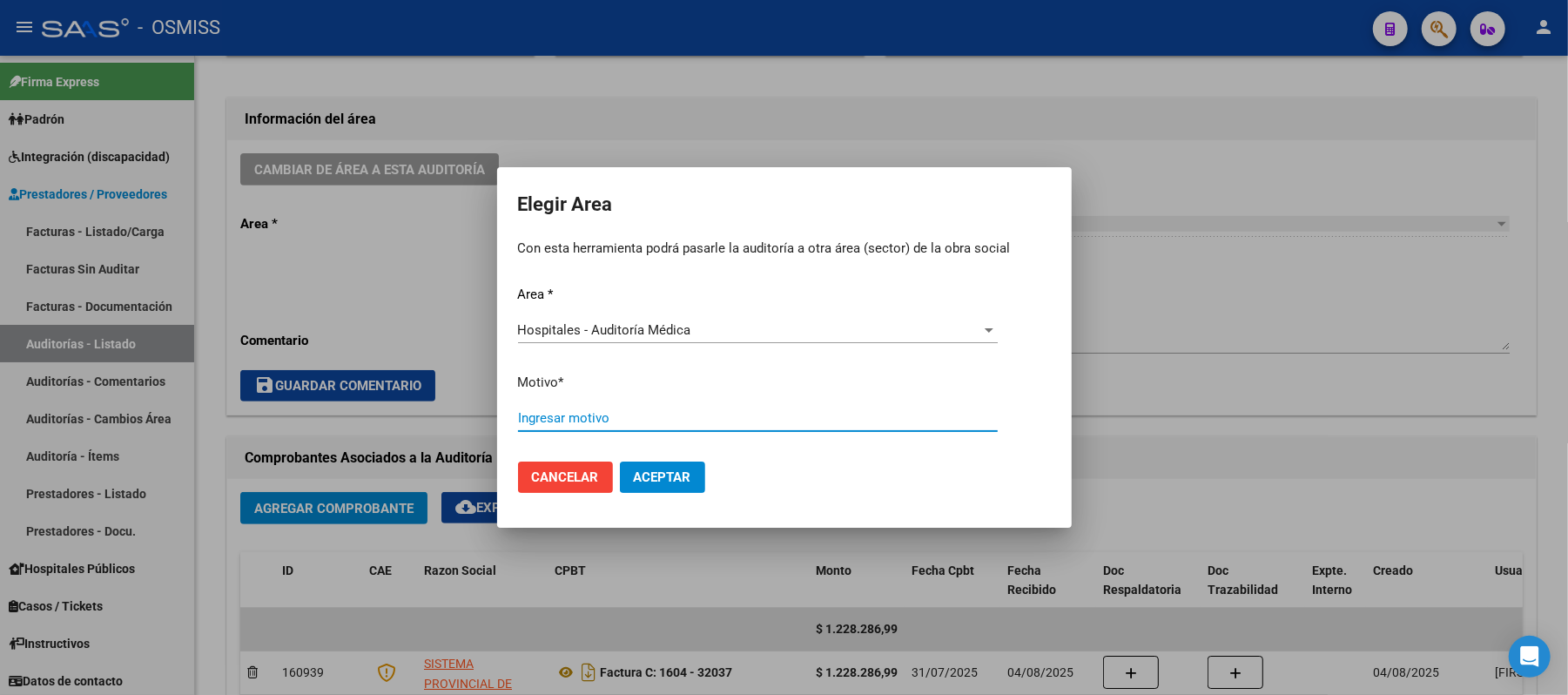 click on "Ingresar motivo" at bounding box center (757, 418) 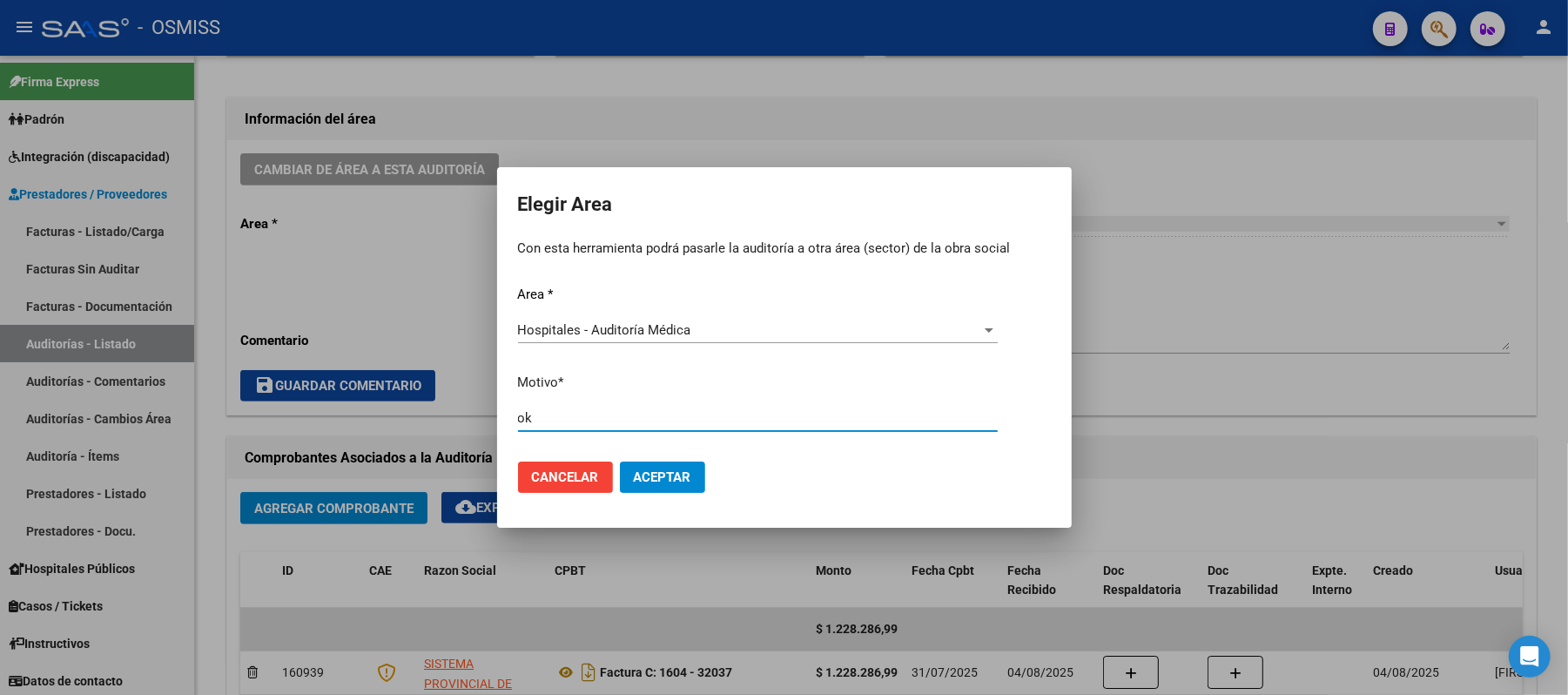 type on "o" 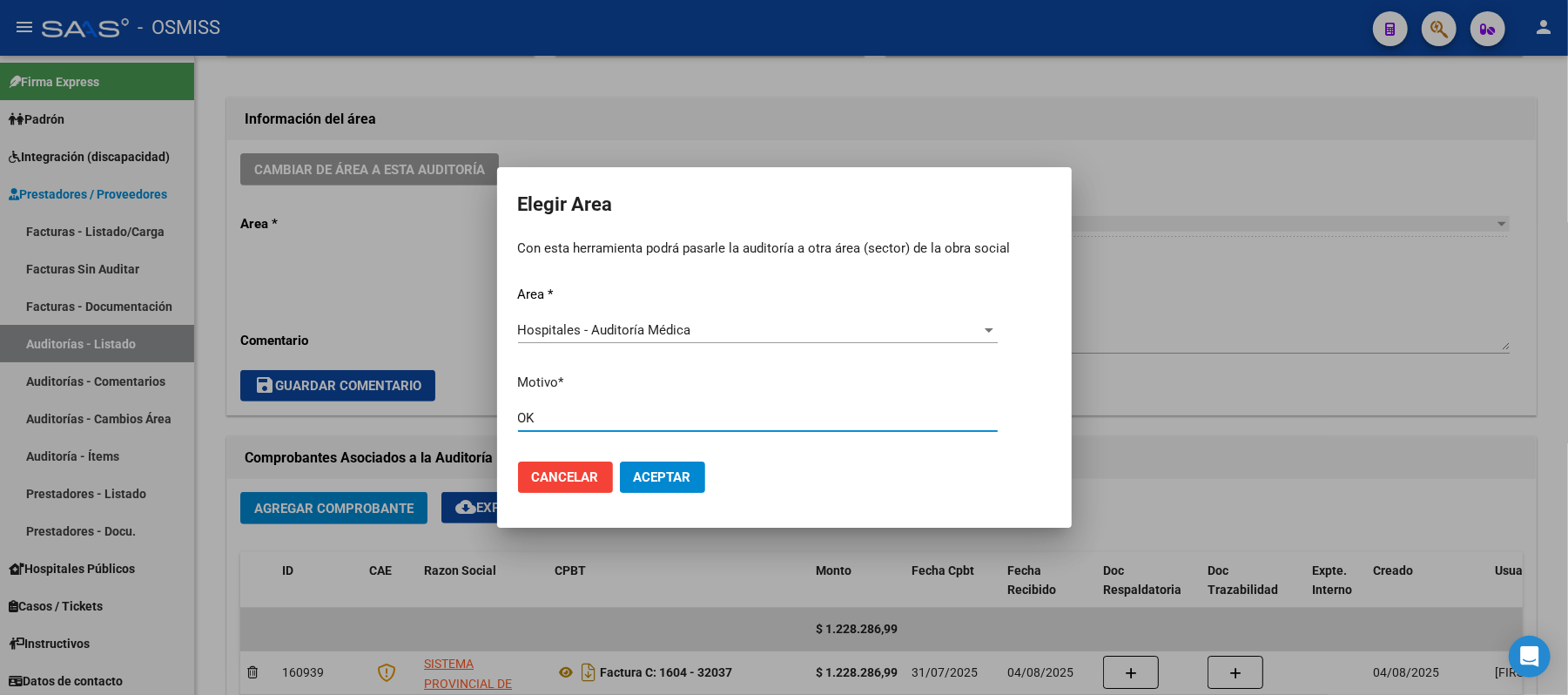 type on "OK" 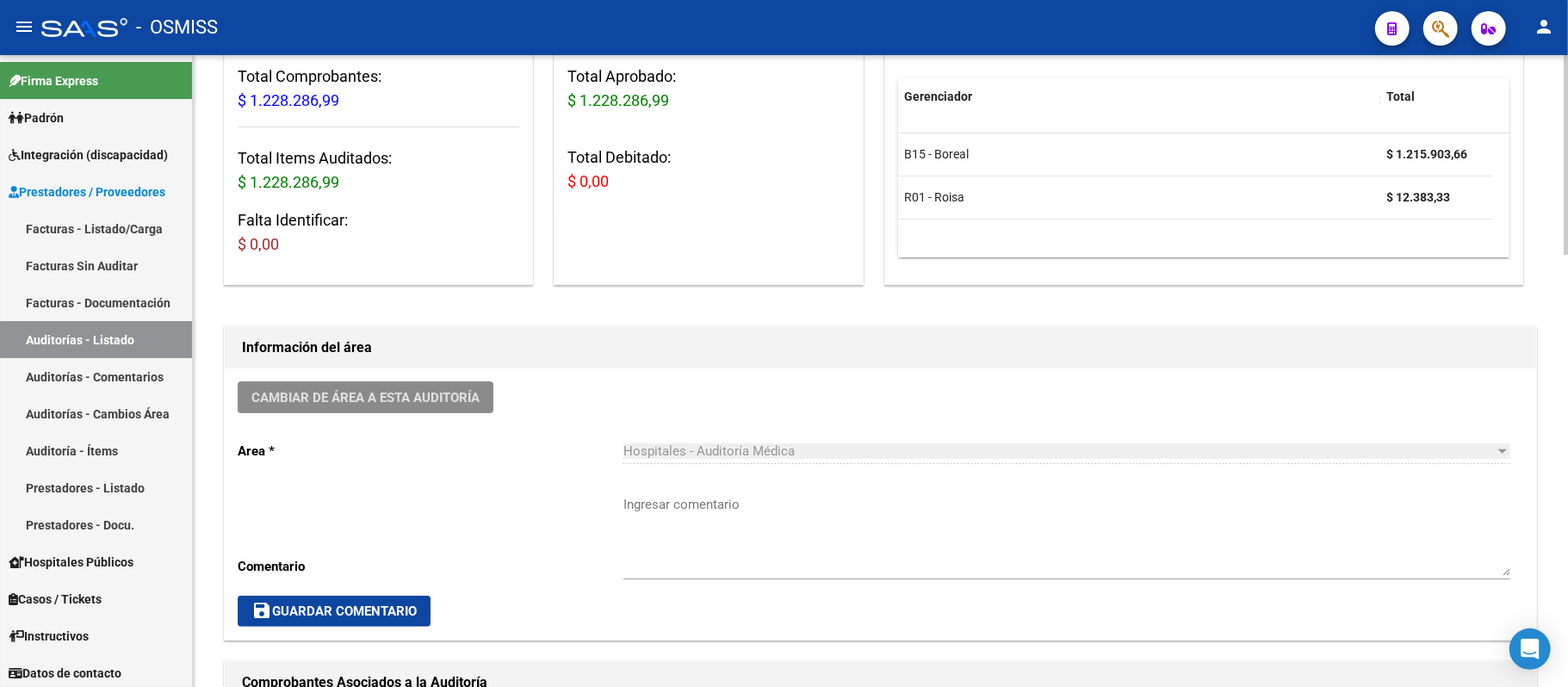 scroll, scrollTop: 459, scrollLeft: 0, axis: vertical 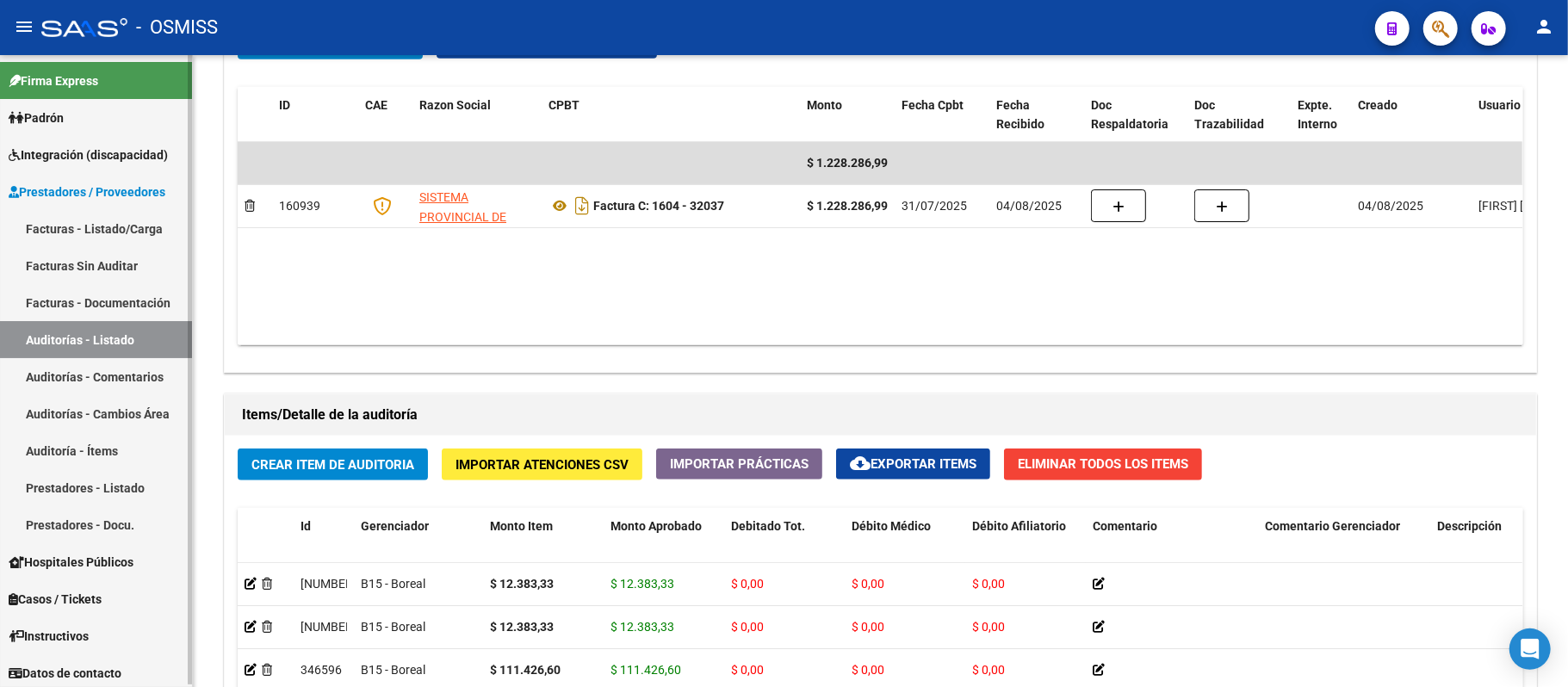 click on "Auditorías - Listado" at bounding box center [96, 339] 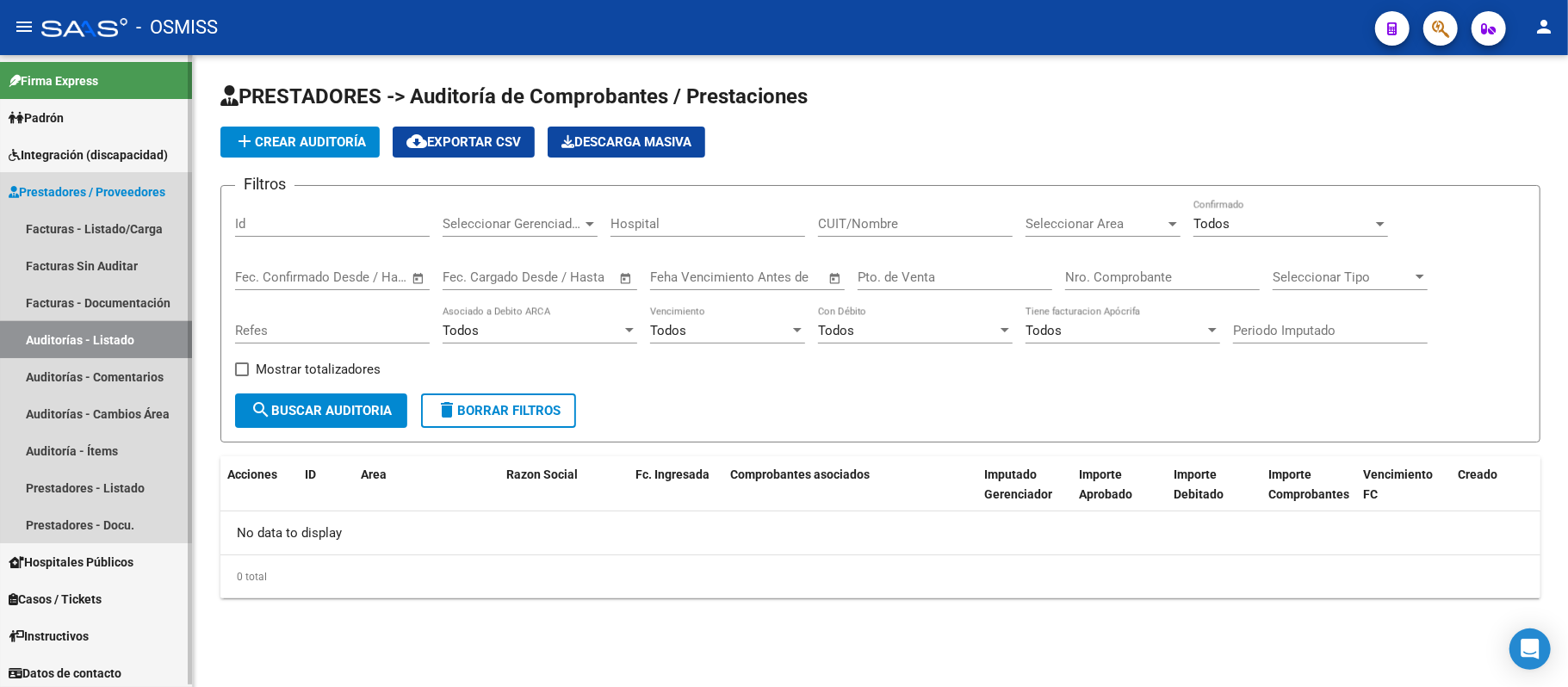 scroll, scrollTop: 0, scrollLeft: 0, axis: both 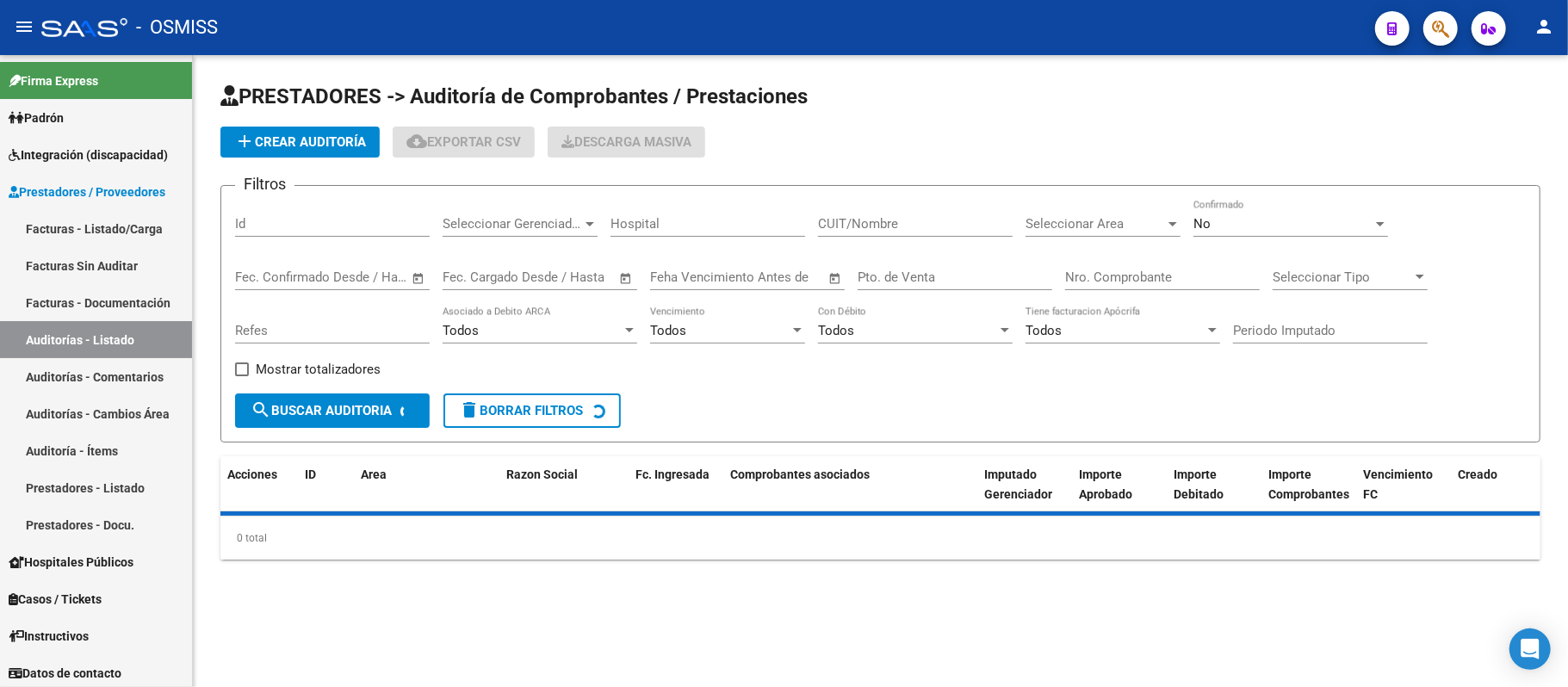 click on "add  Crear Auditoría" 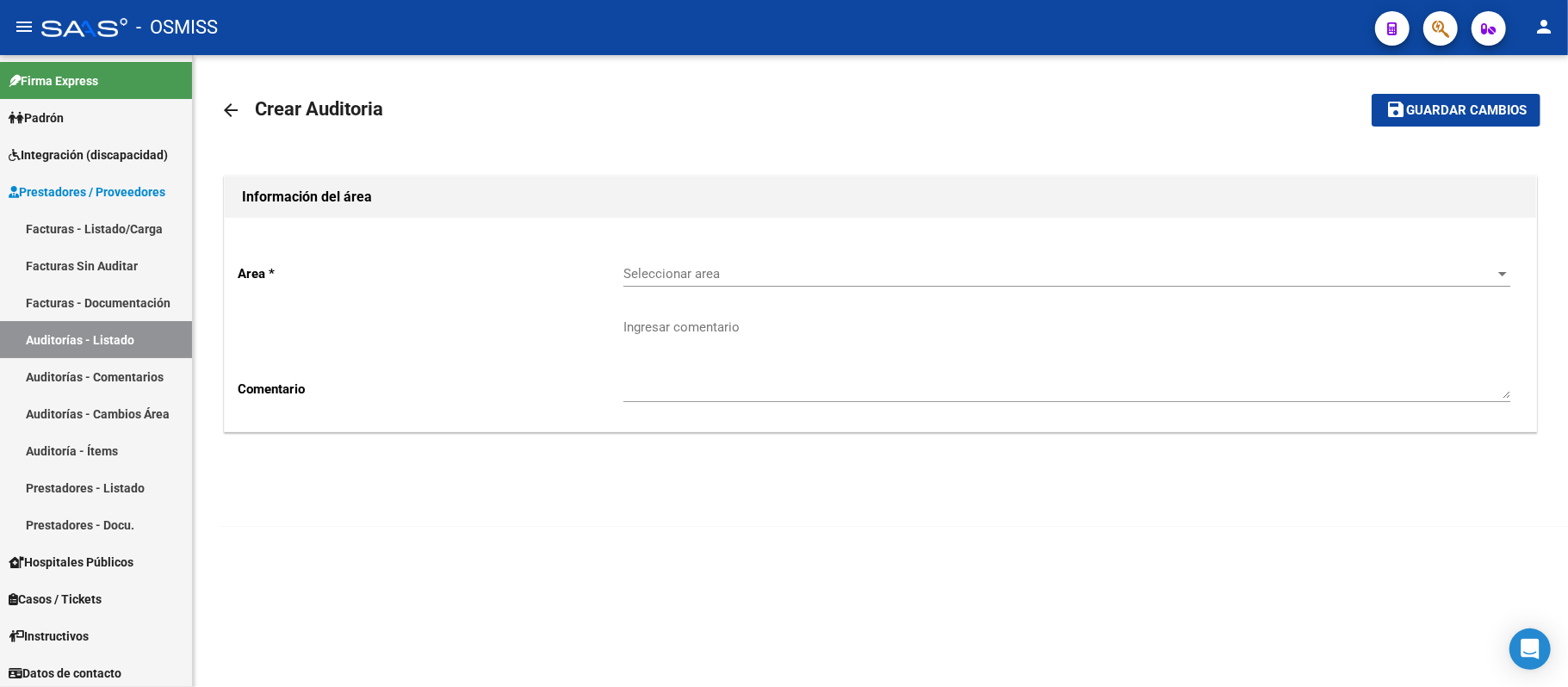 click on "Seleccionar area Seleccionar area" 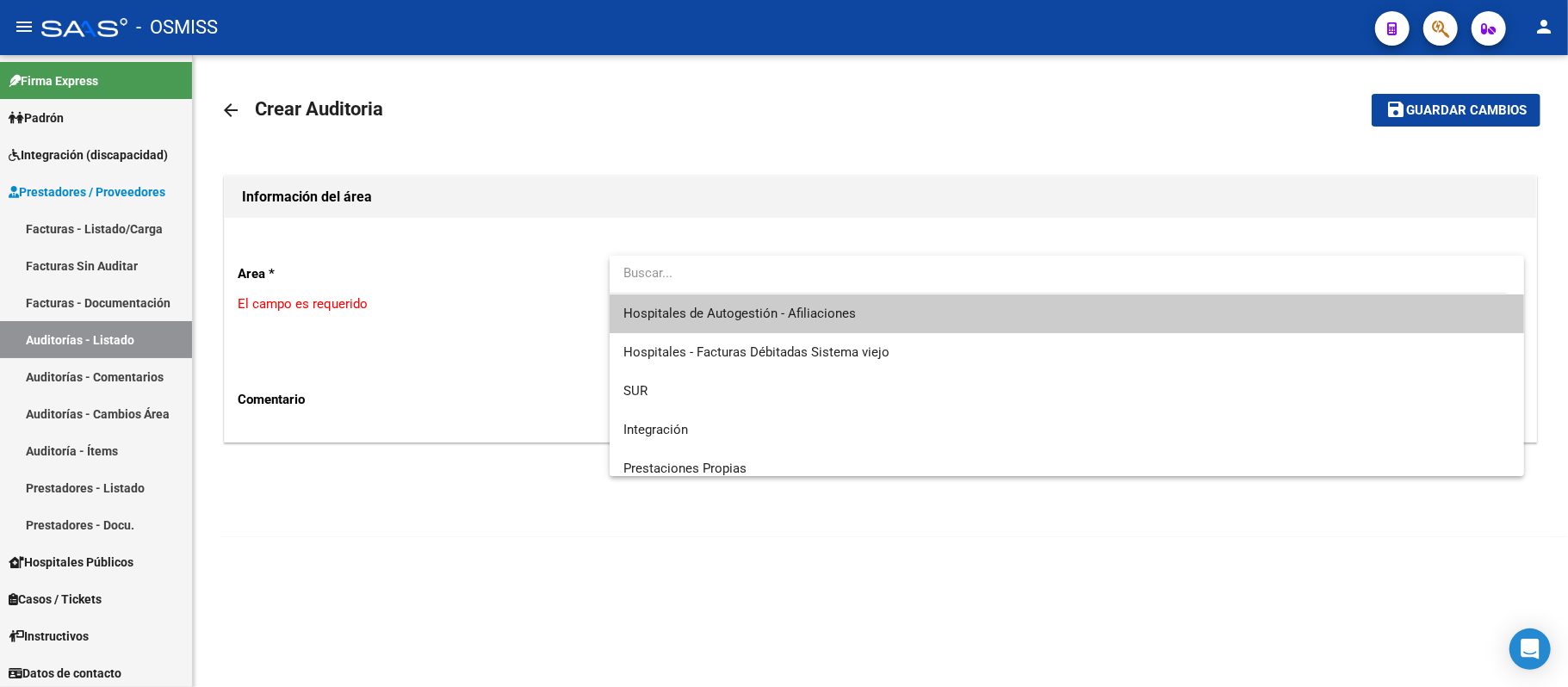 click on "Hospitales de Autogestión - Afiliaciones" at bounding box center [740, 313] 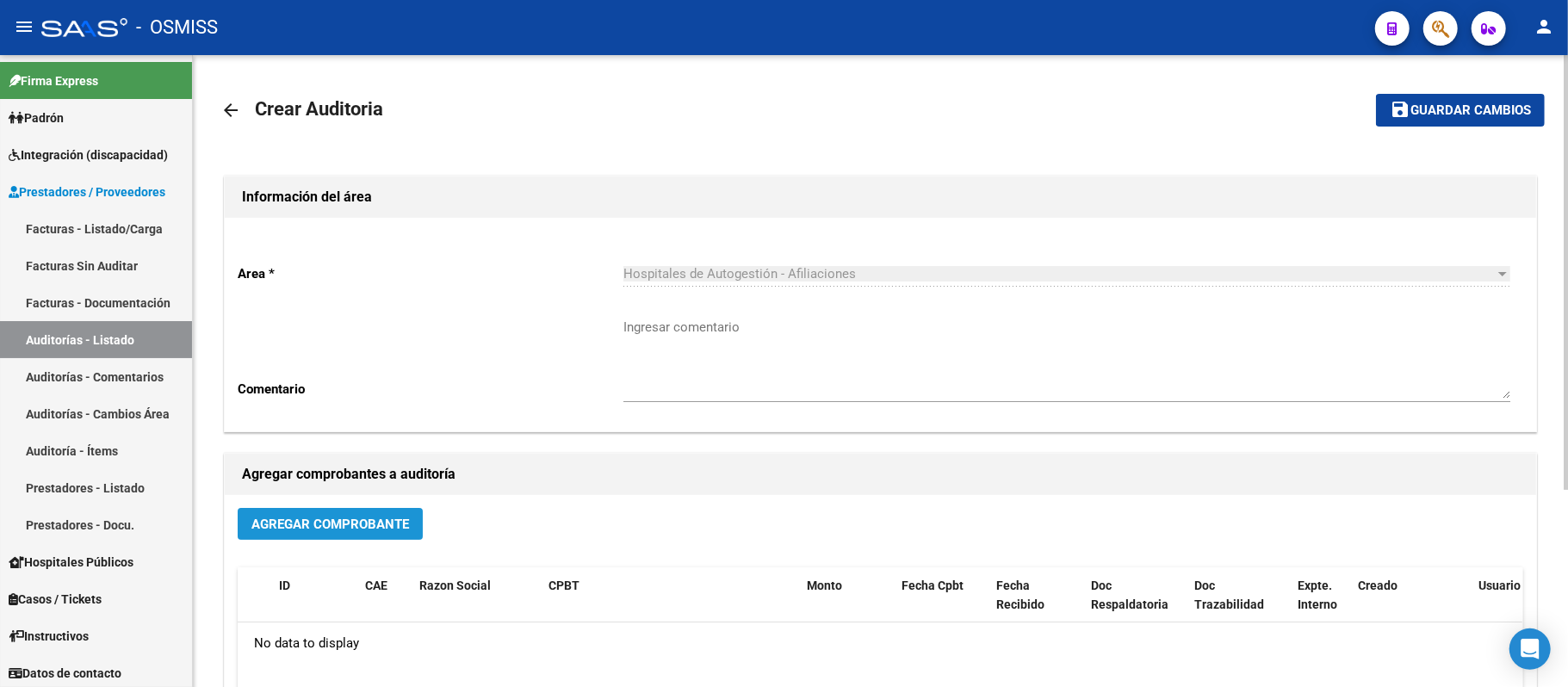 click on "Agregar Comprobante" 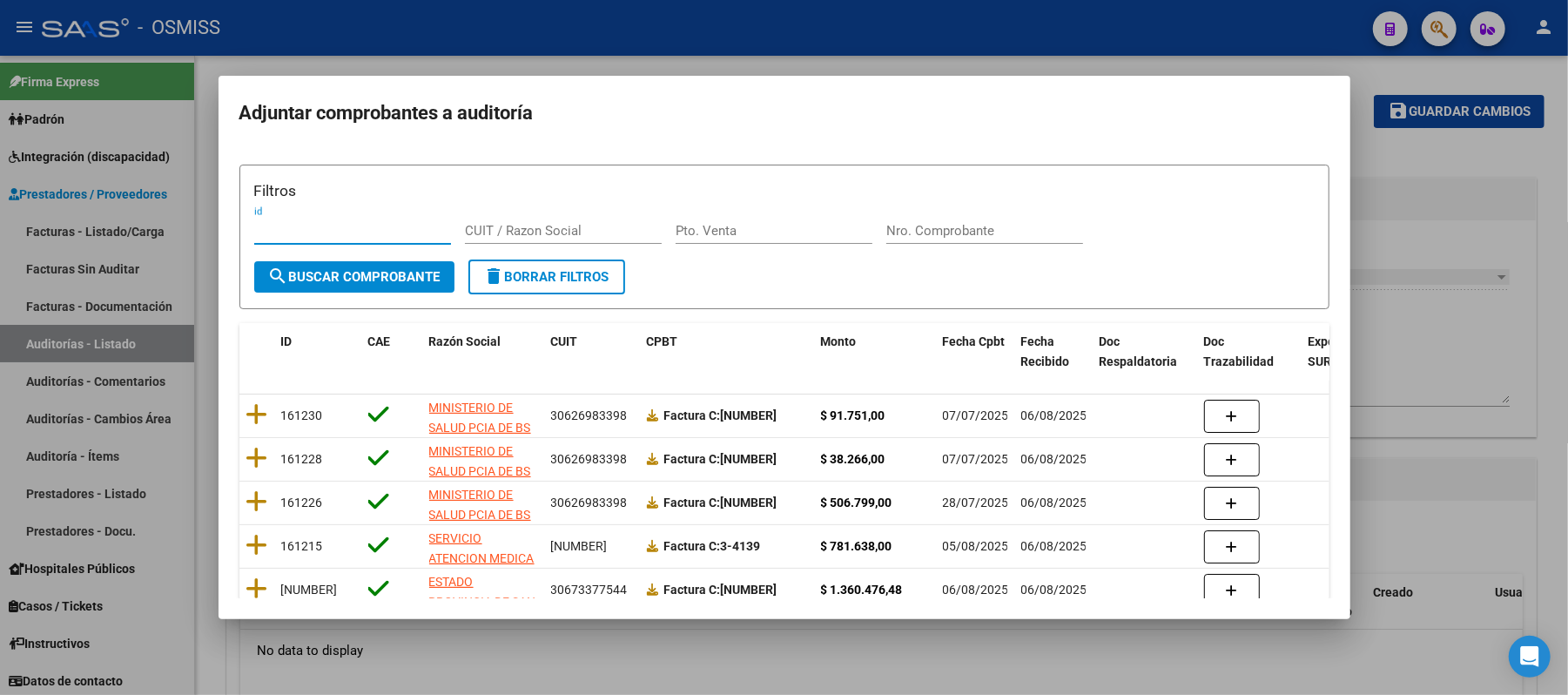 click on "Nro. Comprobante" at bounding box center (985, 231) 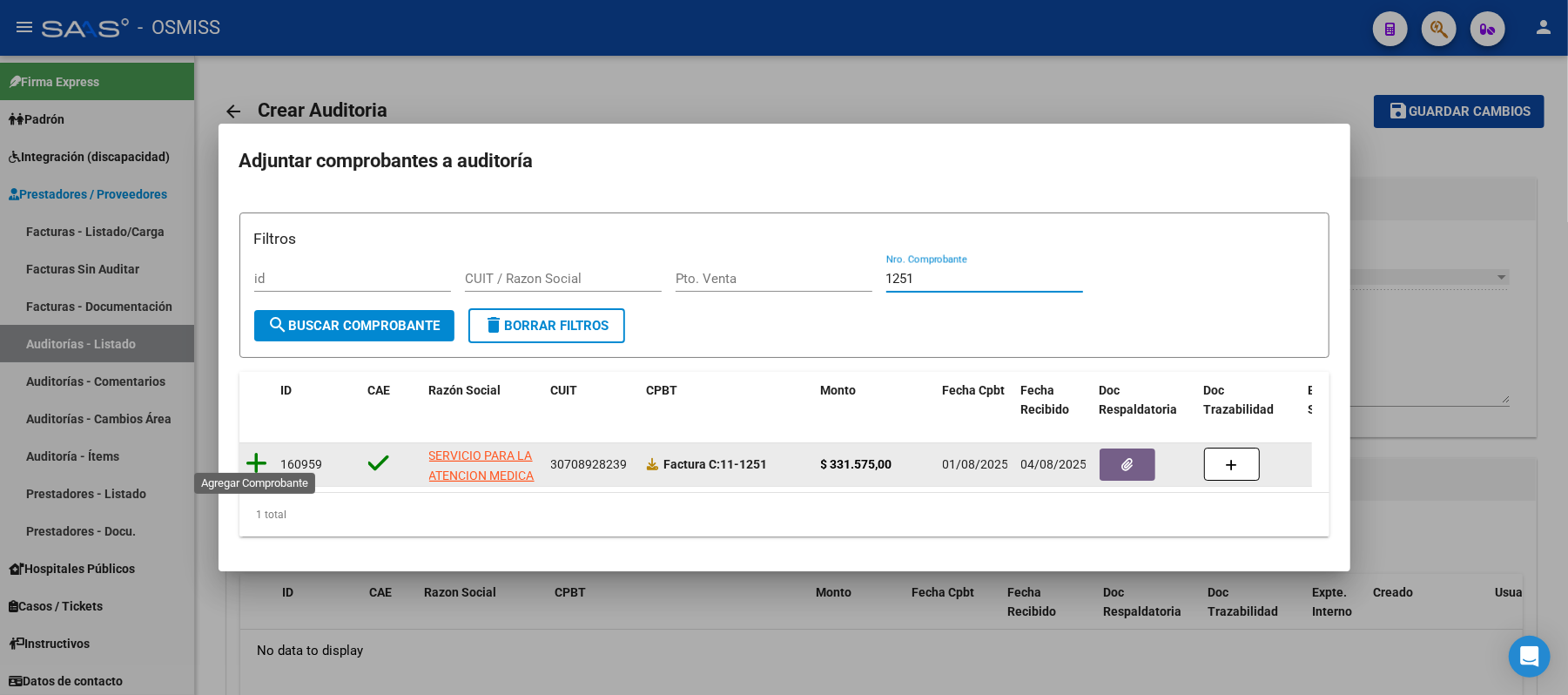type on "1251" 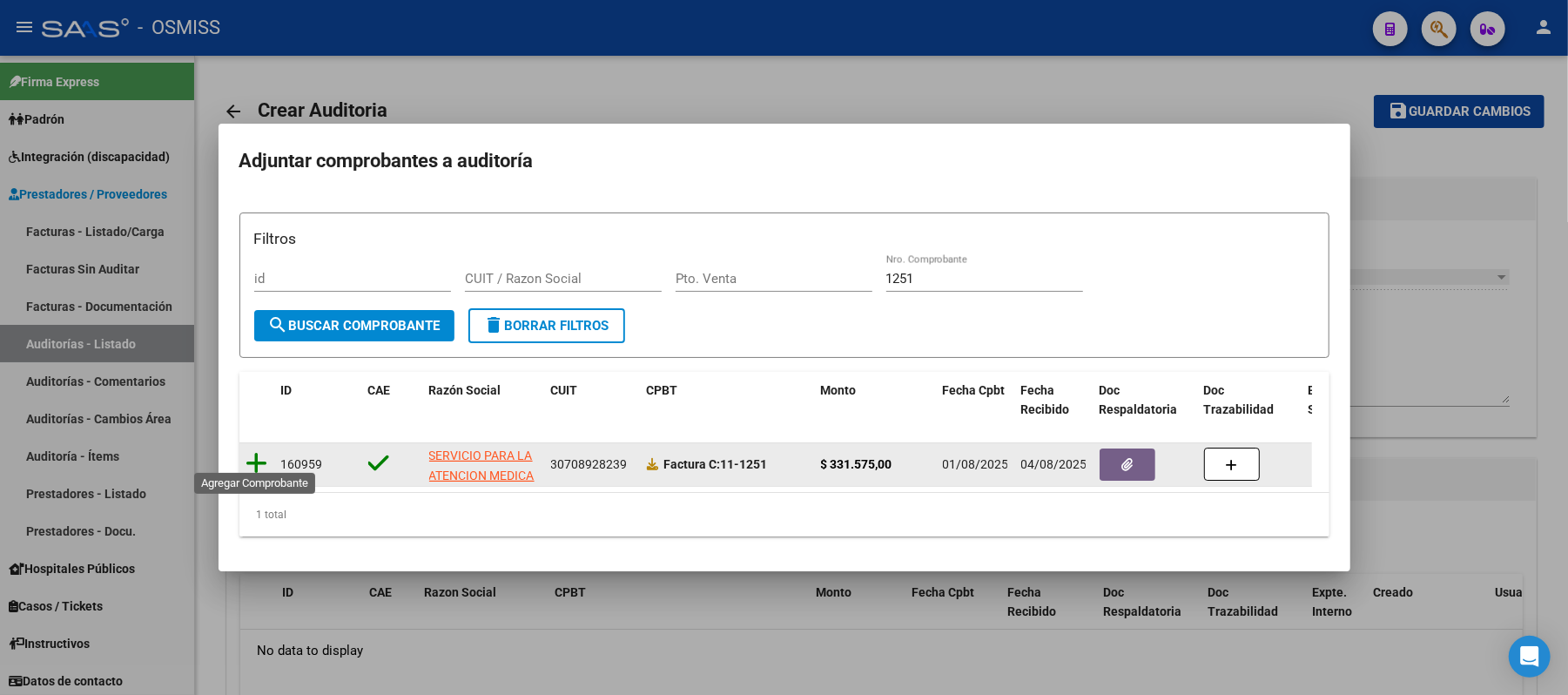 click 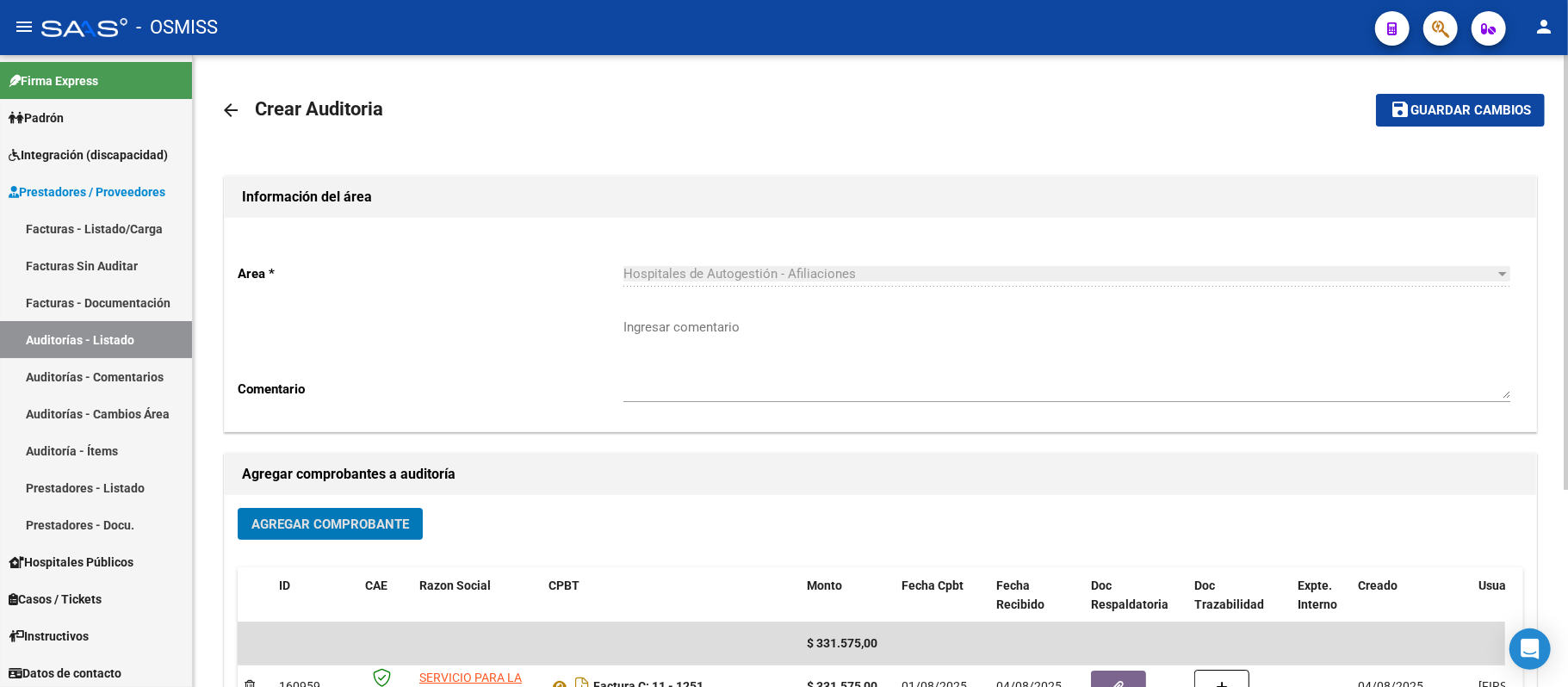 click on "Guardar cambios" 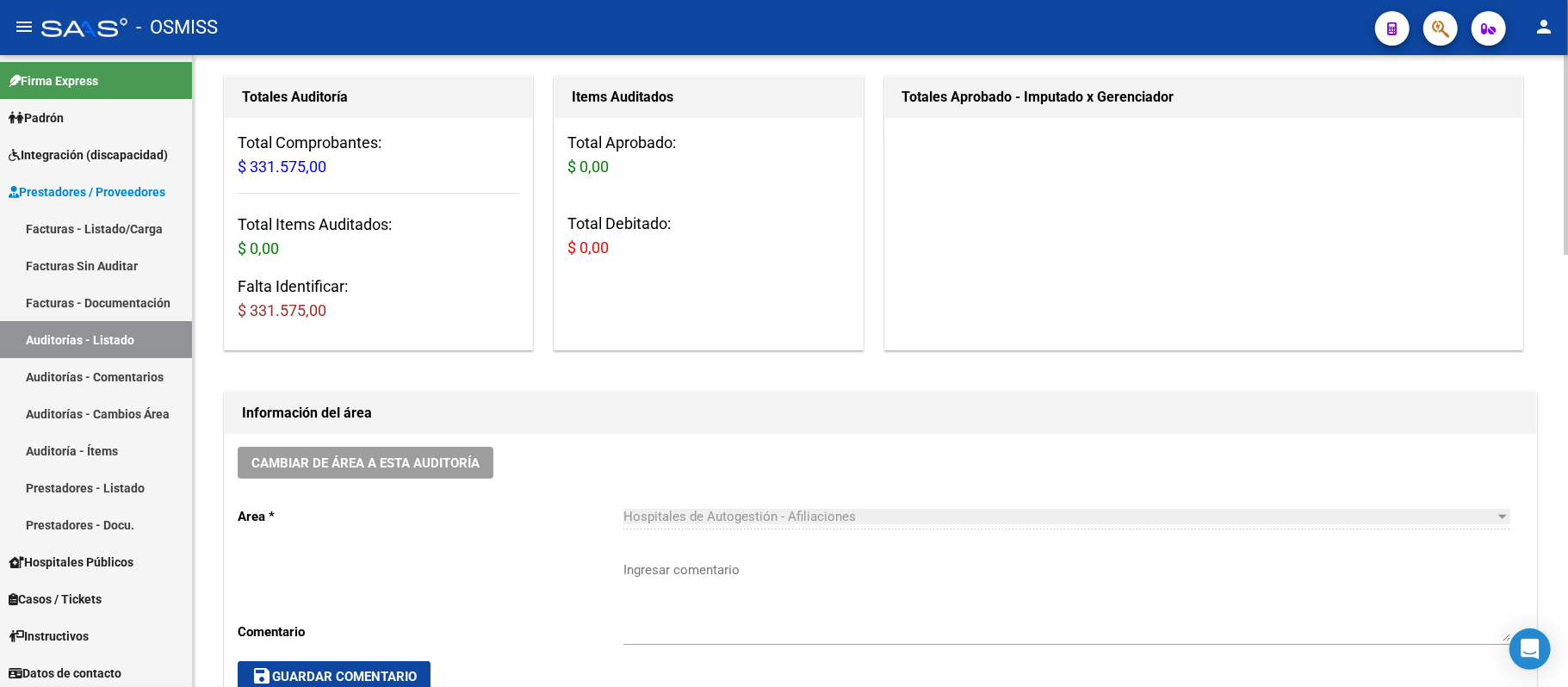 scroll, scrollTop: 0, scrollLeft: 0, axis: both 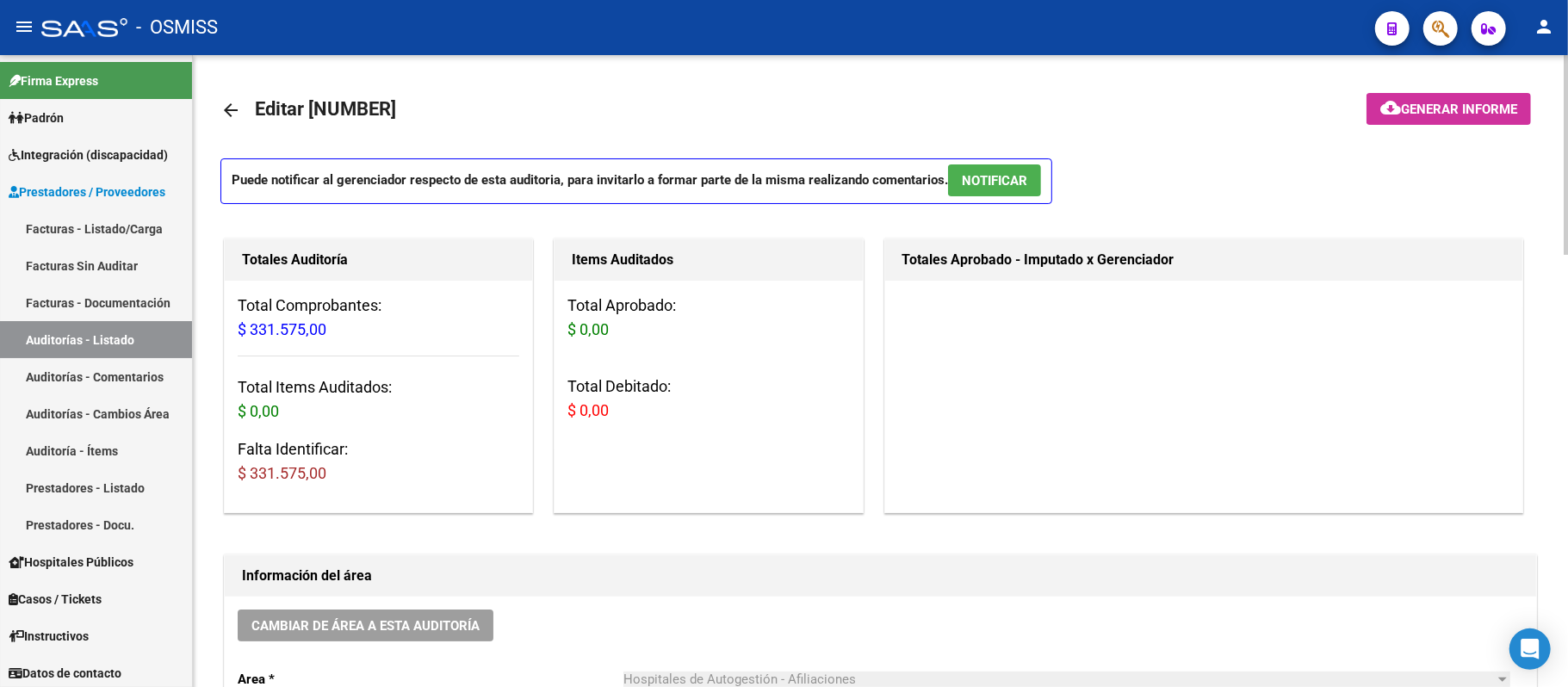 click on "arrow_back Editar [NUMBER]" 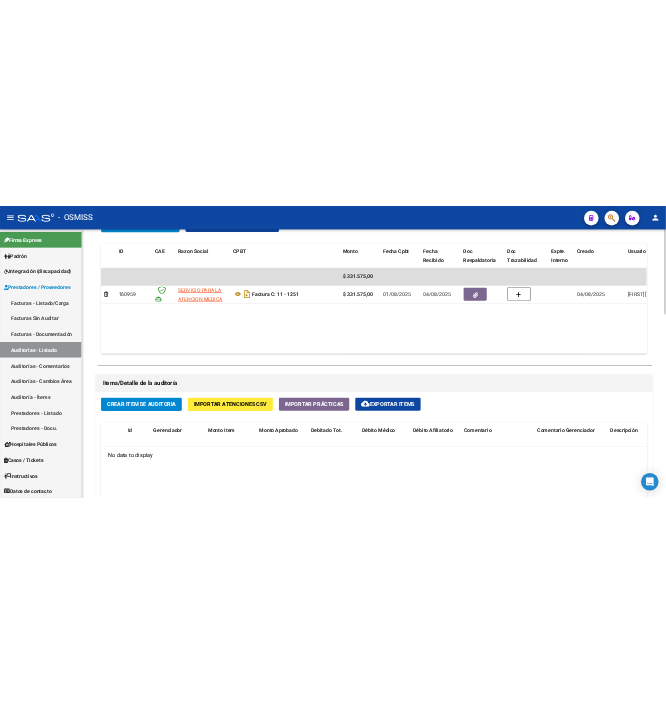 scroll, scrollTop: 1066, scrollLeft: 0, axis: vertical 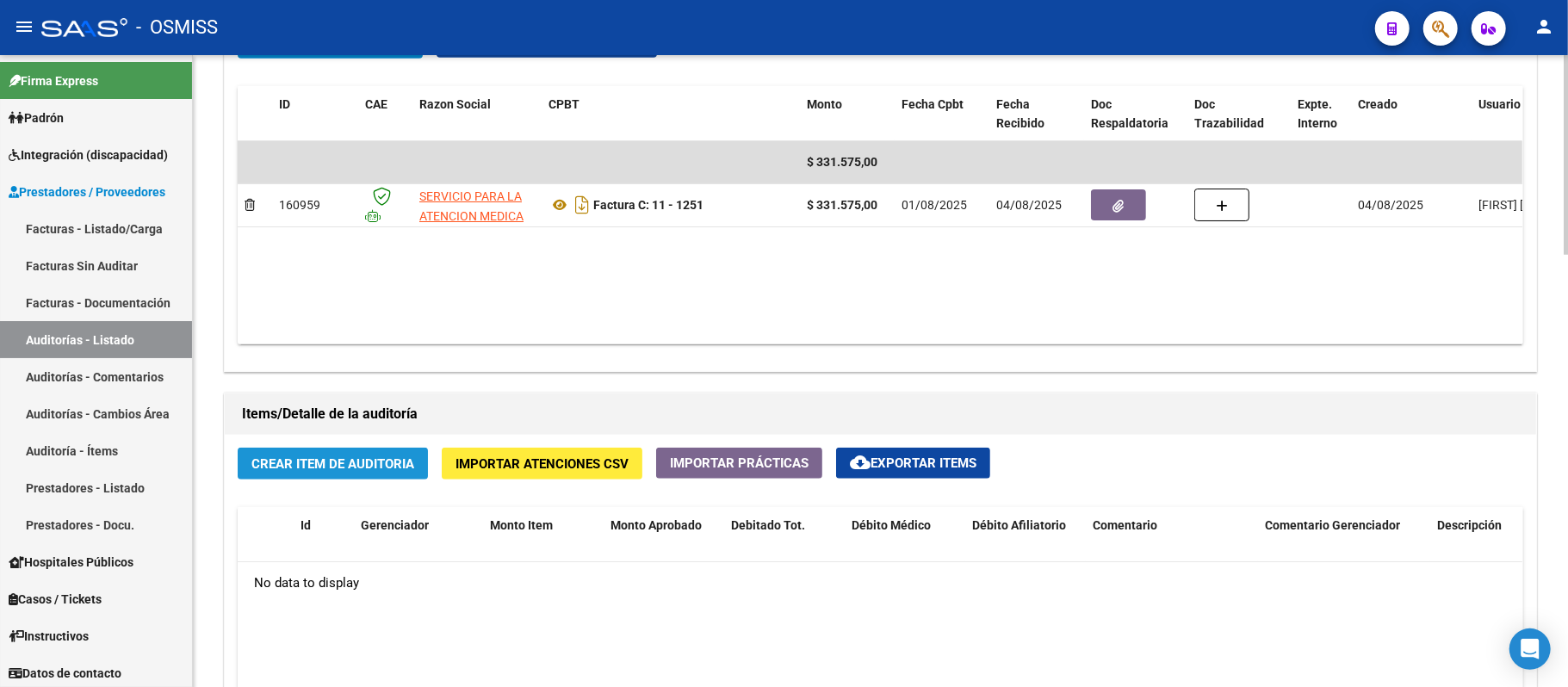 click on "Crear Item de Auditoria" 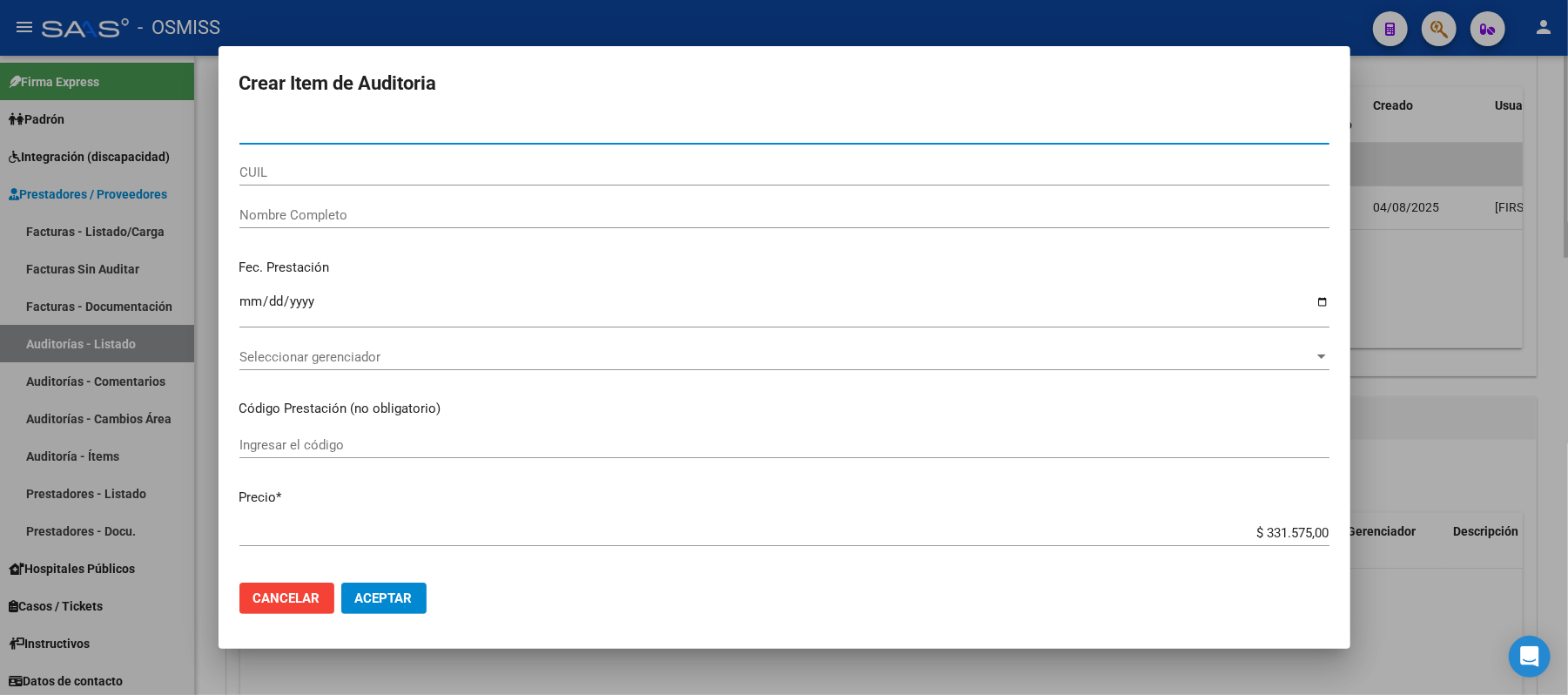 click at bounding box center [784, 348] 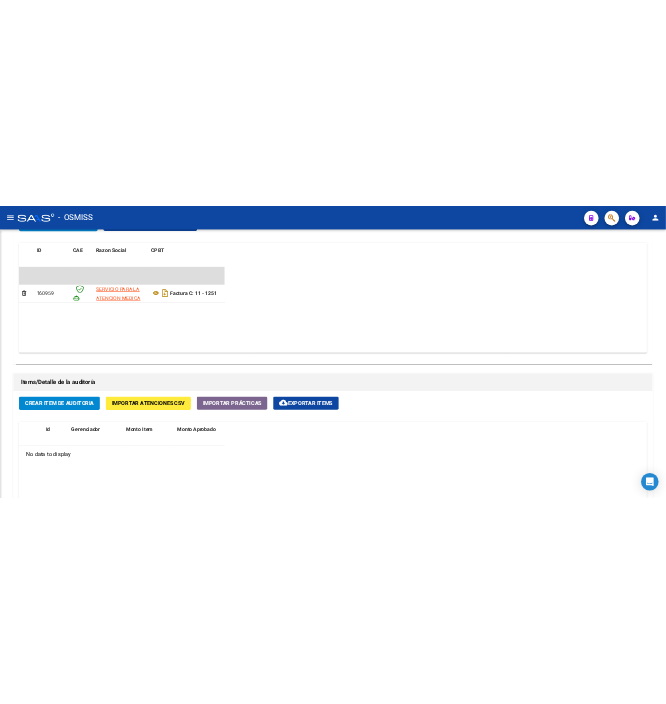 scroll, scrollTop: 945, scrollLeft: 0, axis: vertical 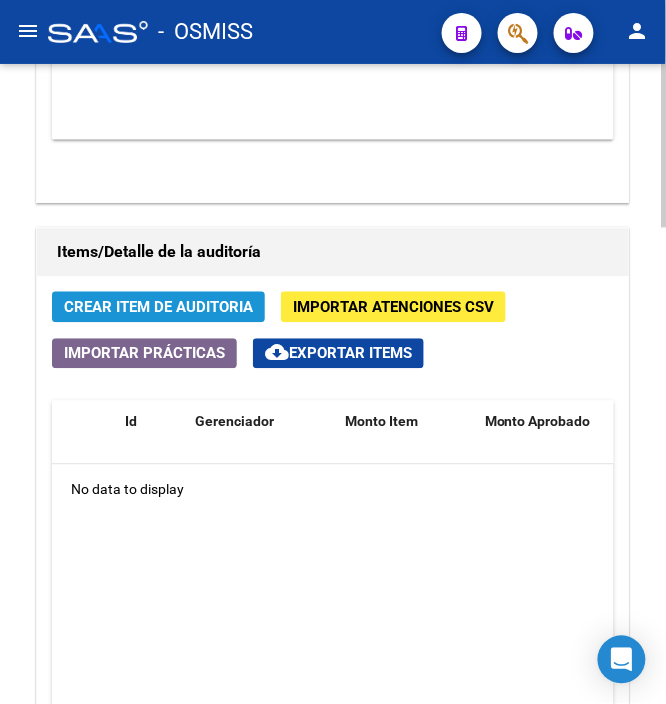 click on "Crear Item de Auditoria" 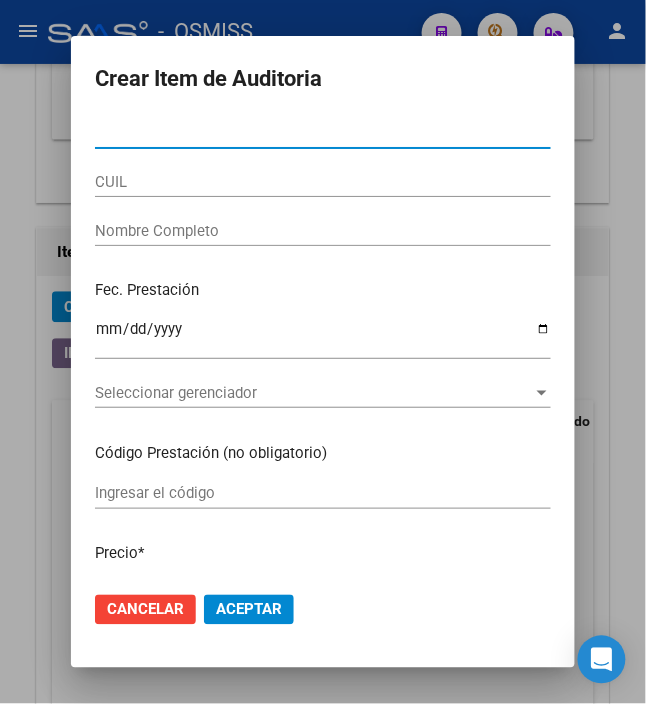 click on "Nro Documento" at bounding box center (323, 133) 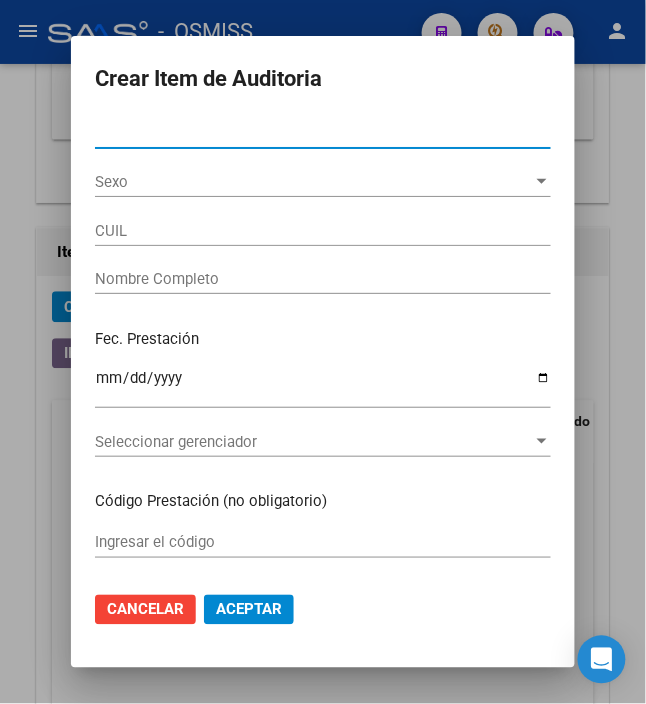 type on "[NUMBER]" 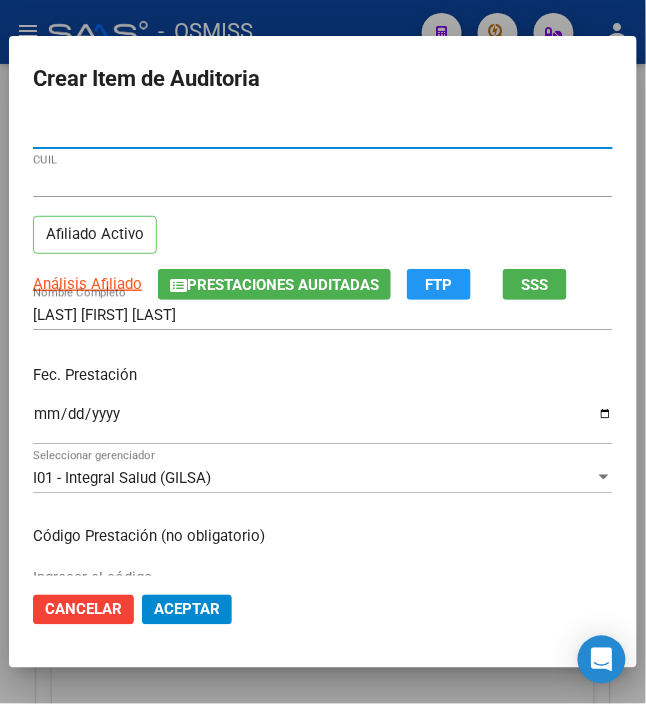 type on "[NUMBER]" 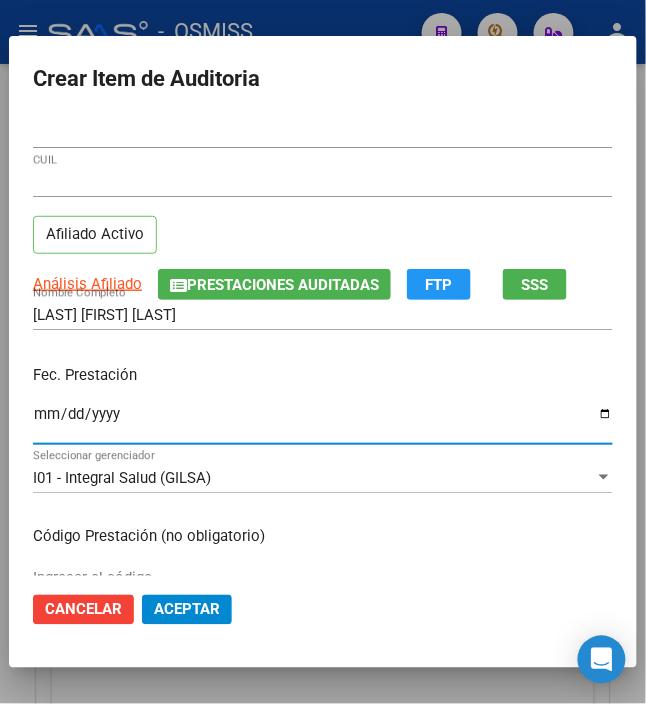 click on "Ingresar la fecha" at bounding box center [323, 422] 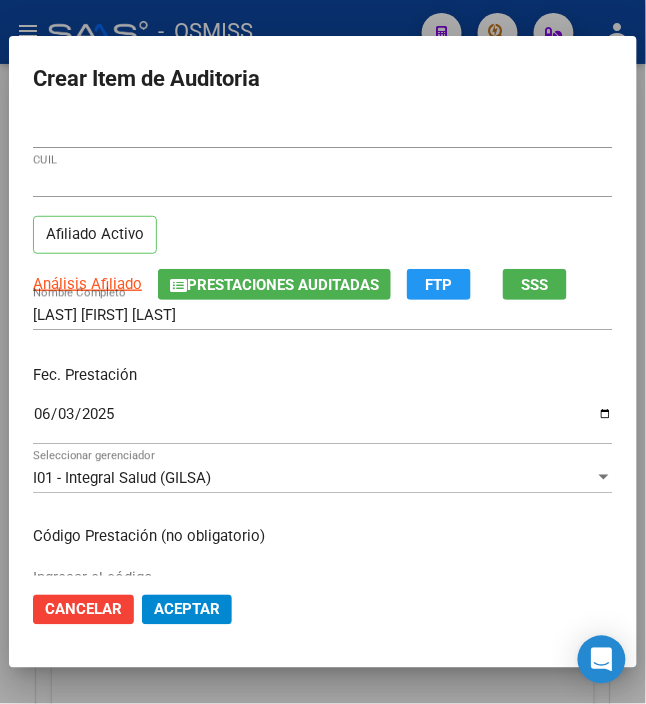 click on "Fec. Prestación" at bounding box center [323, 375] 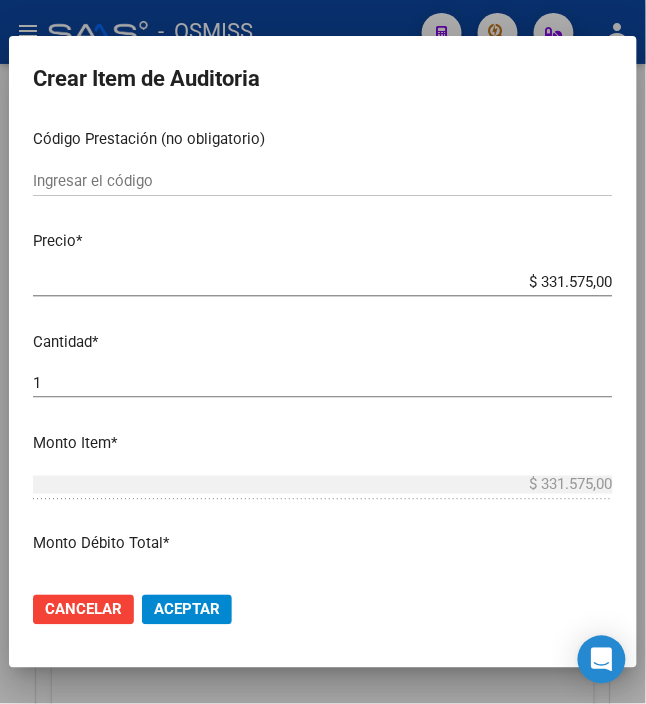 scroll, scrollTop: 400, scrollLeft: 0, axis: vertical 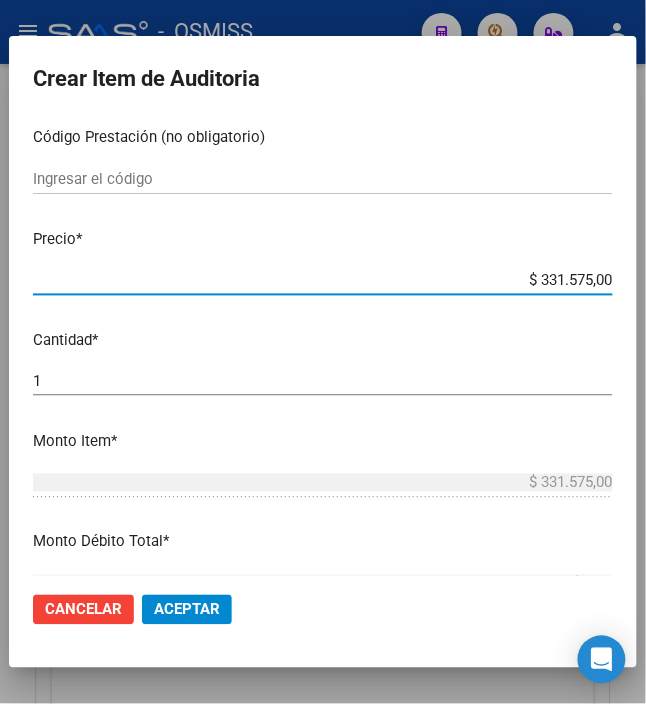 drag, startPoint x: 532, startPoint y: 282, endPoint x: 670, endPoint y: 294, distance: 138.52075 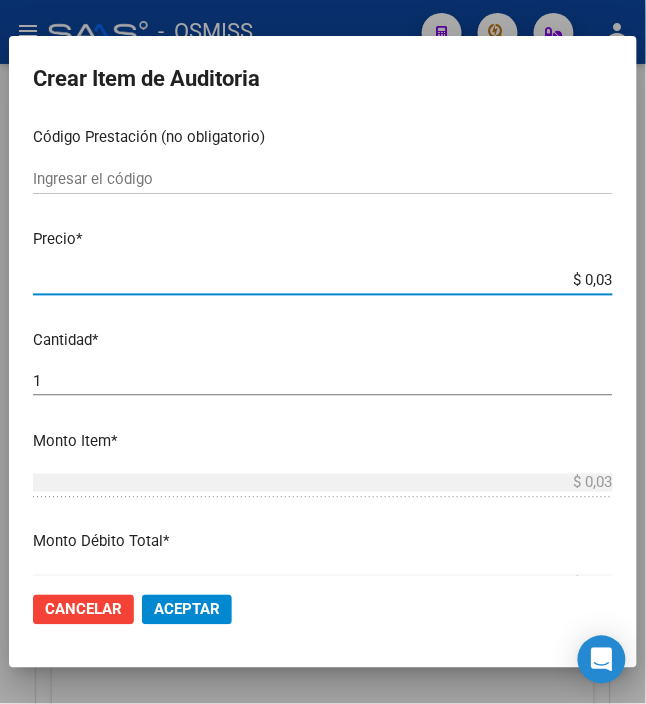 type on "$ 0,39" 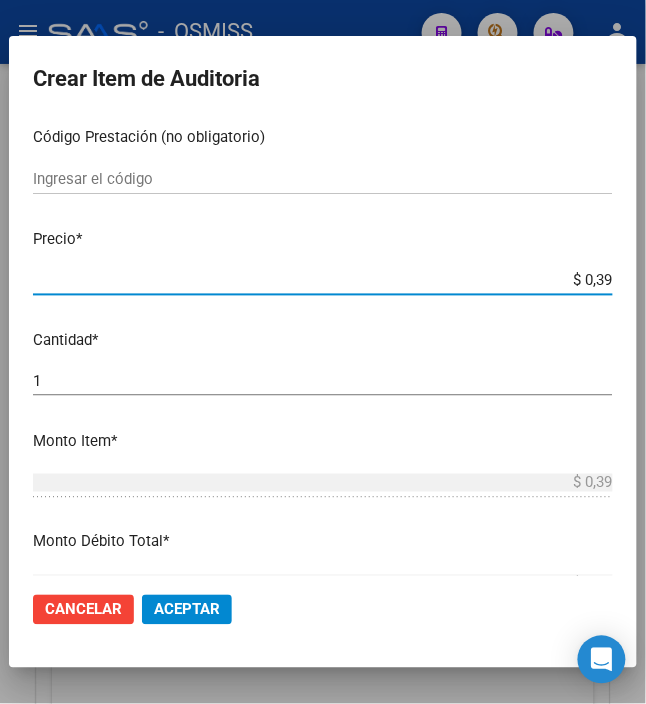 type on "$ 3,99" 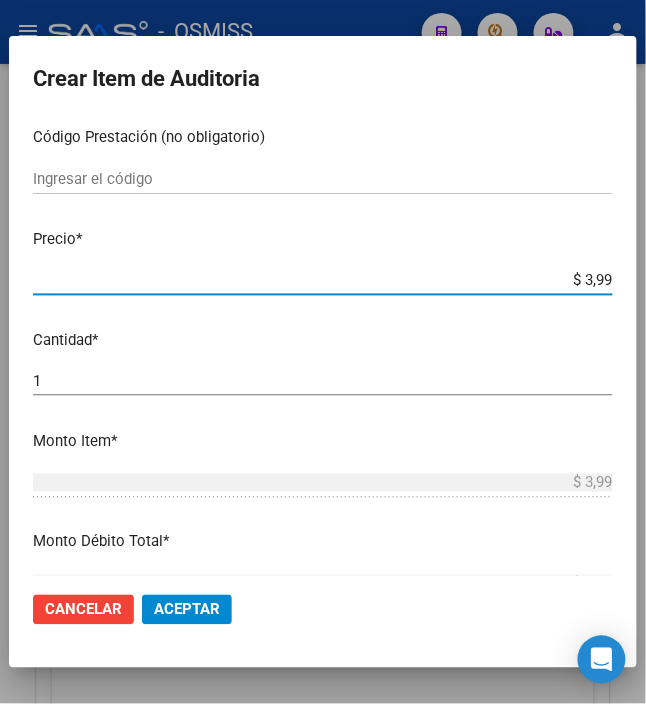 type on "$ 39,98" 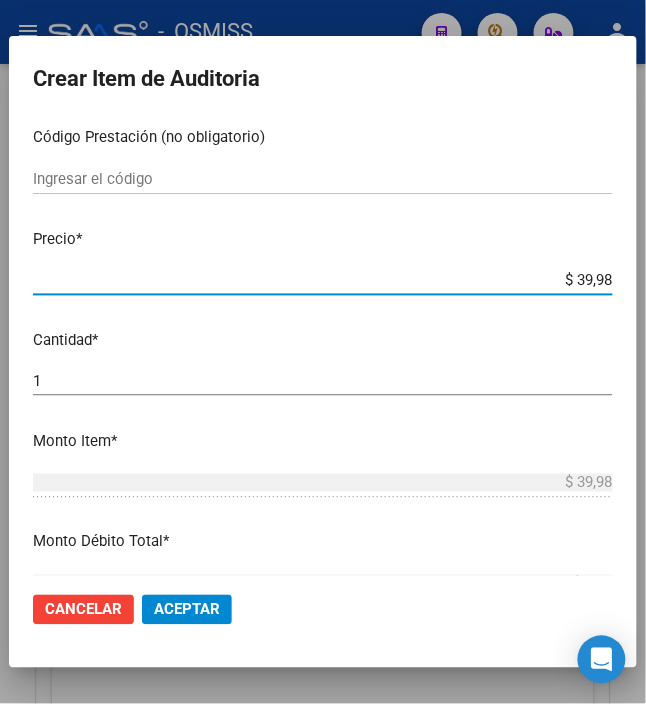 type on "$ 399,80" 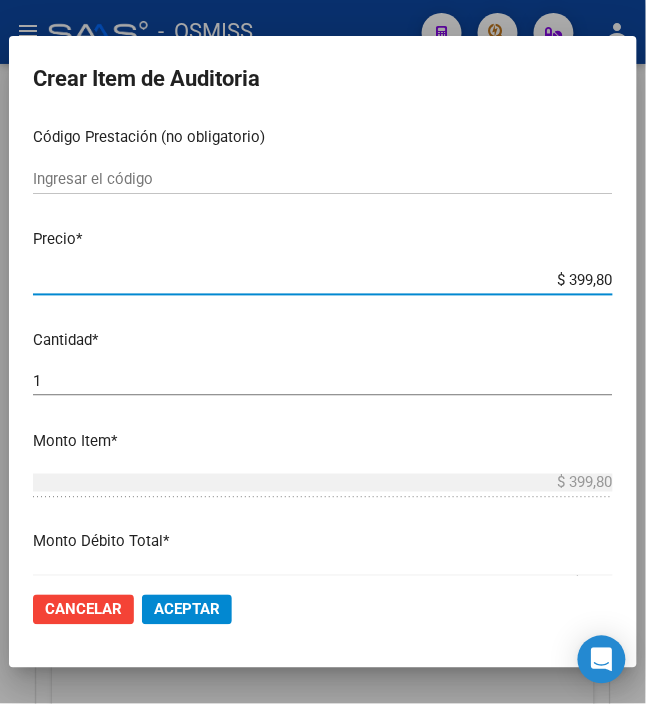 type on "$ 3.998,00" 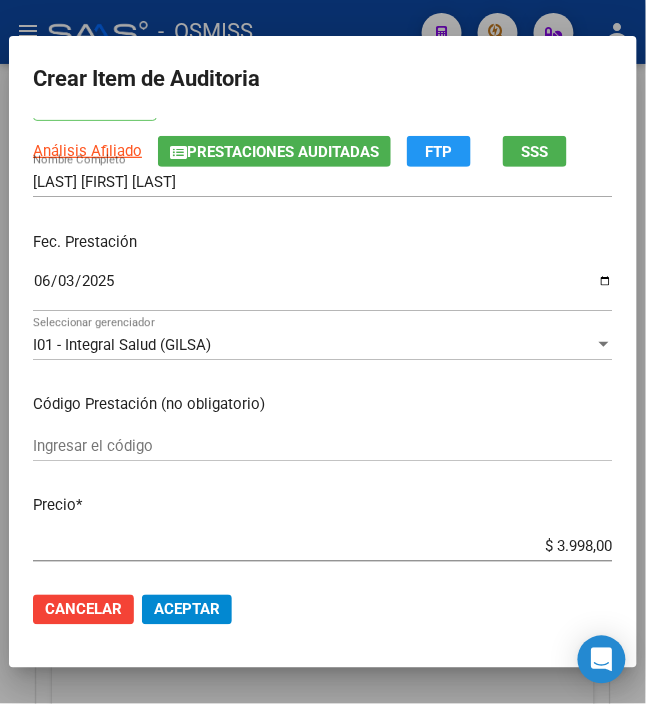 scroll, scrollTop: 266, scrollLeft: 0, axis: vertical 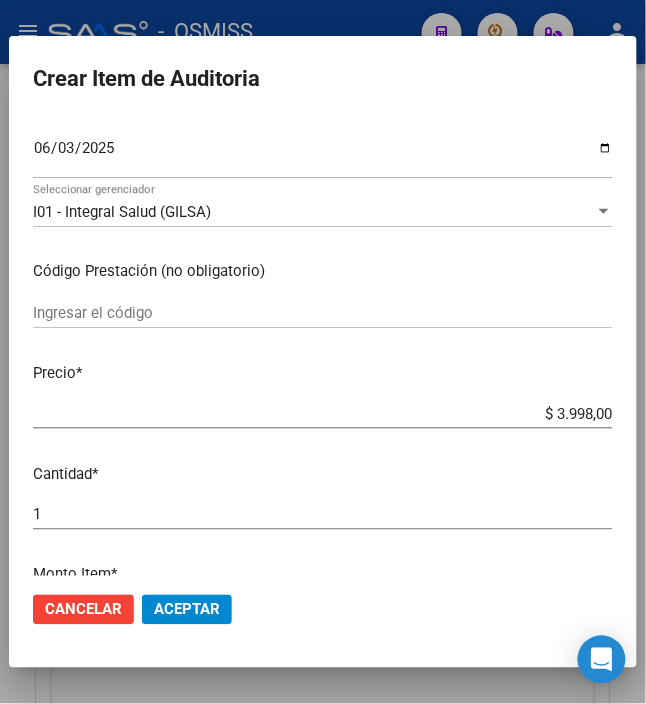 click on "Cancelar Aceptar" 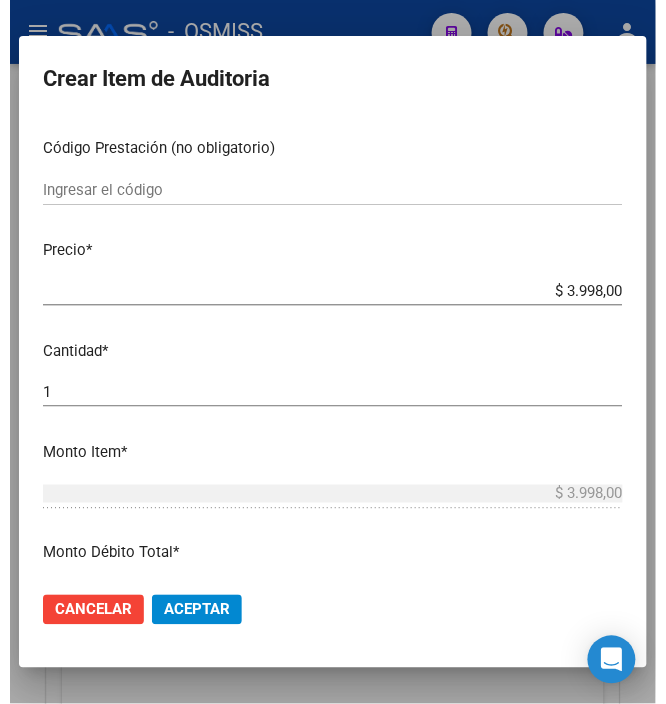 scroll, scrollTop: 400, scrollLeft: 0, axis: vertical 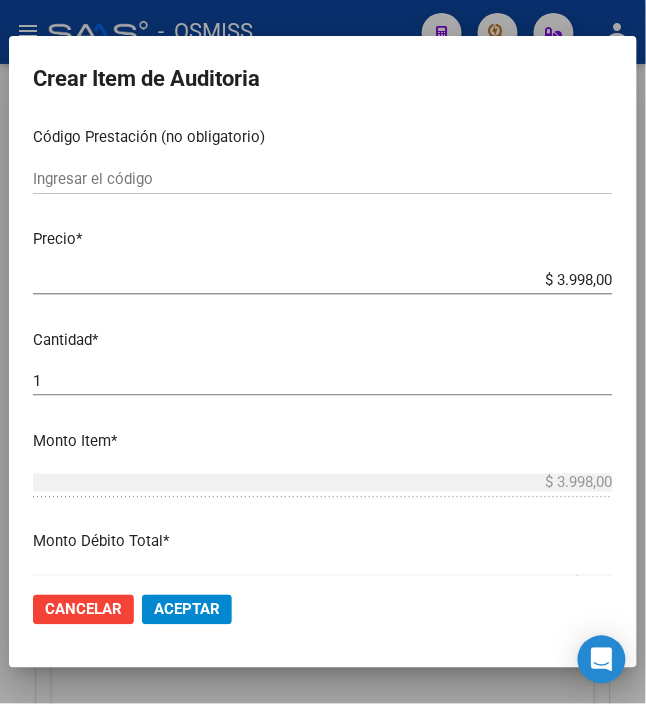 click on "Aceptar" 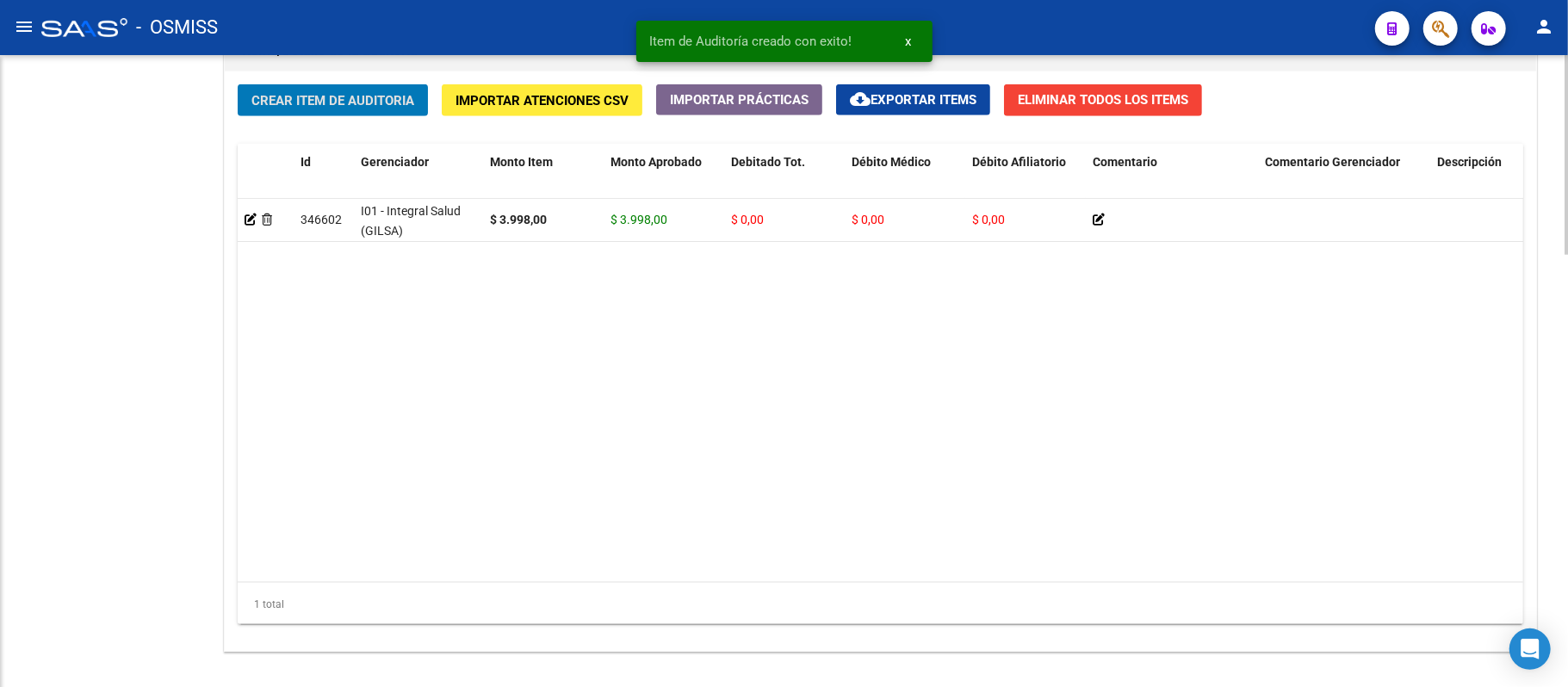 scroll, scrollTop: 1365, scrollLeft: 0, axis: vertical 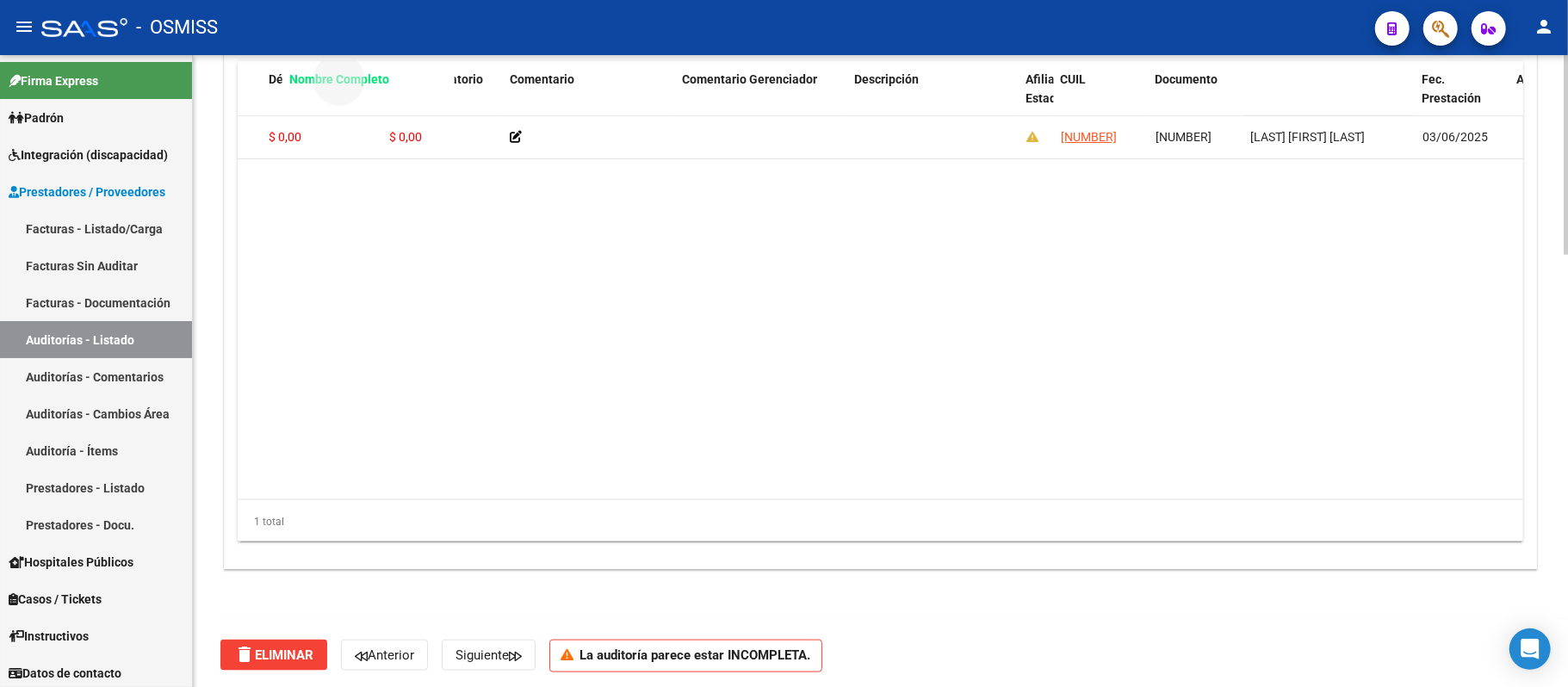 drag, startPoint x: 1293, startPoint y: 77, endPoint x: 335, endPoint y: 83, distance: 958.019 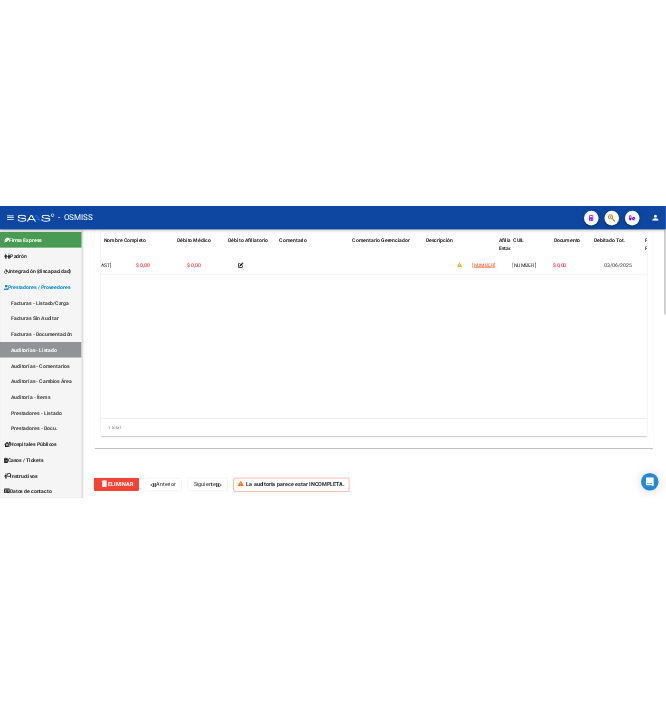 scroll, scrollTop: 0, scrollLeft: 0, axis: both 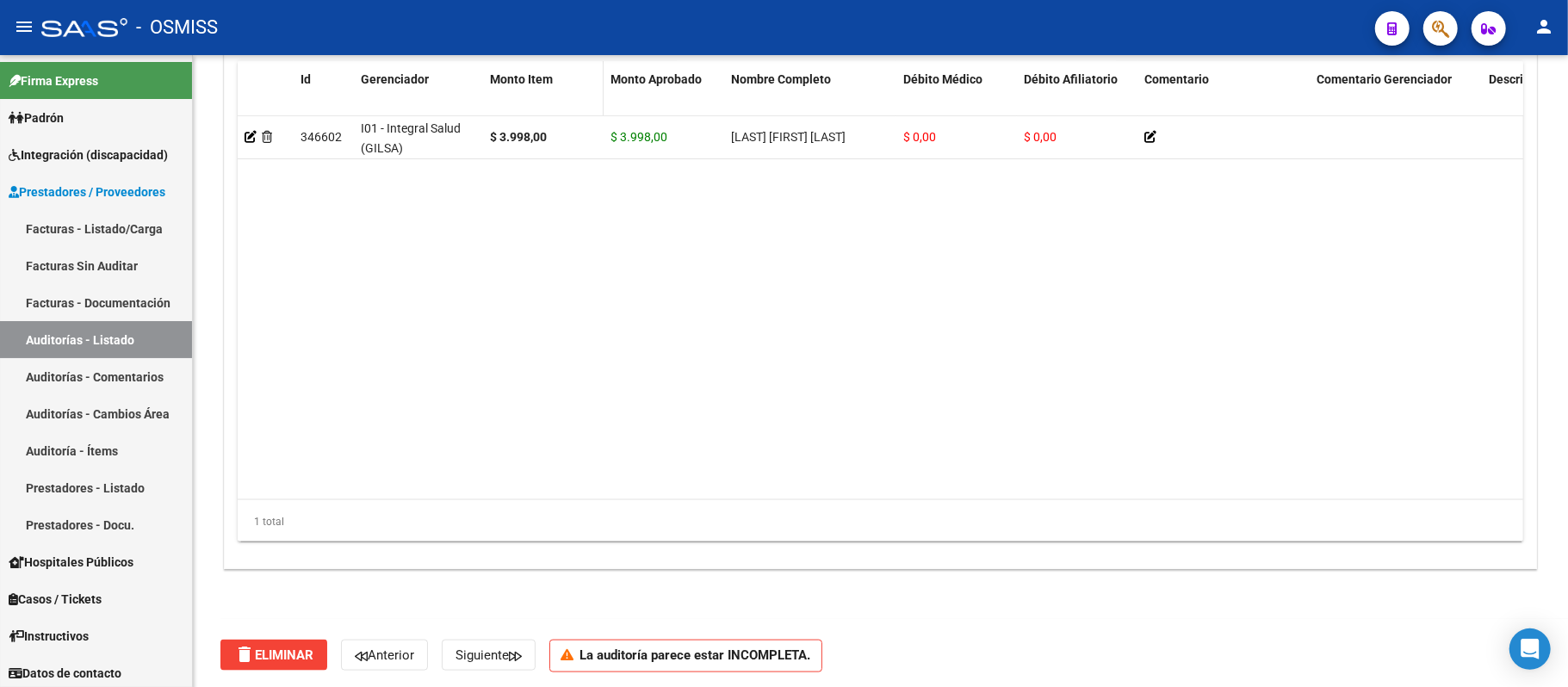 drag, startPoint x: 765, startPoint y: 79, endPoint x: 493, endPoint y: 83, distance: 272.02941 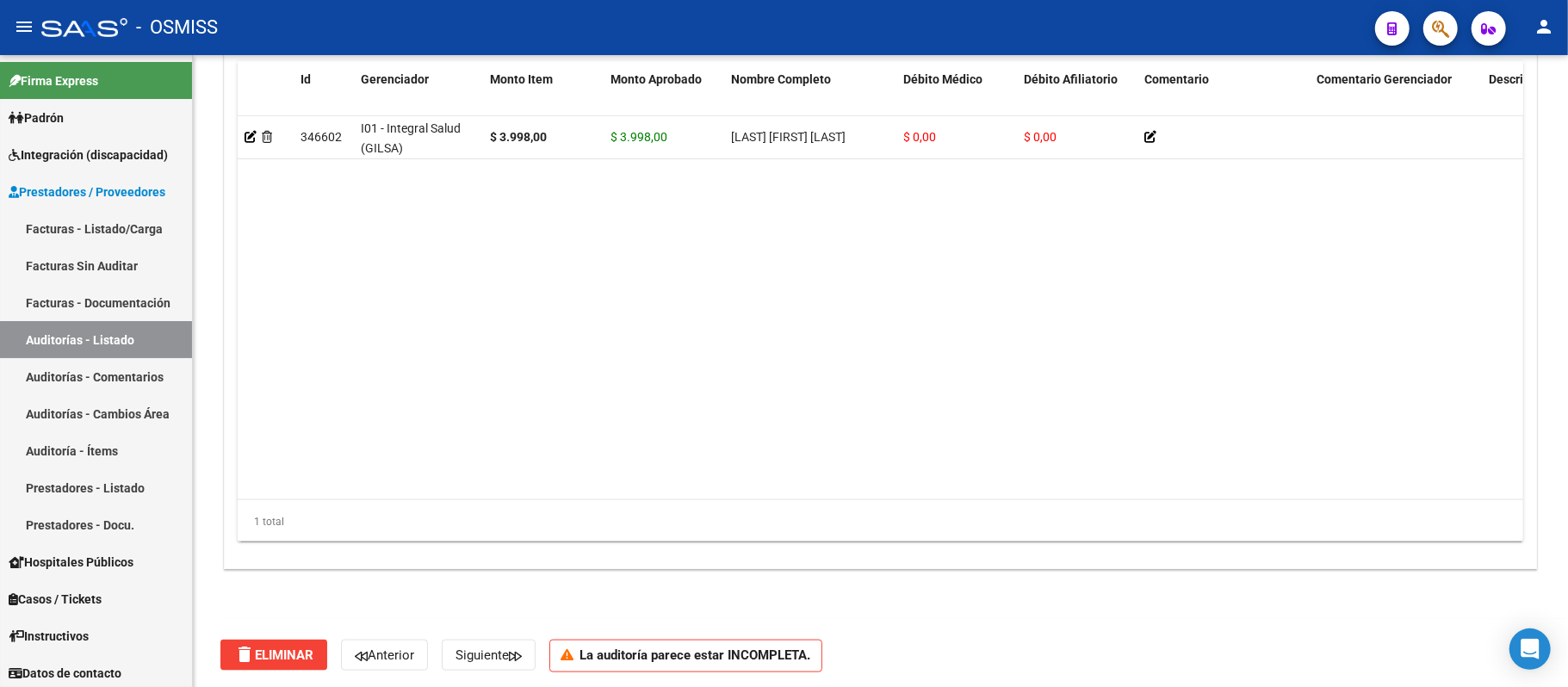 click on "[NUMBER]  I01 - Integral Salud (GILSA) $ 3.998,00 $ 3.998,00  BASUALDO DANIELA ALEJANDRA        $ 0,00 $ 0,00         [NUMBER] [NUMBER]  $ 0,00 03/06/2025  Veronica Pozzi   06/08/2025" 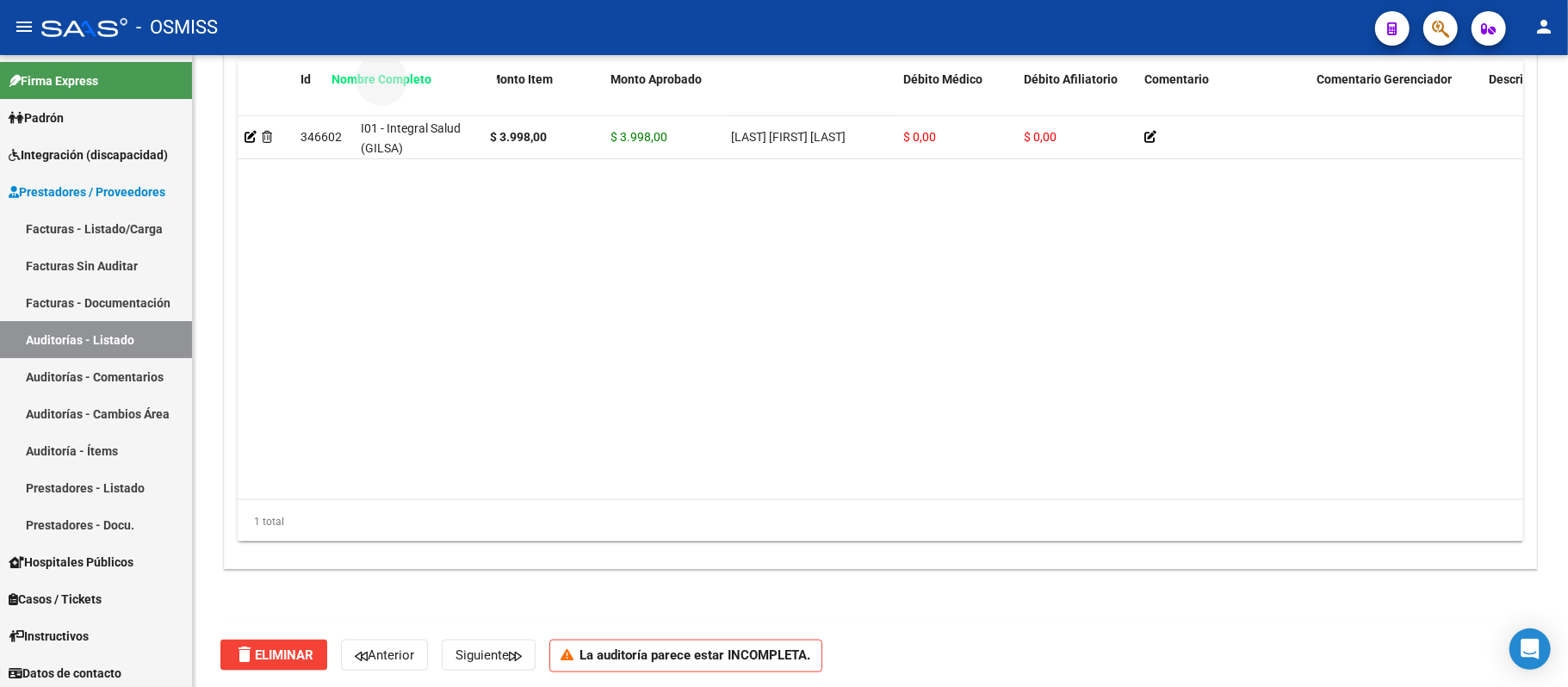 drag, startPoint x: 793, startPoint y: 80, endPoint x: 394, endPoint y: 80, distance: 399 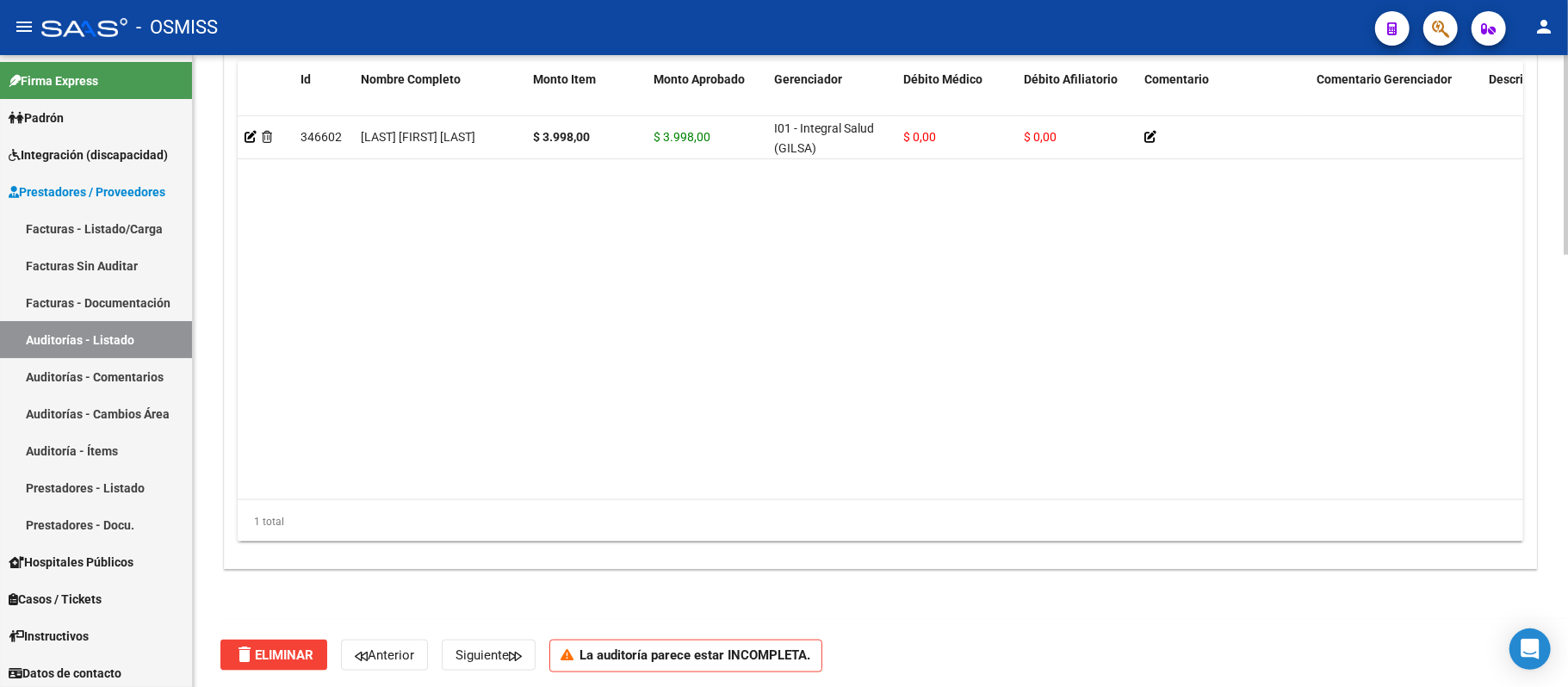 click on "[NUMBER]   [LAST_NAME] [FIRST_NAME] [MIDDLE_NAME]        $ 3.998,00 $ 3.998,00 I01 - Integral Salud (GILSA) $ 0,00 $ 0,00         [CUIL]  [NUMBER]  $ 0,00 [DATE] [FIRST_NAME] [LAST_NAME]   [DATE]" 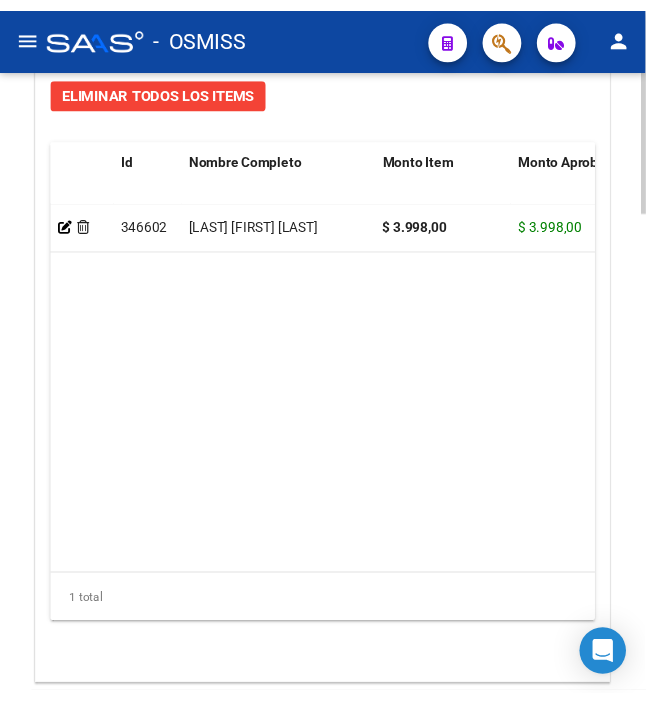 scroll, scrollTop: 1916, scrollLeft: 0, axis: vertical 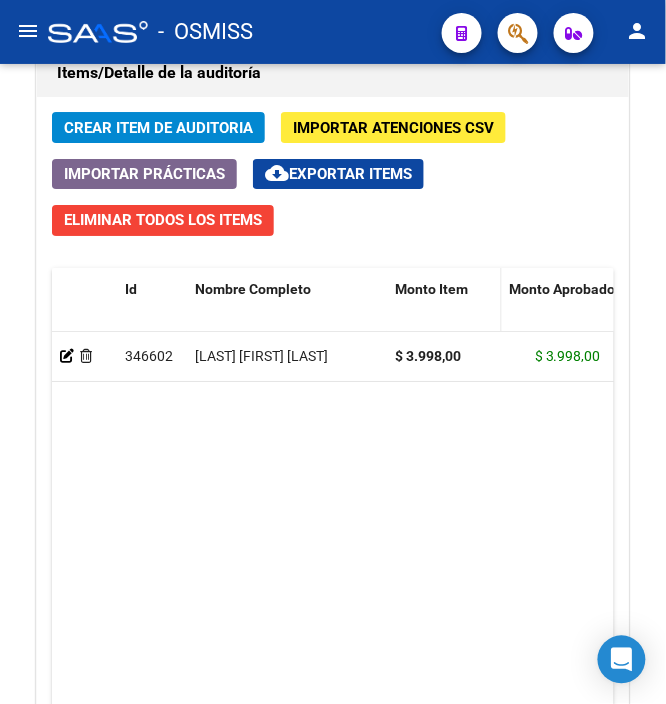 drag, startPoint x: 521, startPoint y: 292, endPoint x: 485, endPoint y: 284, distance: 36.878178 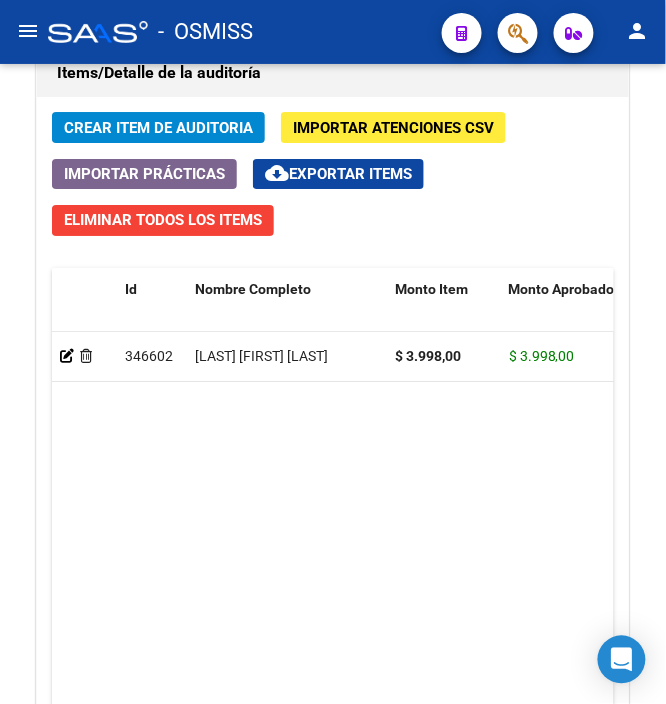 click on "Crear Item de Auditoria" 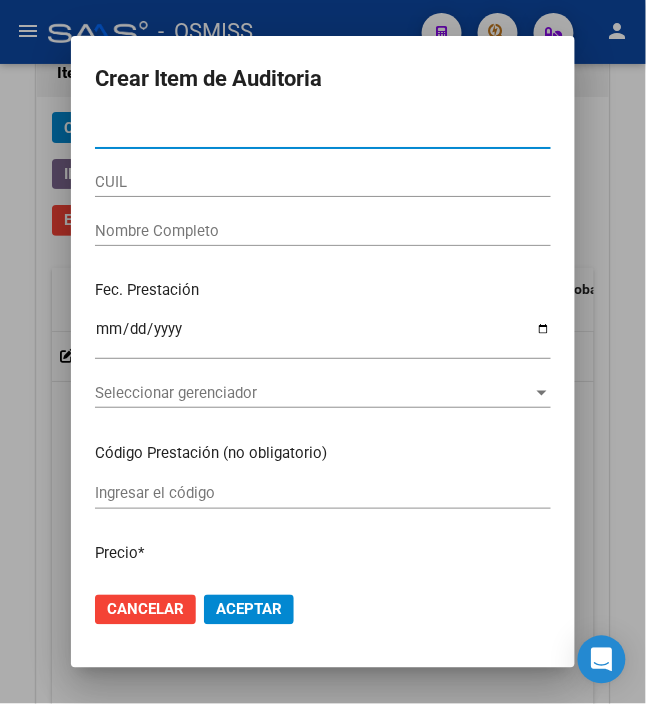 click on "Nro Documento" at bounding box center [323, 133] 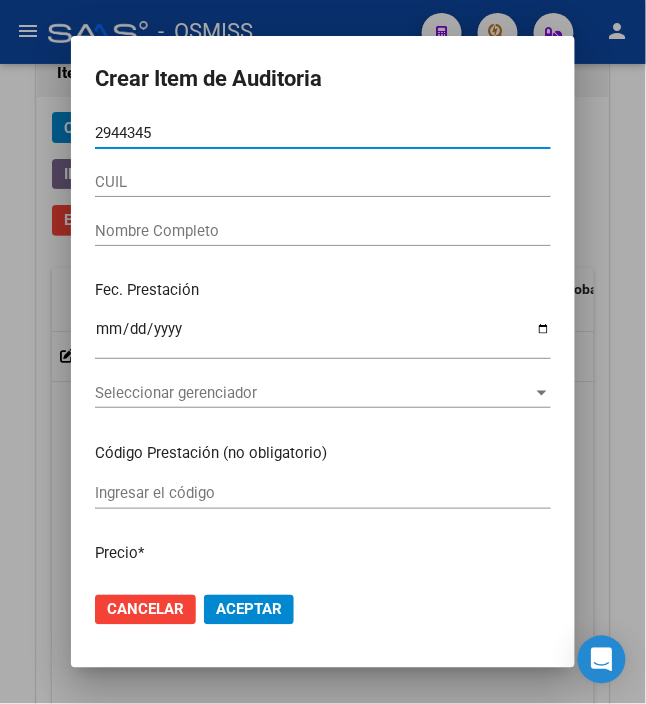 type on "[CUIL]" 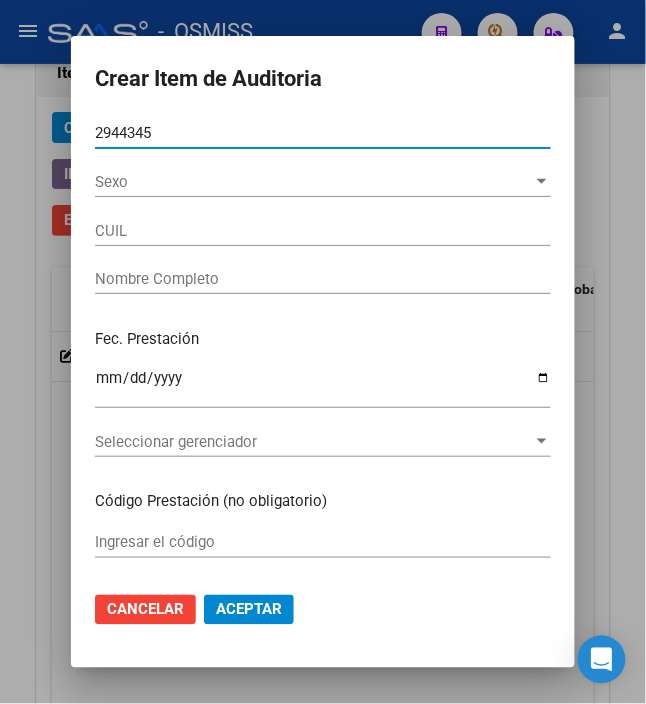 type on "[NUMBER]" 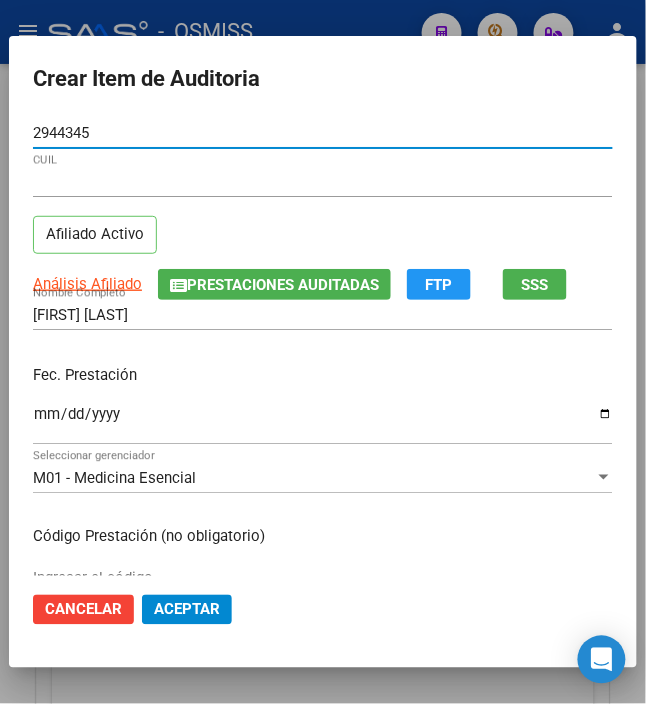 type on "[CUIL]" 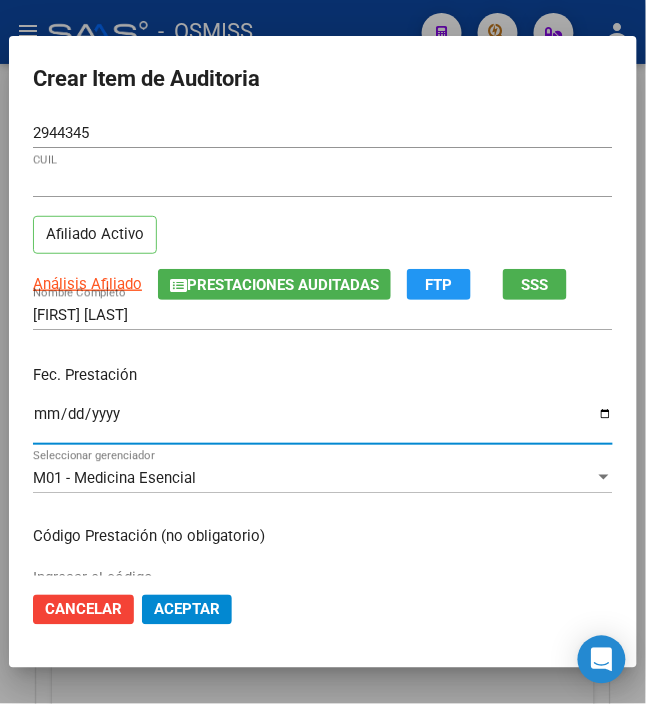 click on "Ingresar la fecha" at bounding box center [323, 422] 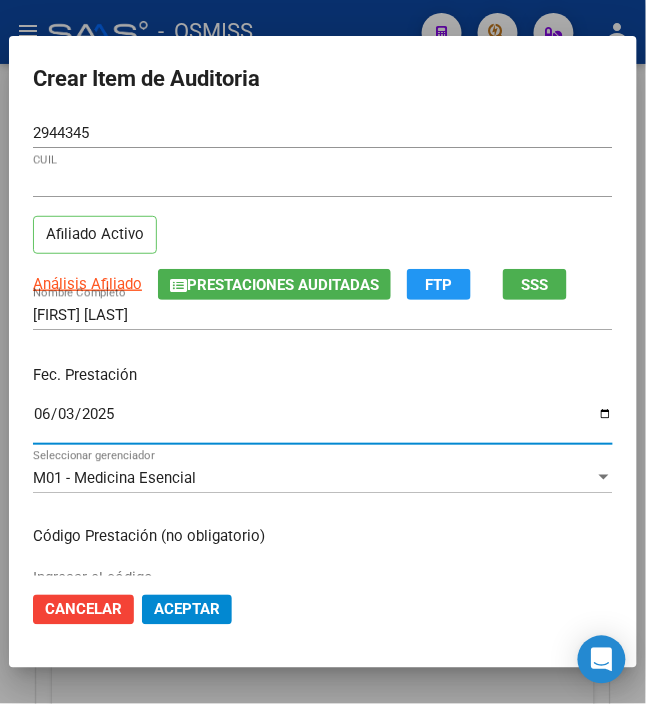 click on "Fec. Prestación" at bounding box center [323, 375] 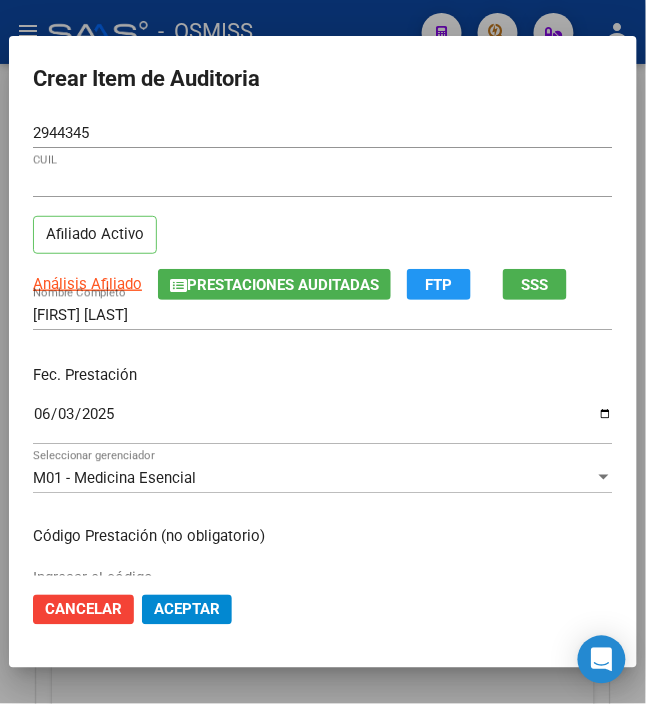 scroll, scrollTop: 266, scrollLeft: 0, axis: vertical 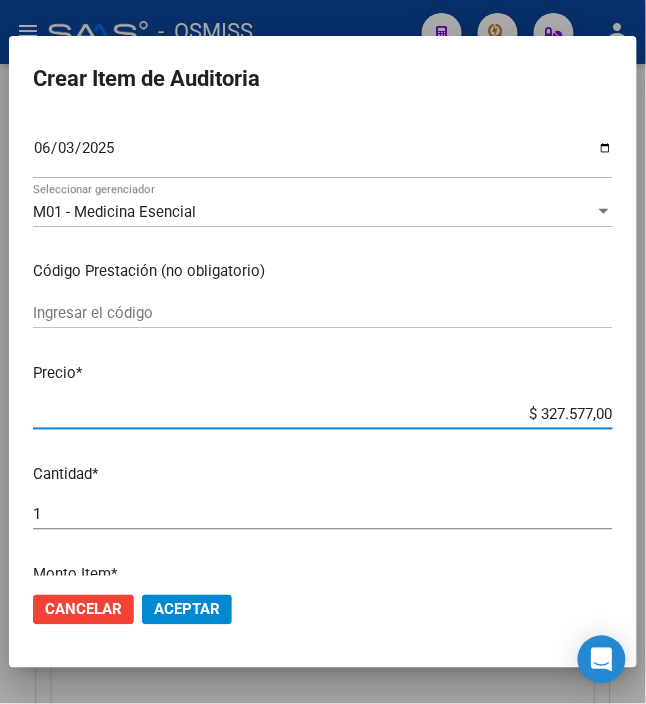 drag, startPoint x: 524, startPoint y: 414, endPoint x: 652, endPoint y: 413, distance: 128.0039 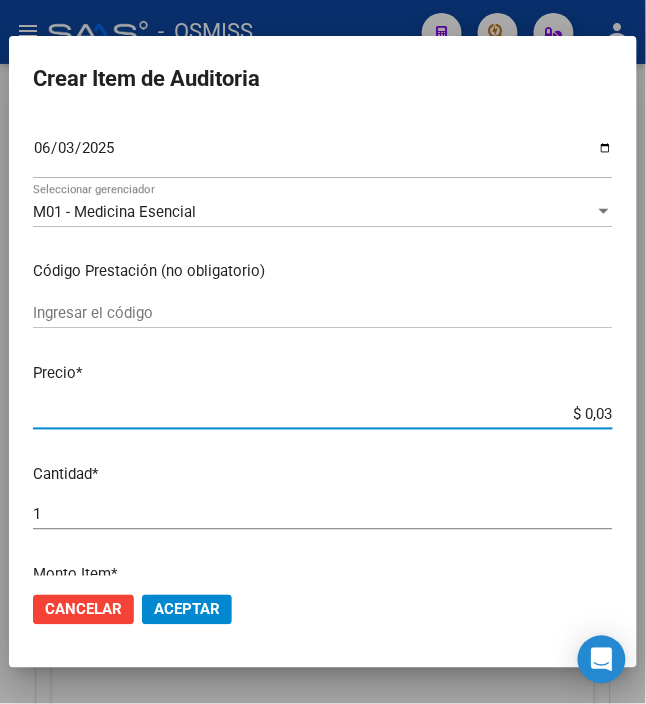 type on "$ 0,39" 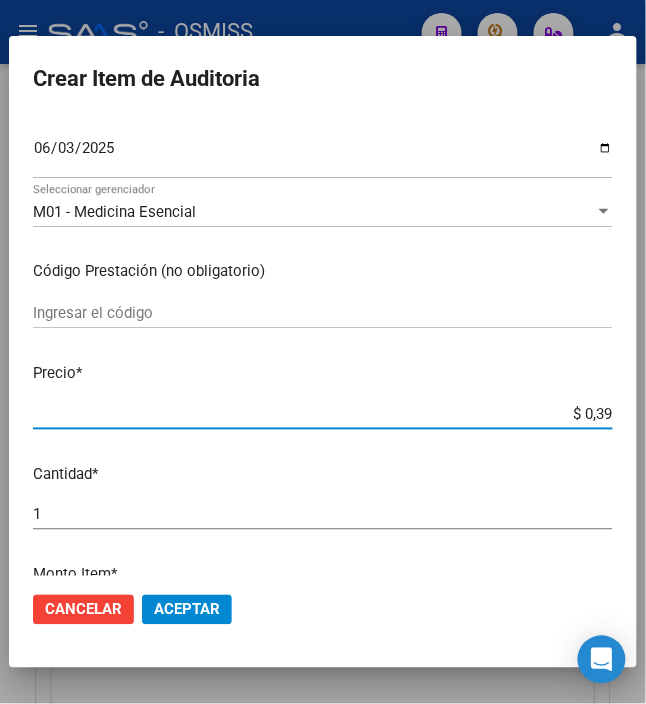 type on "$ 3,99" 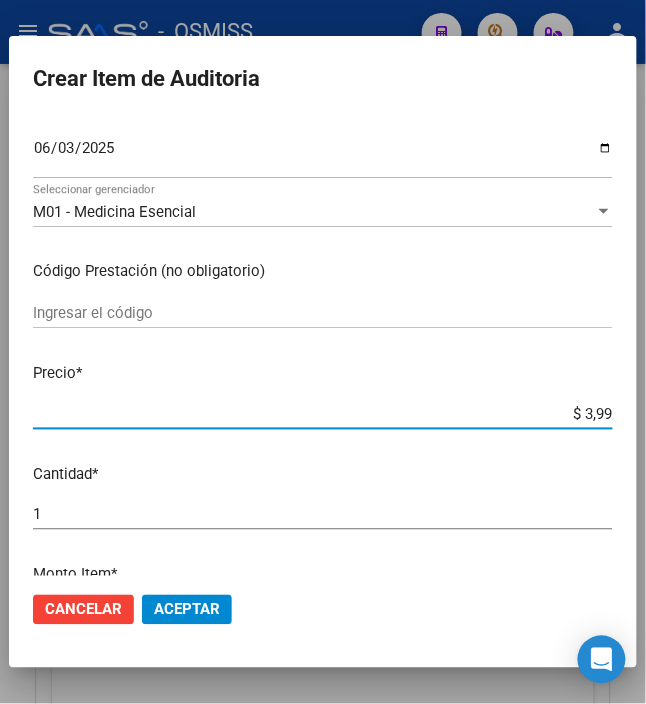 type on "$ 39,98" 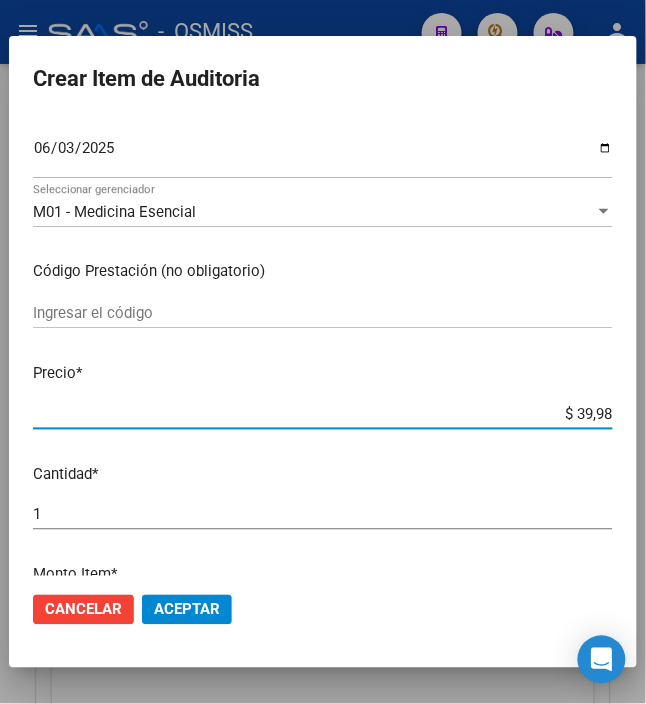 type on "$ 399,80" 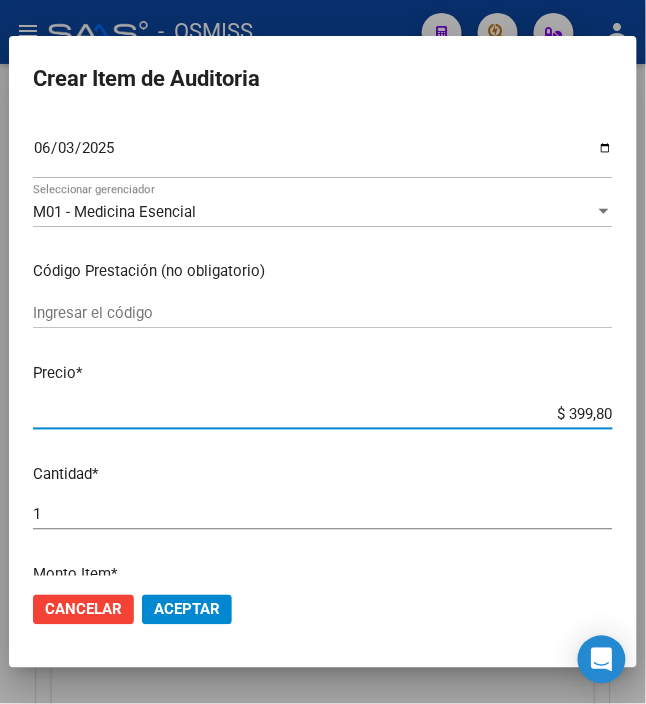 type on "$ 3.998,00" 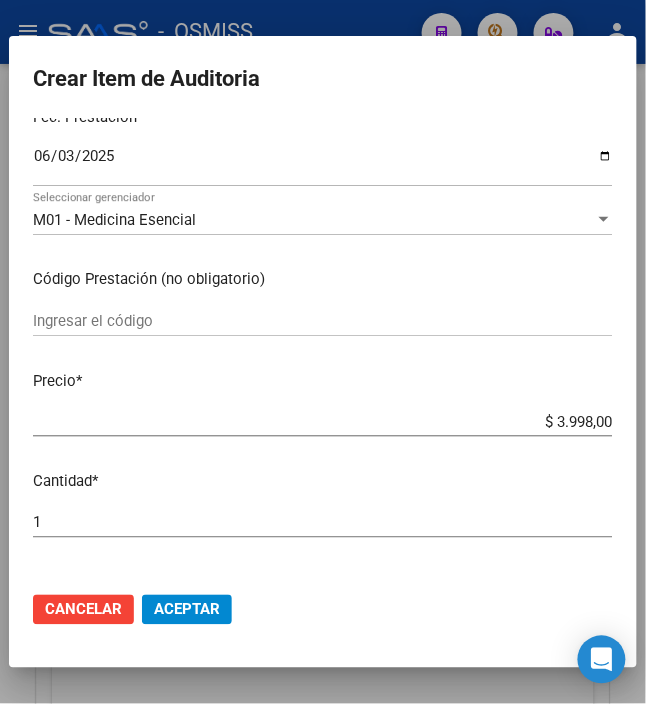 scroll, scrollTop: 266, scrollLeft: 0, axis: vertical 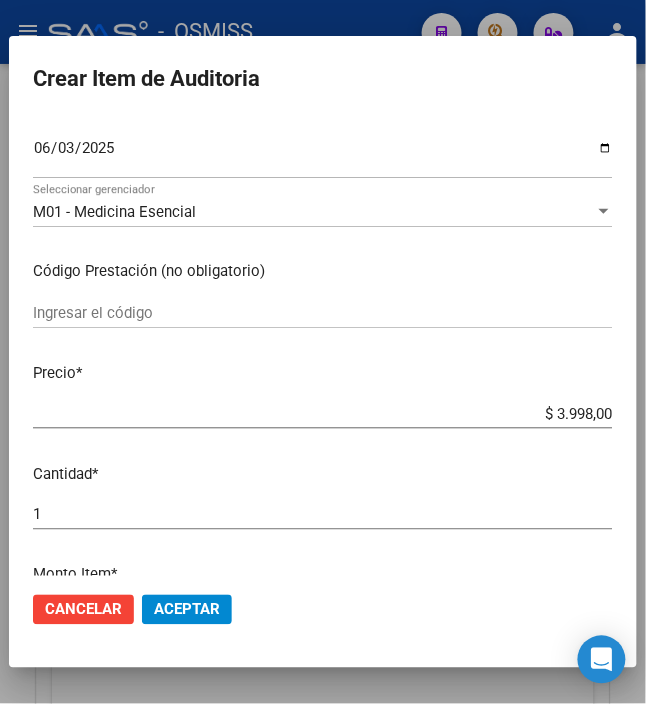 click on "Aceptar" 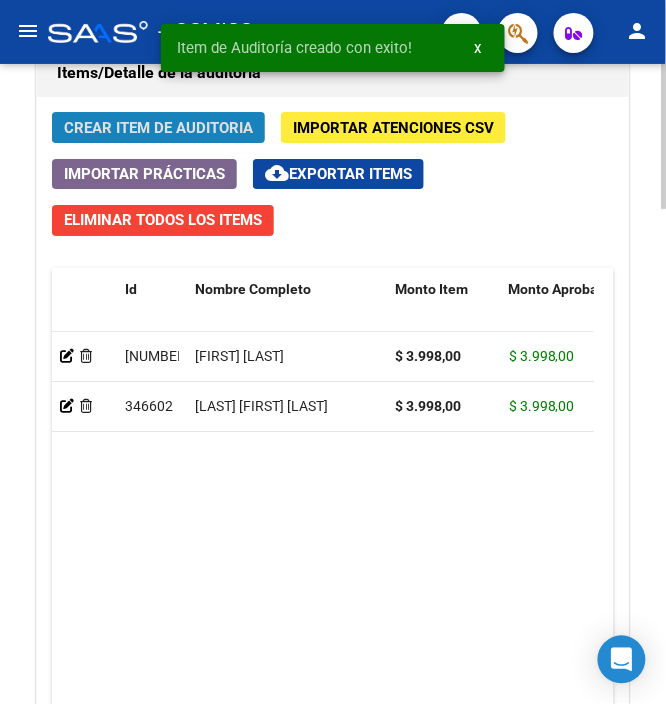 click on "Crear Item de Auditoria" 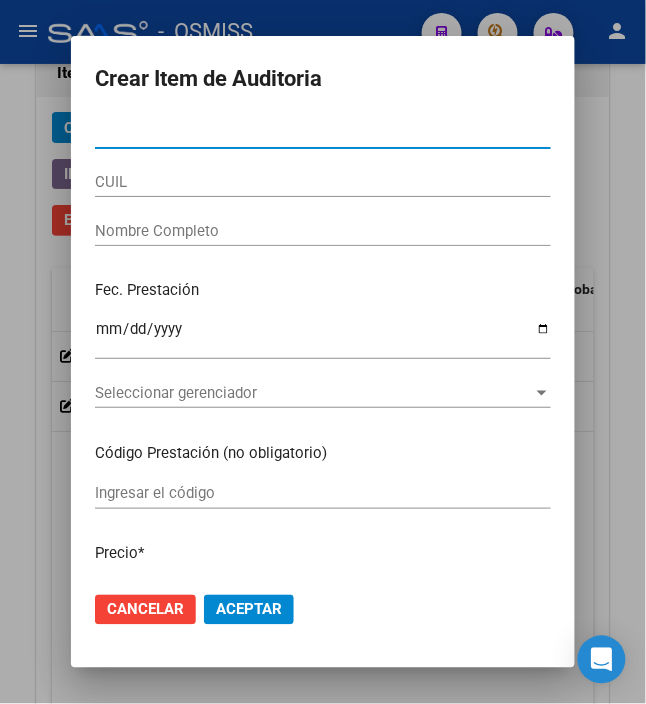click on "Nro Documento" at bounding box center [323, 133] 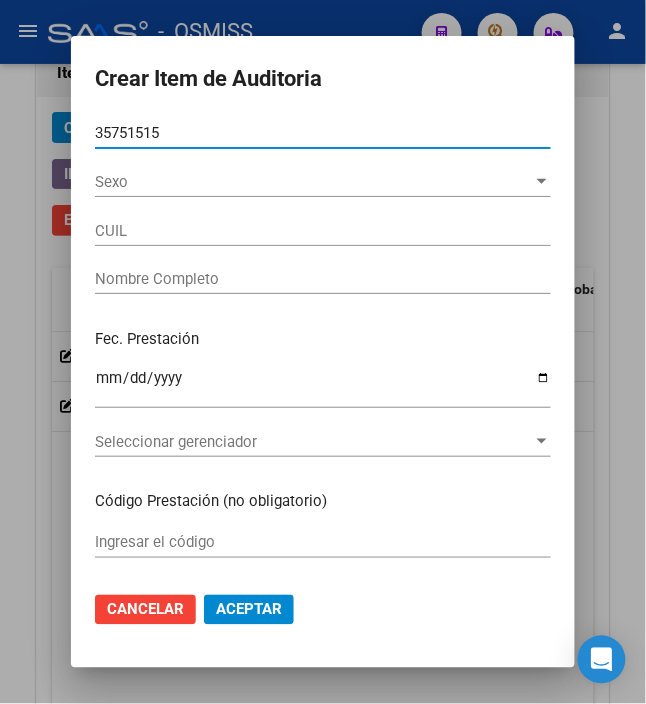 type on "[CUIL]" 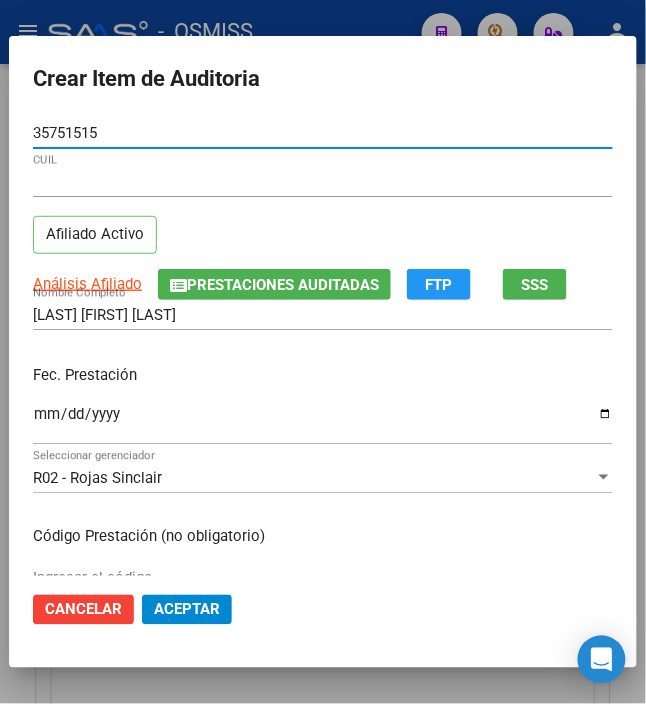 type on "35751515" 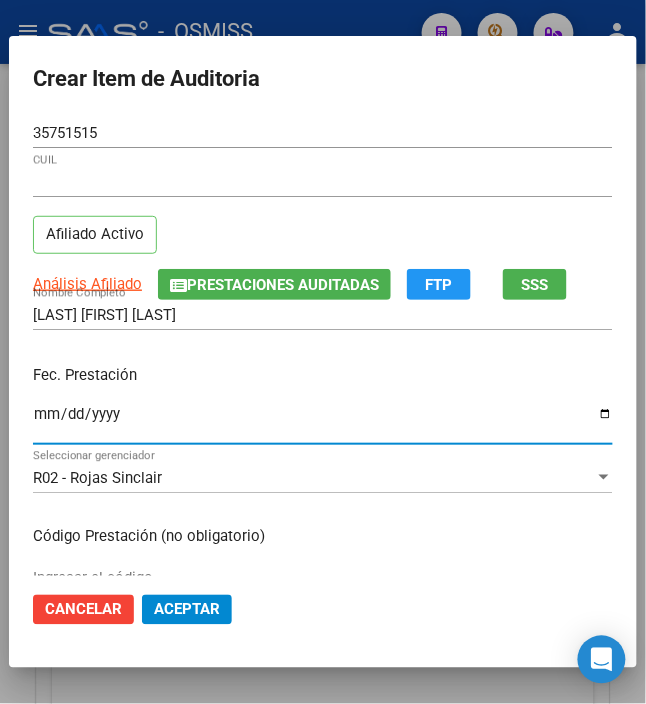 click on "Ingresar la fecha" at bounding box center [323, 422] 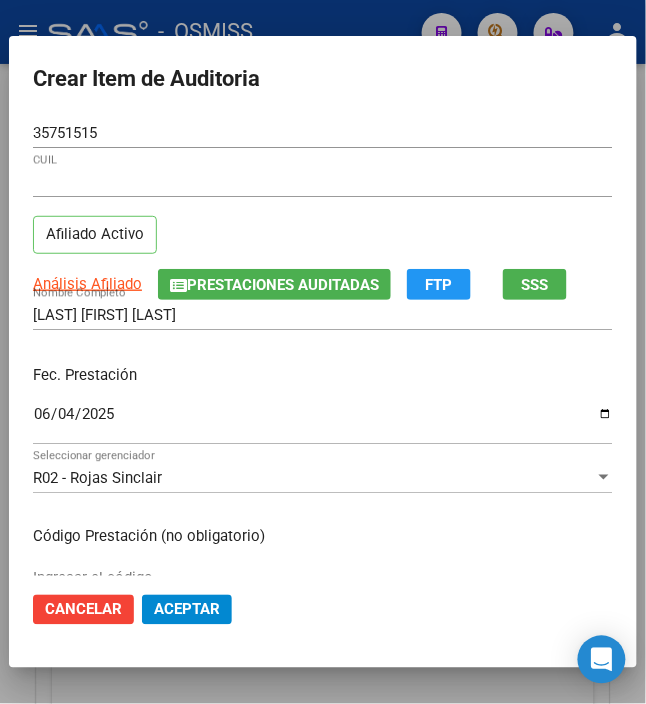 click on "Fec. Prestación" at bounding box center [323, 375] 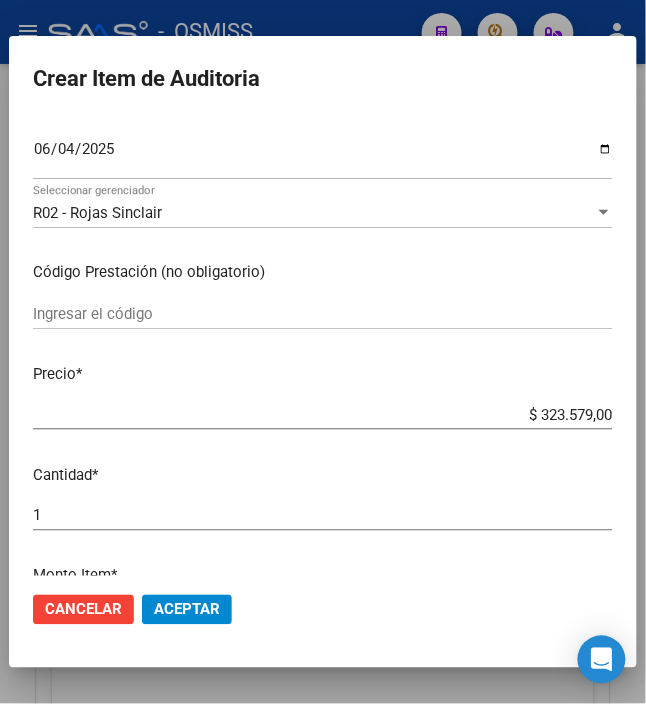 scroll, scrollTop: 266, scrollLeft: 0, axis: vertical 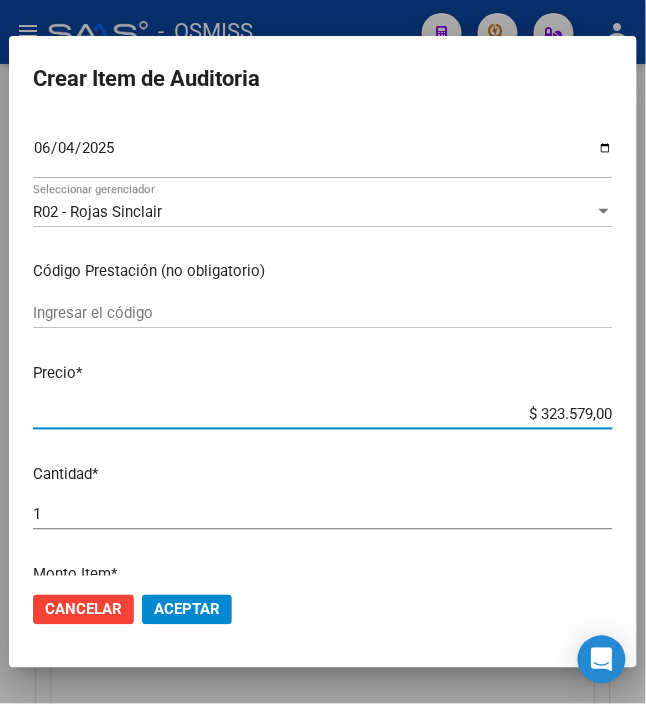drag, startPoint x: 524, startPoint y: 416, endPoint x: 660, endPoint y: 405, distance: 136.44412 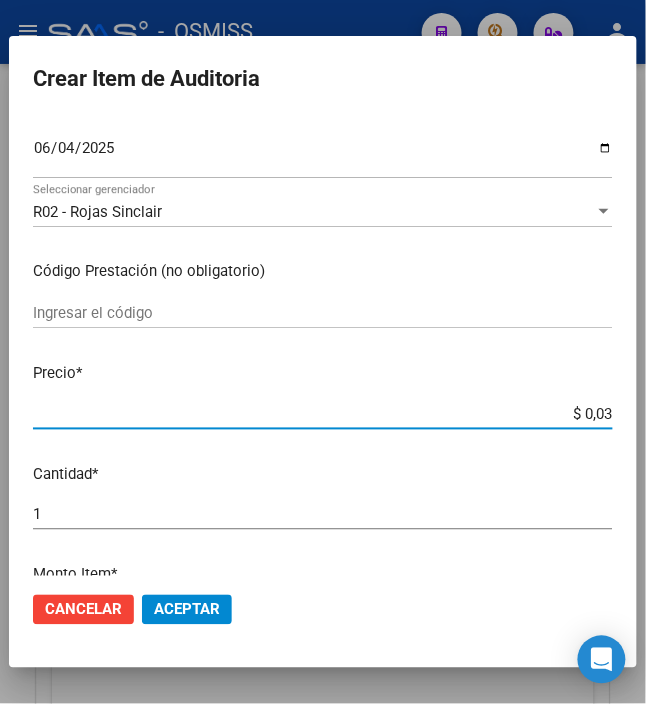 type on "$ 0,39" 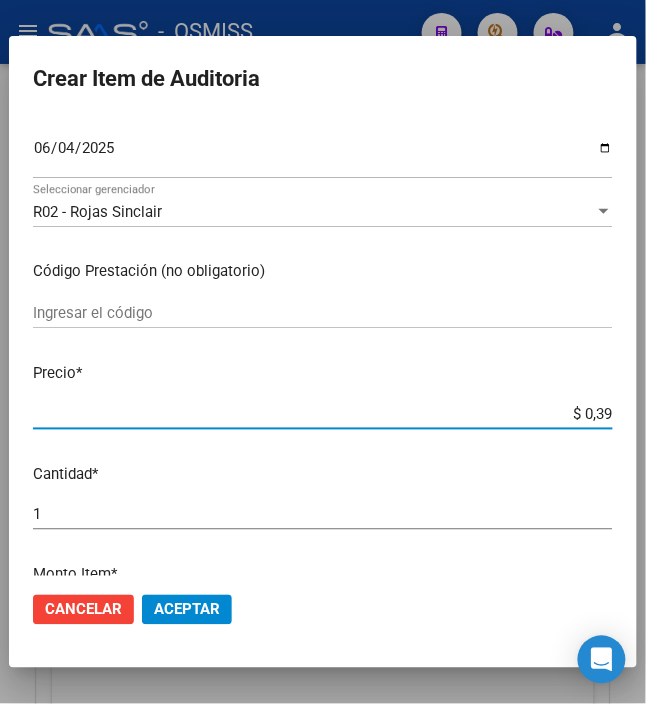 type on "$ 3,99" 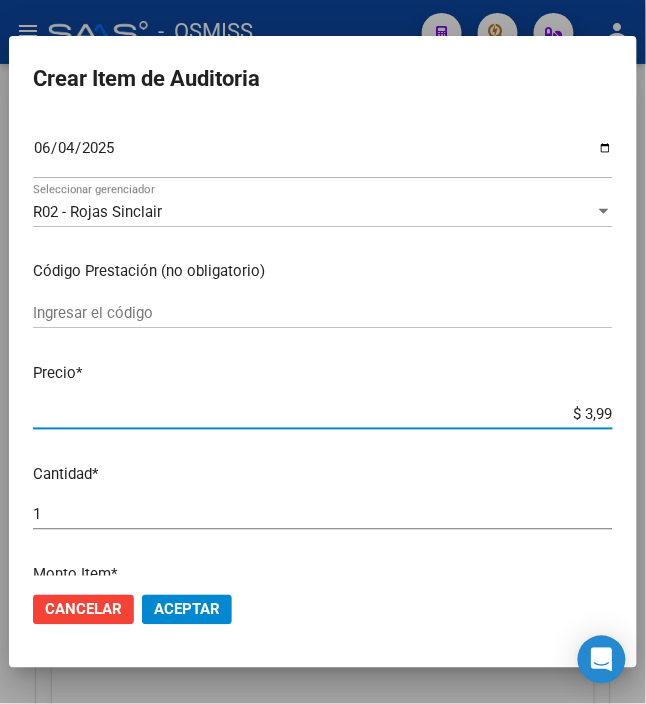 type on "$ 39,98" 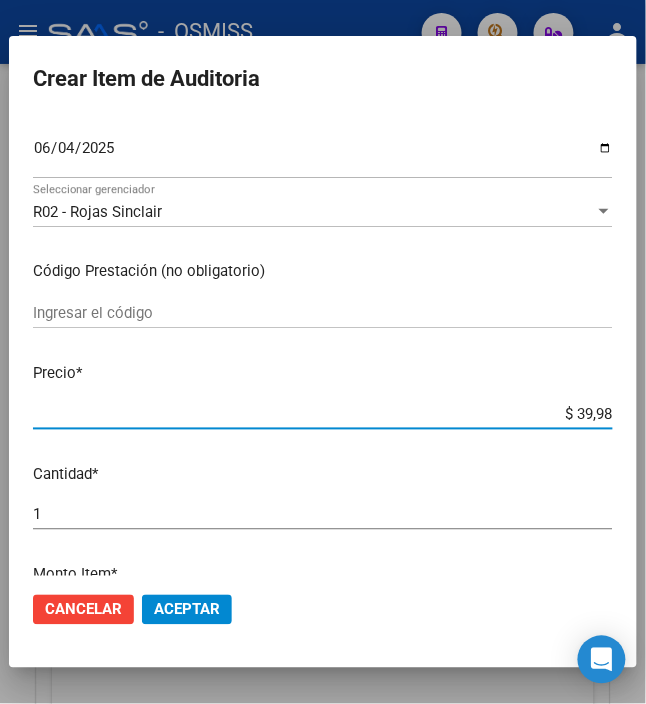 type on "$ 399,80" 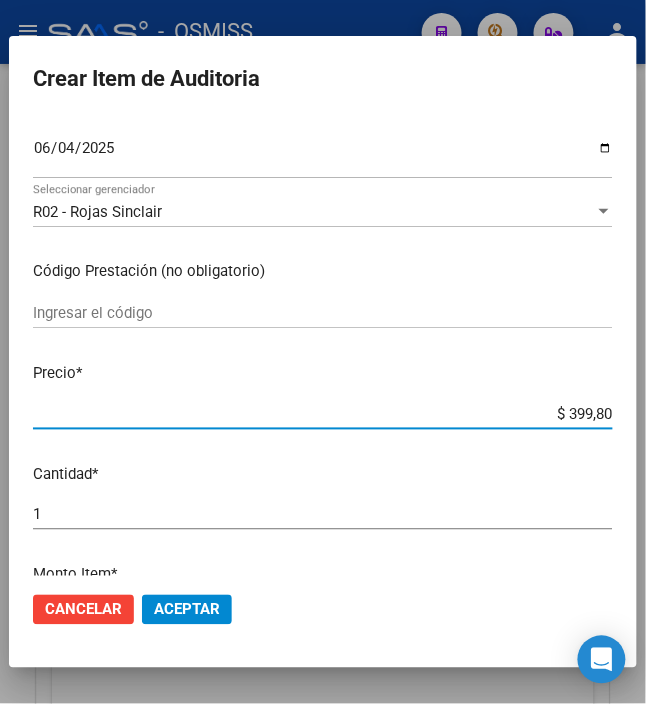 type on "$ 3.998,00" 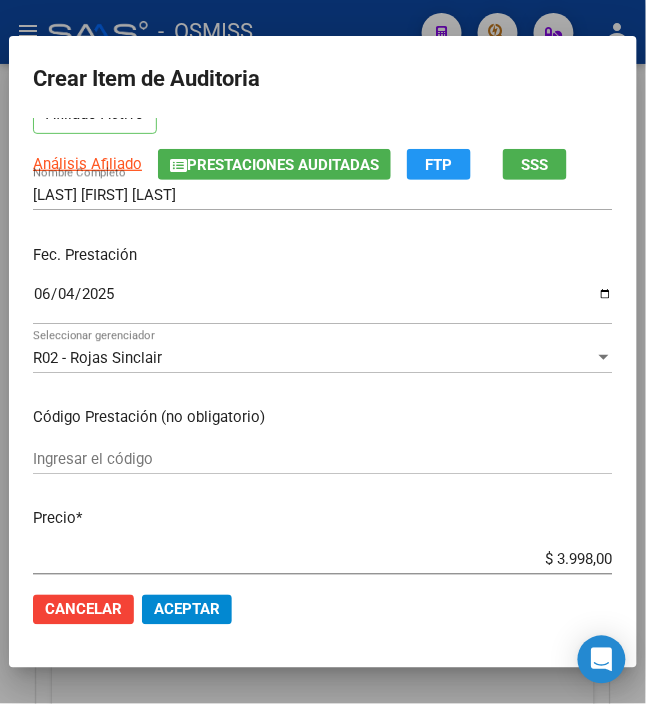scroll, scrollTop: 266, scrollLeft: 0, axis: vertical 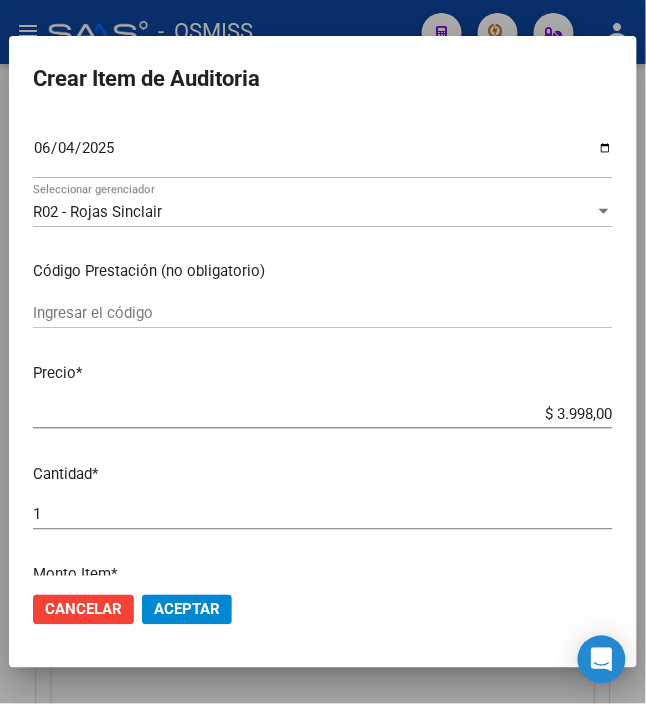 click on "Aceptar" 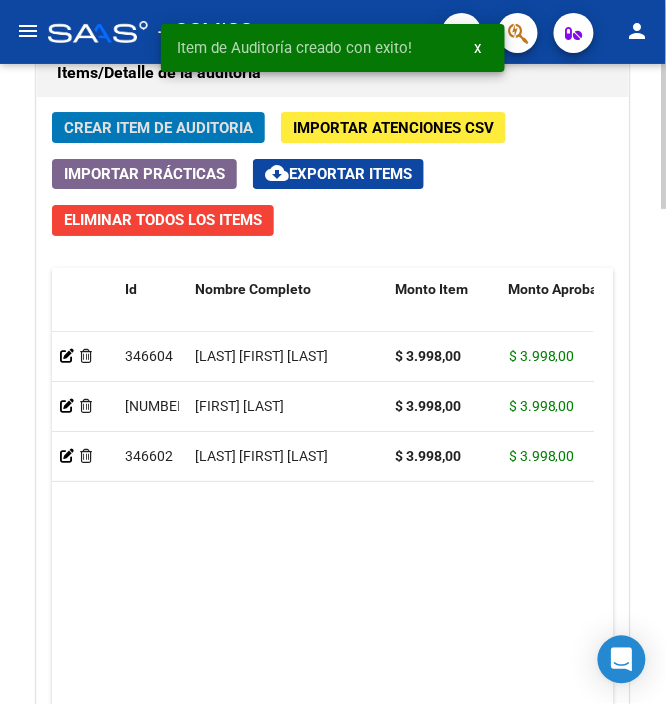 click on "Crear Item de Auditoria" 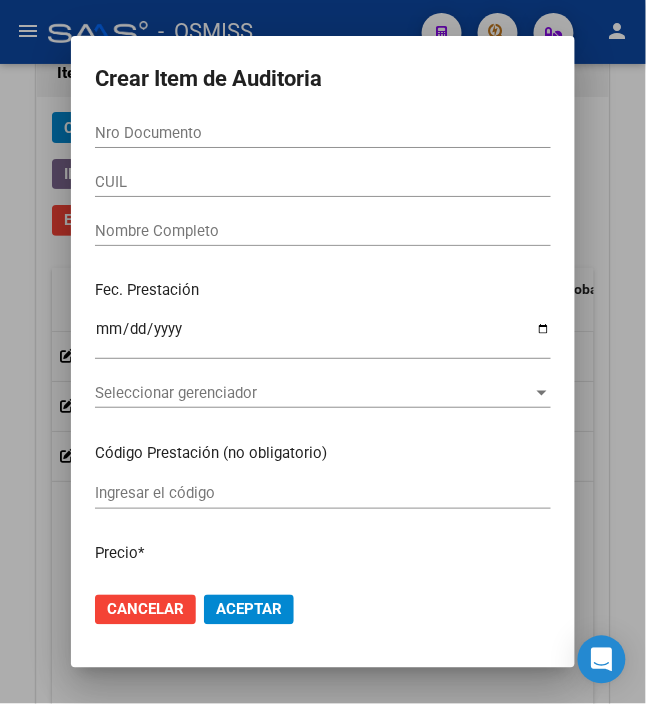 click on "Nro Documento" at bounding box center (323, 133) 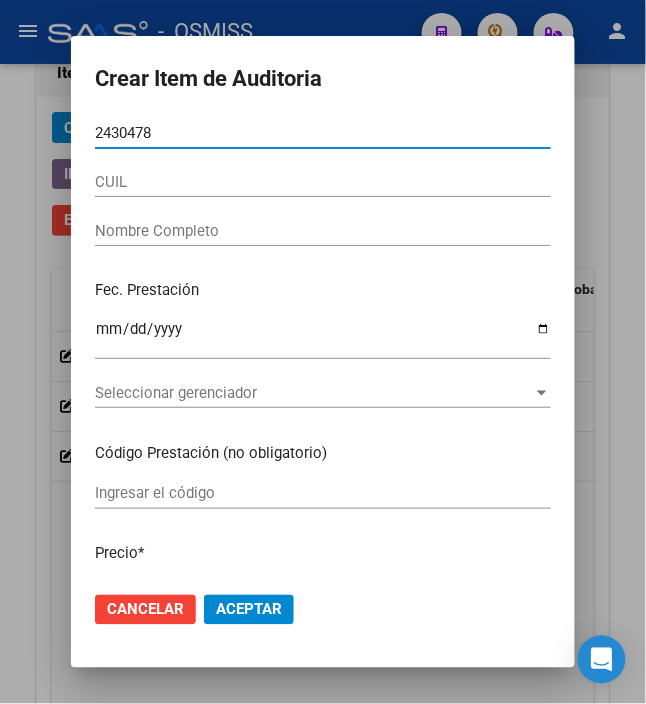 type on "[DOCUMENT_NUMBER]" 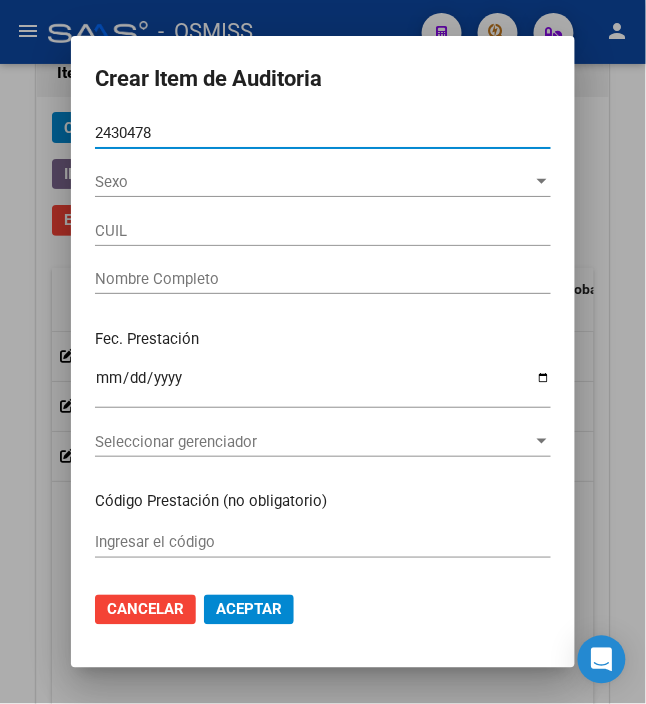 type on "27243047892" 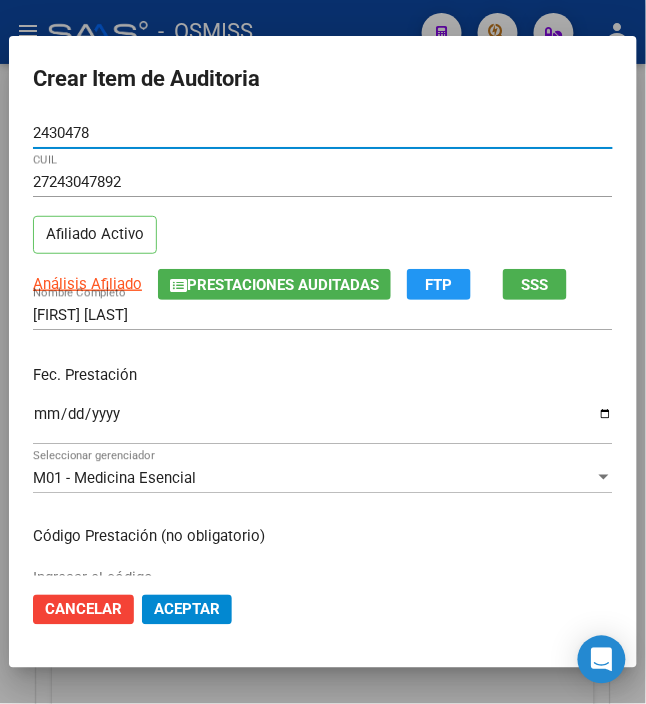 type on "[DOCUMENT_NUMBER]" 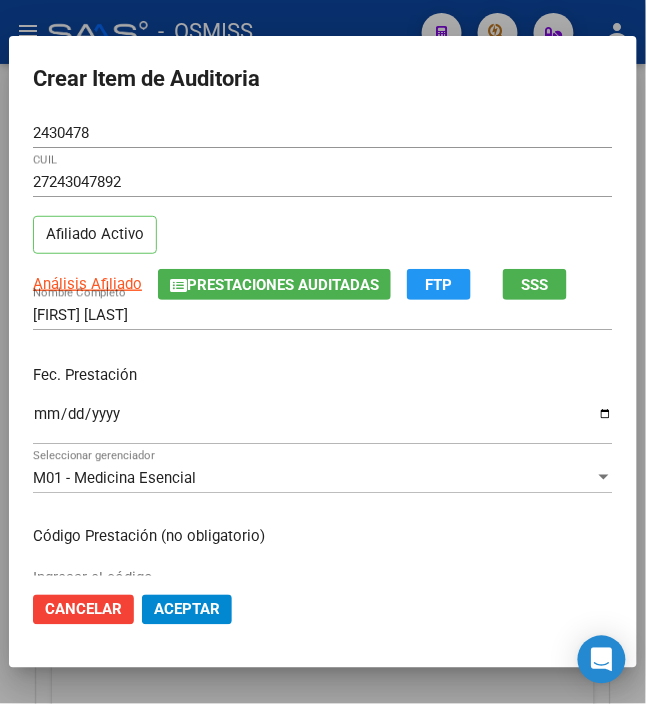 drag, startPoint x: 21, startPoint y: 408, endPoint x: 40, endPoint y: 414, distance: 19.924858 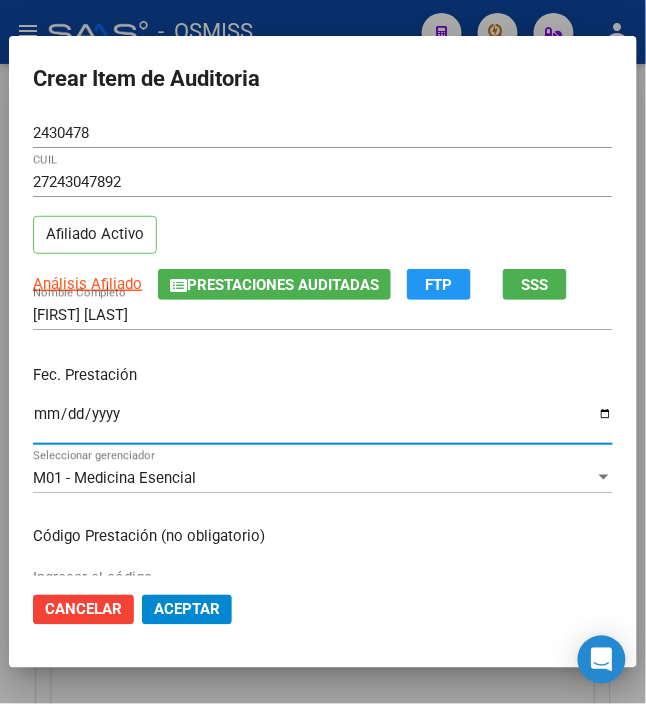 type on "2025-06-04" 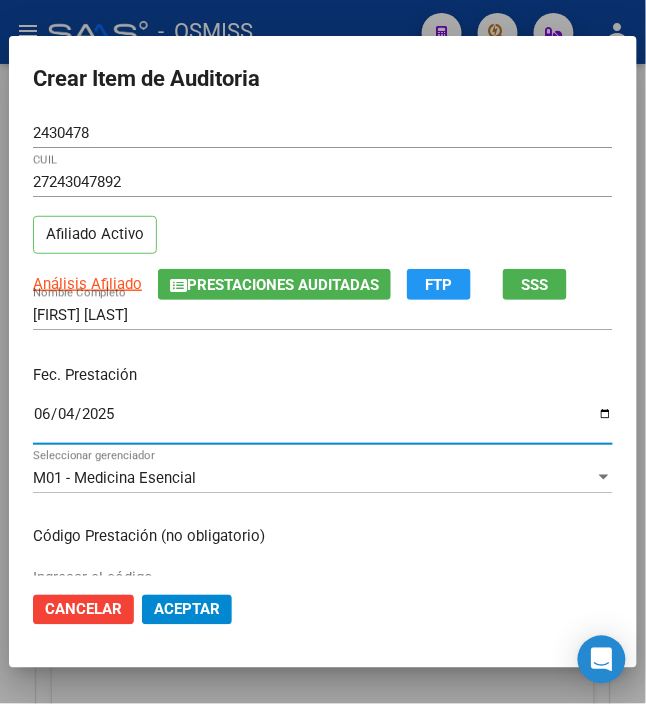 click on "Fec. Prestación" at bounding box center (323, 375) 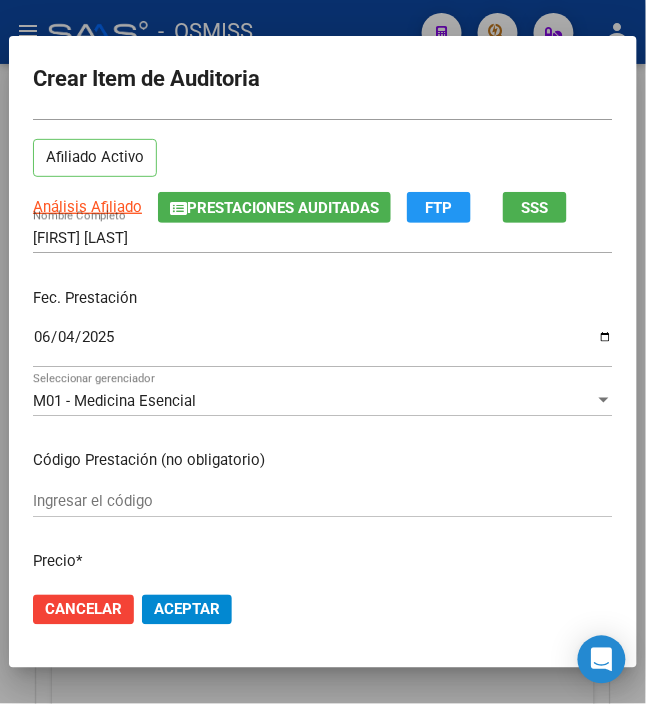 scroll, scrollTop: 266, scrollLeft: 0, axis: vertical 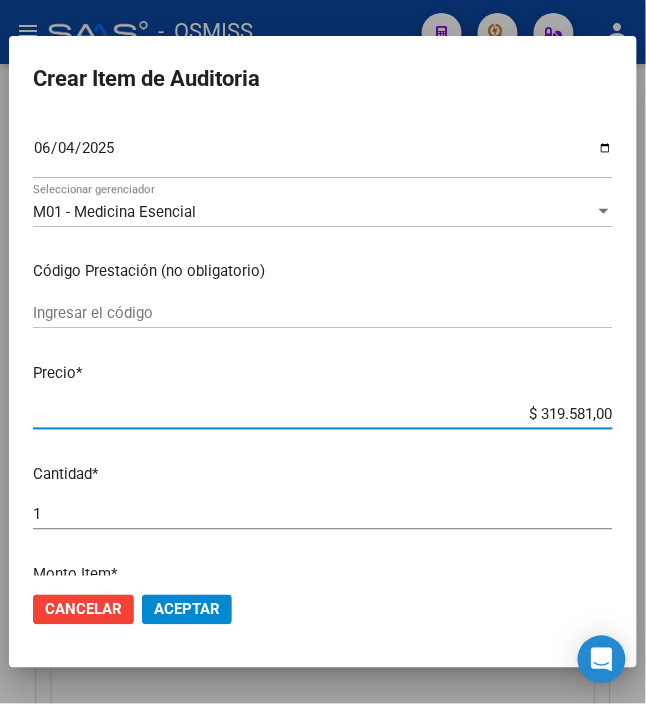 drag, startPoint x: 530, startPoint y: 408, endPoint x: 658, endPoint y: 414, distance: 128.14055 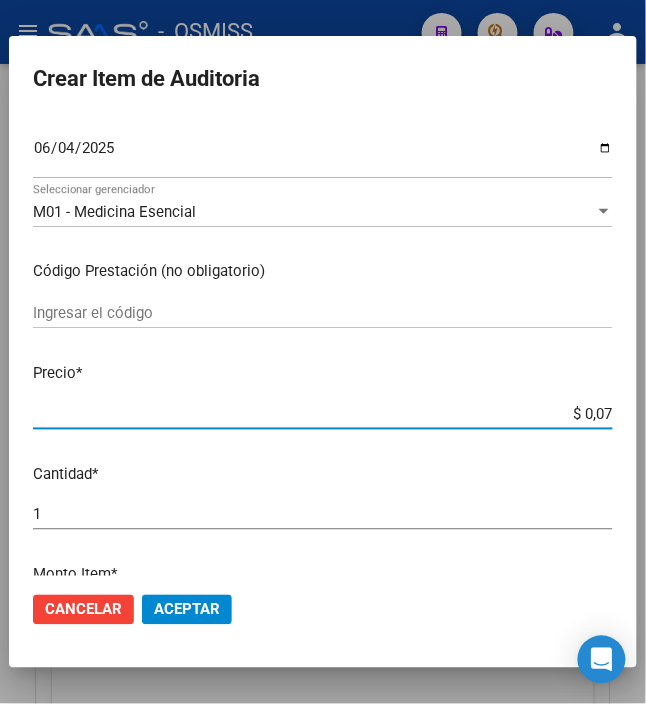 type on "$ 0,76" 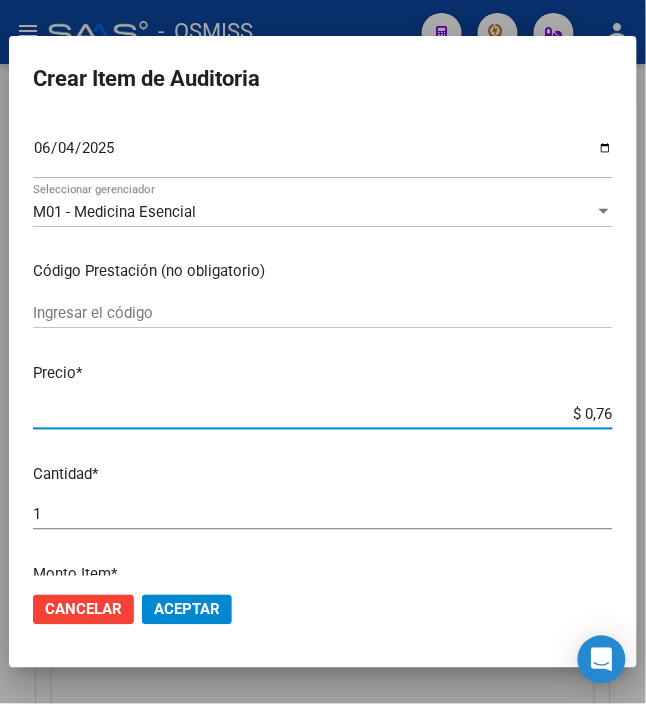 type on "$ 7,60" 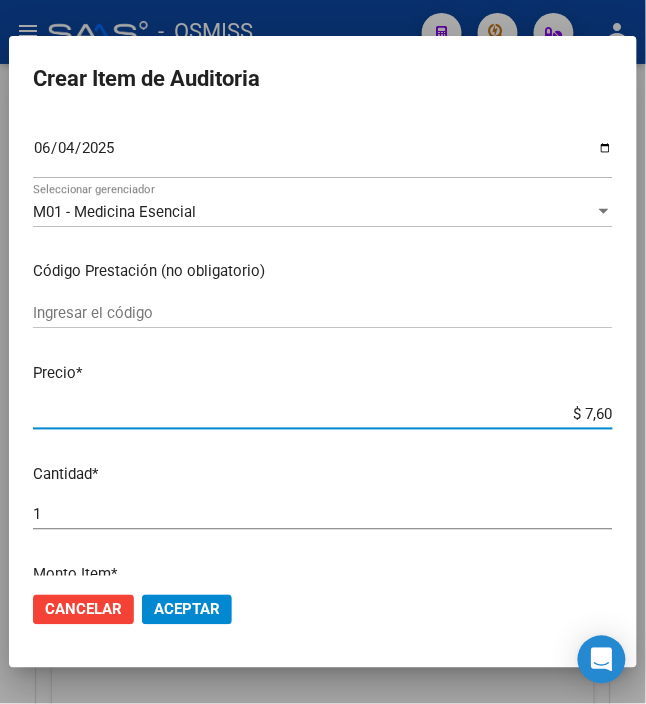 type on "$ 76,09" 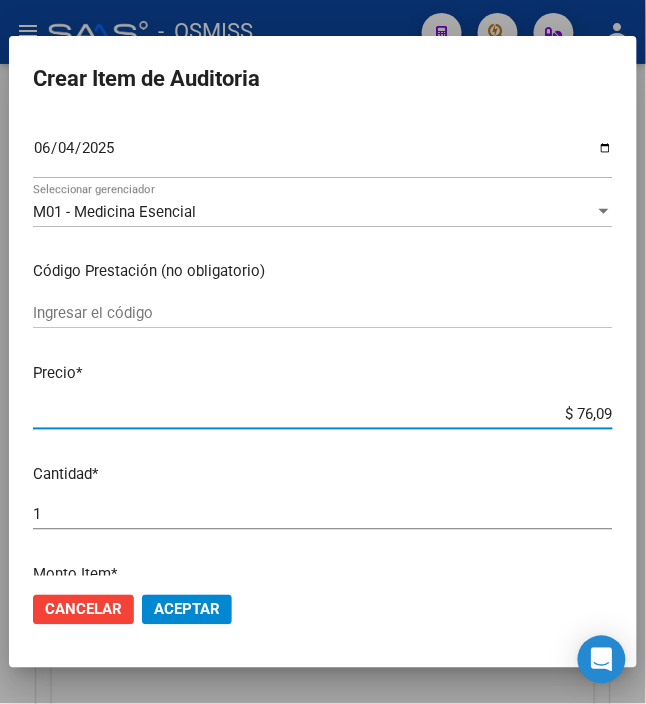 type on "$ 760,90" 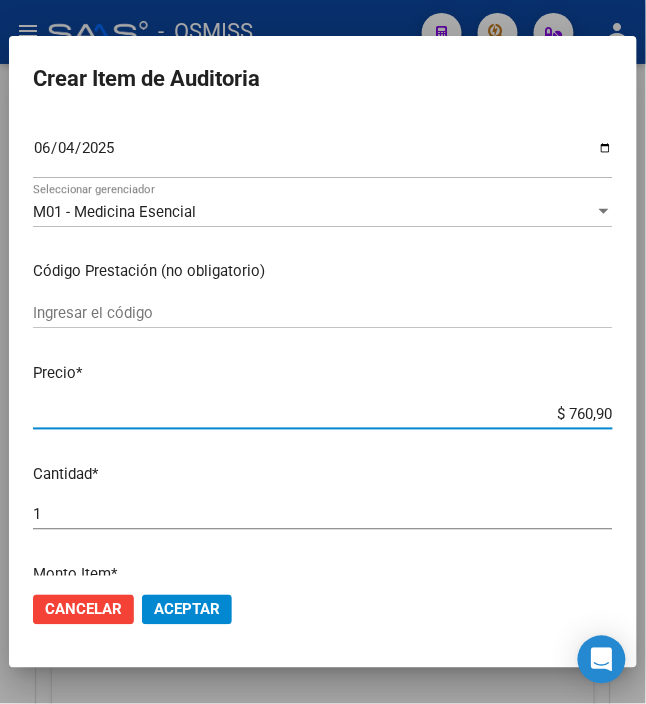 type on "$ 7.609,00" 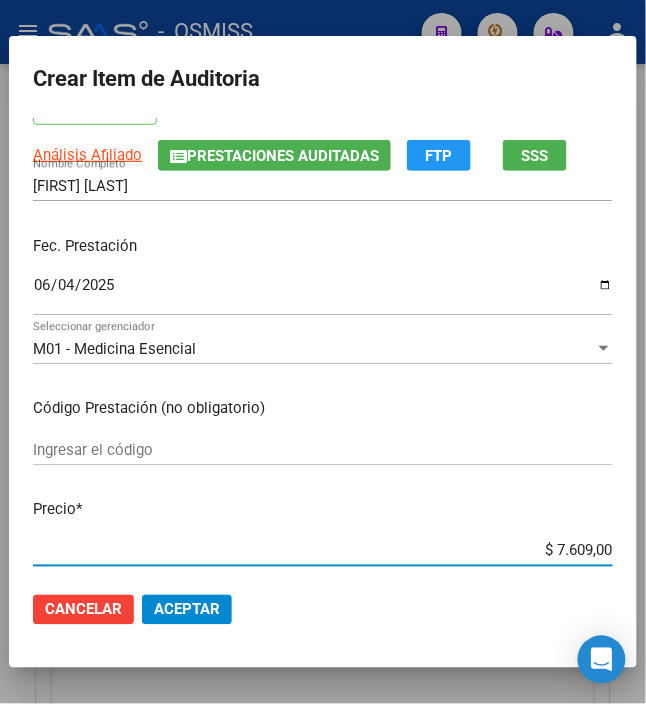 scroll, scrollTop: 0, scrollLeft: 0, axis: both 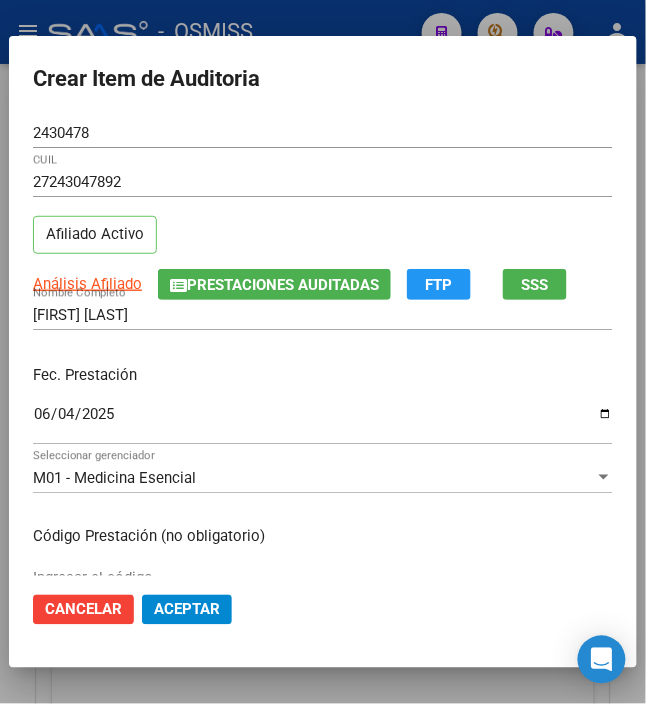 click on "Fec. Prestación    [DATE] Ingresar la fecha" at bounding box center [323, 406] 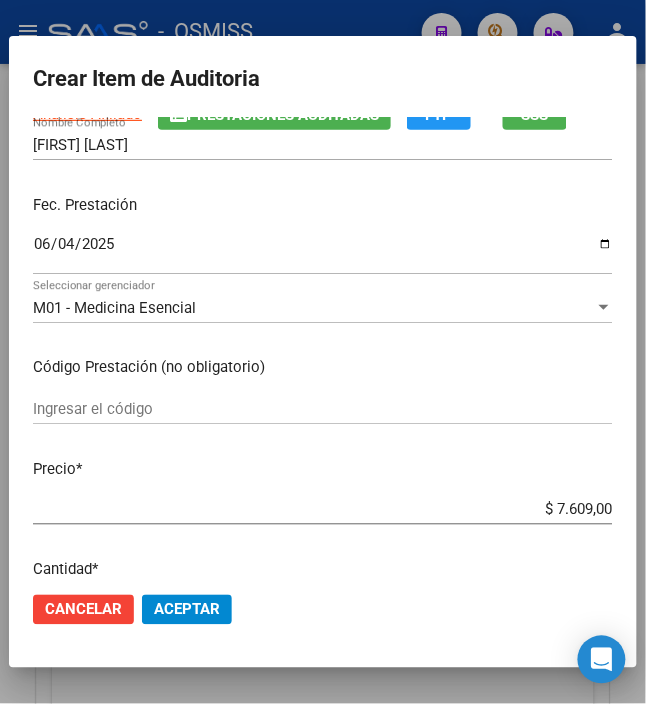 scroll, scrollTop: 266, scrollLeft: 0, axis: vertical 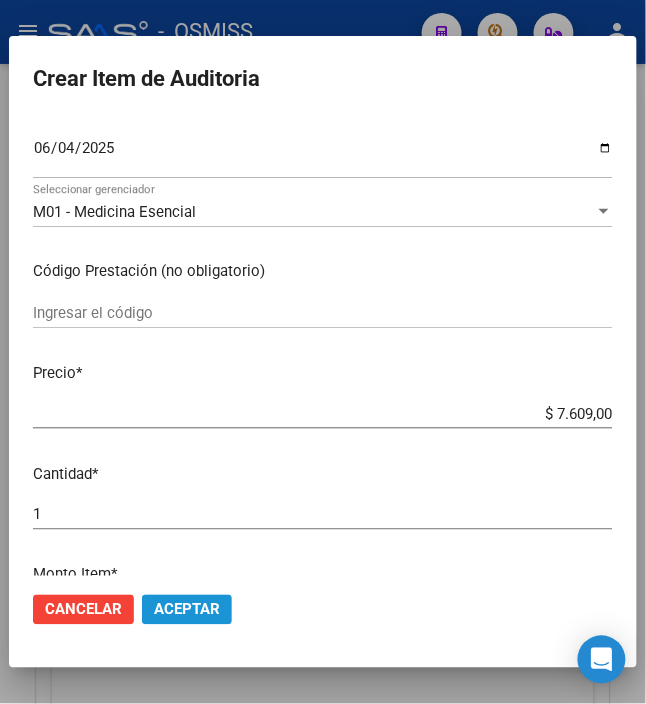 click on "Aceptar" 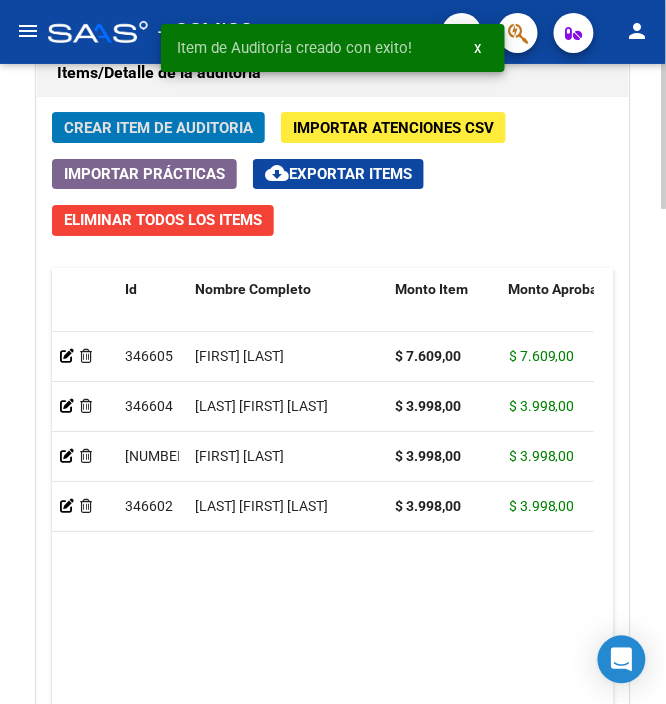 click on "Crear Item de Auditoria" 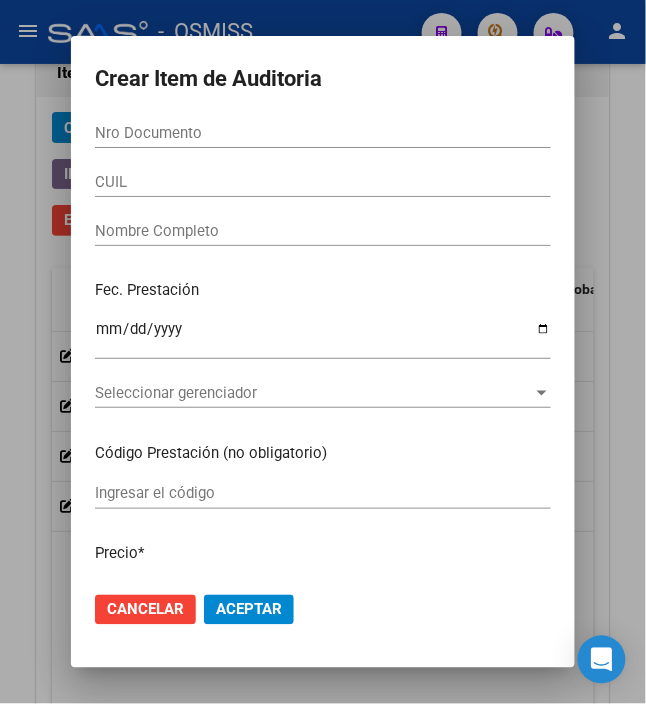 click on "Nro Documento" at bounding box center [323, 133] 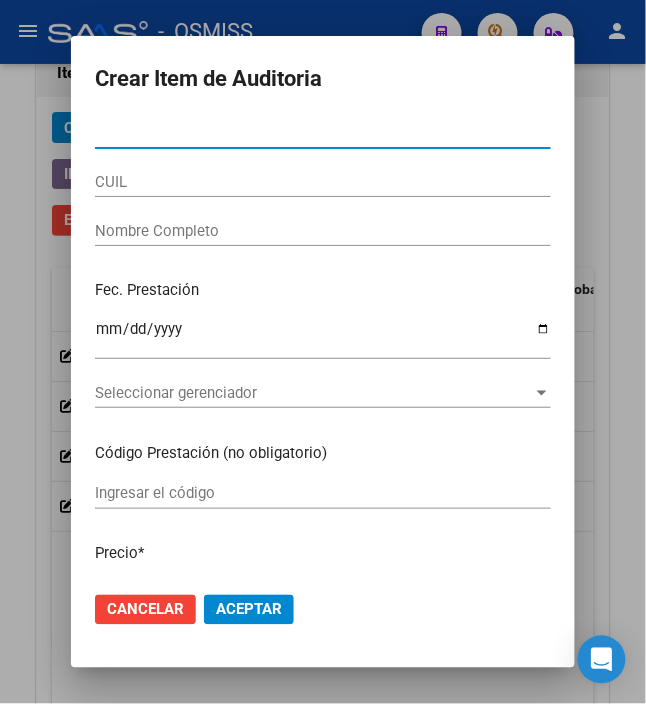 click on "Nro Documento" at bounding box center [323, 133] 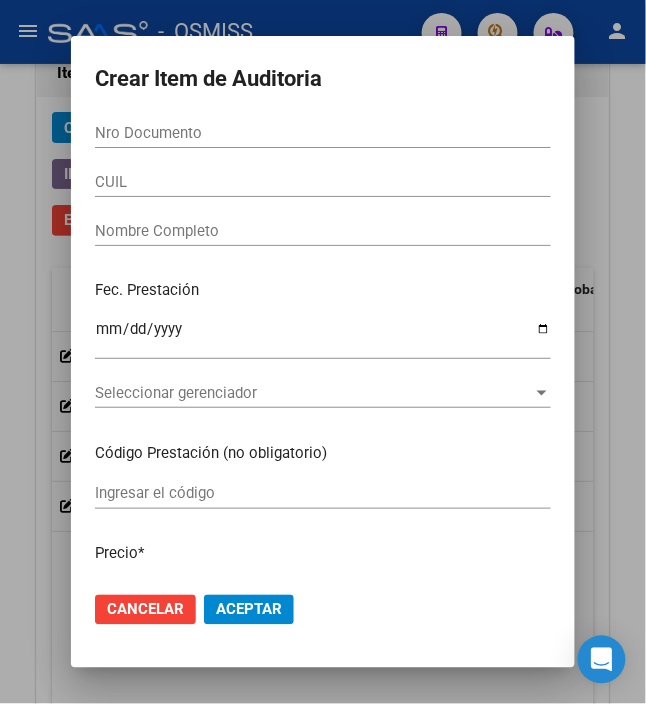 drag, startPoint x: 592, startPoint y: 190, endPoint x: 578, endPoint y: 134, distance: 57.72348 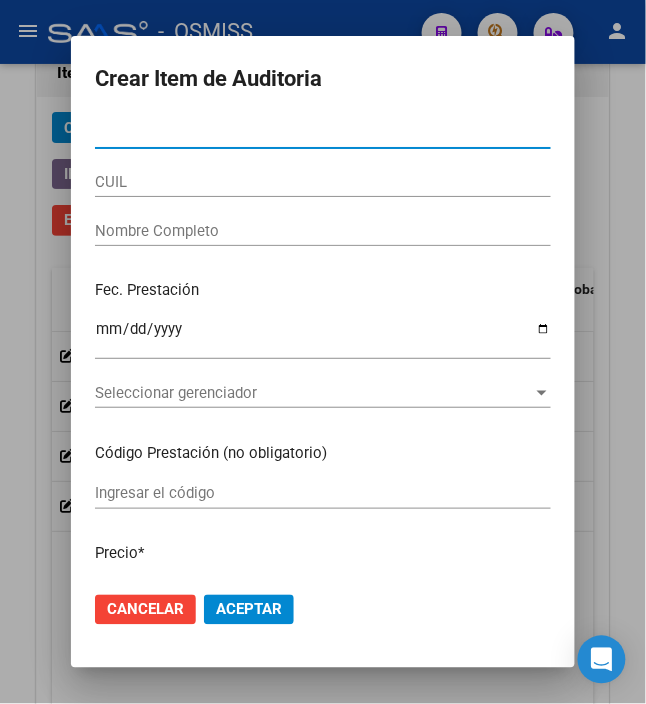 type on "[NUMBER]" 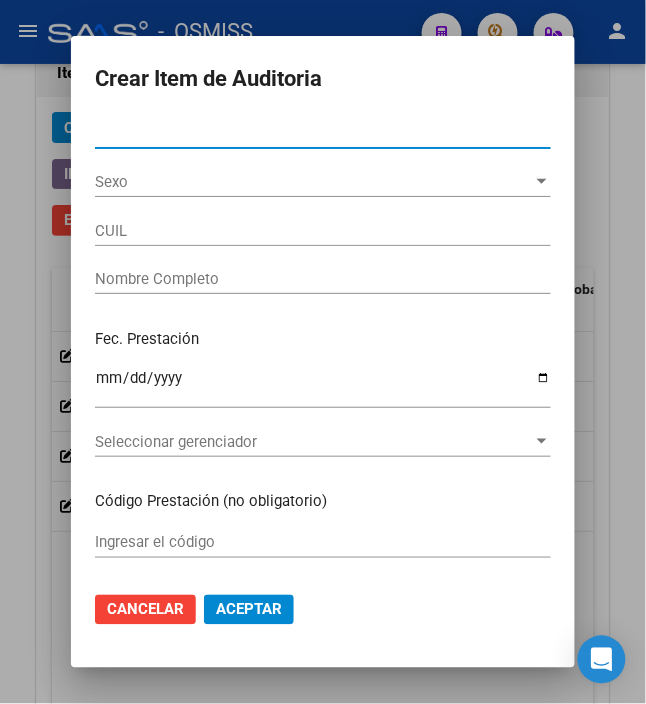 type on "[CUIL]" 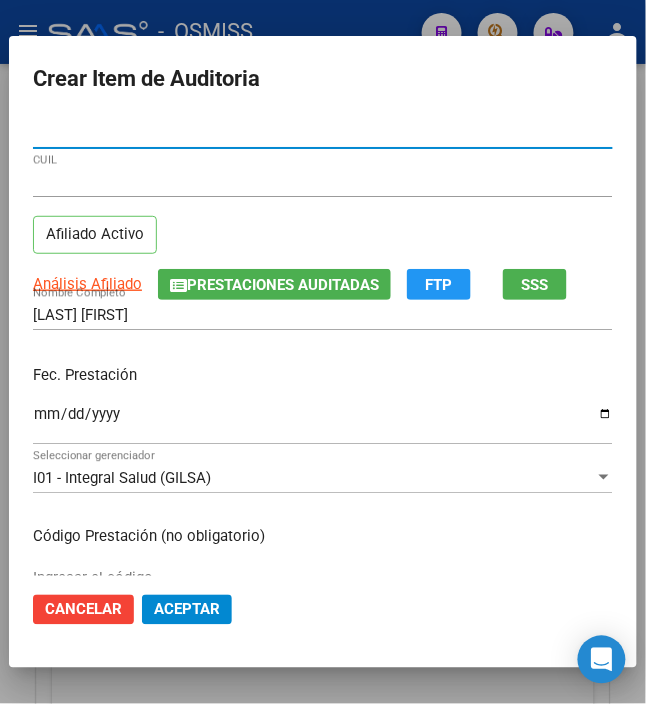 type on "[NUMBER]" 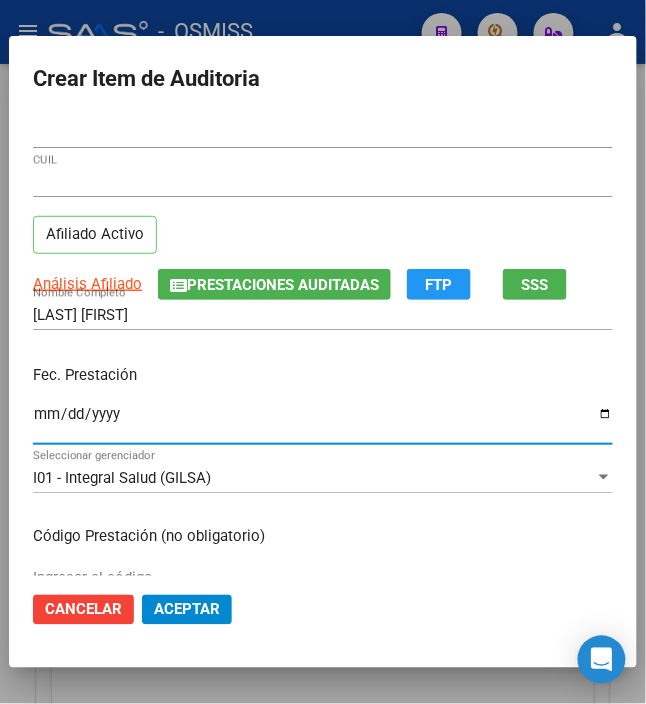 click on "Ingresar la fecha" at bounding box center (323, 422) 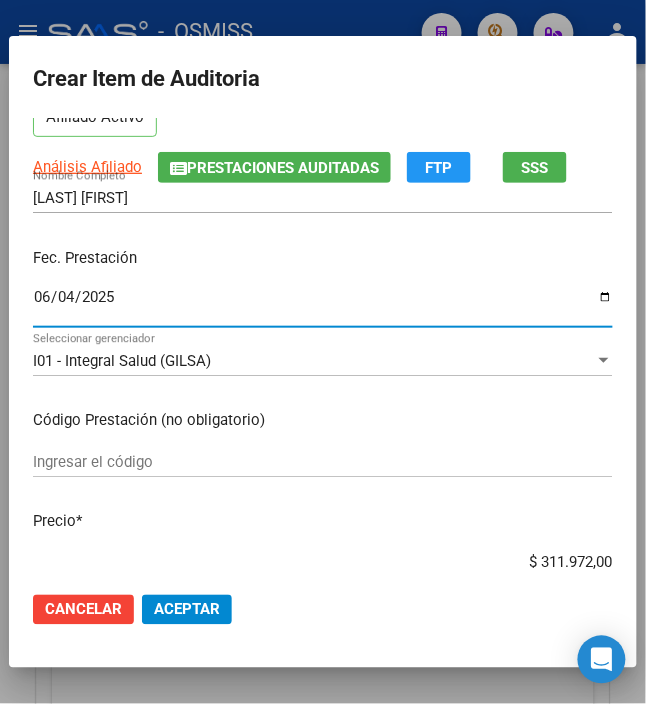 scroll, scrollTop: 266, scrollLeft: 0, axis: vertical 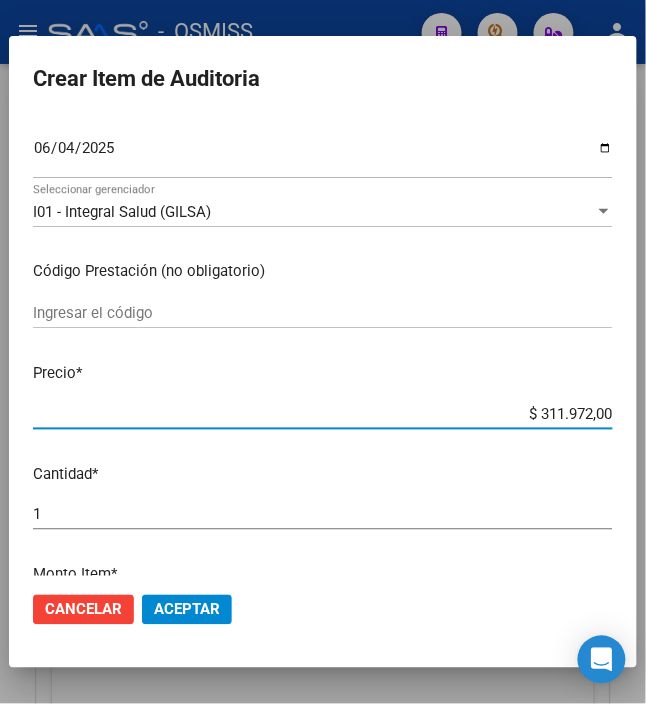 drag, startPoint x: 526, startPoint y: 420, endPoint x: 669, endPoint y: 420, distance: 143 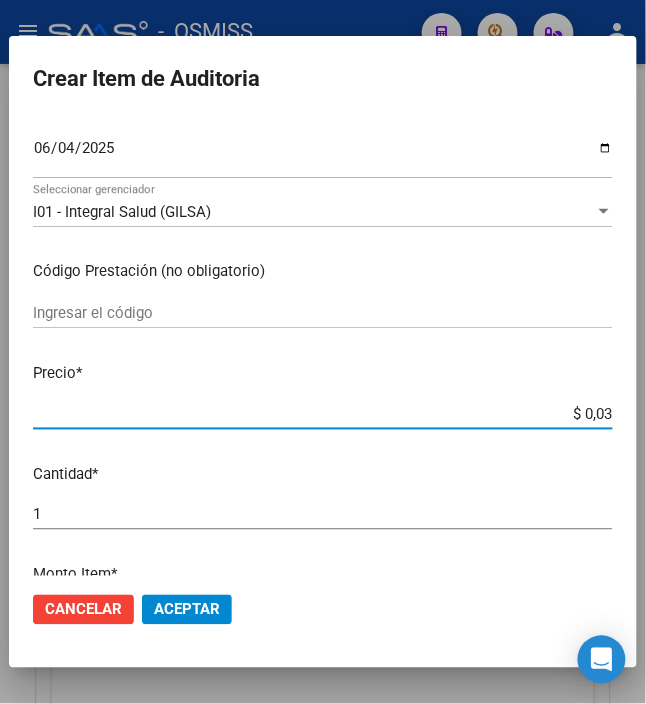 type on "$ 0,39" 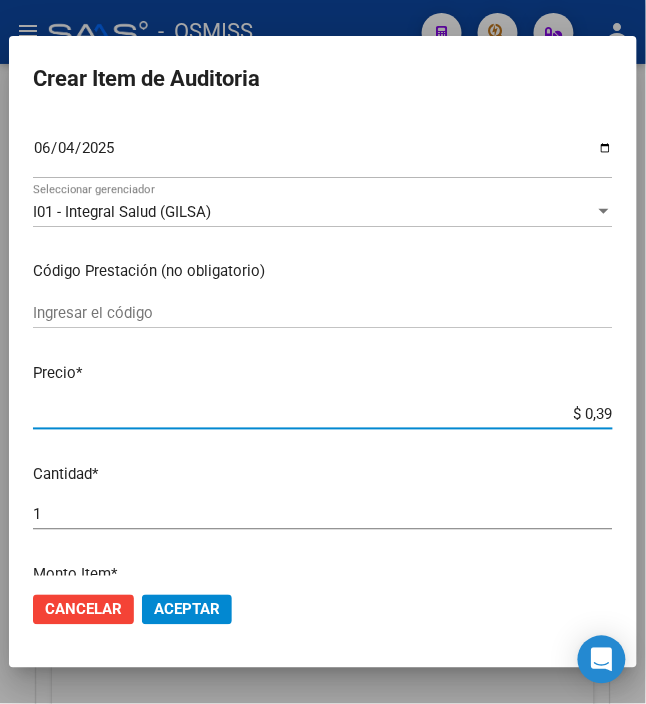 type on "$ 3,99" 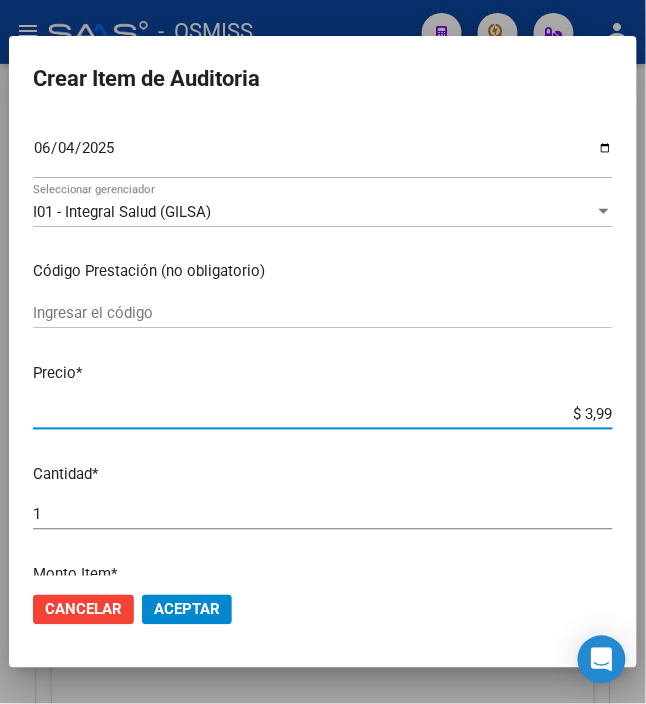 type on "$ 39,98" 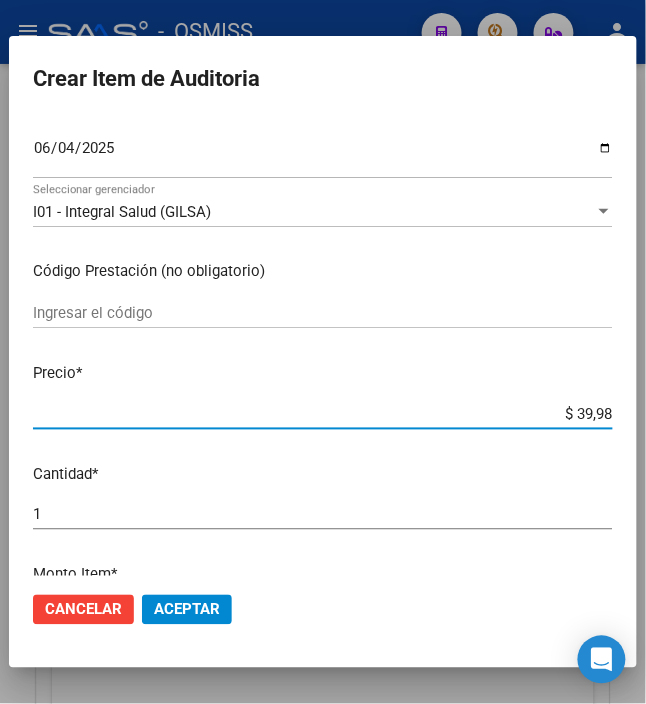 type on "$ 399,80" 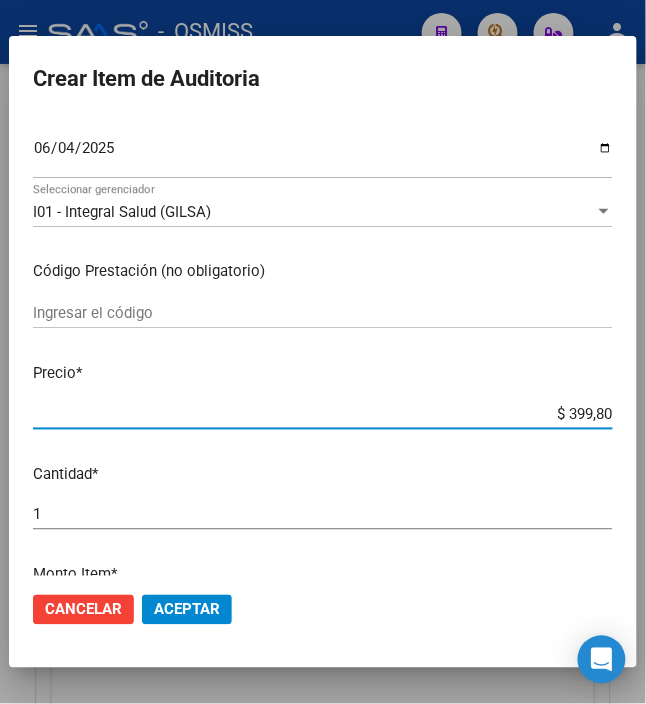 type on "$ 3.998,00" 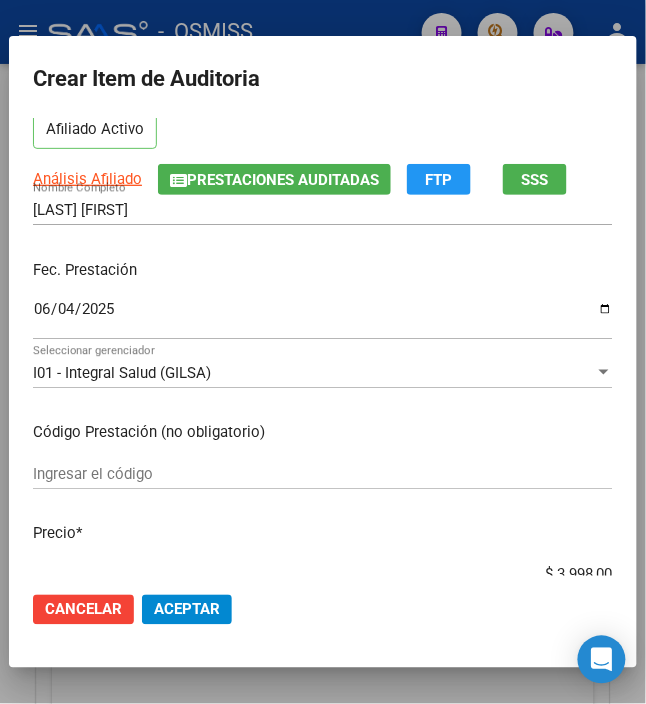 scroll, scrollTop: 0, scrollLeft: 0, axis: both 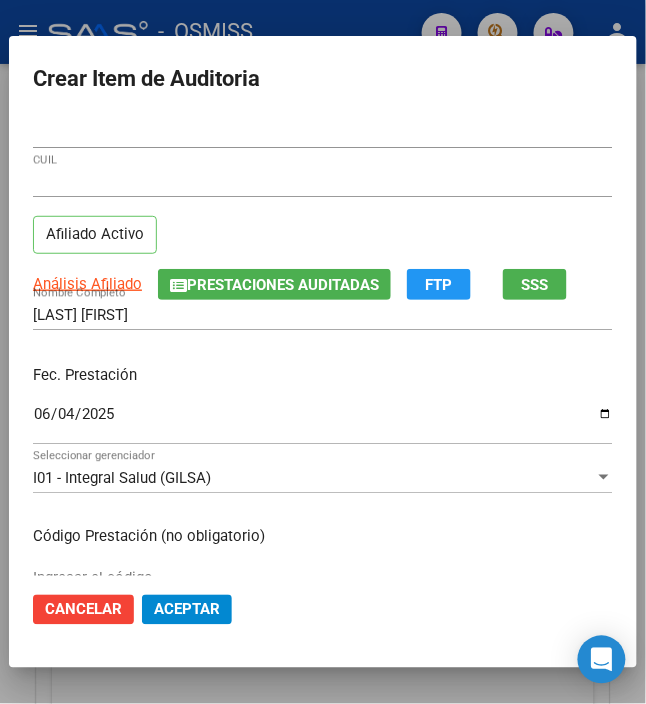 click on "Fec. Prestación    [DATE] Ingresar la fecha" at bounding box center [323, 406] 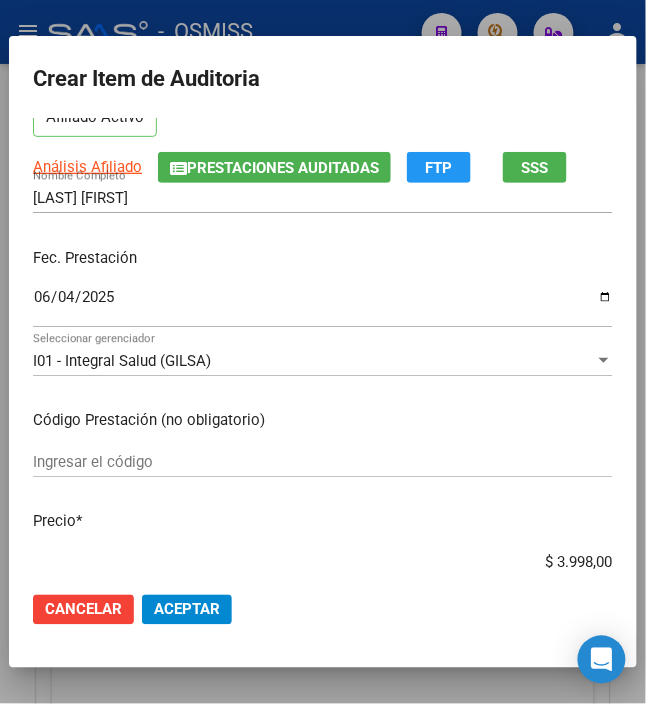 scroll, scrollTop: 0, scrollLeft: 0, axis: both 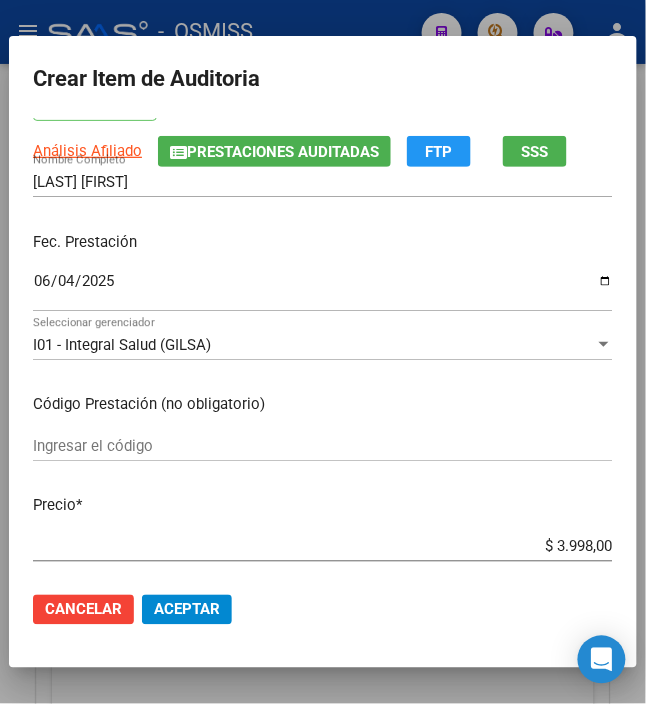 drag, startPoint x: 172, startPoint y: 601, endPoint x: 182, endPoint y: 590, distance: 14.866069 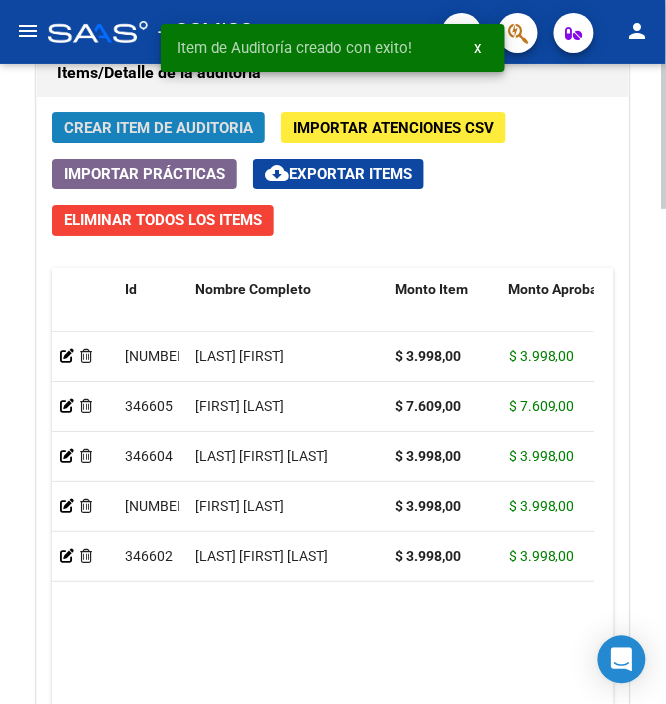 click on "Crear Item de Auditoria" 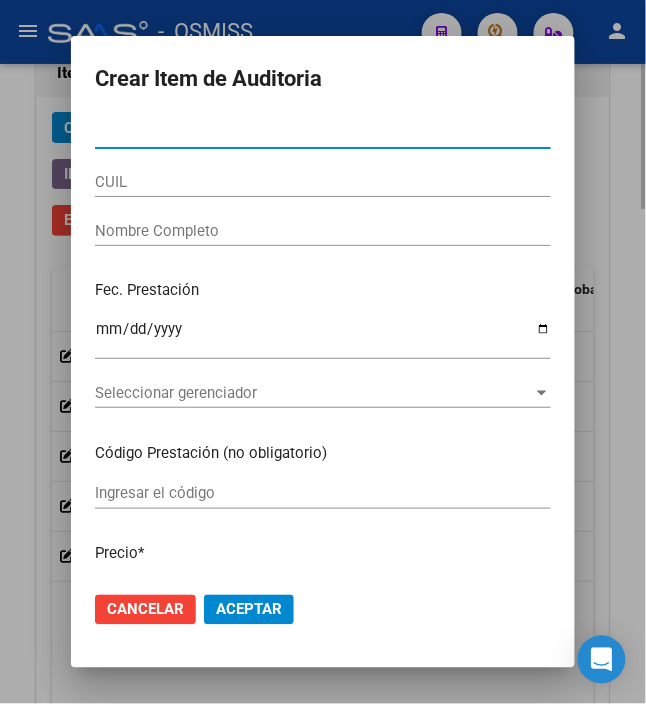 type on "[NUMBER]" 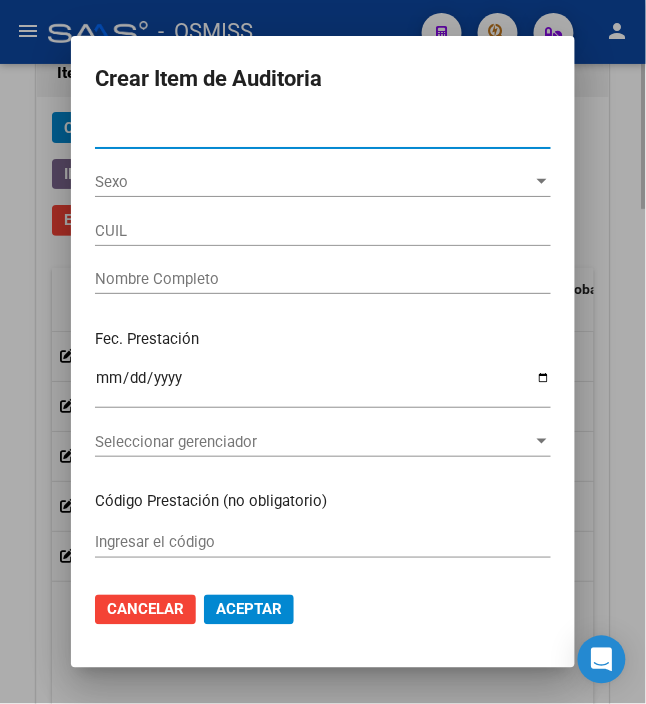 type on "[NUMBER]" 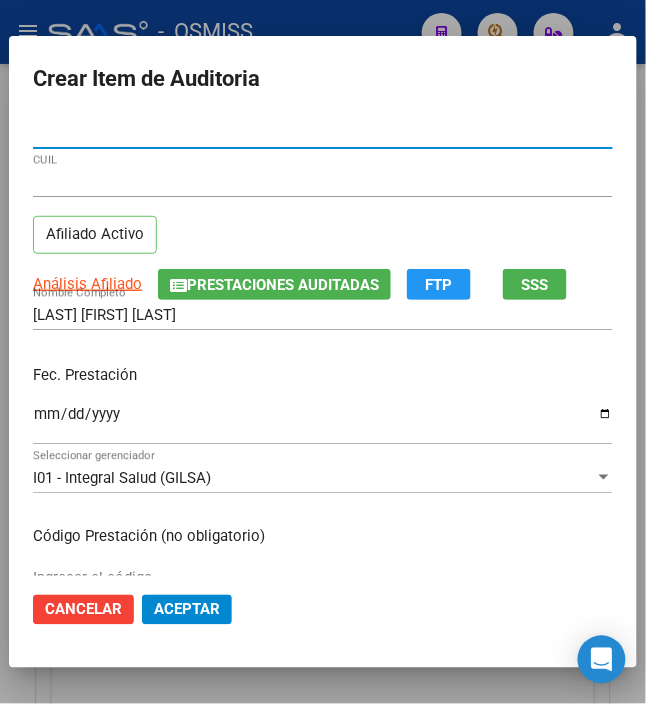 type on "[NUMBER]" 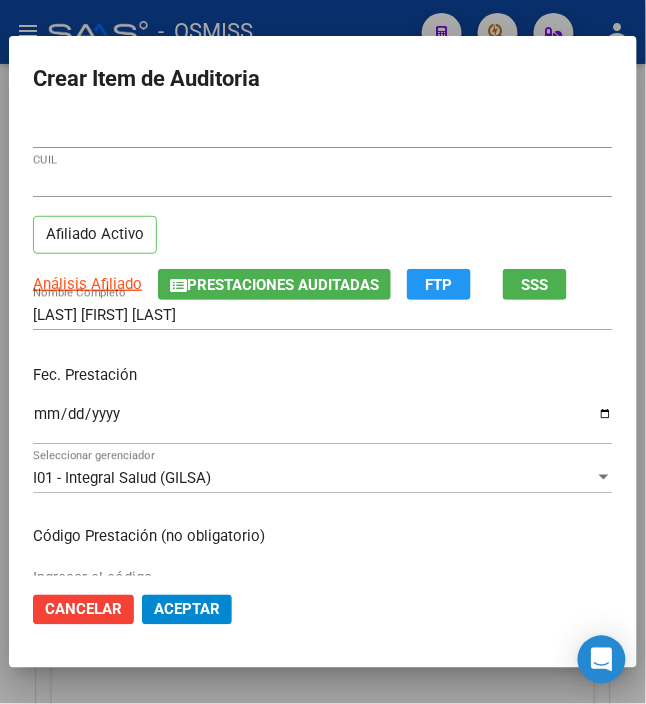 click on "Ingresar la fecha" at bounding box center (323, 422) 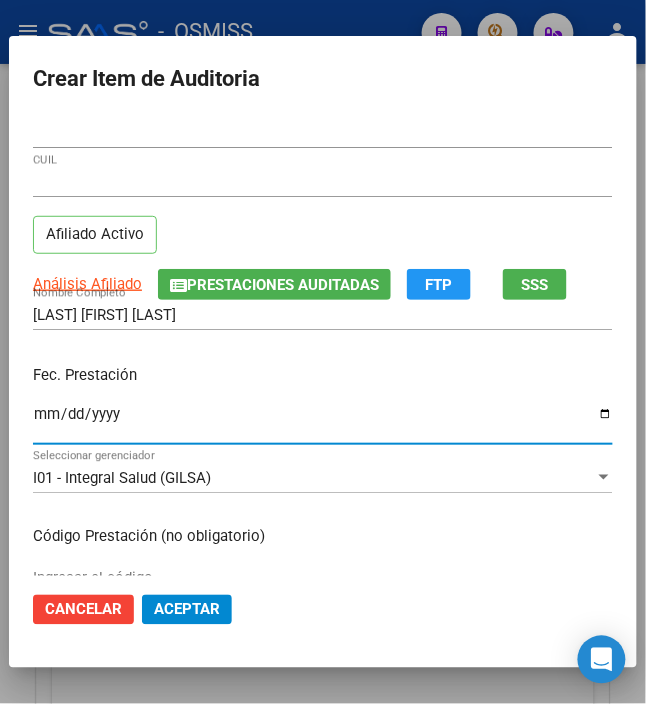 type on "2025-06-04" 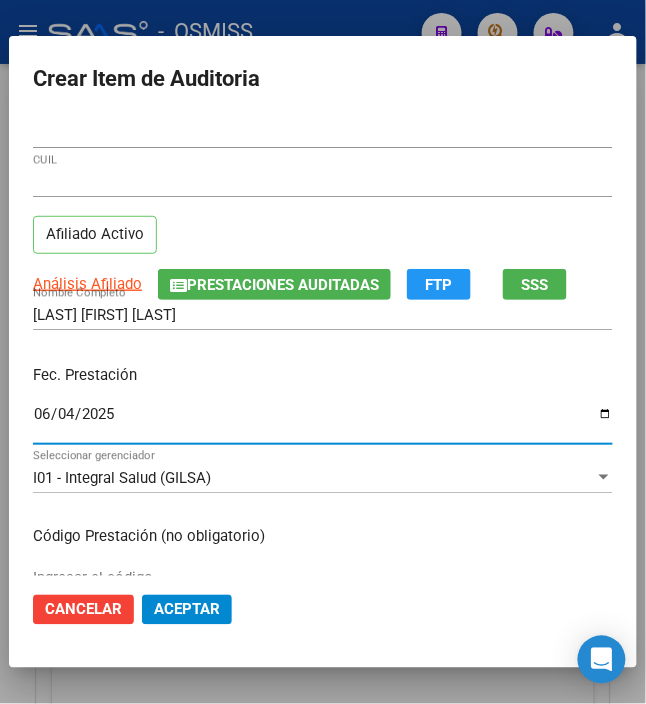click on "Fec. Prestación    [DATE] Ingresar la fecha" at bounding box center (323, 406) 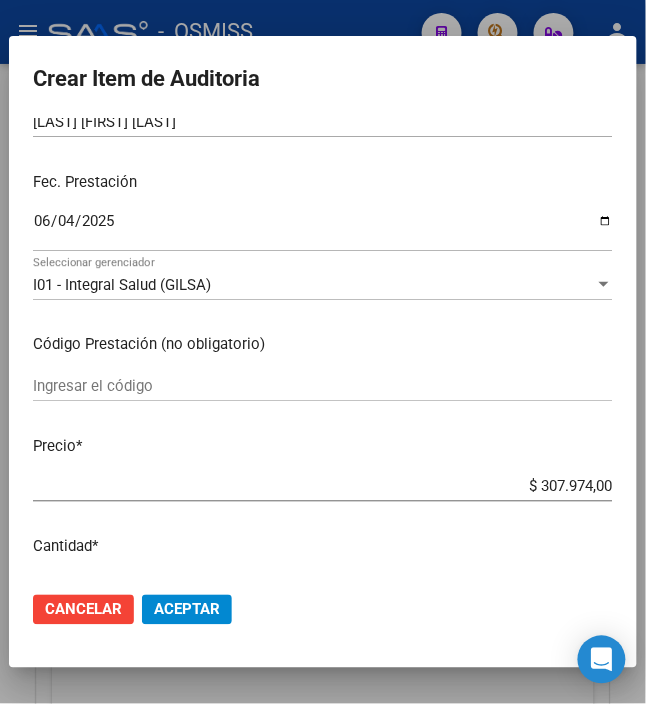 scroll, scrollTop: 266, scrollLeft: 0, axis: vertical 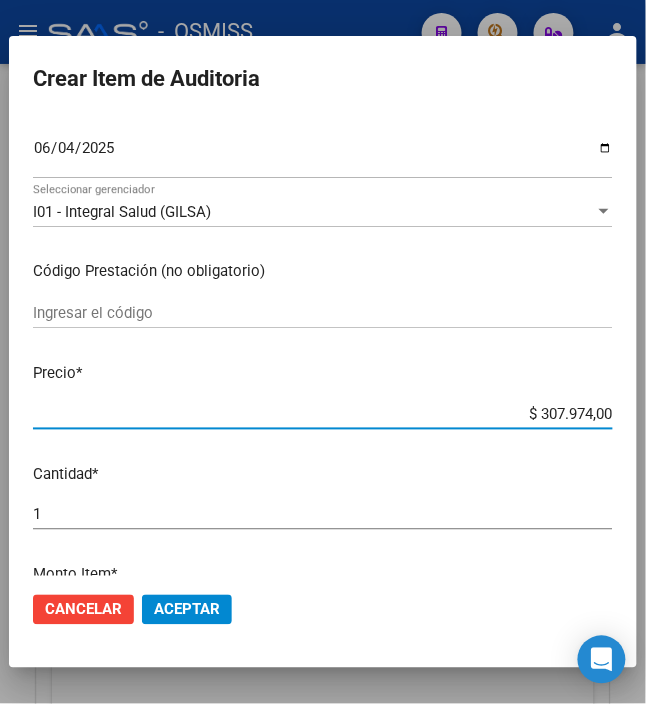 drag, startPoint x: 526, startPoint y: 414, endPoint x: 668, endPoint y: 414, distance: 142 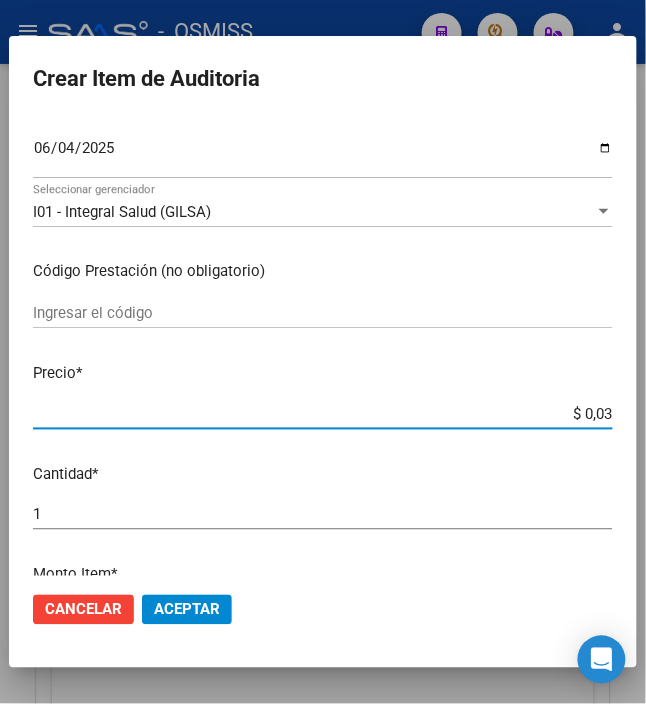 type on "$ 0,39" 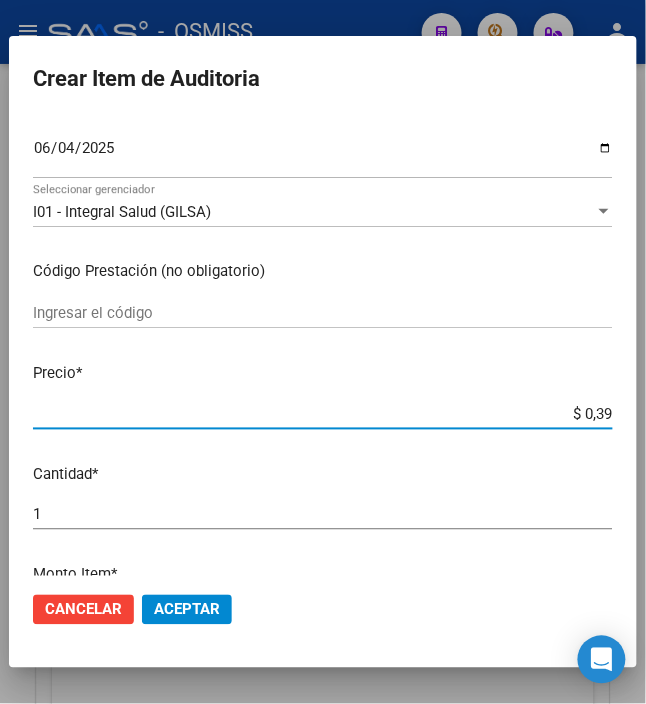 type on "$ 3,99" 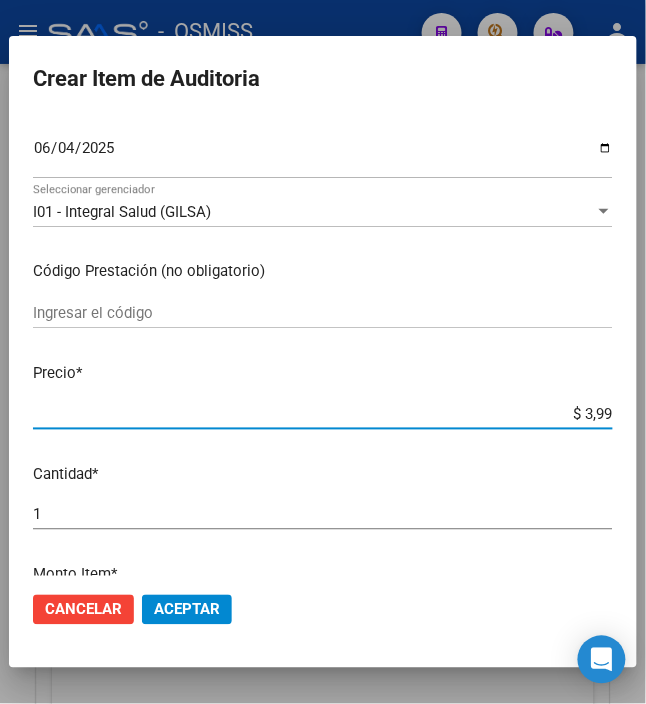 type on "$ 39,98" 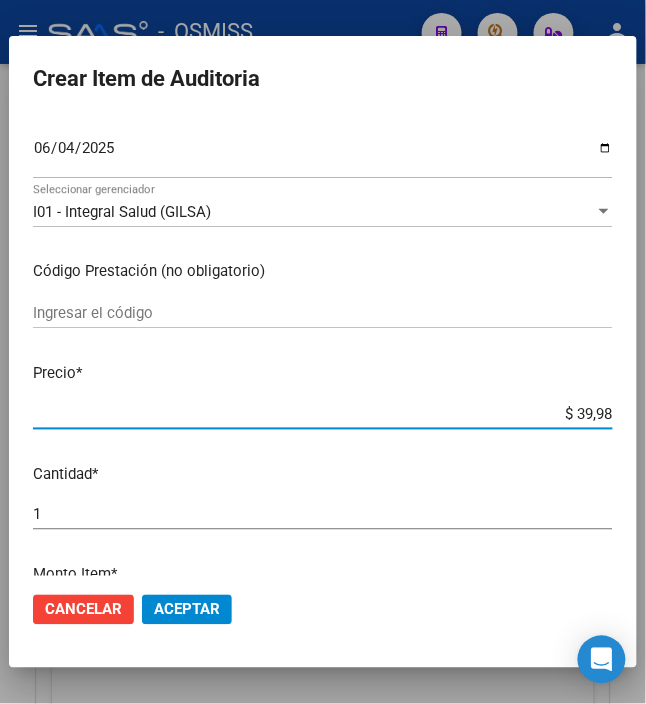 type on "$ 399,80" 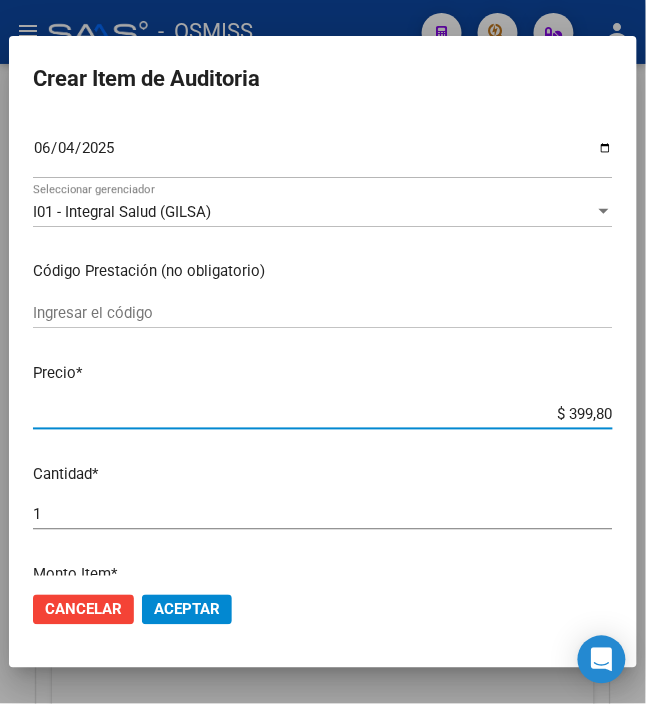 type on "$ 3.998,00" 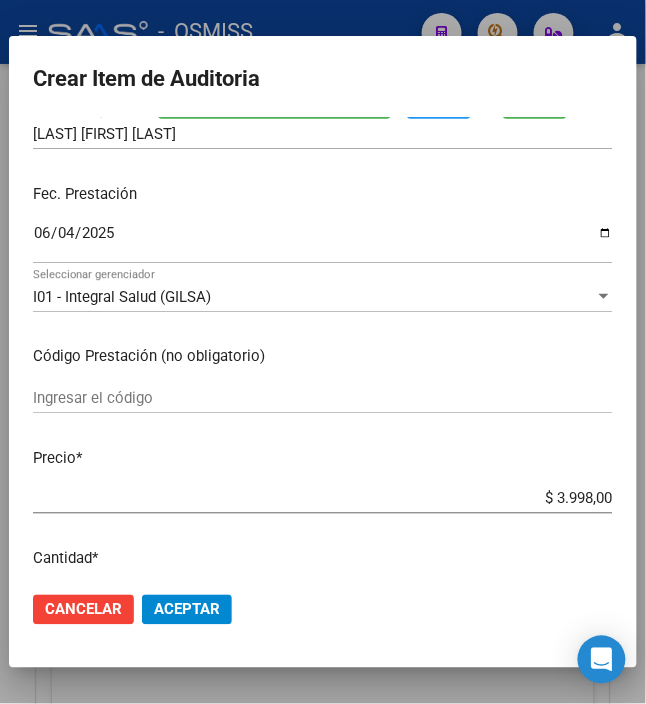 scroll, scrollTop: 400, scrollLeft: 0, axis: vertical 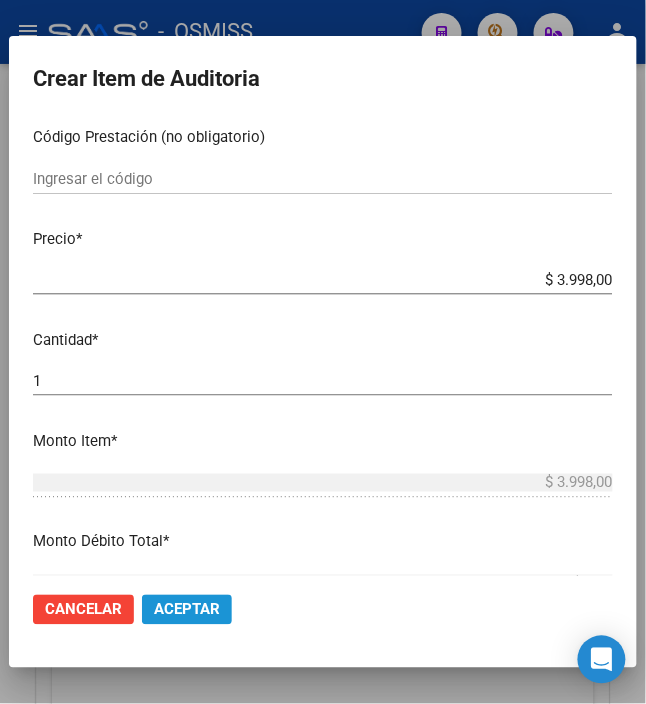 click on "Aceptar" 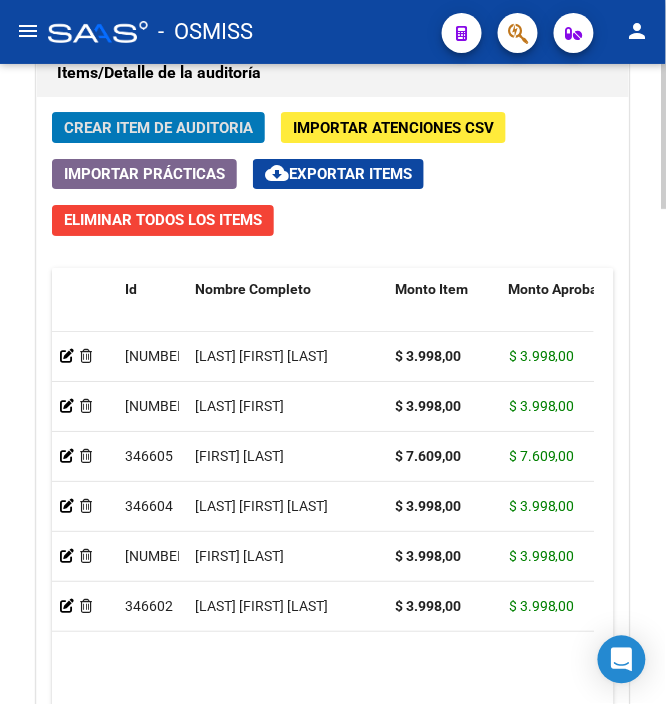 click on "Crear Item de Auditoria" 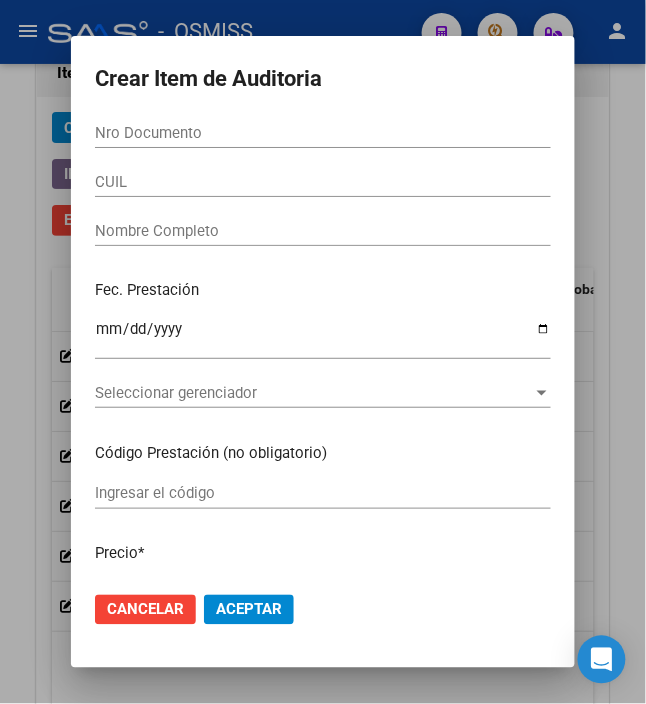 click at bounding box center [323, 352] 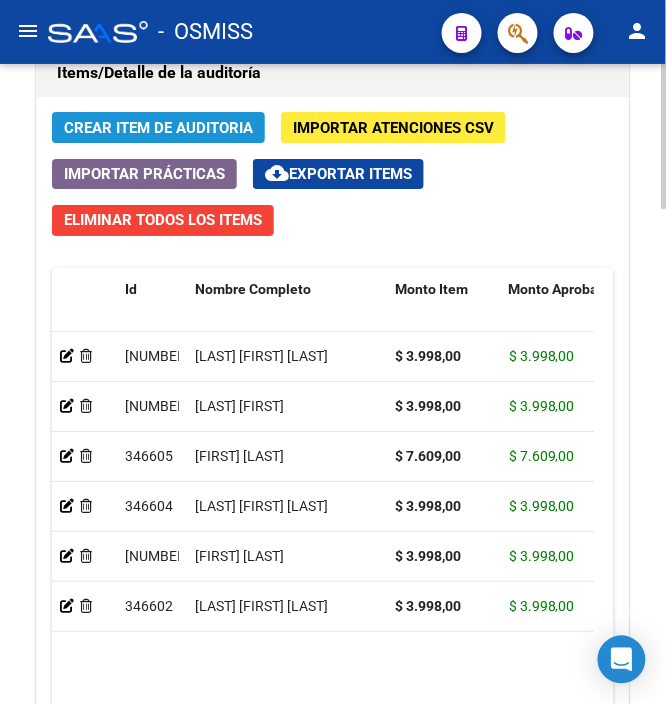 click on "Crear Item de Auditoria" 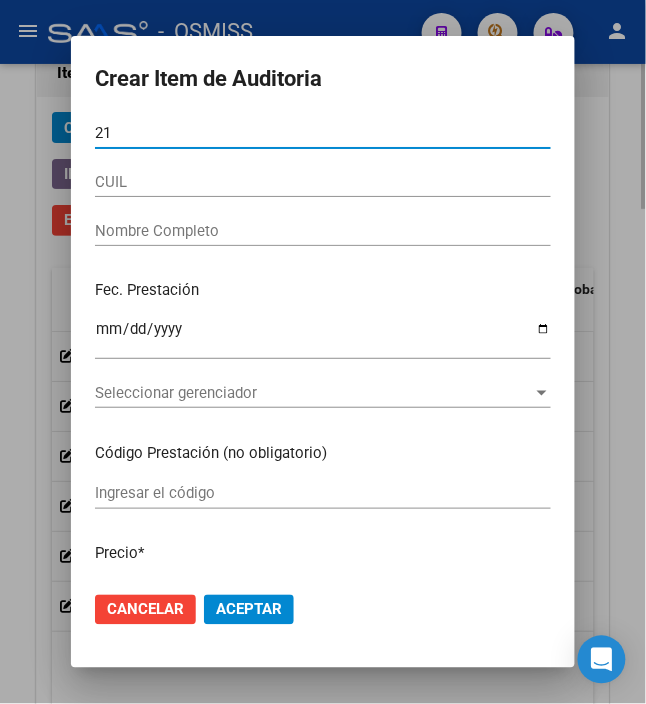 type on "2" 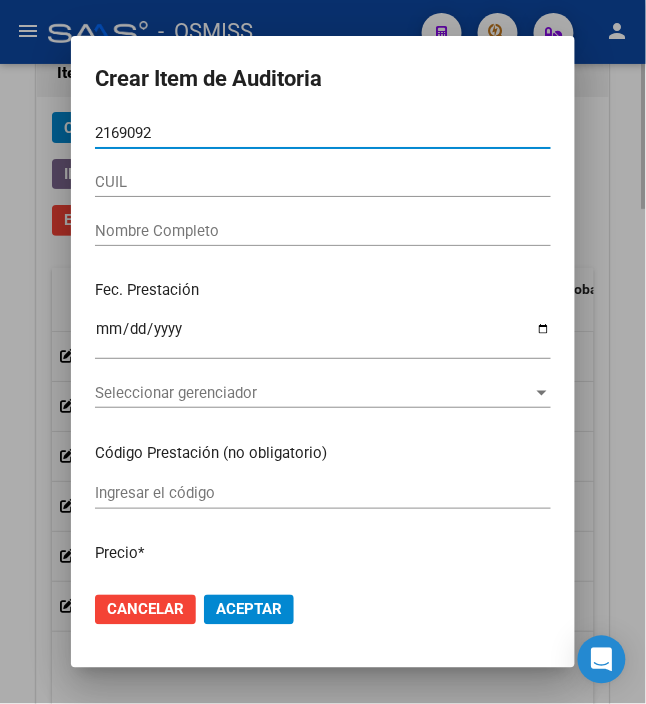 type on "[NUMBER]" 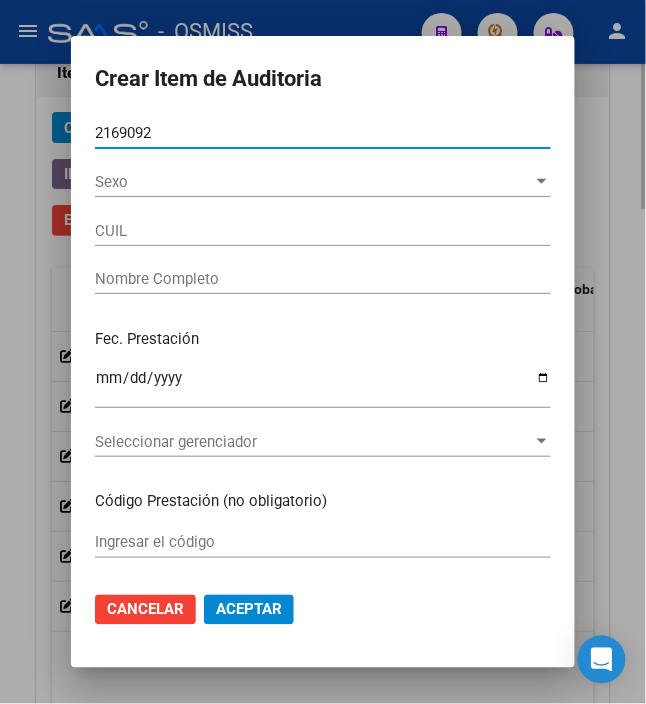 type on "[NUMBER]" 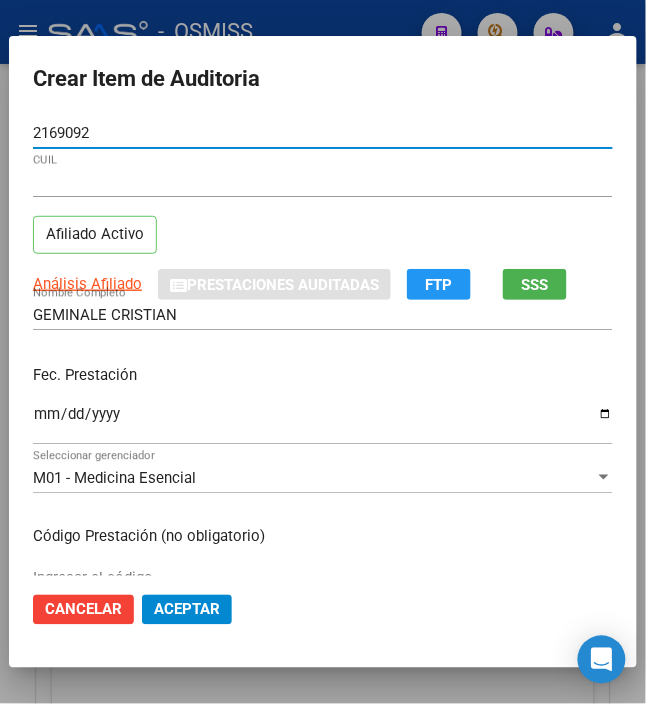 type on "[NUMBER]" 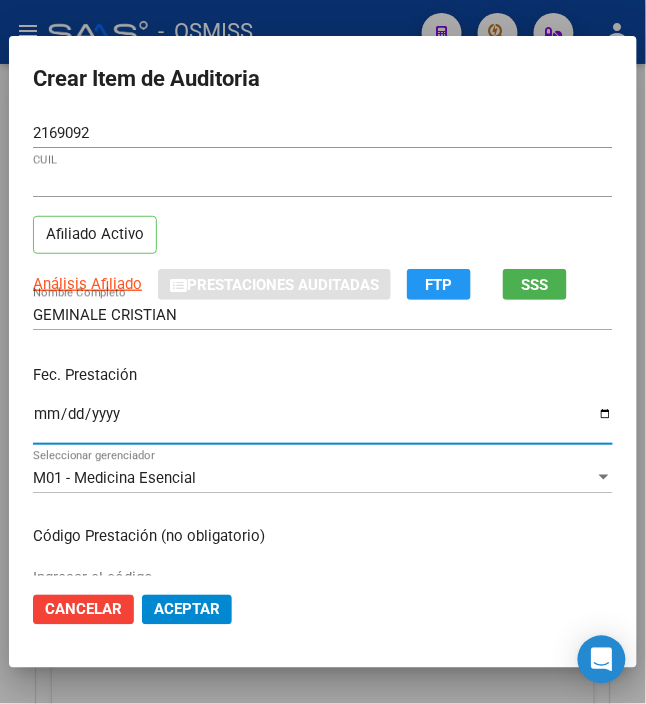 click on "Ingresar la fecha" at bounding box center [323, 422] 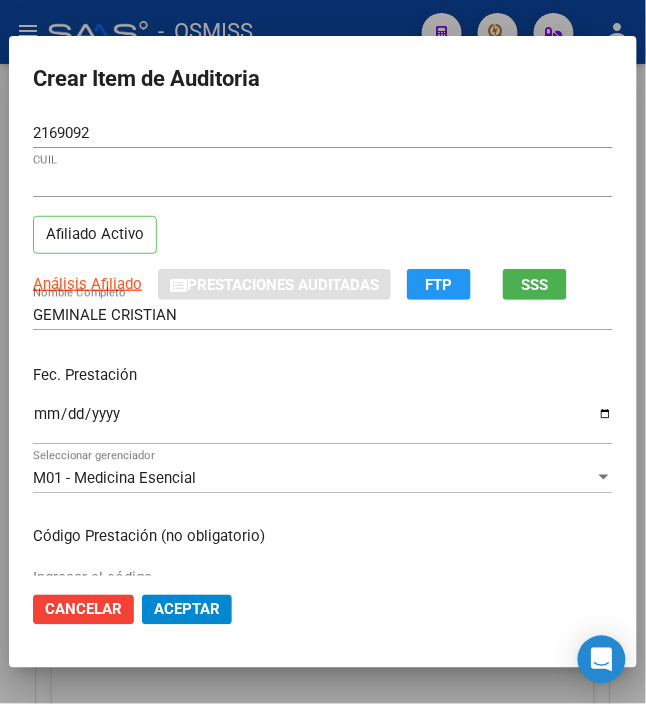 click on "Ingresar la fecha" at bounding box center (323, 422) 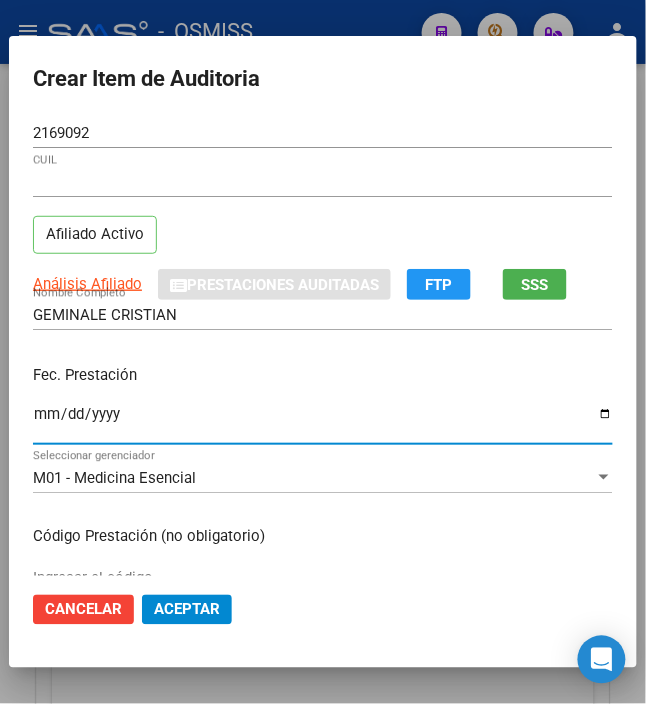 type on "2025-06-05" 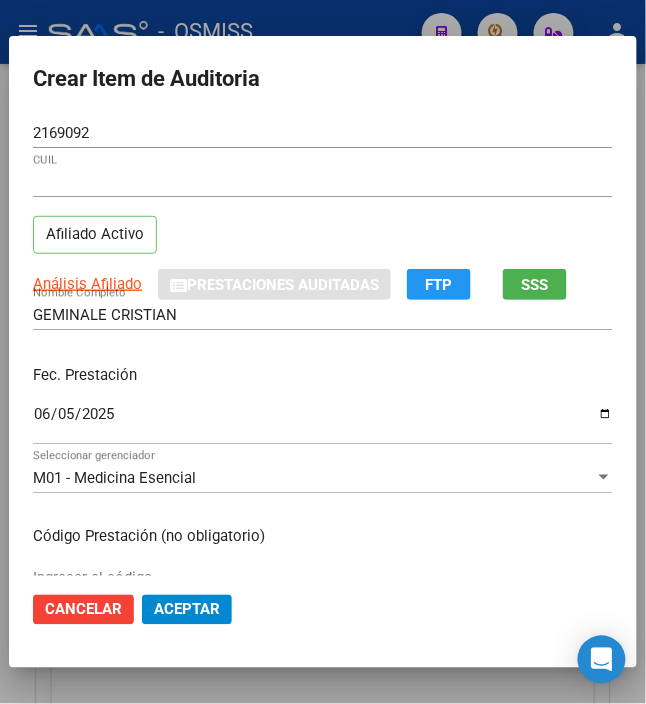 click on "Fec. Prestación" at bounding box center [323, 375] 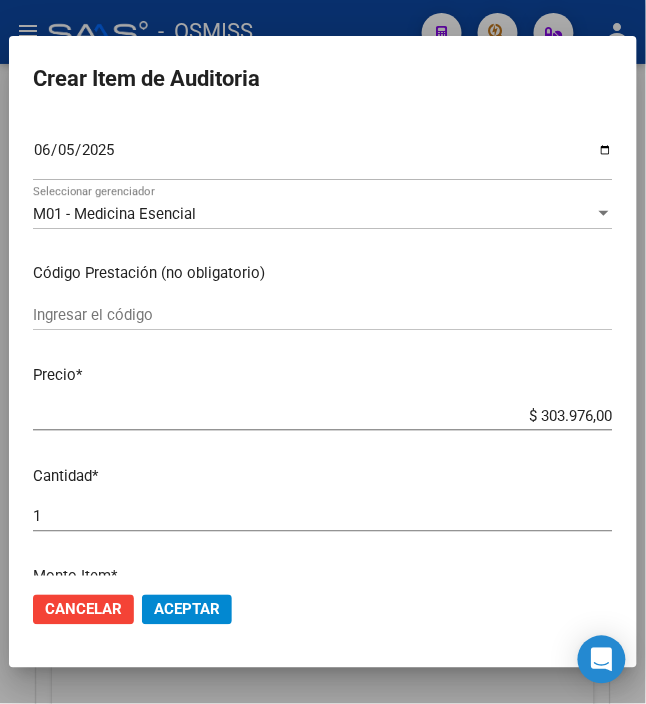 scroll, scrollTop: 266, scrollLeft: 0, axis: vertical 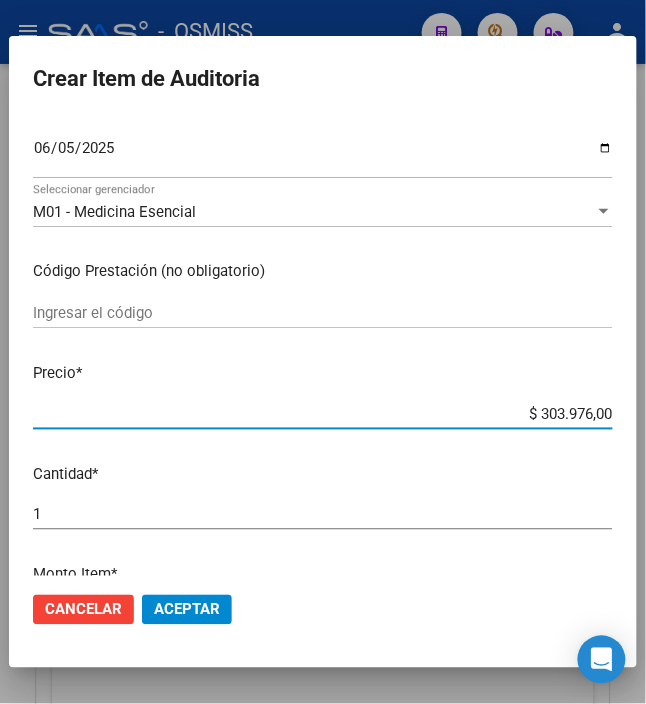 drag, startPoint x: 522, startPoint y: 417, endPoint x: 654, endPoint y: 408, distance: 132.30646 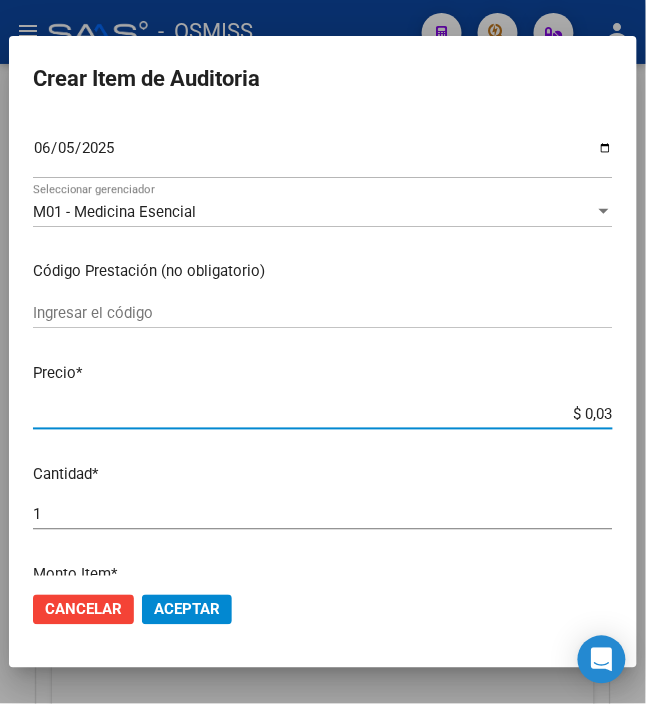 type on "$ 0,39" 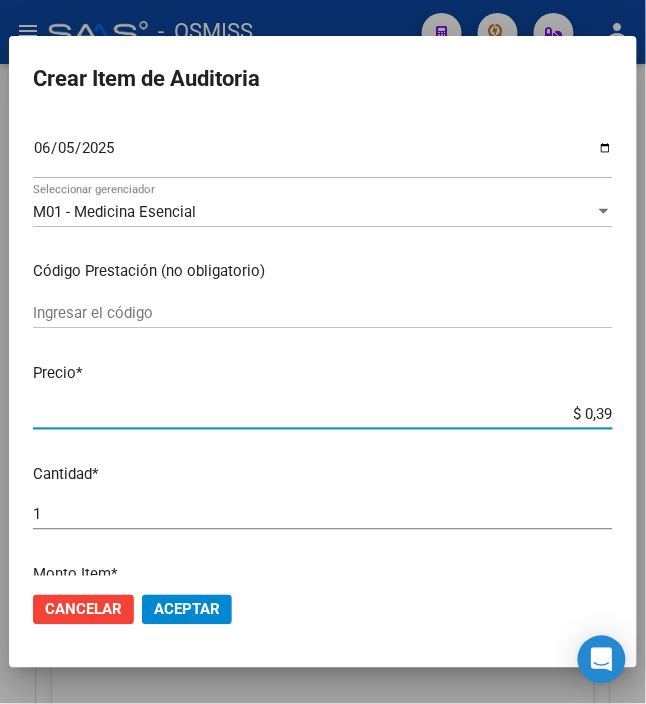 type on "$ 3,99" 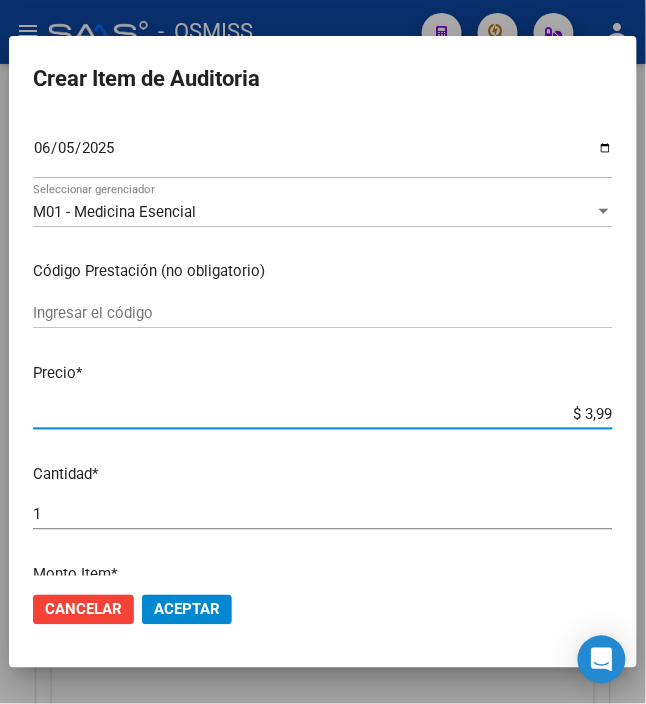 type on "$ 39,98" 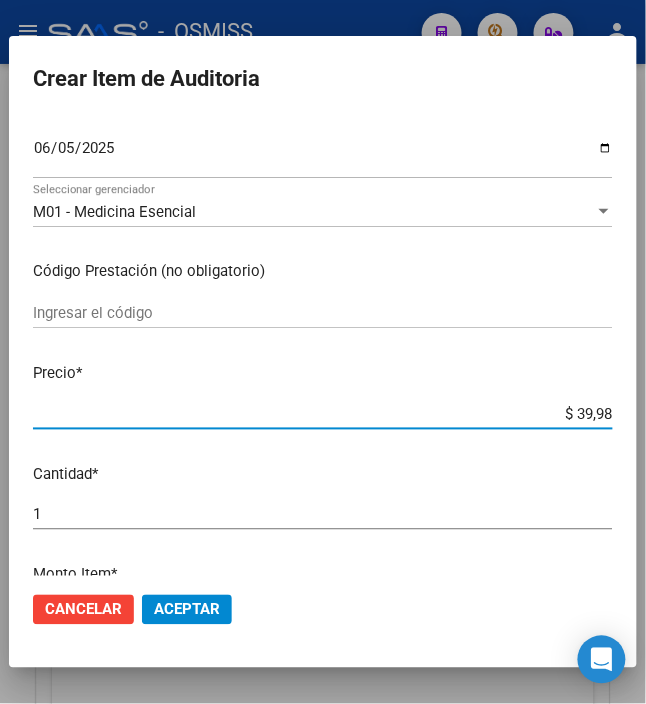 type on "$ 399,80" 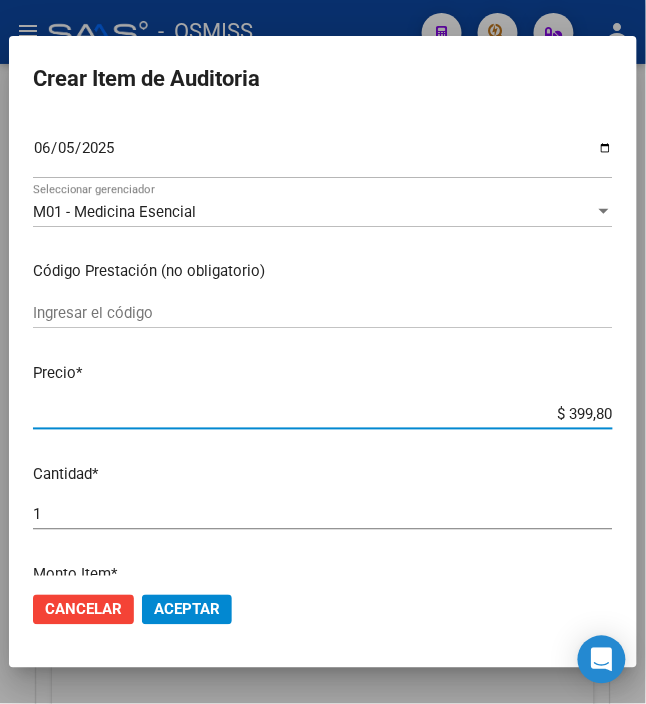 type on "$ 3.998,00" 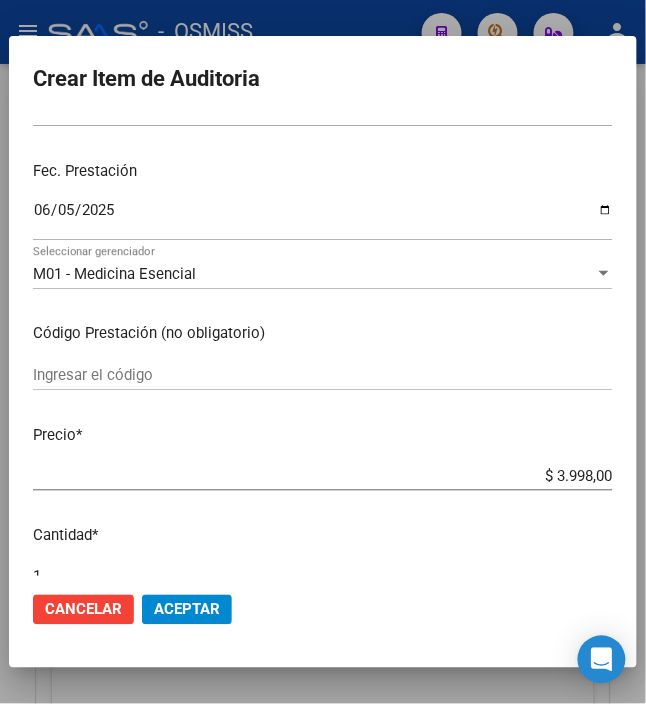 scroll, scrollTop: 400, scrollLeft: 0, axis: vertical 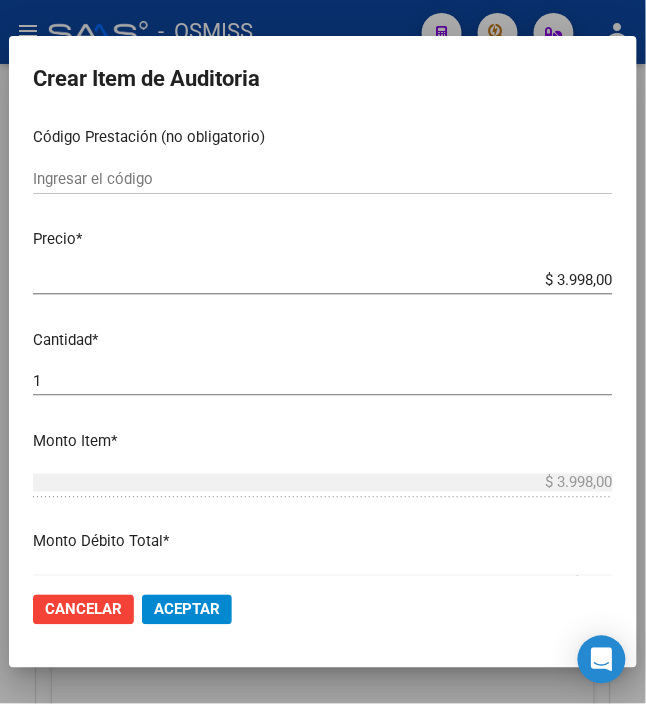 click on "Cancelar Aceptar" 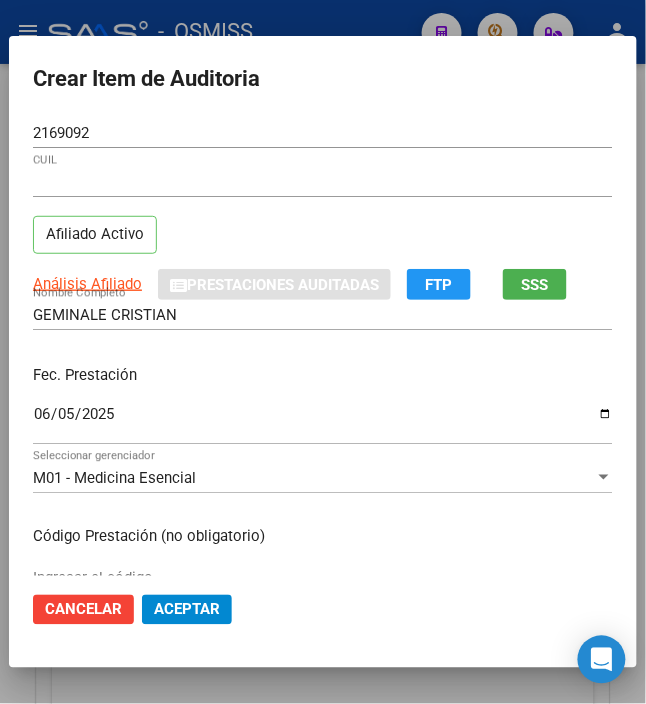 scroll, scrollTop: 800, scrollLeft: 0, axis: vertical 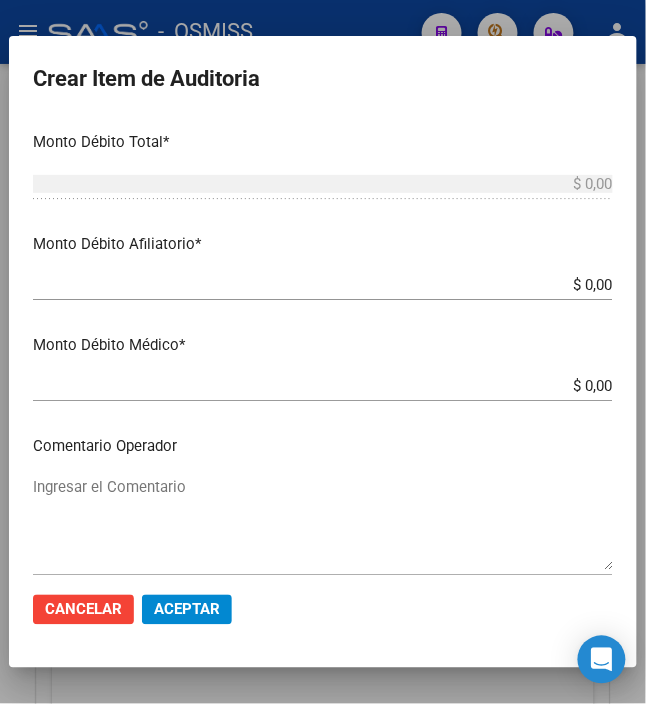 click on "Aceptar" 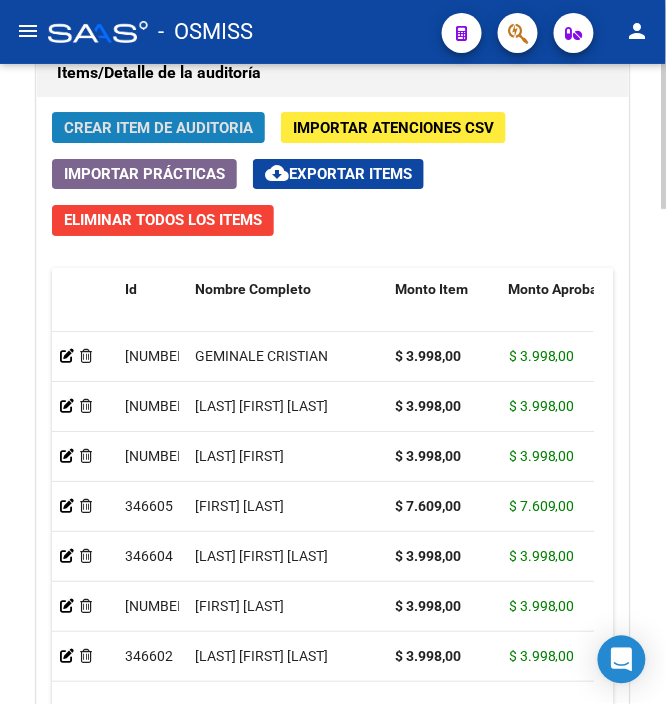 click on "Crear Item de Auditoria" 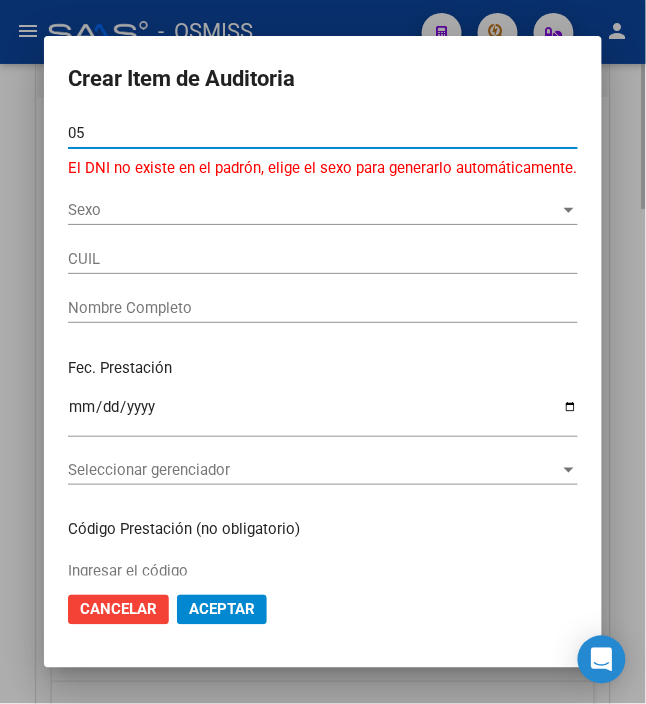 type on "0" 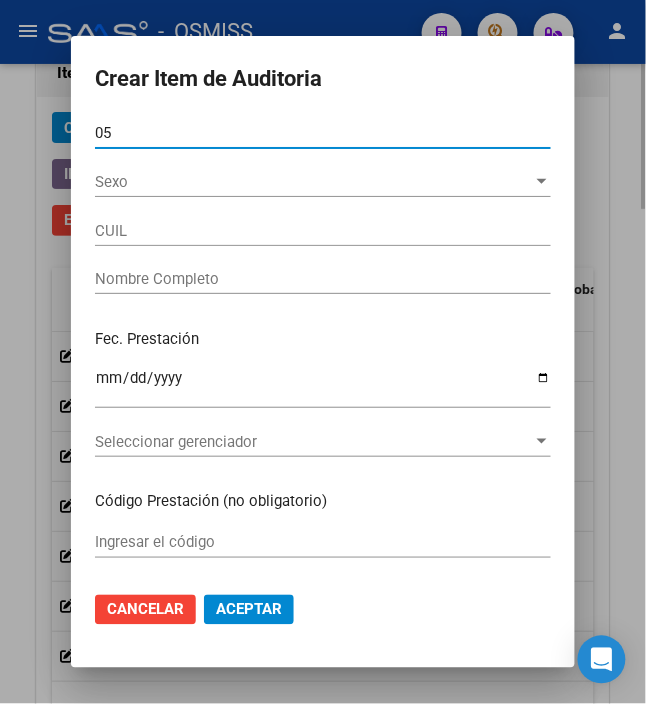 type on "[NUMBER]" 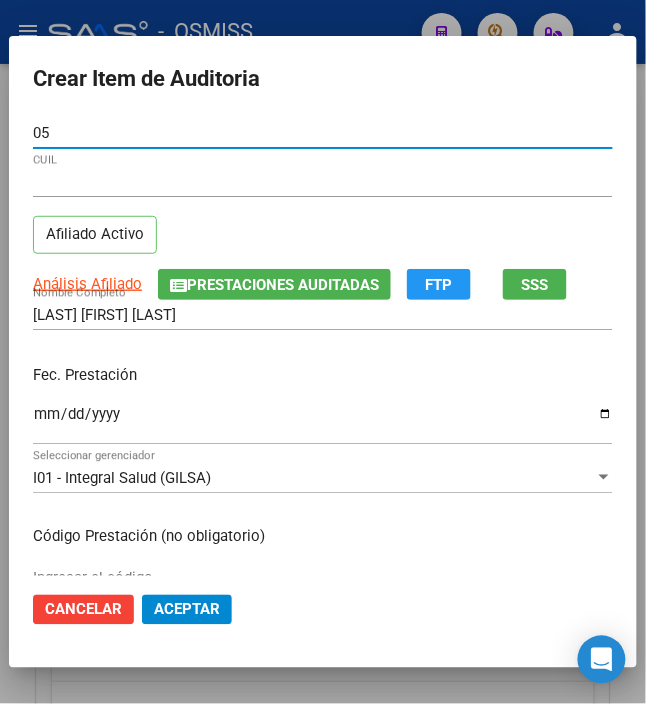 type on "[NUMBER]" 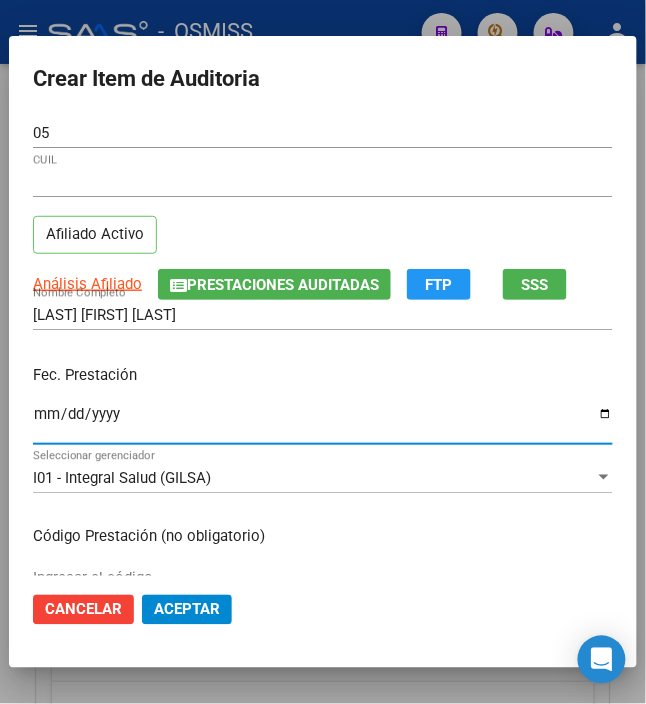 type on "2025-06-05" 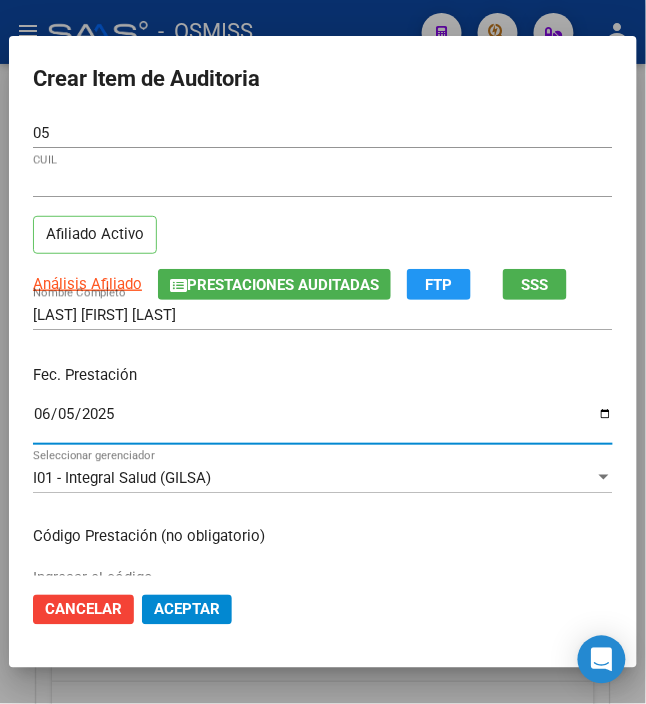 click on "[DATE] Ingresar la fecha" at bounding box center (323, 422) 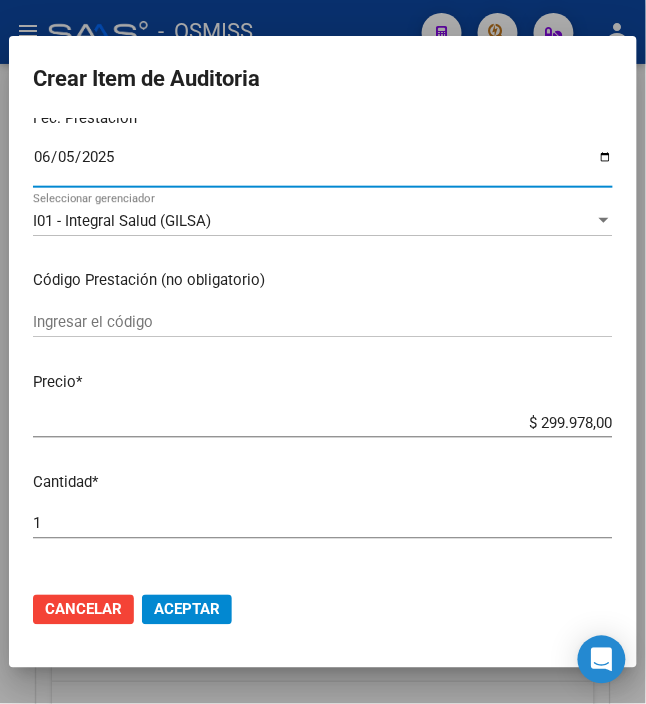 scroll, scrollTop: 266, scrollLeft: 0, axis: vertical 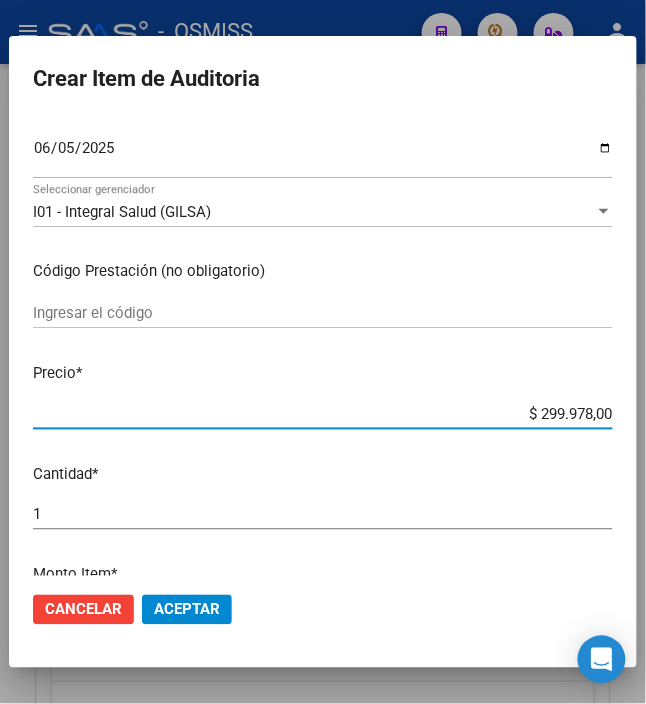 drag, startPoint x: 526, startPoint y: 418, endPoint x: 674, endPoint y: 390, distance: 150.62537 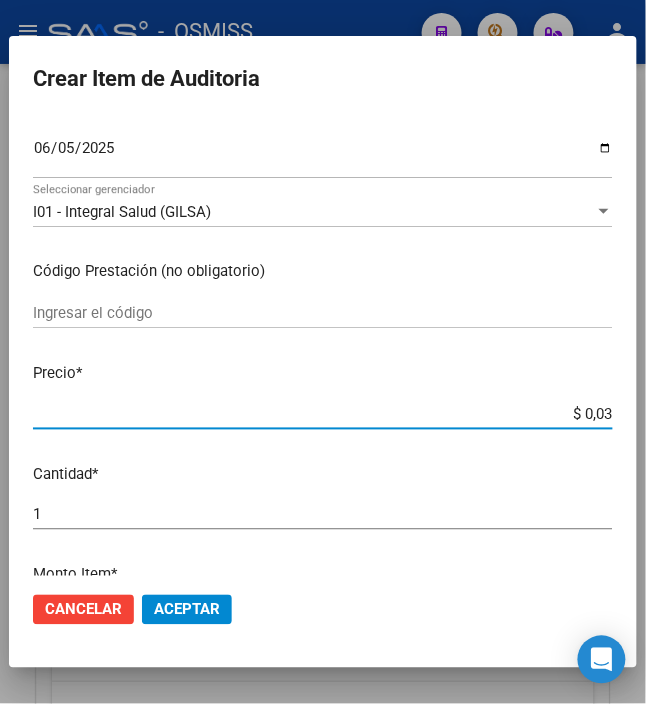 type on "$ 0,39" 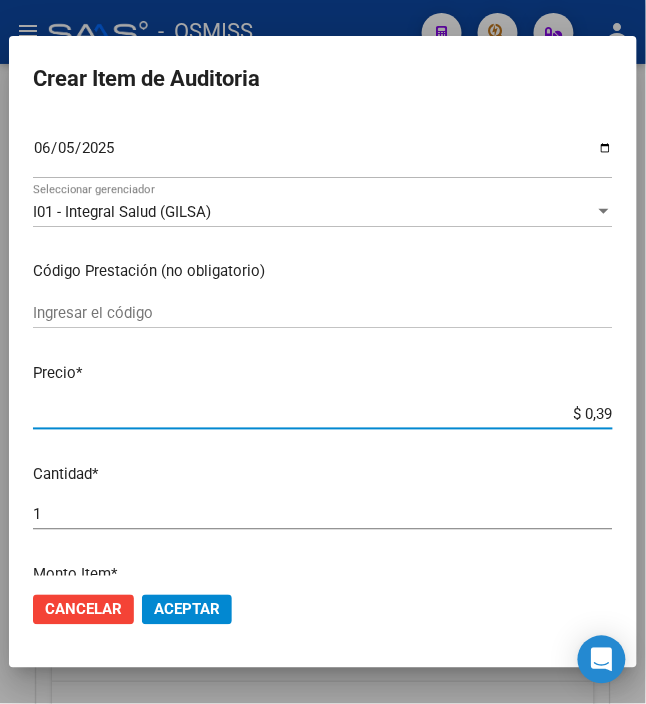 type on "$ 3,99" 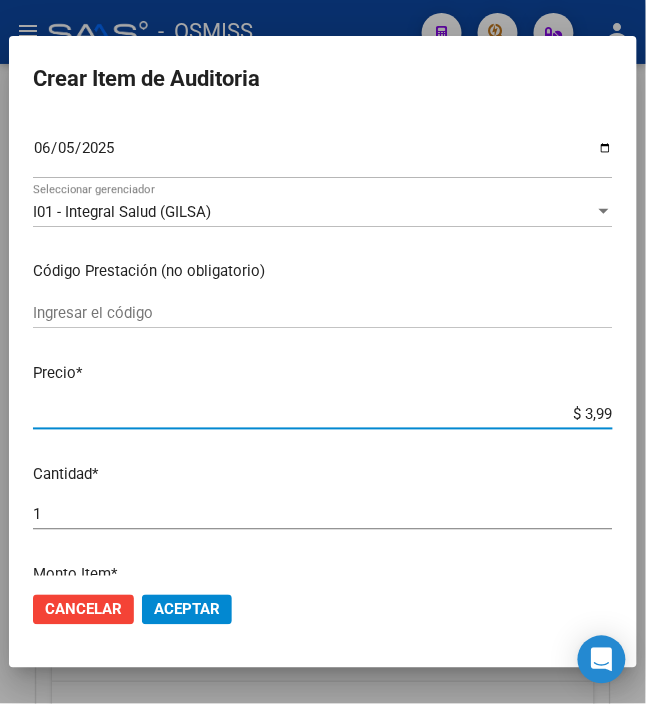 type on "$ 39,98" 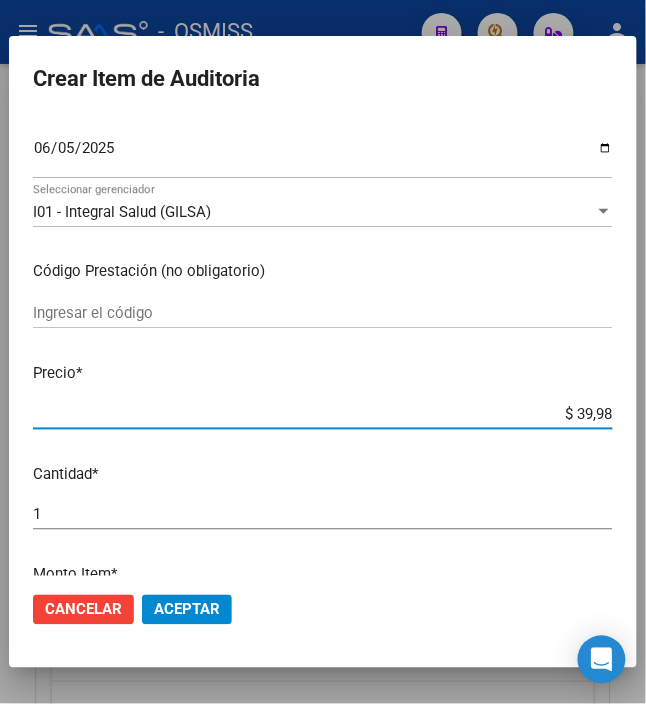 type on "$ 399,80" 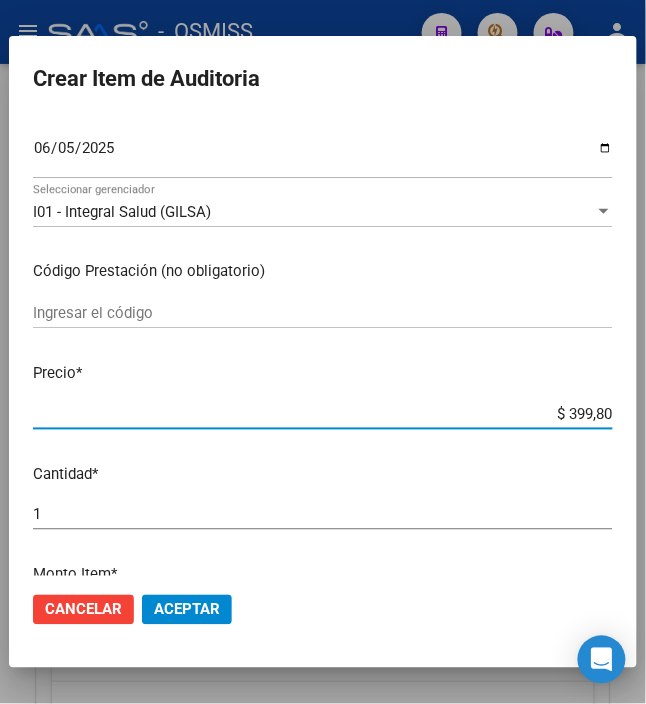 type on "$ 3.998,00" 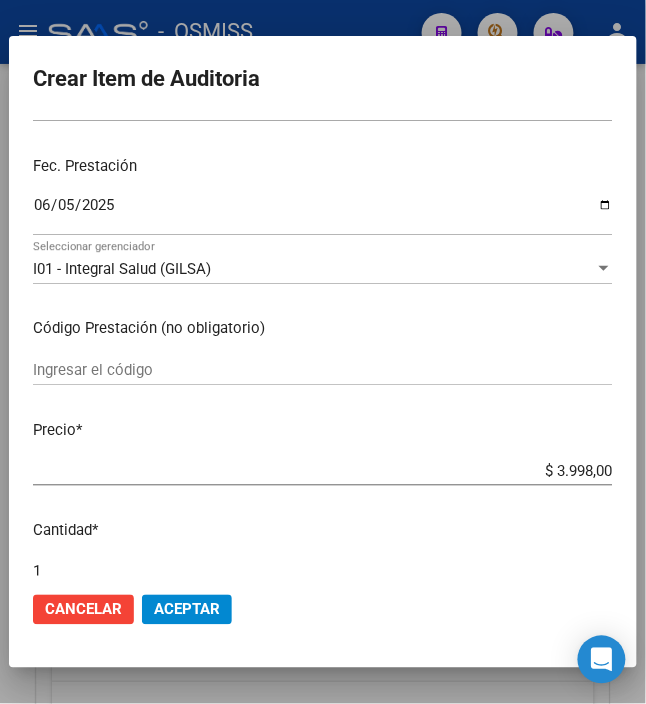 scroll, scrollTop: 400, scrollLeft: 0, axis: vertical 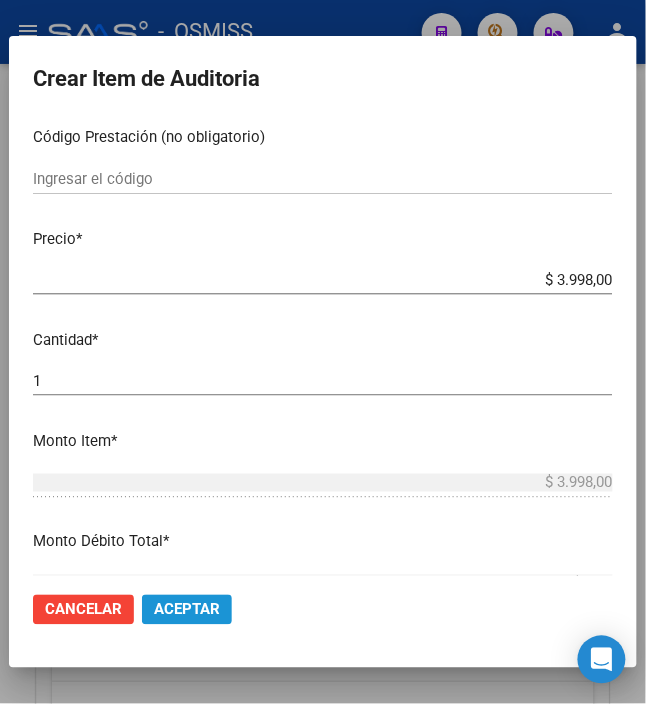 drag, startPoint x: 170, startPoint y: 610, endPoint x: 173, endPoint y: 586, distance: 24.186773 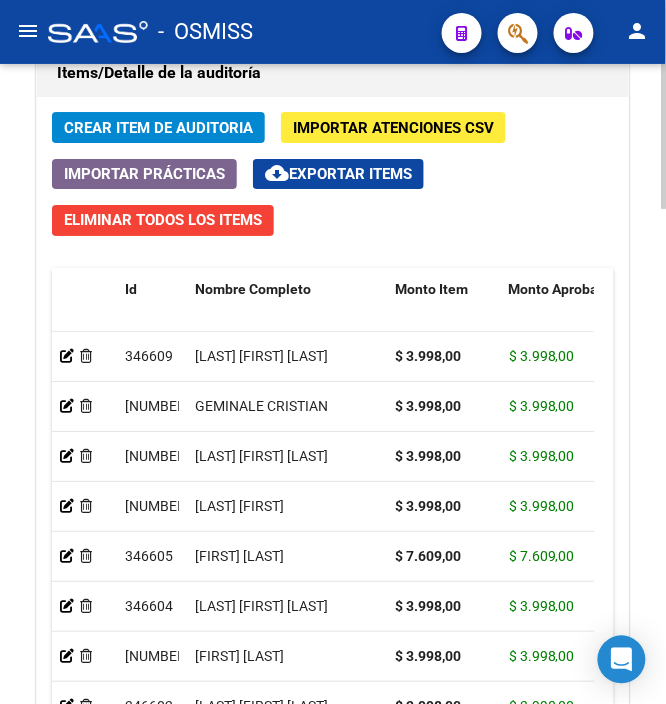 click on "Crear Item de Auditoria" 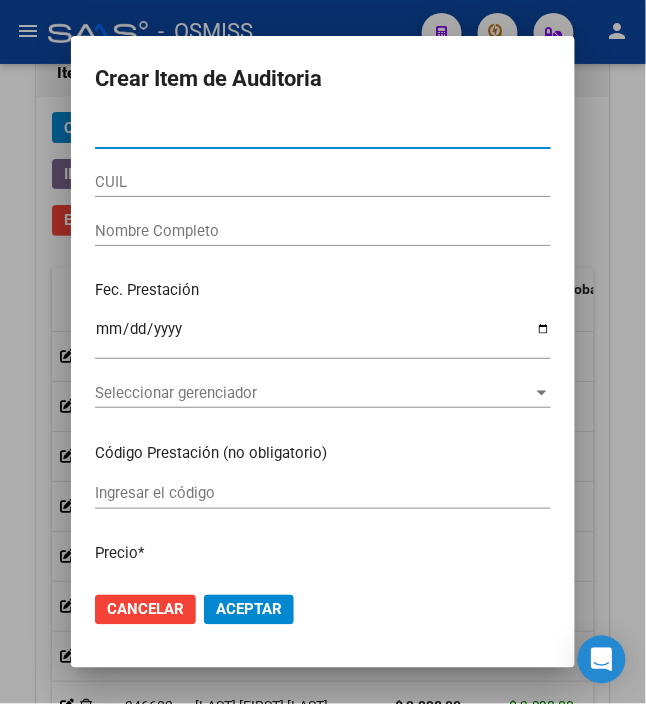 click on "Nro Documento" at bounding box center [323, 133] 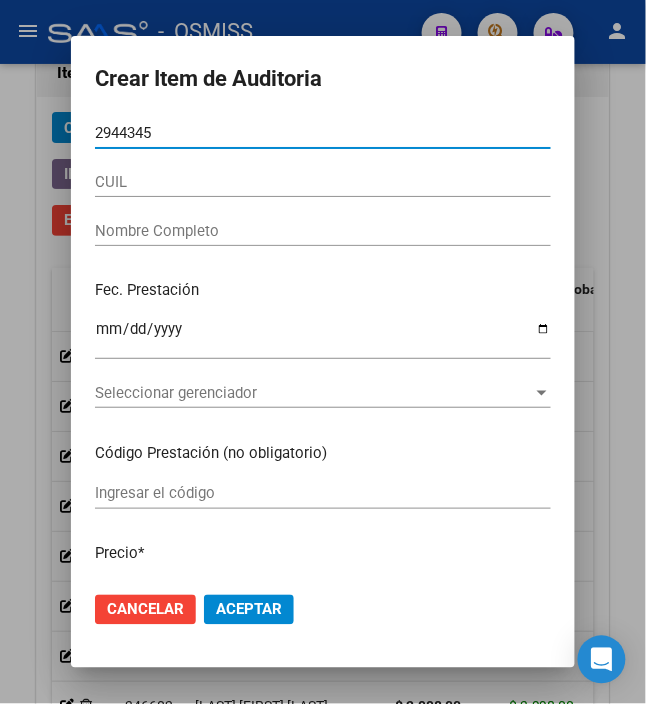 type on "[CUIL]" 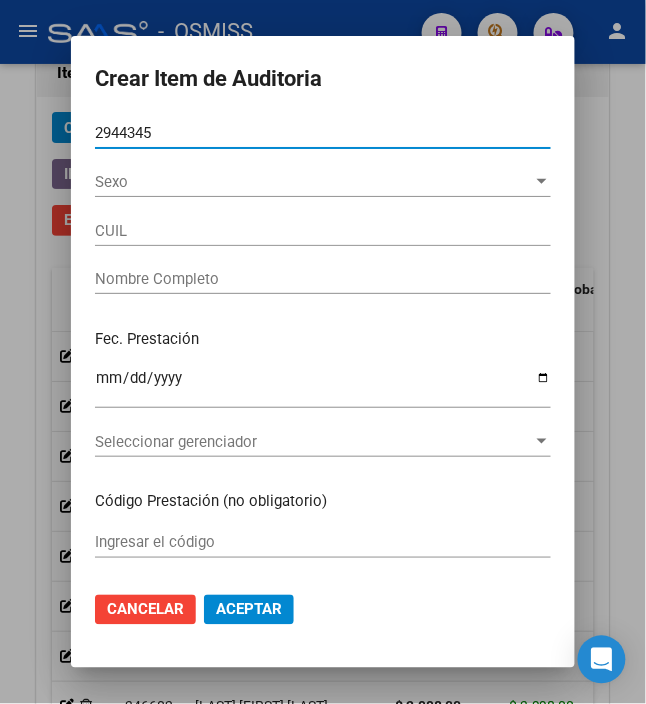 type on "[NUMBER]" 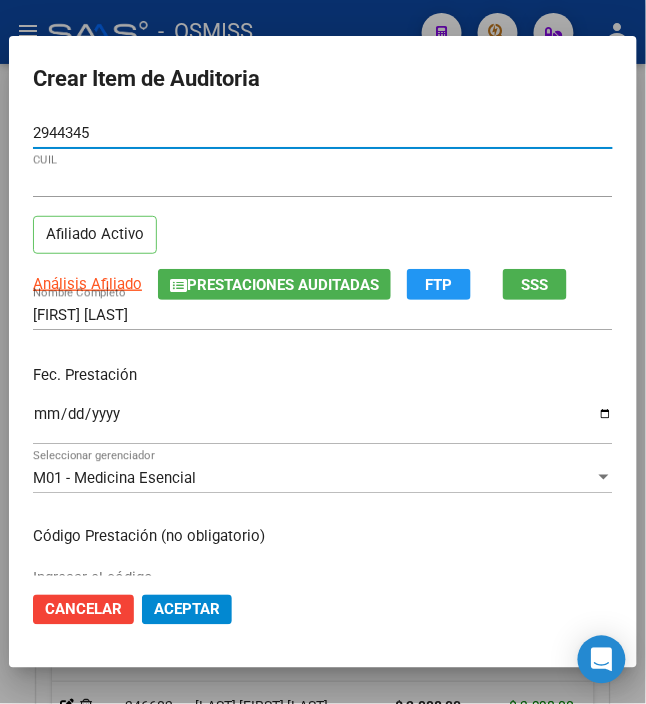 type on "[CUIL]" 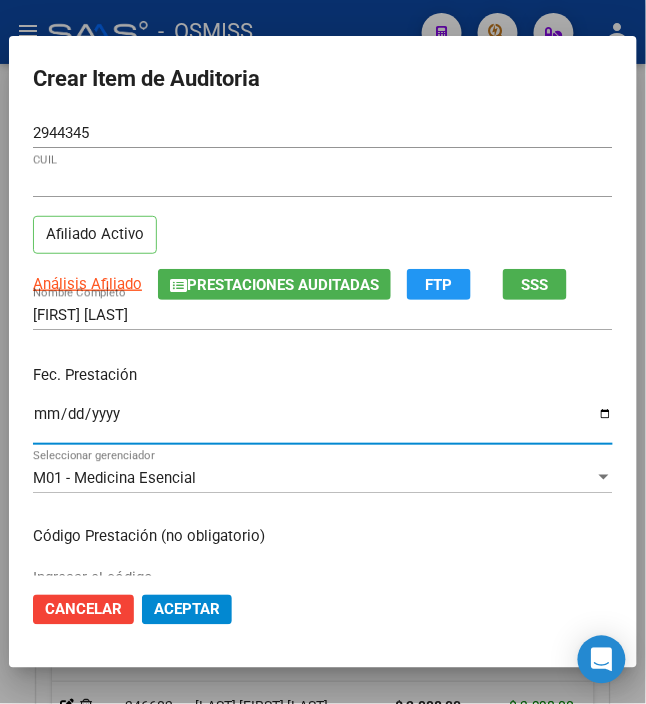 click on "Ingresar la fecha" at bounding box center [323, 422] 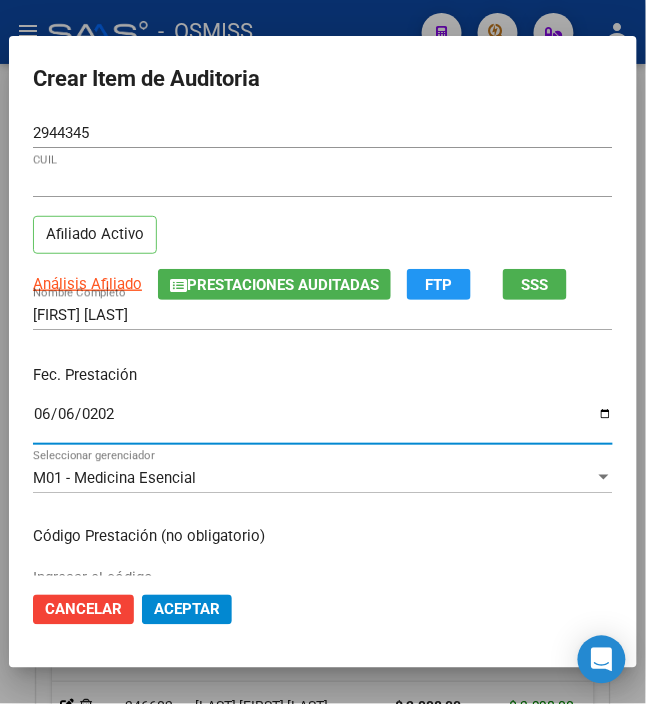 type on "2025-06-06" 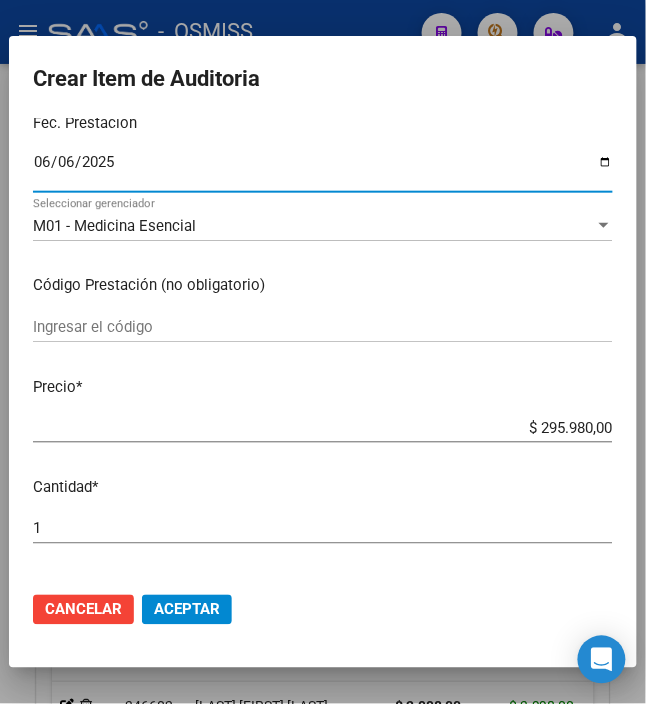 scroll, scrollTop: 266, scrollLeft: 0, axis: vertical 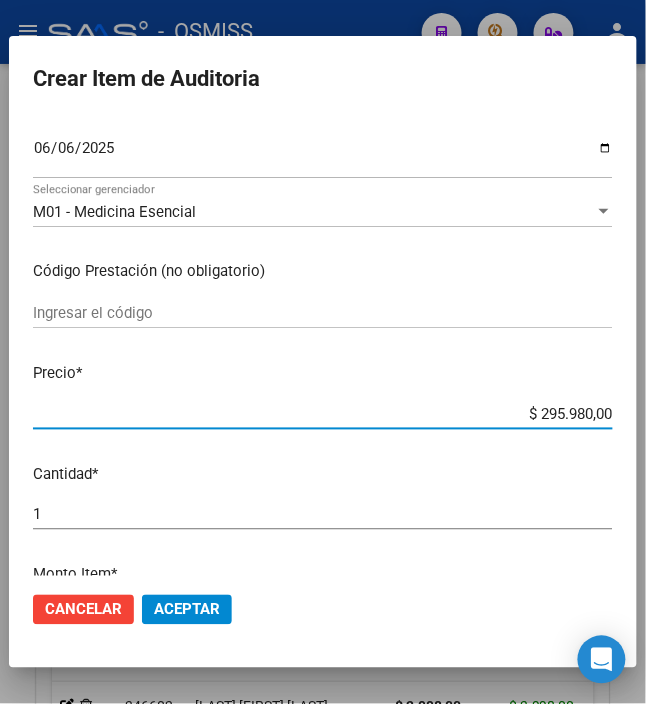 drag, startPoint x: 528, startPoint y: 406, endPoint x: 668, endPoint y: 373, distance: 143.83672 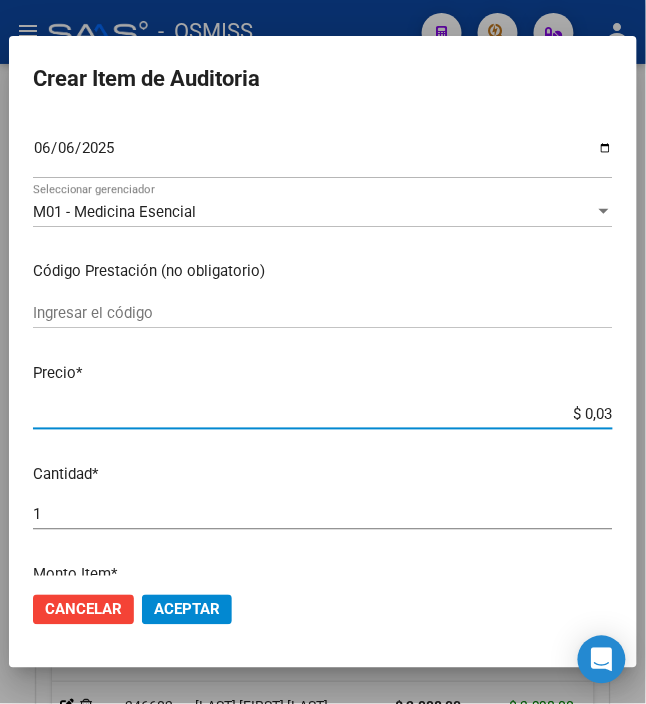 type on "$ 0,39" 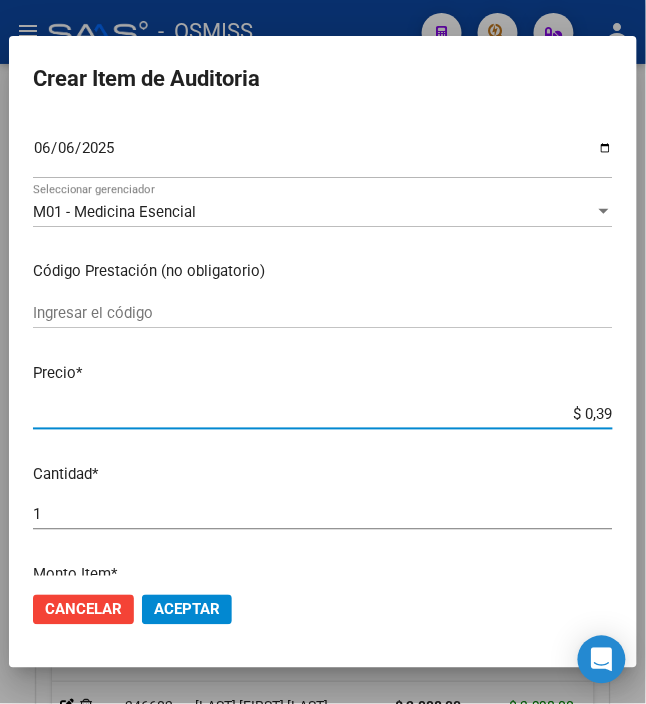 type on "$ 3,99" 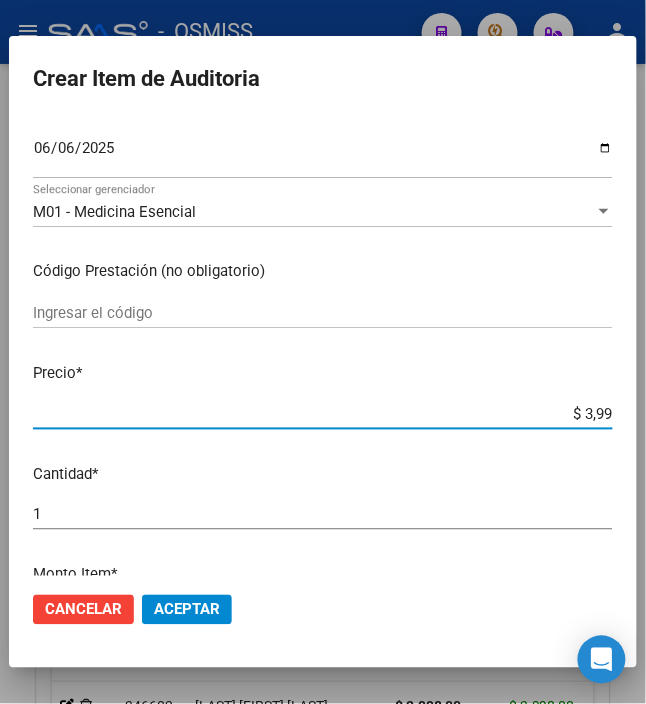 type on "$ 39,98" 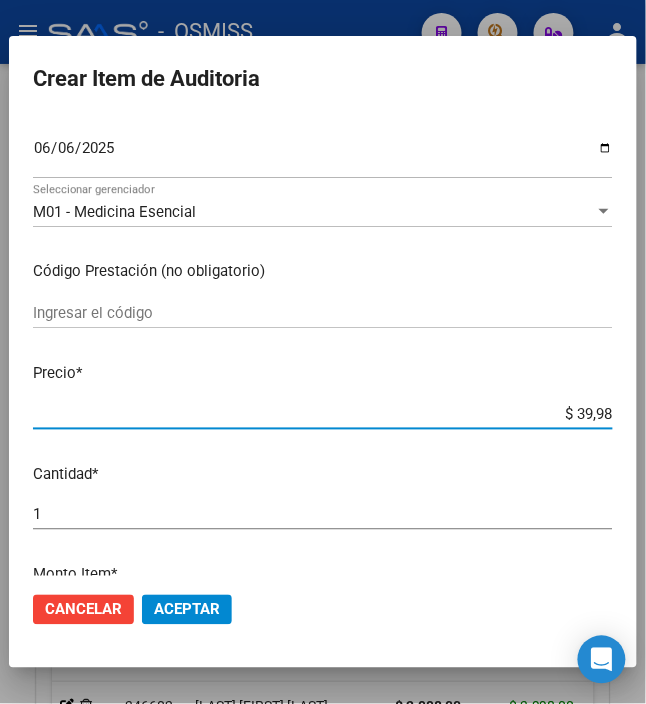 type on "$ 399,80" 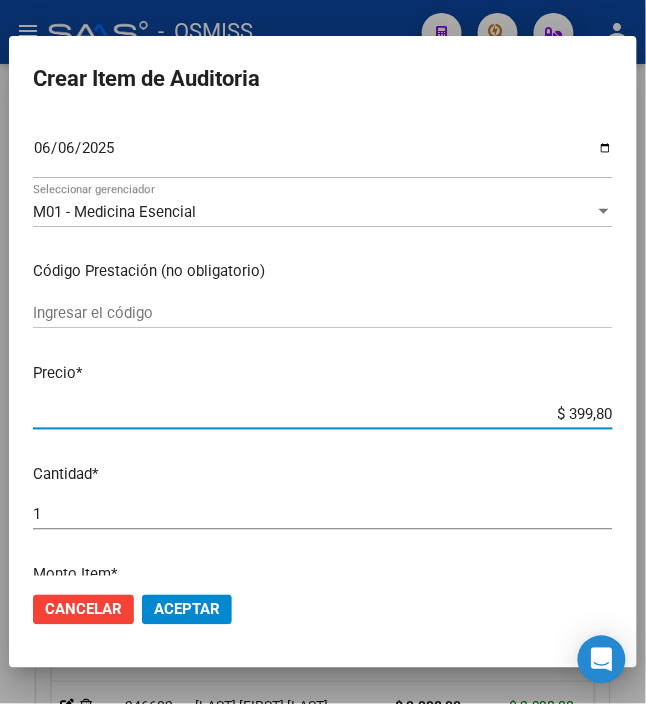 type on "$ 3.998,00" 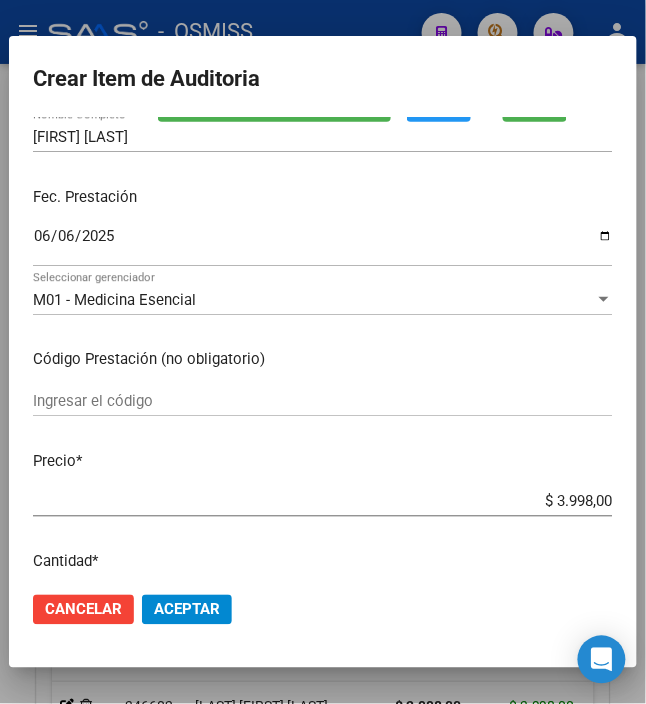 scroll, scrollTop: 533, scrollLeft: 0, axis: vertical 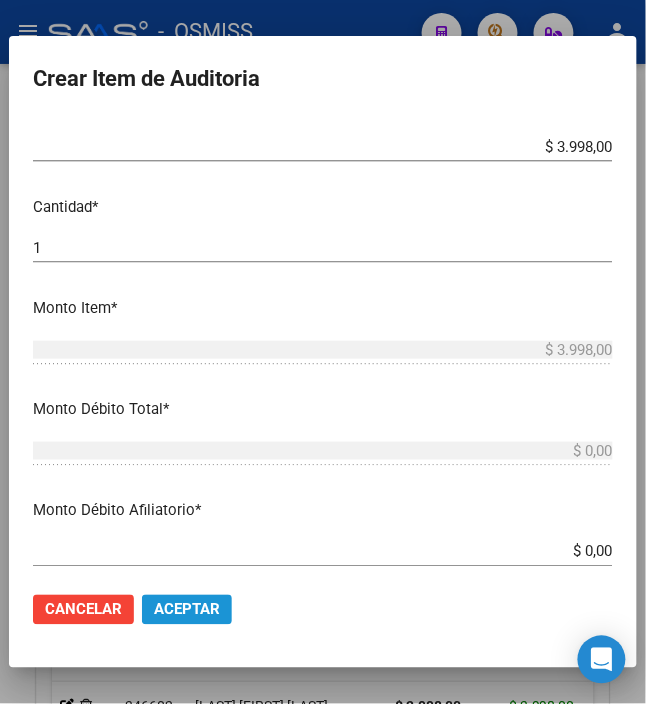 click on "Aceptar" 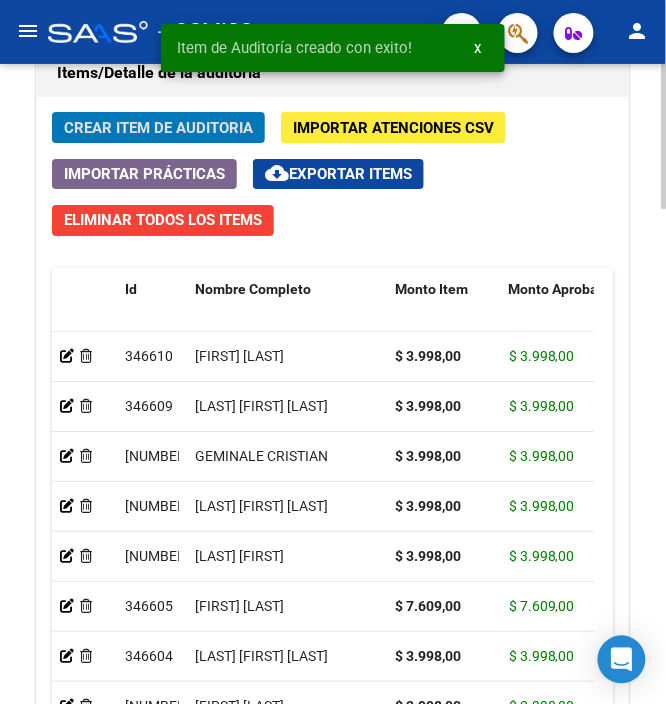 click on "Crear Item de Auditoria" 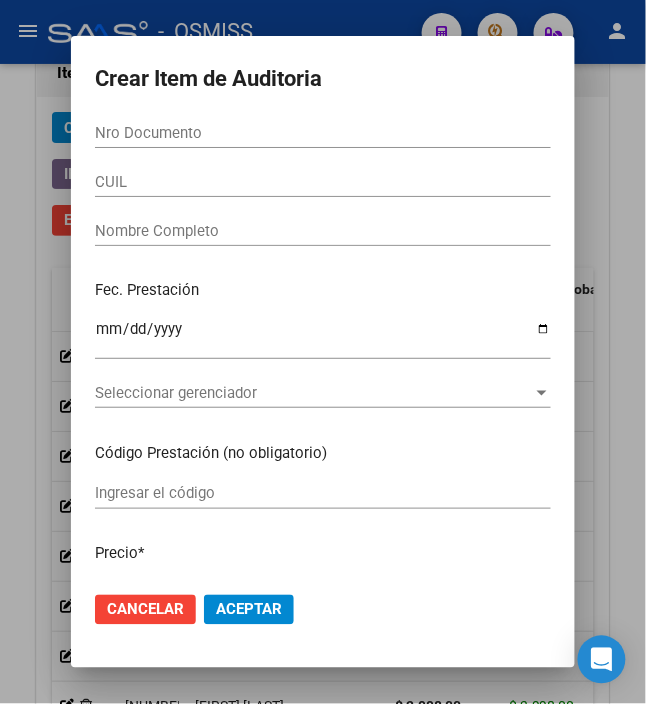 click on "Nro Documento" at bounding box center [323, 133] 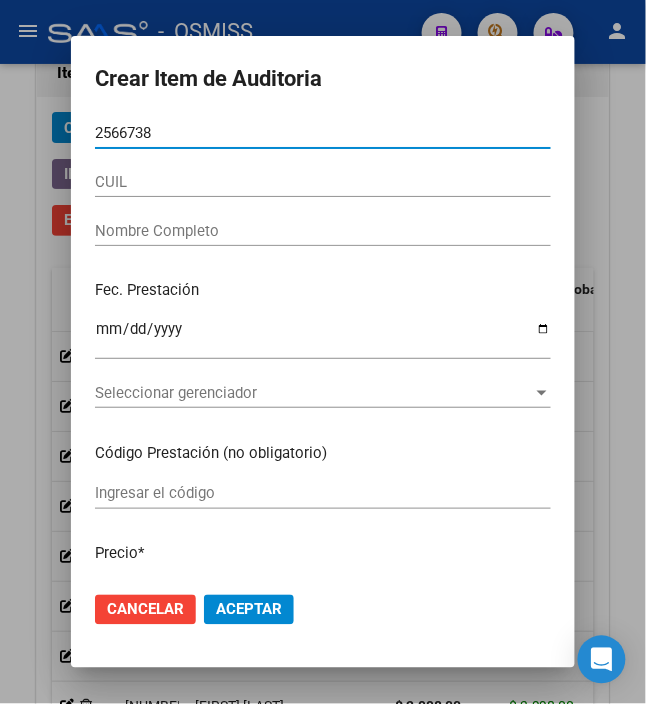 drag, startPoint x: 148, startPoint y: 134, endPoint x: 13, endPoint y: 125, distance: 135.29967 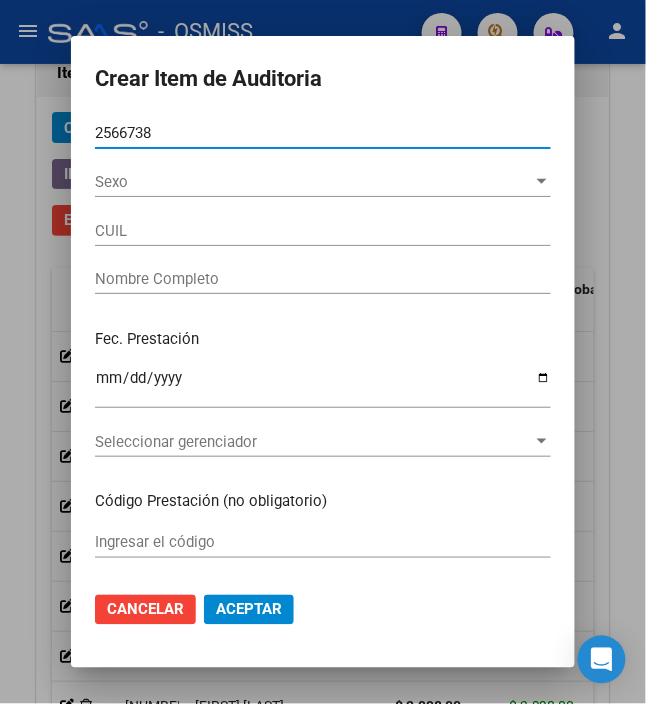 type on "[NUMBER]" 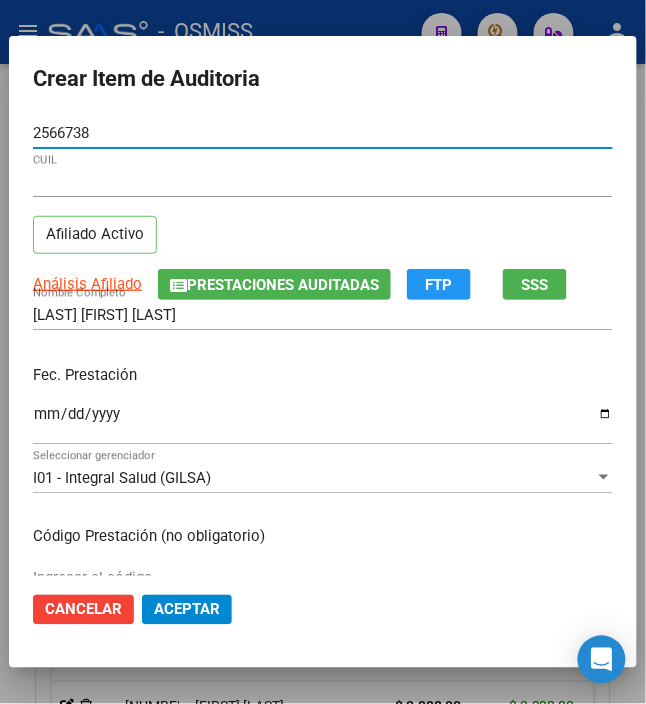 type on "[NUMBER]" 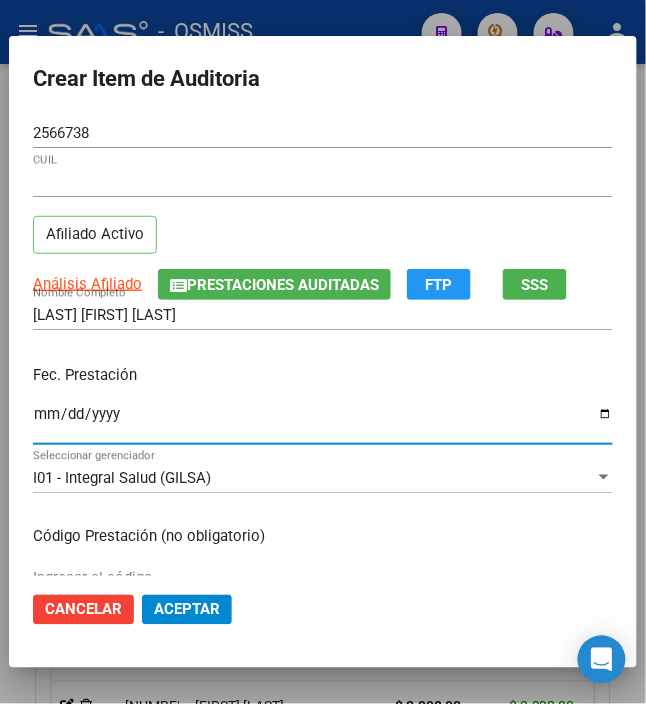 type on "2025-06-07" 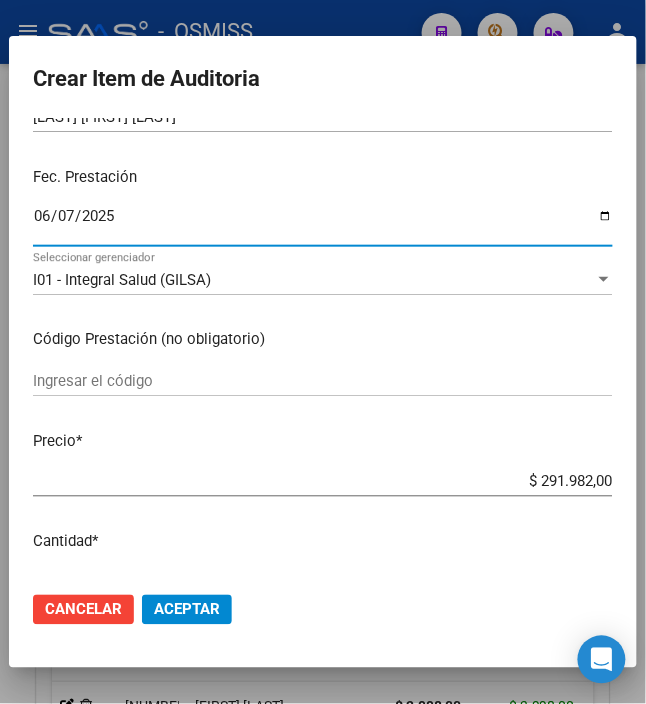 scroll, scrollTop: 266, scrollLeft: 0, axis: vertical 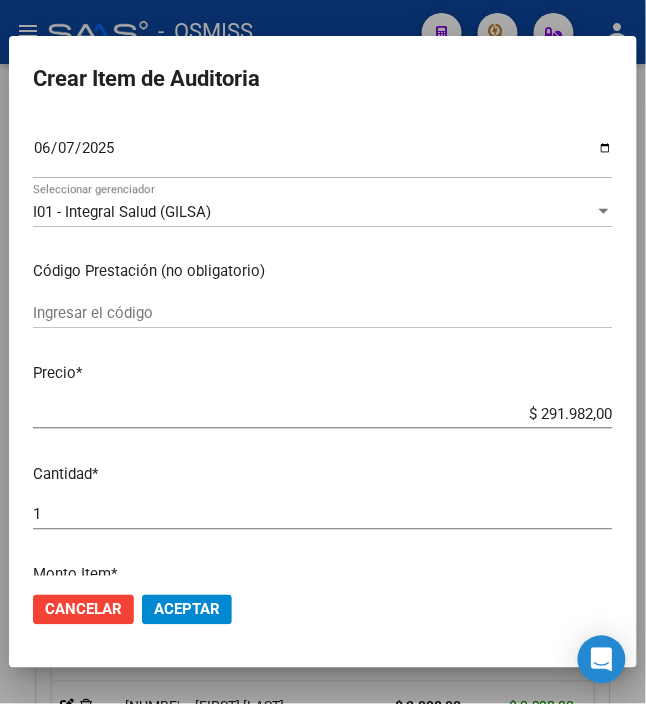 click on "[DATE] Ingresar la fecha" at bounding box center (323, 156) 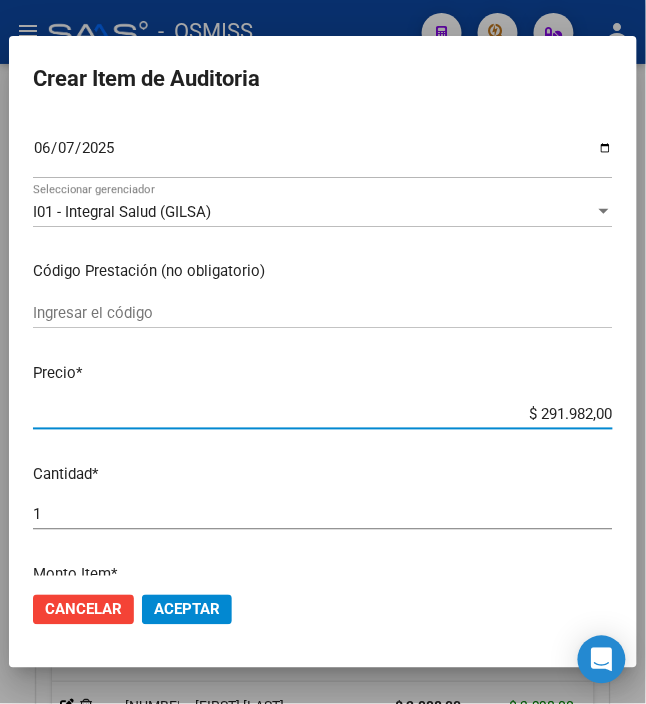 drag, startPoint x: 553, startPoint y: 417, endPoint x: 674, endPoint y: 420, distance: 121.037186 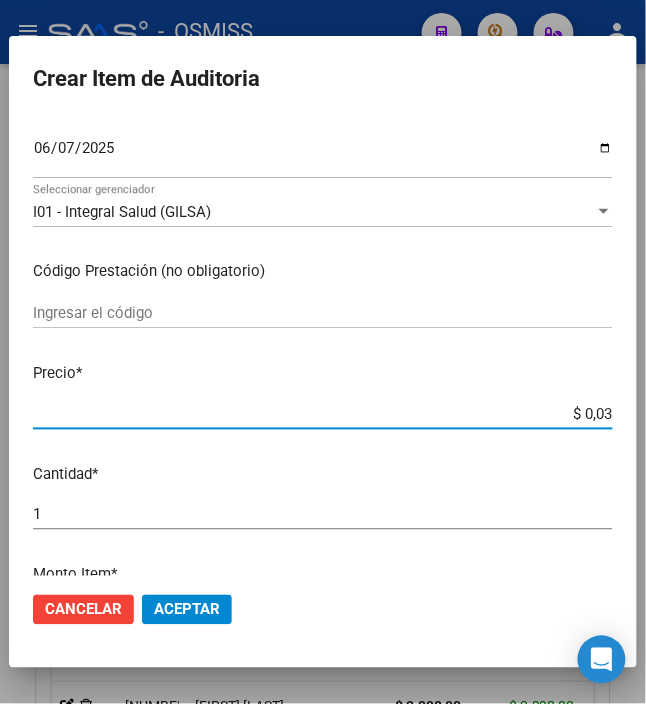 type on "$ 0,39" 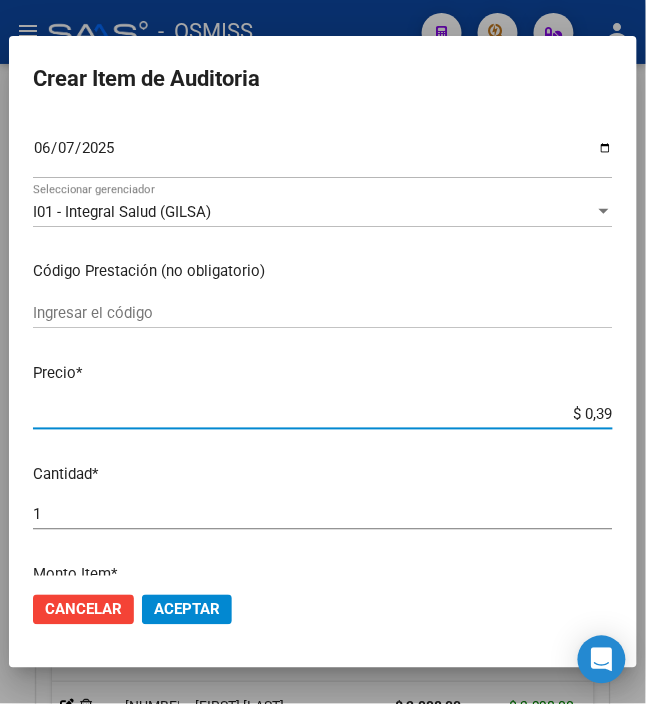 type on "$ 3,99" 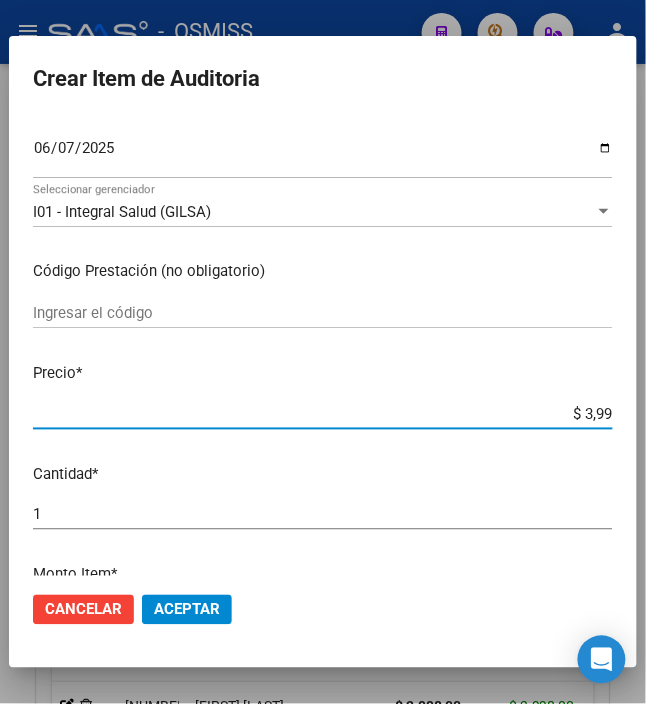 type on "$ 39,98" 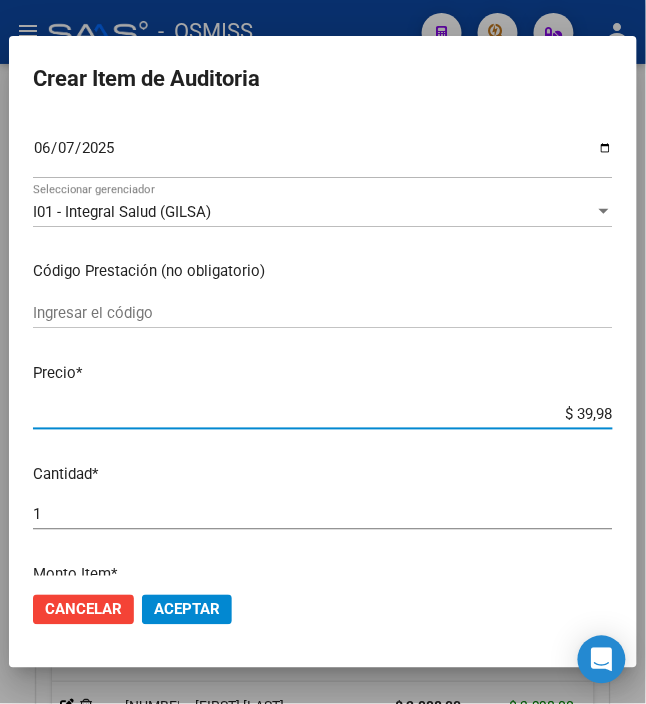 type on "$ 399,80" 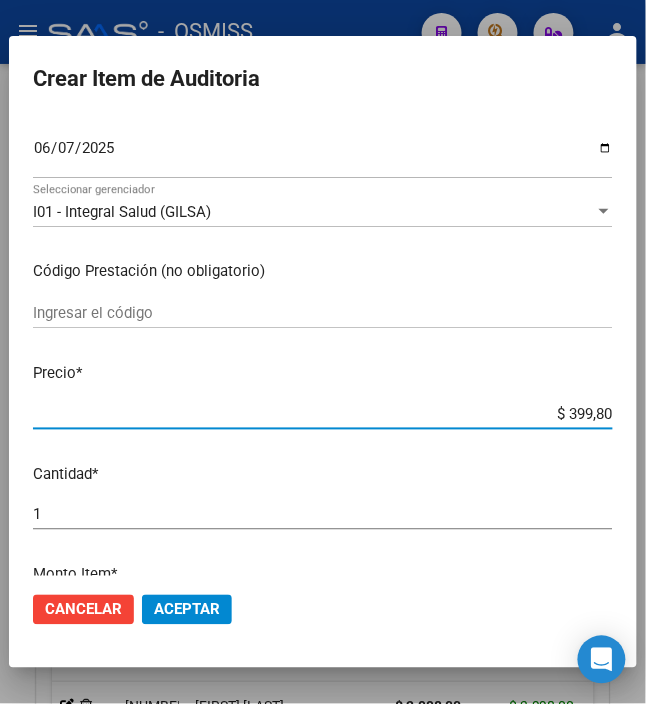 type on "$ 3.998,00" 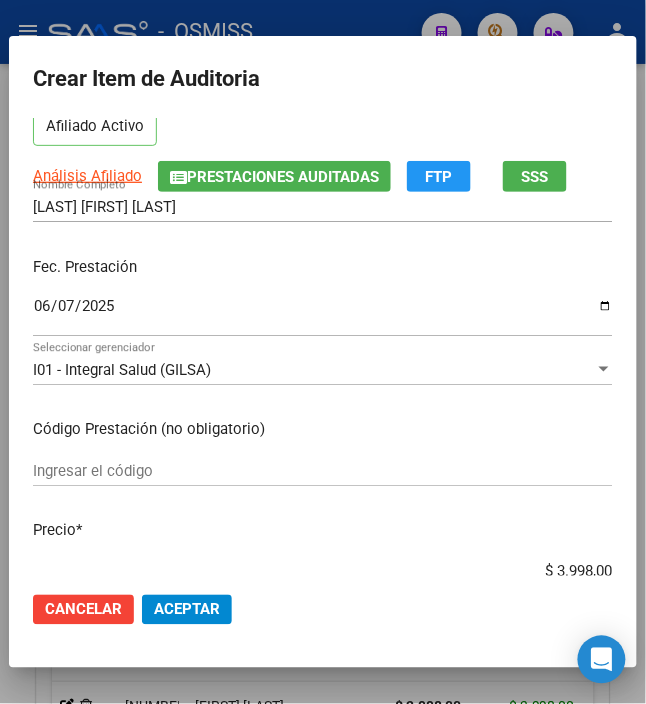 scroll, scrollTop: 266, scrollLeft: 0, axis: vertical 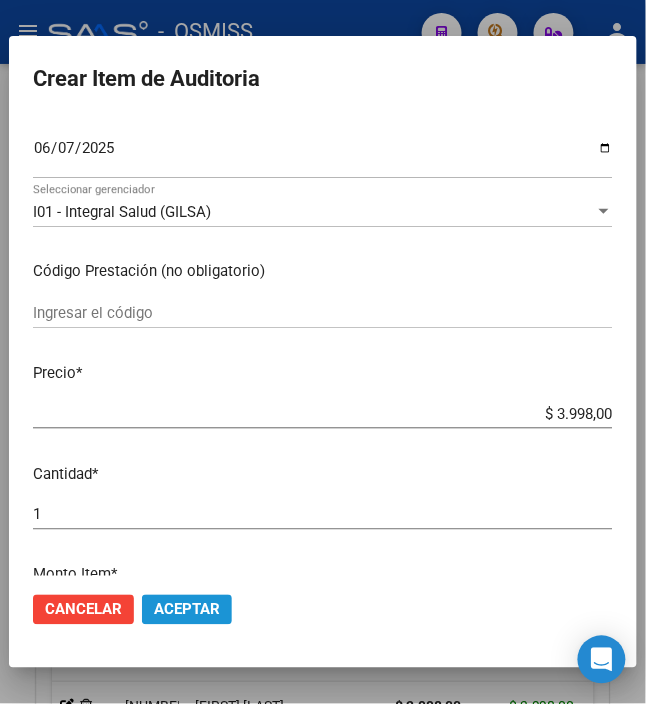 click on "Aceptar" 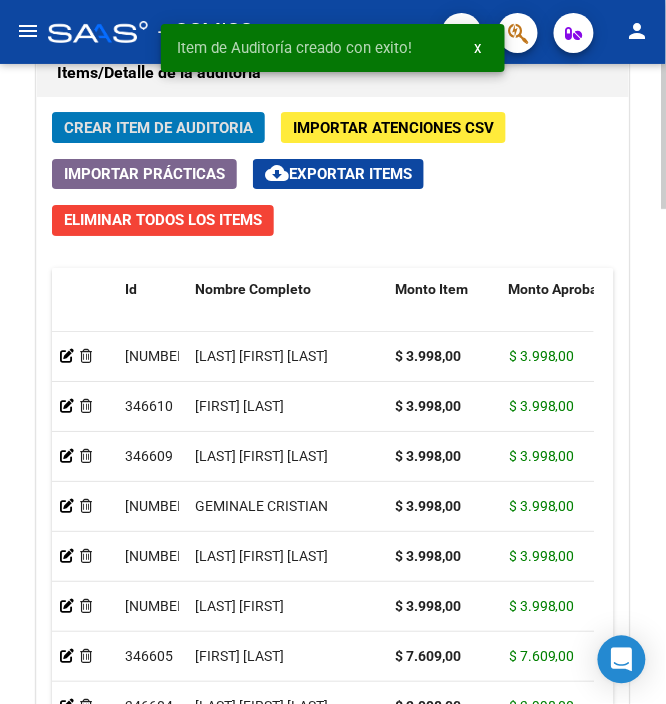 click on "Crear Item de Auditoria" 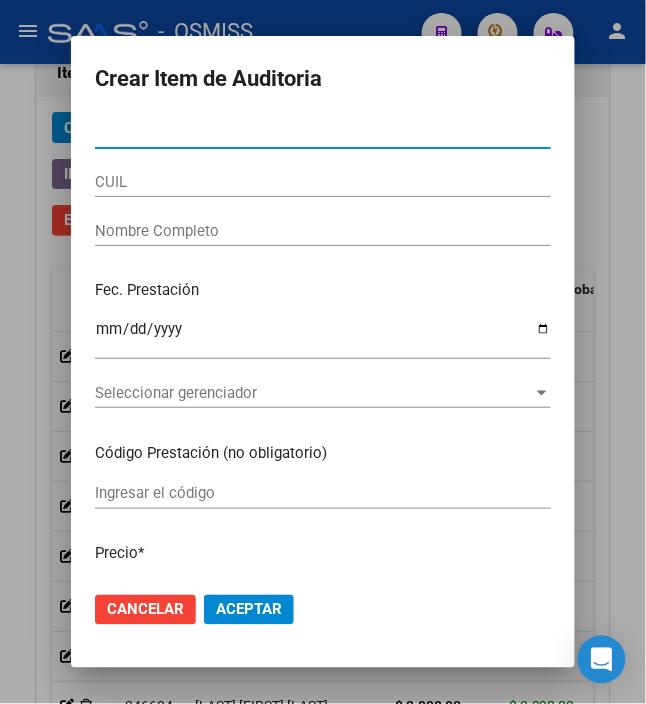 click on "Nro Documento" at bounding box center (323, 133) 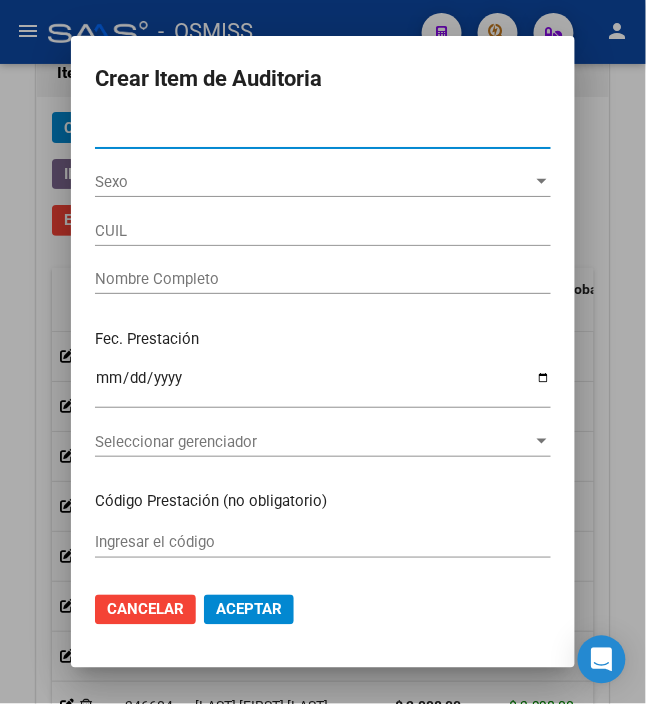 type on "[NUMBER]" 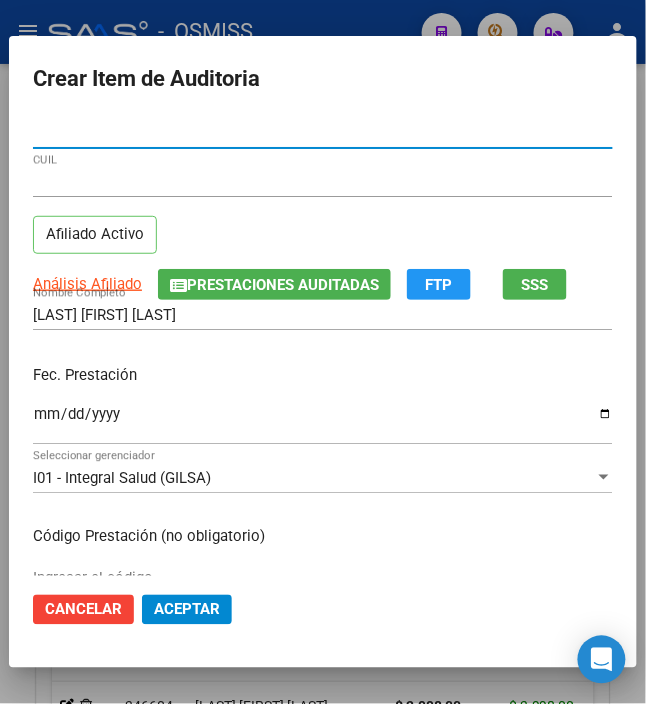 type on "[NUMBER]" 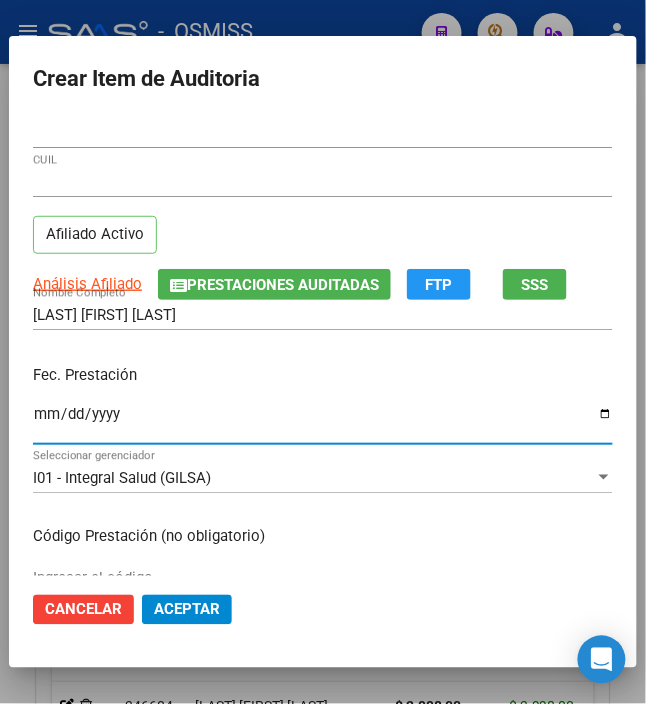 click on "Ingresar la fecha" at bounding box center (323, 422) 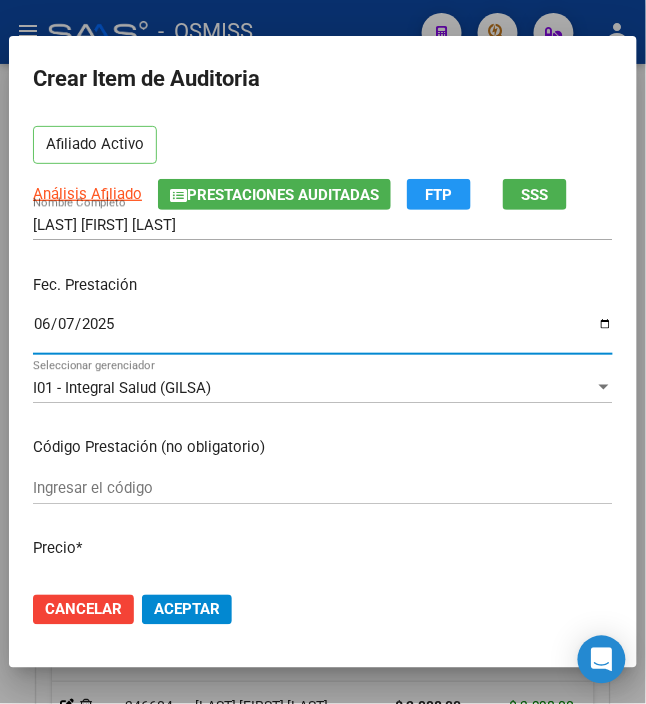 scroll, scrollTop: 133, scrollLeft: 0, axis: vertical 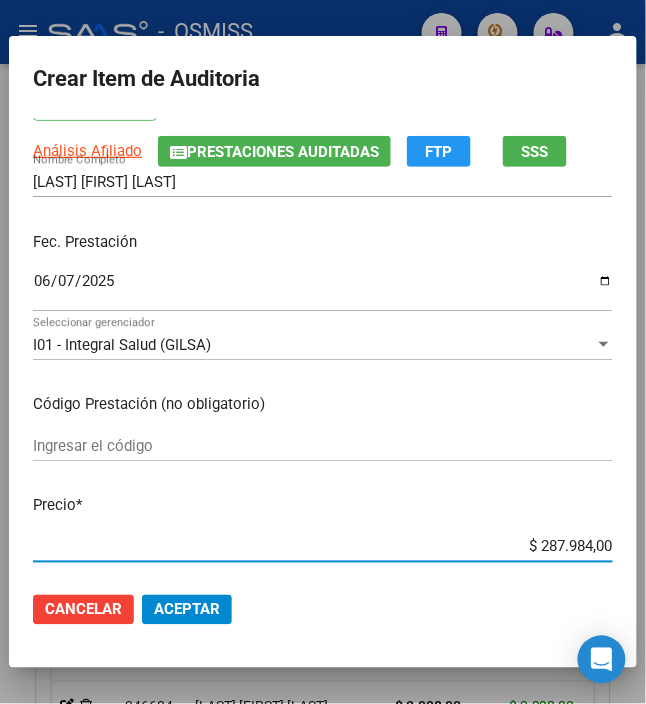 drag, startPoint x: 526, startPoint y: 545, endPoint x: 674, endPoint y: 526, distance: 149.21461 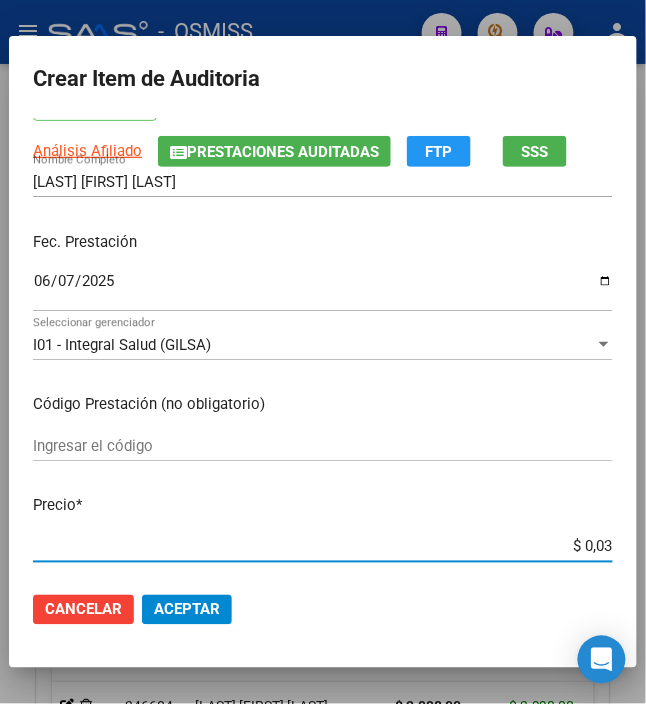 type on "$ 0,39" 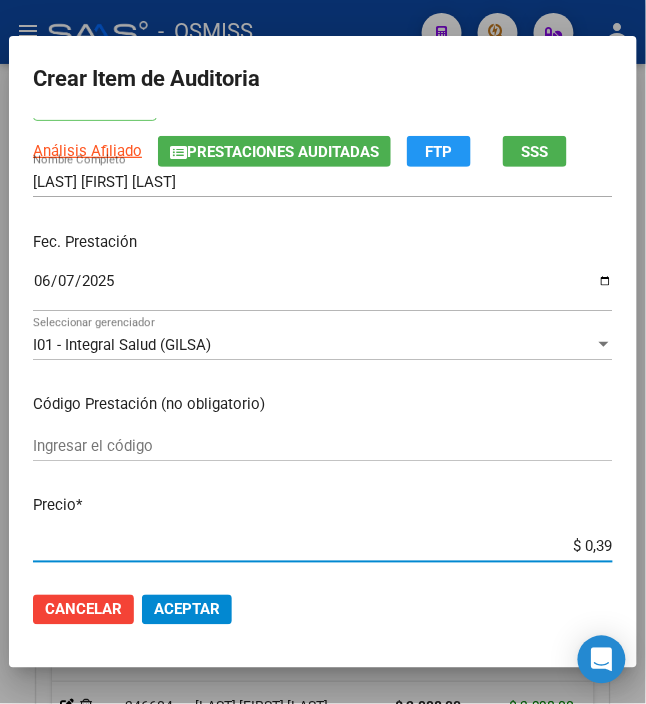 type on "$ 3,99" 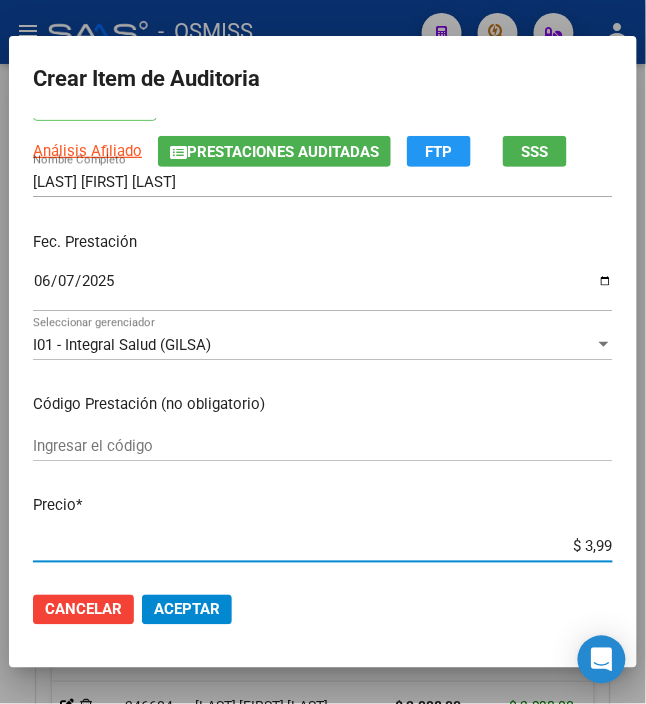 type on "$ 39,98" 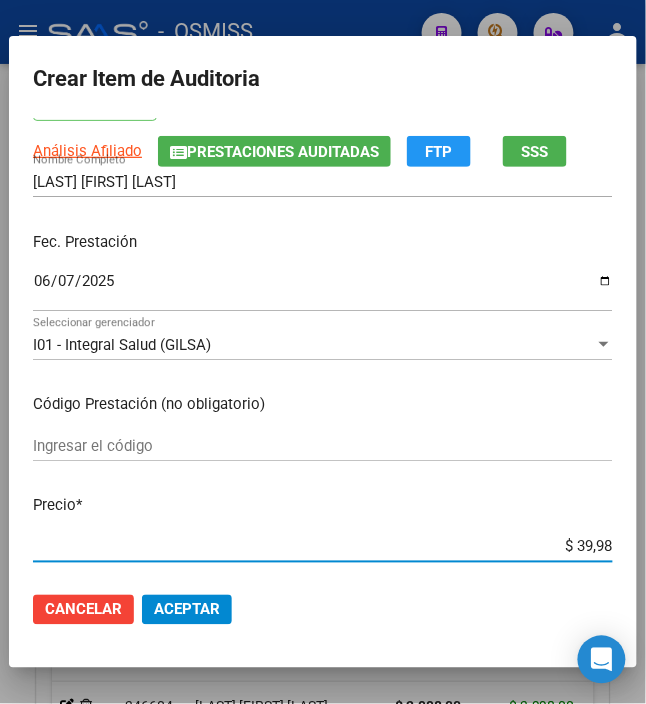 type on "$ 39,98" 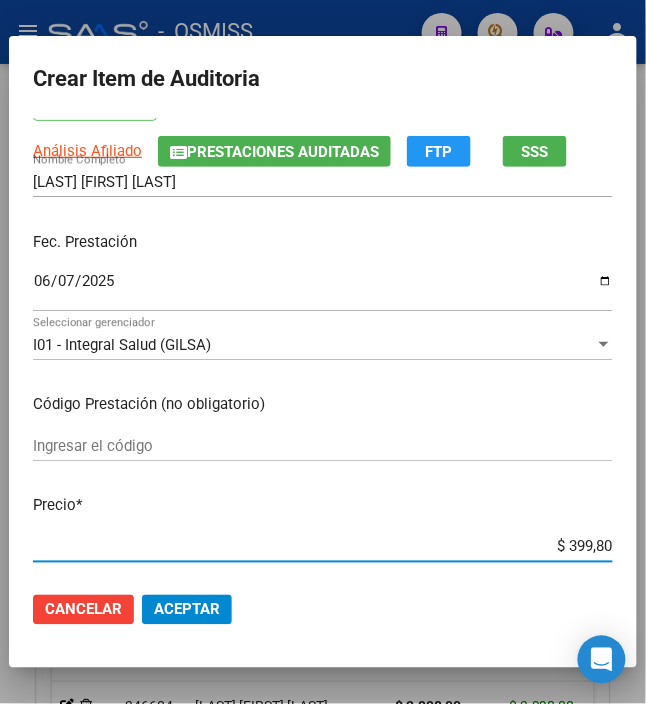 type on "$ 3.998,00" 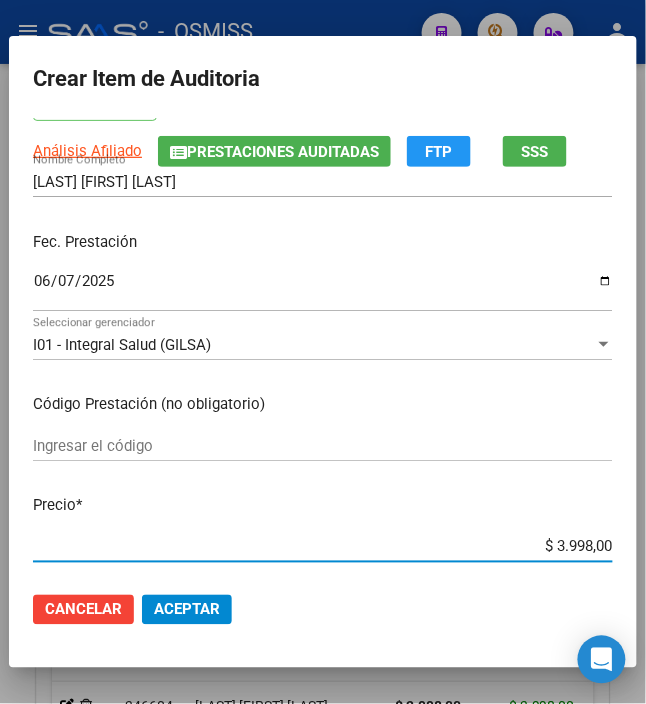 click on "Aceptar" 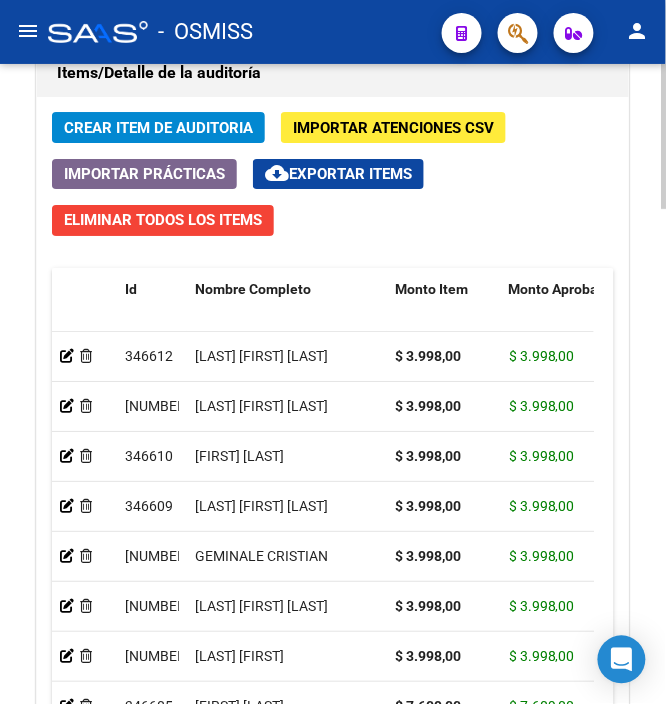 click on "Crear Item de Auditoria" 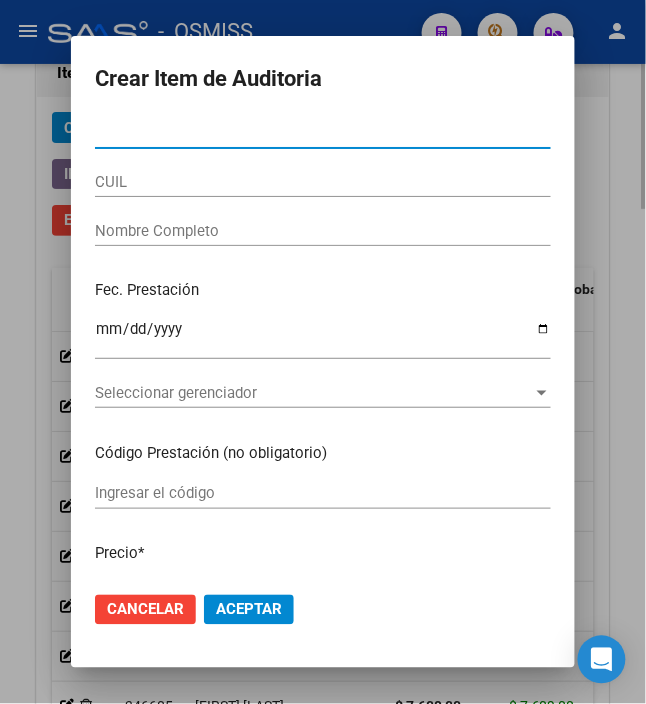 type on "[NUMBER]" 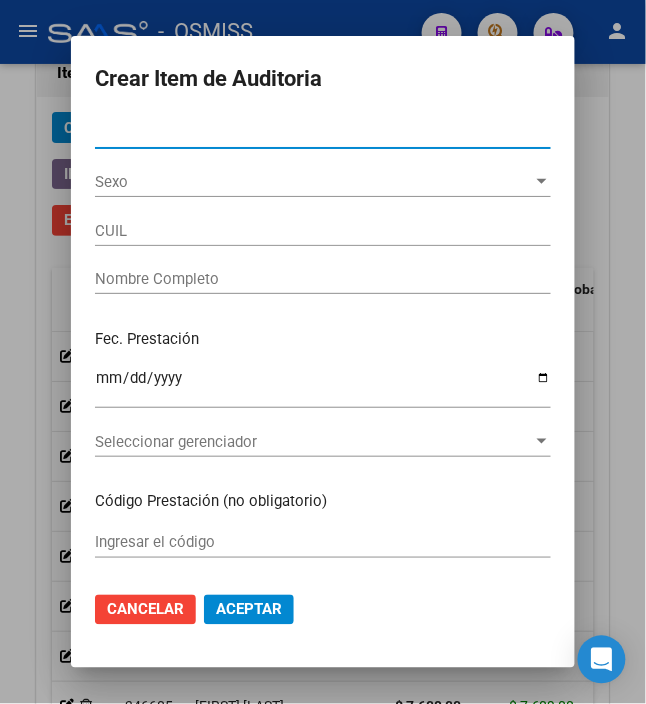 type on "[CUIL]" 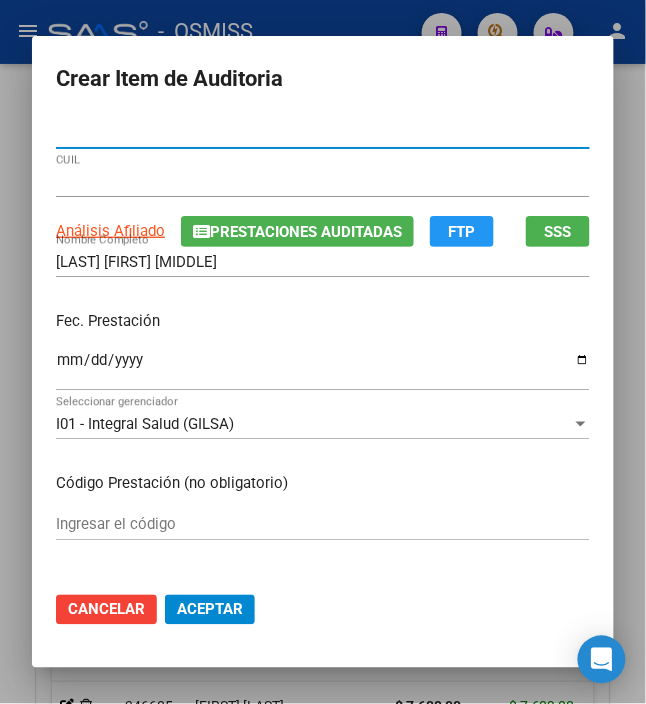 type on "[NUMBER]" 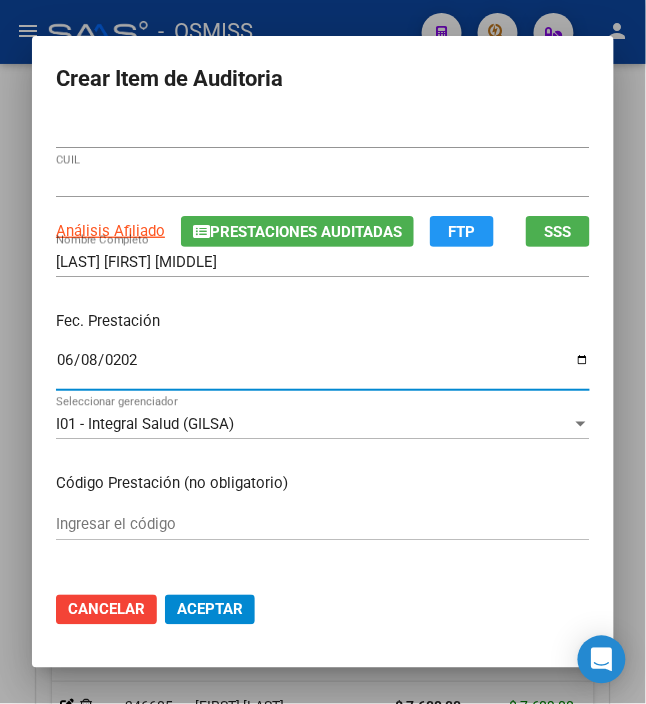 type on "[DATE]" 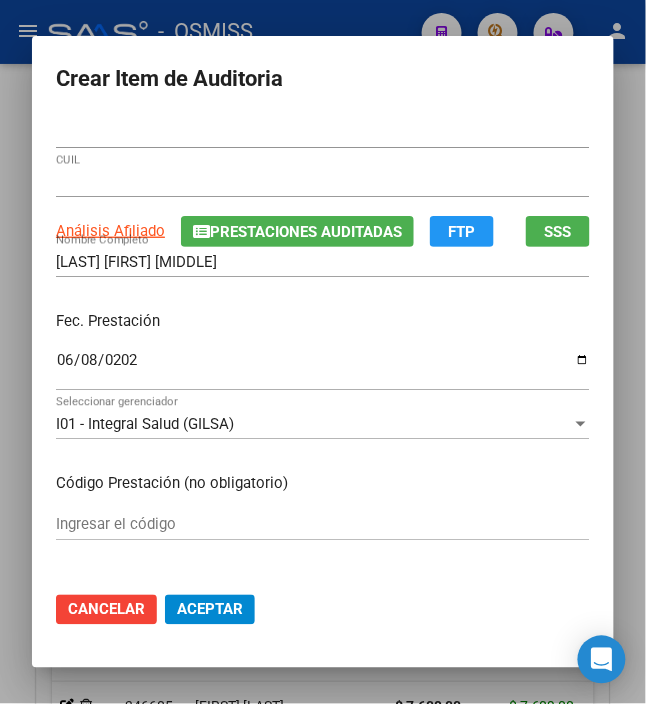 click on "2025-06-08 Ingresar la fecha" at bounding box center [323, 369] 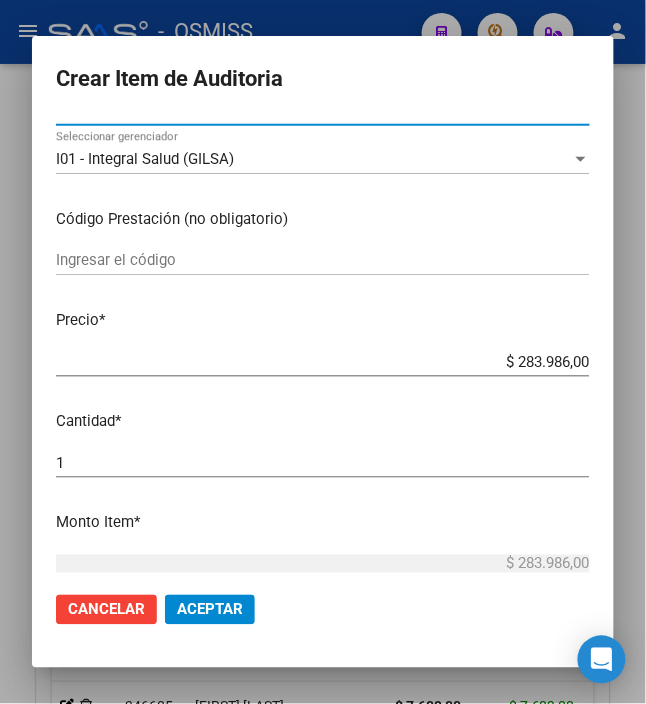 scroll, scrollTop: 266, scrollLeft: 0, axis: vertical 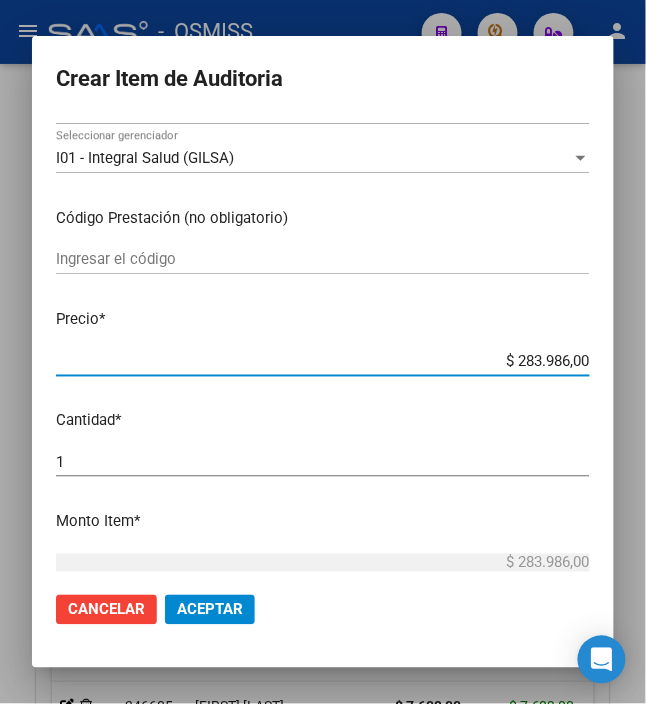drag, startPoint x: 508, startPoint y: 357, endPoint x: 674, endPoint y: 332, distance: 167.87198 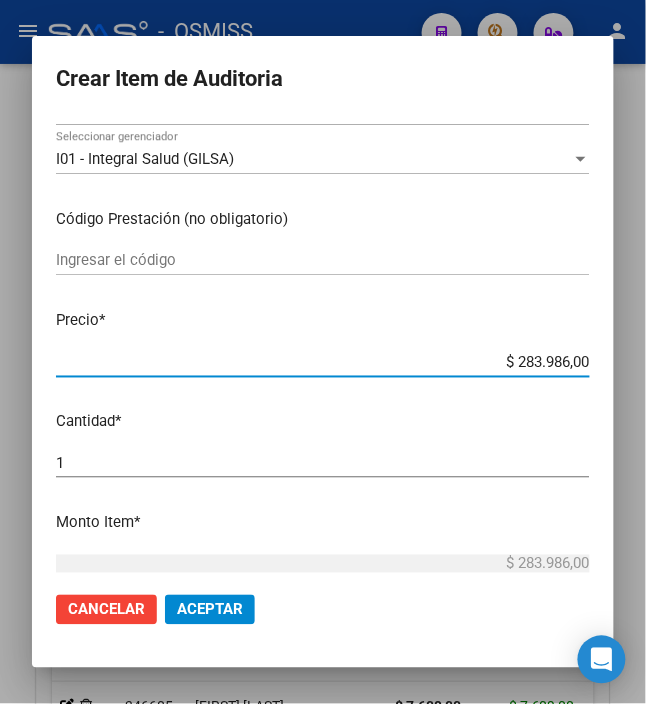 scroll, scrollTop: 266, scrollLeft: 0, axis: vertical 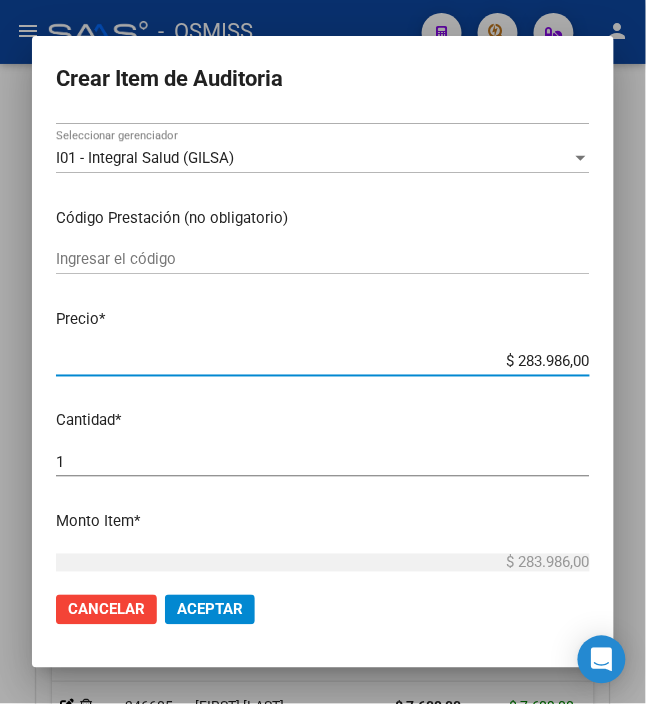 type on "$ 0,03" 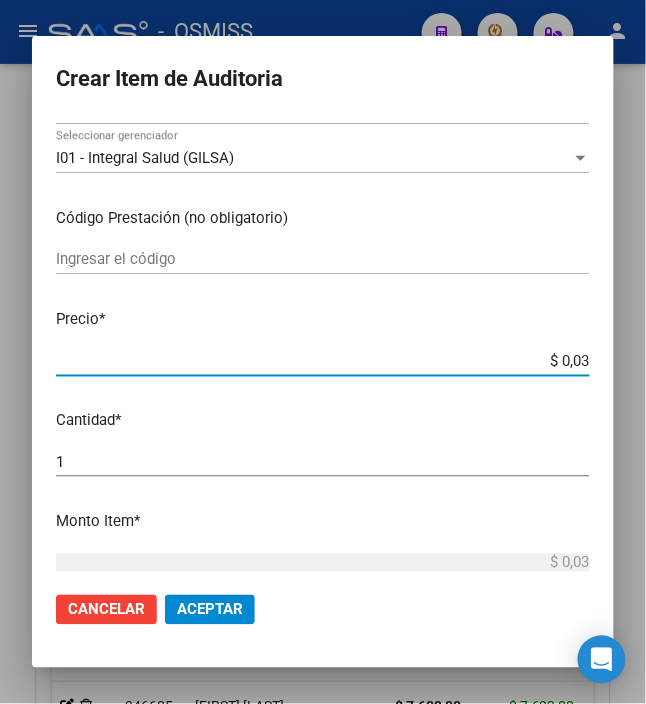 type 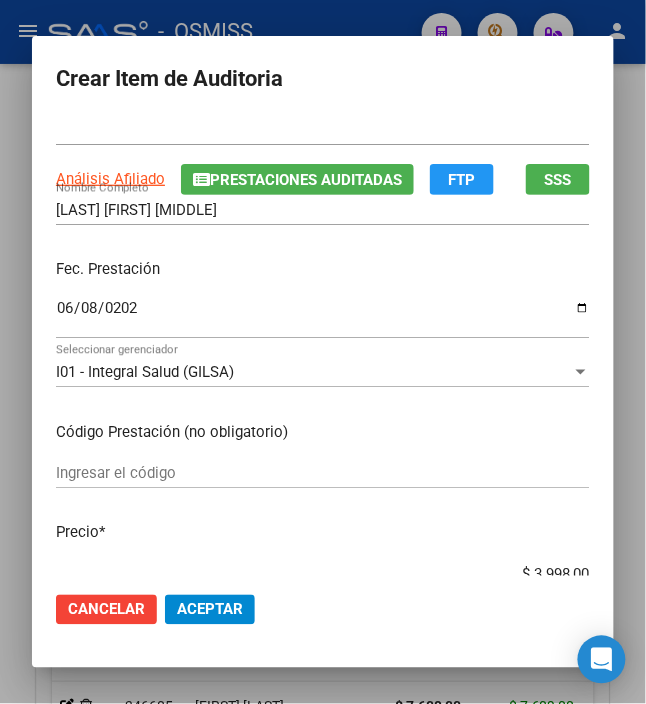 scroll, scrollTop: 0, scrollLeft: 0, axis: both 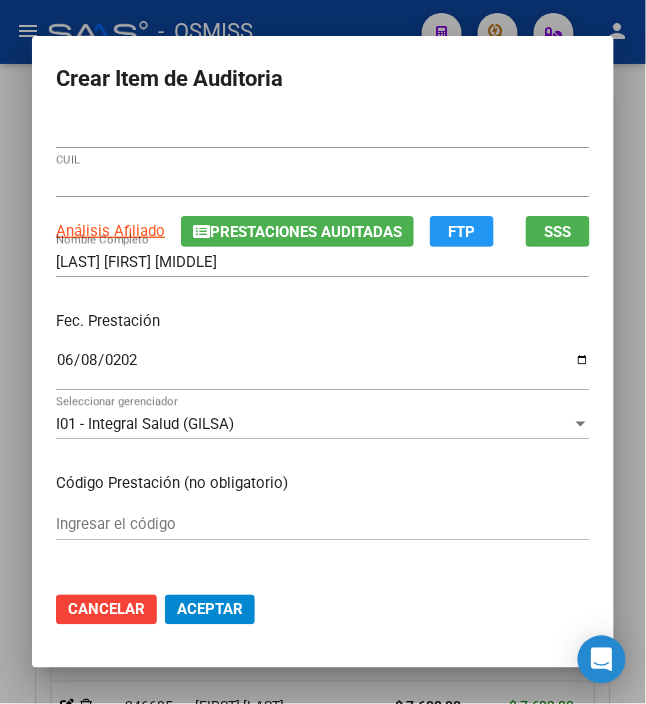 click on "Fec. Prestación    2025-06-08 Ingresar la fecha" at bounding box center (323, 352) 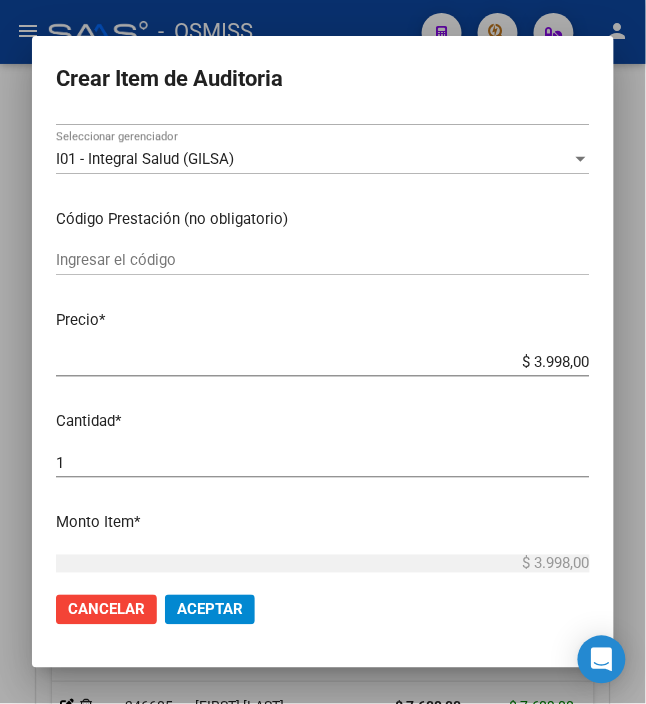 scroll, scrollTop: 266, scrollLeft: 0, axis: vertical 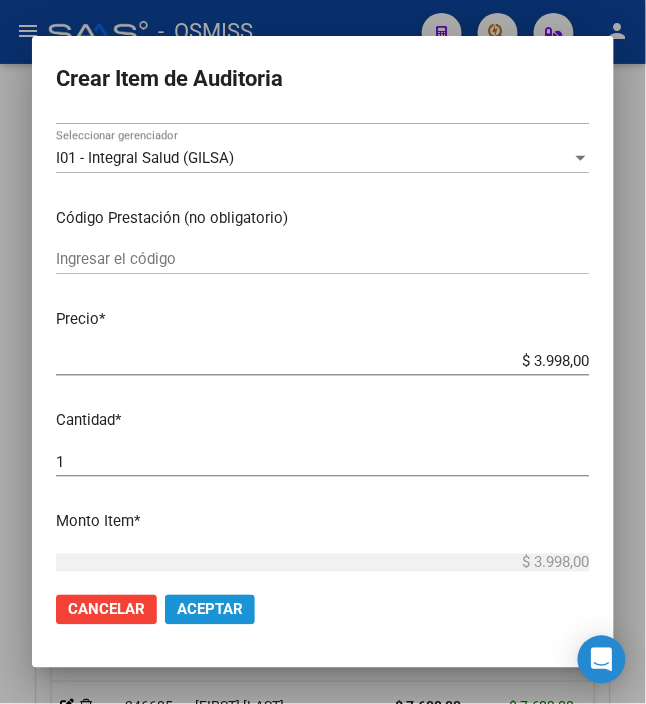 click on "Aceptar" 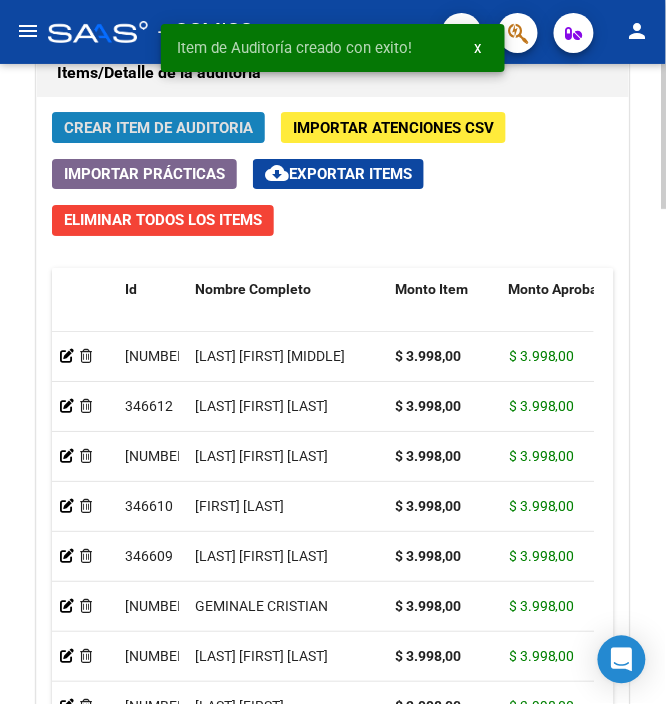 click on "Crear Item de Auditoria" 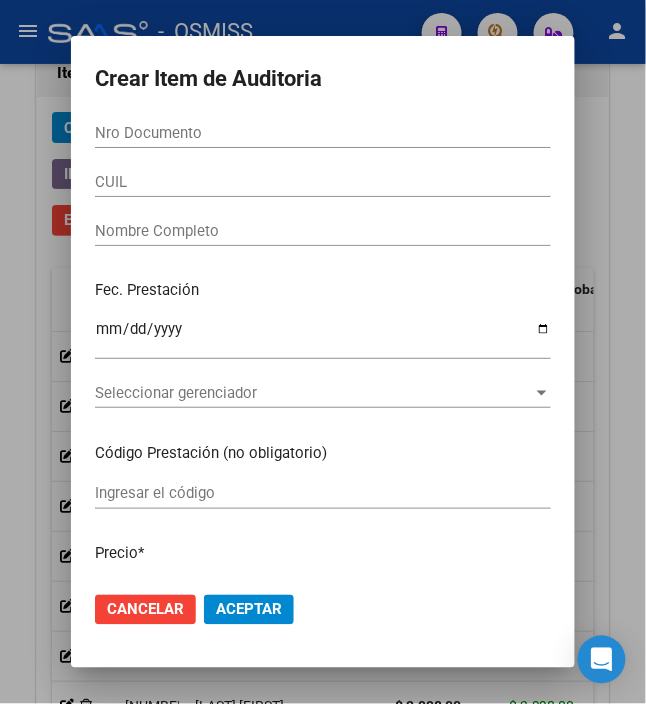 click on "Nro Documento" at bounding box center (323, 133) 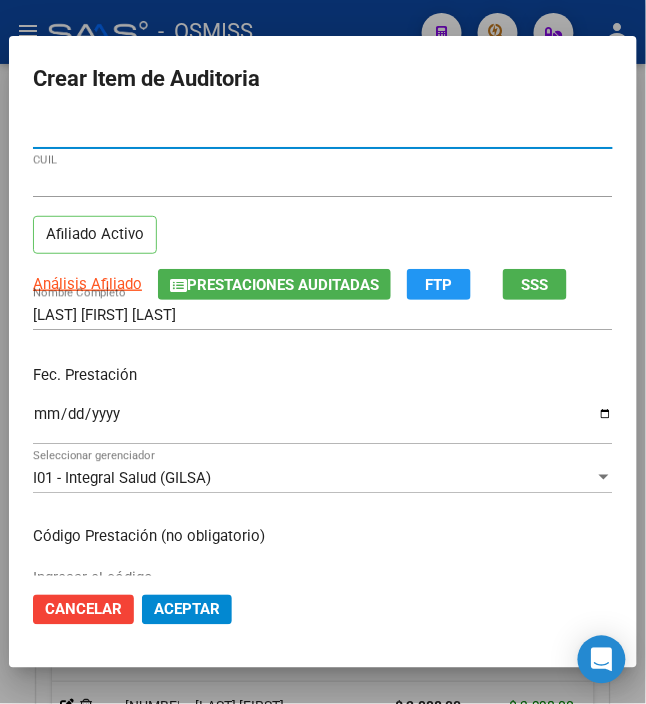 click on "Ingresar la fecha" at bounding box center (323, 422) 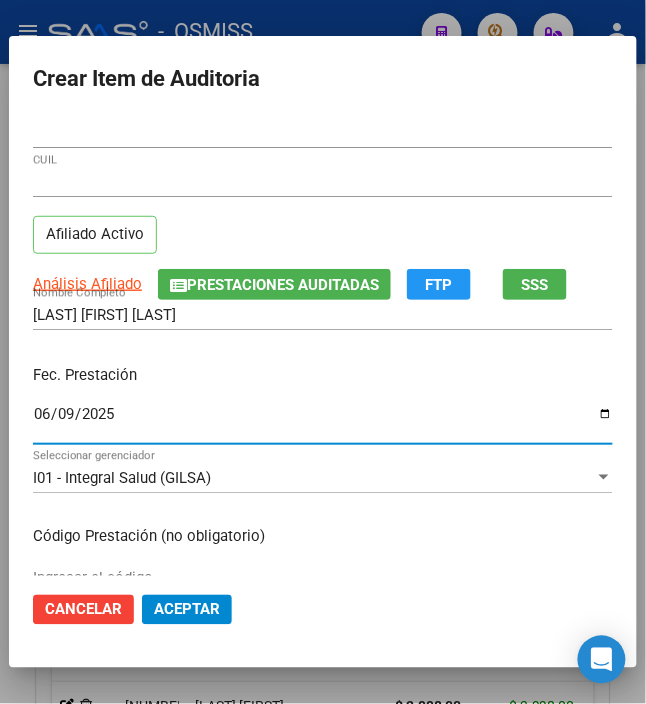 click on "Fec. Prestación" at bounding box center (323, 375) 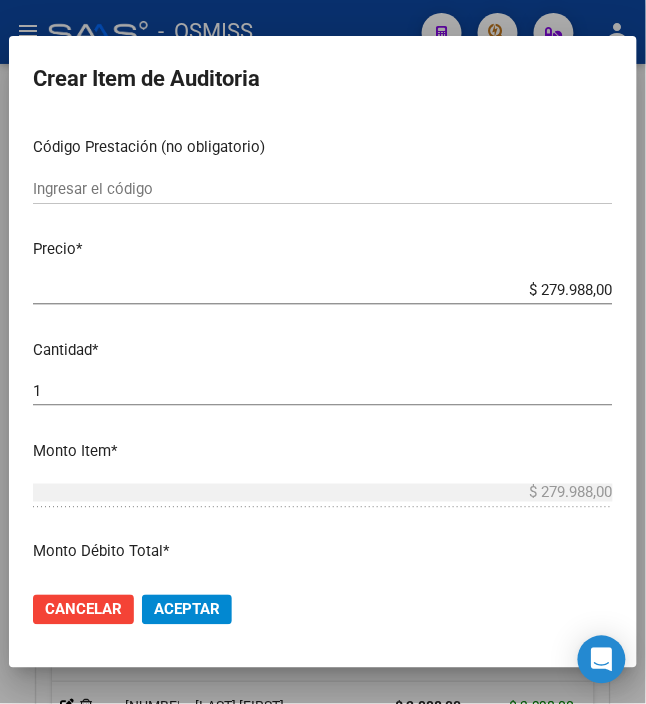 scroll, scrollTop: 400, scrollLeft: 0, axis: vertical 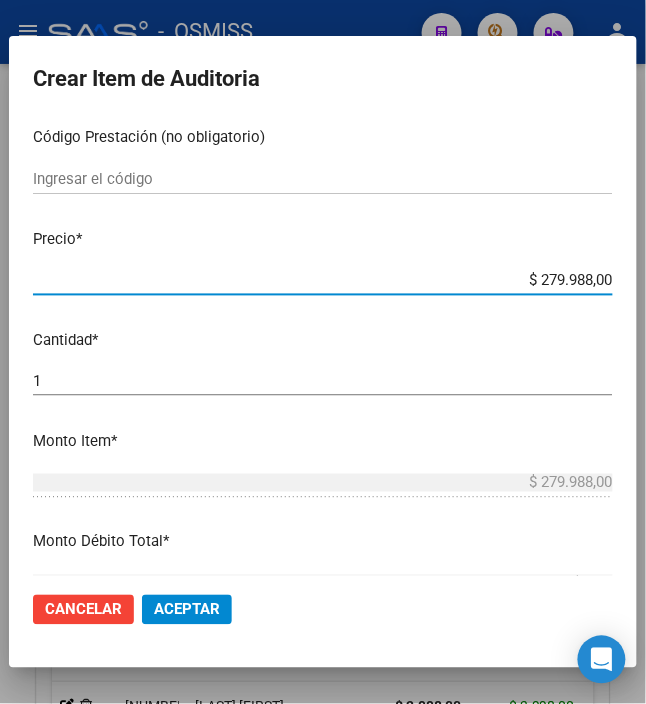 drag, startPoint x: 524, startPoint y: 280, endPoint x: 674, endPoint y: 281, distance: 150.00333 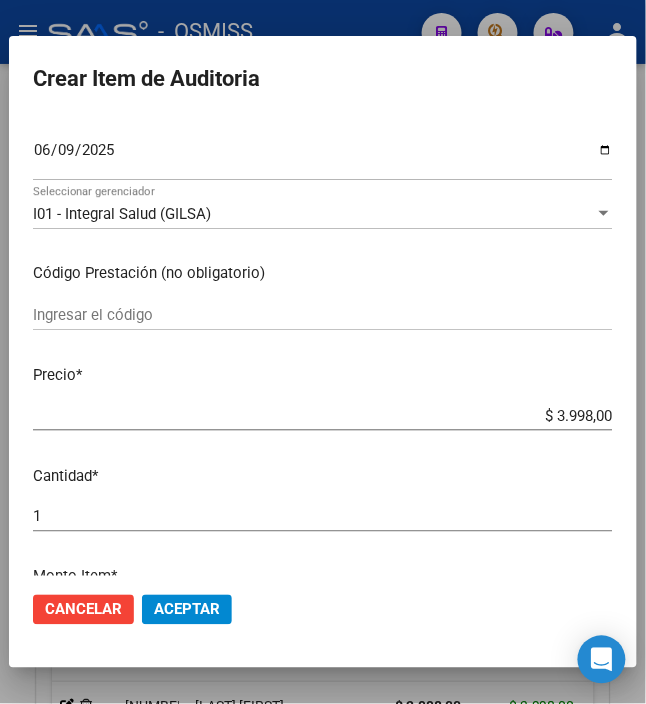 scroll, scrollTop: 266, scrollLeft: 0, axis: vertical 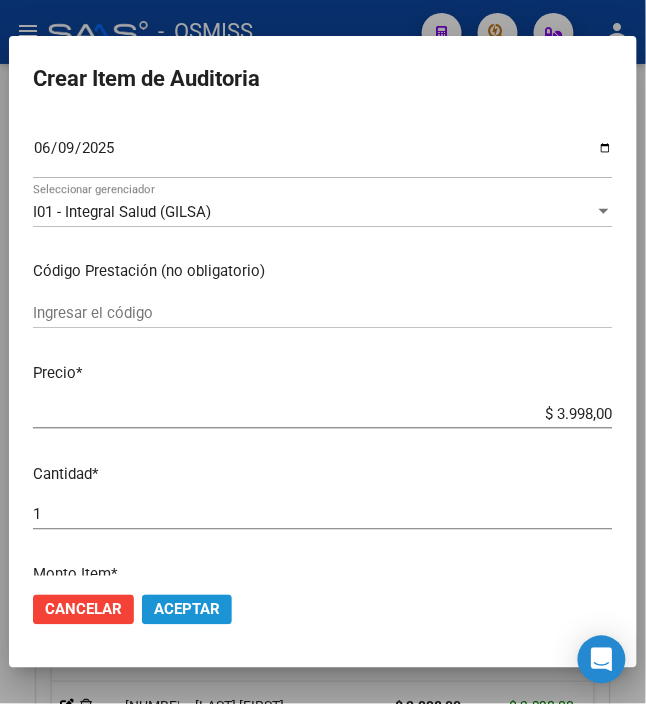 click on "Aceptar" 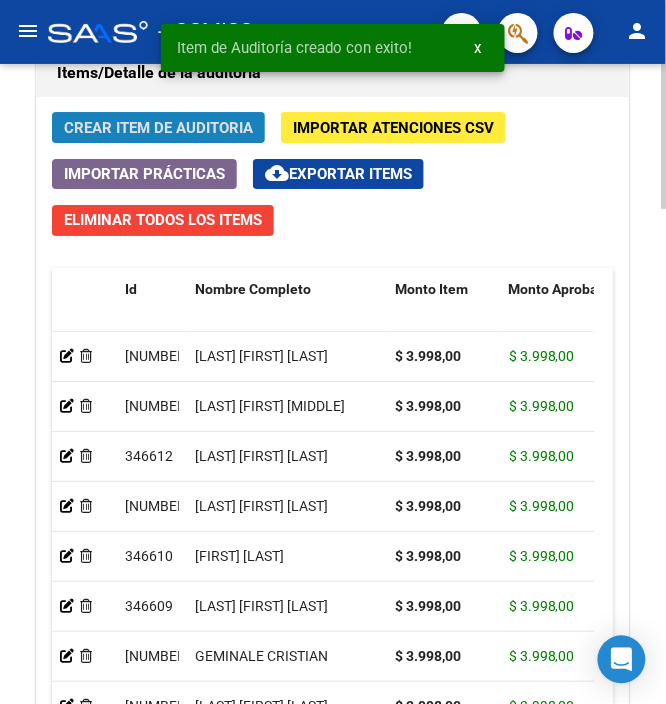 click on "Crear Item de Auditoria" 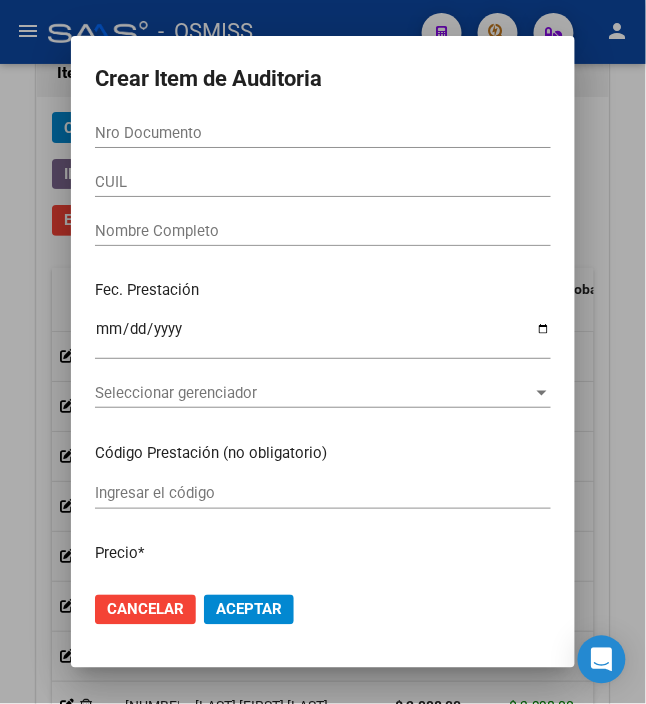 click on "Nro Documento" at bounding box center [323, 133] 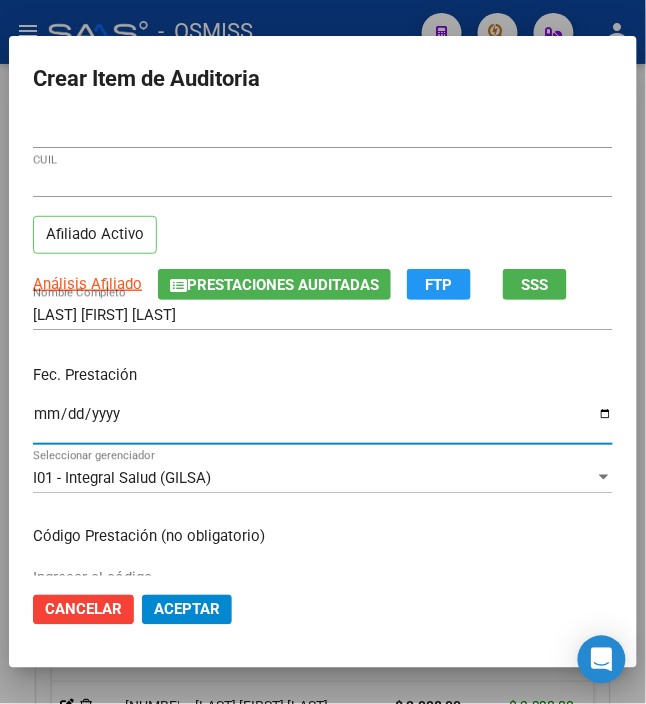click on "Ingresar la fecha" at bounding box center [323, 422] 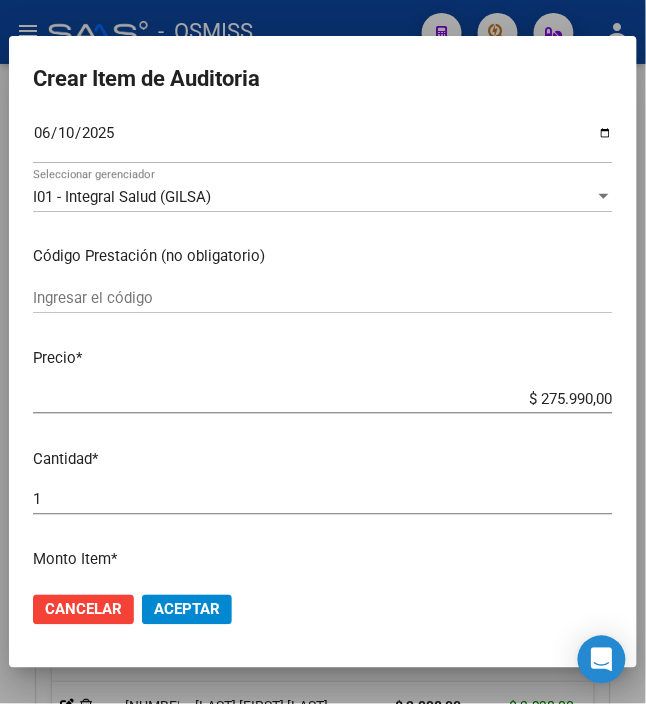 scroll, scrollTop: 400, scrollLeft: 0, axis: vertical 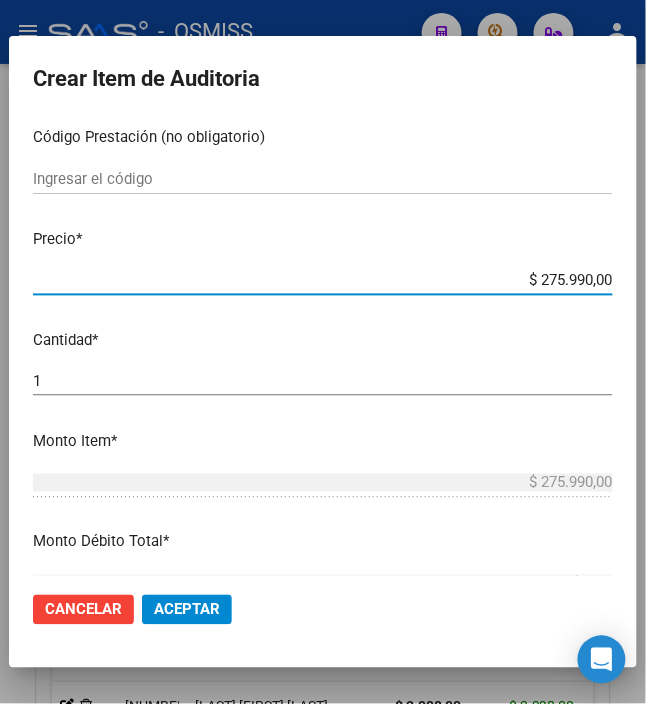 drag, startPoint x: 530, startPoint y: 282, endPoint x: 674, endPoint y: 328, distance: 151.16878 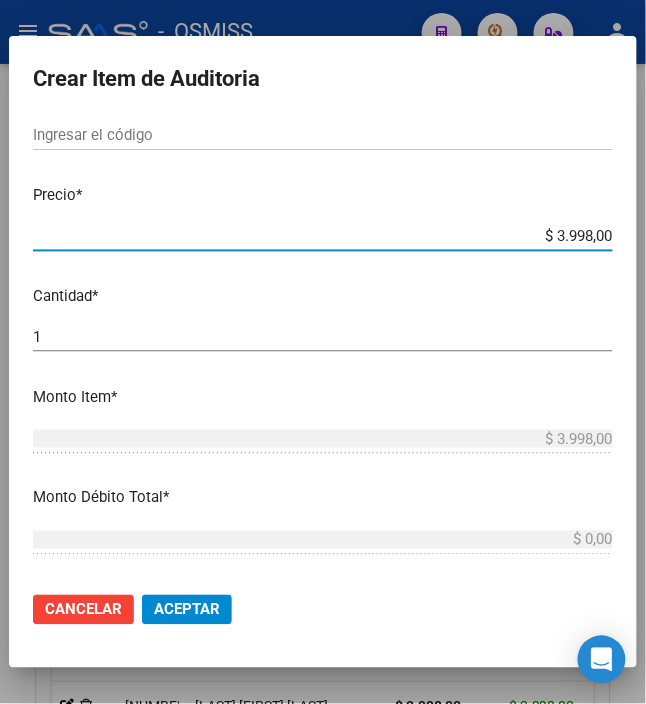 scroll, scrollTop: 400, scrollLeft: 0, axis: vertical 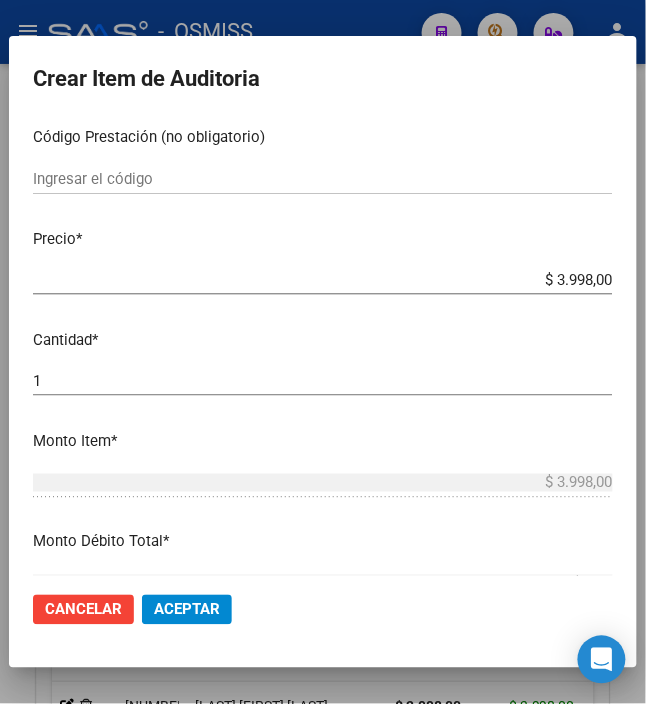 click on "$ 3.998,00 Ingresar el precio" at bounding box center (323, 280) 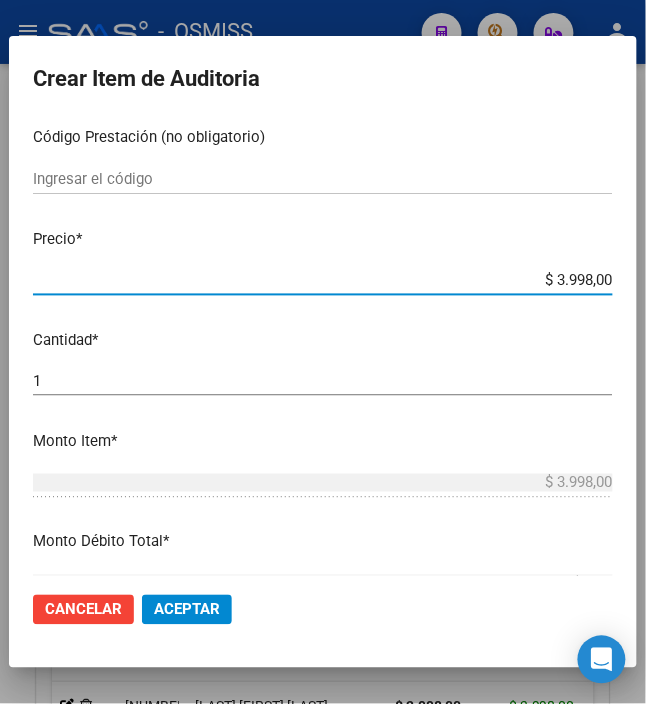 click on "Aceptar" 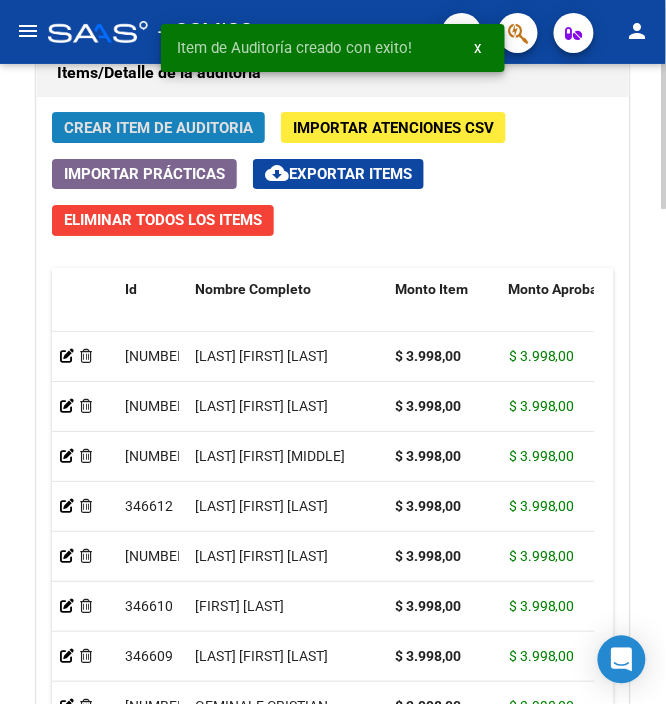 click on "Crear Item de Auditoria" 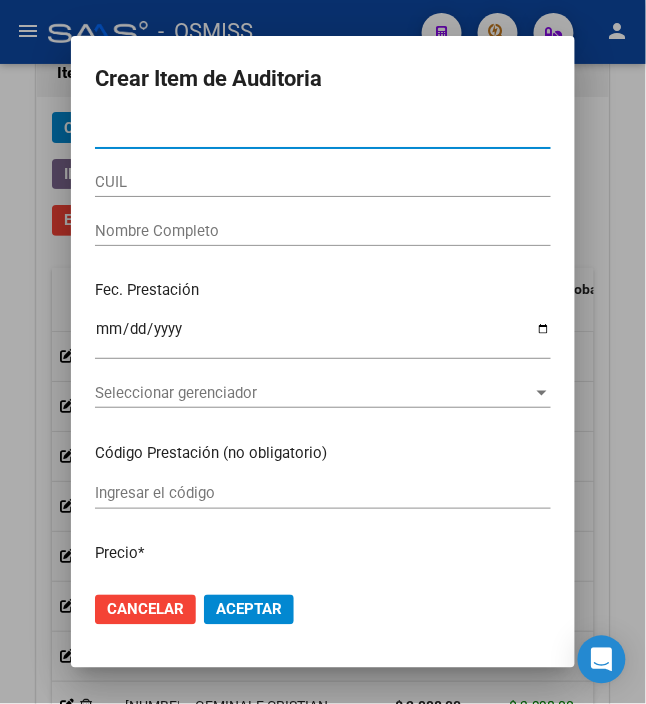 click on "Nro Documento" at bounding box center (323, 133) 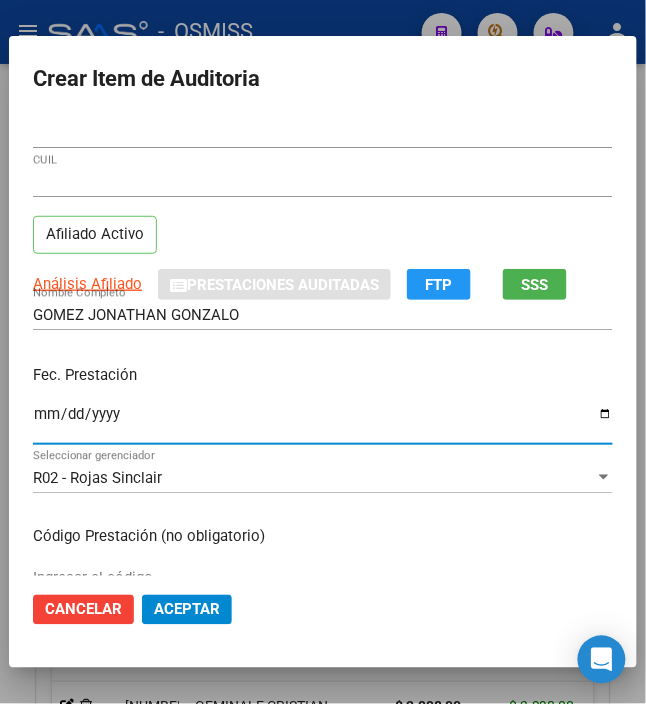 click on "Ingresar la fecha" at bounding box center (323, 422) 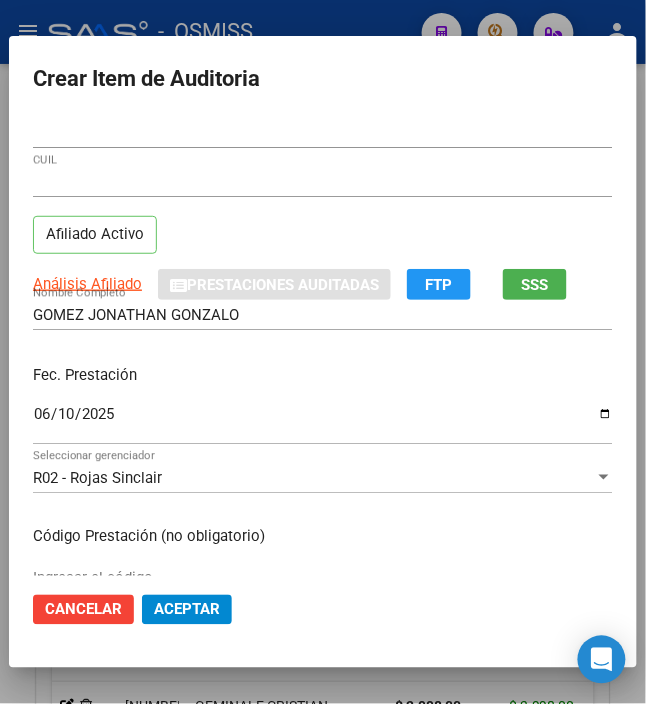 click on "Fec. Prestación" at bounding box center [323, 375] 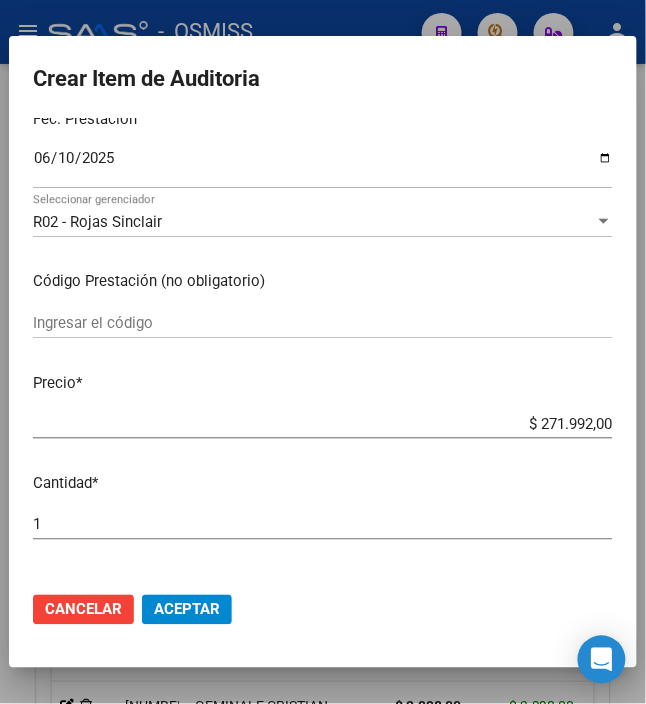 scroll, scrollTop: 266, scrollLeft: 0, axis: vertical 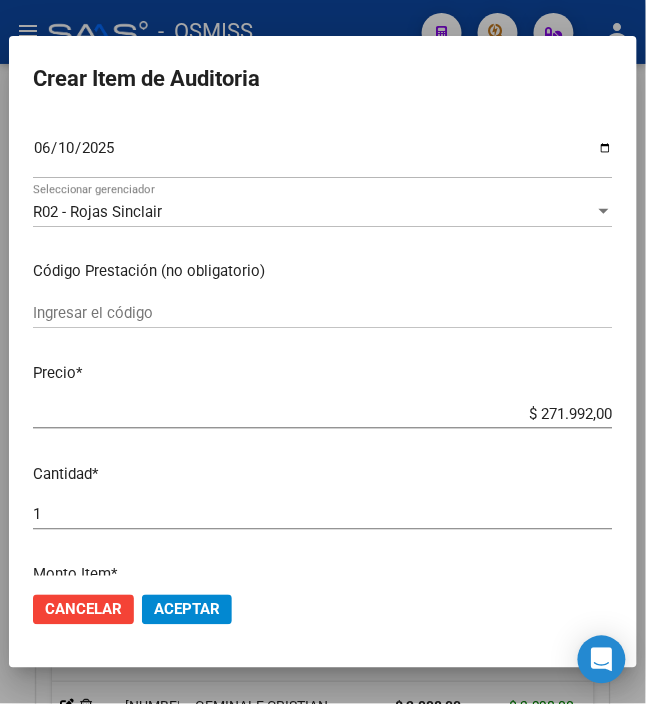 click on "$ 271.992,00 Ingresar el precio" at bounding box center (323, 414) 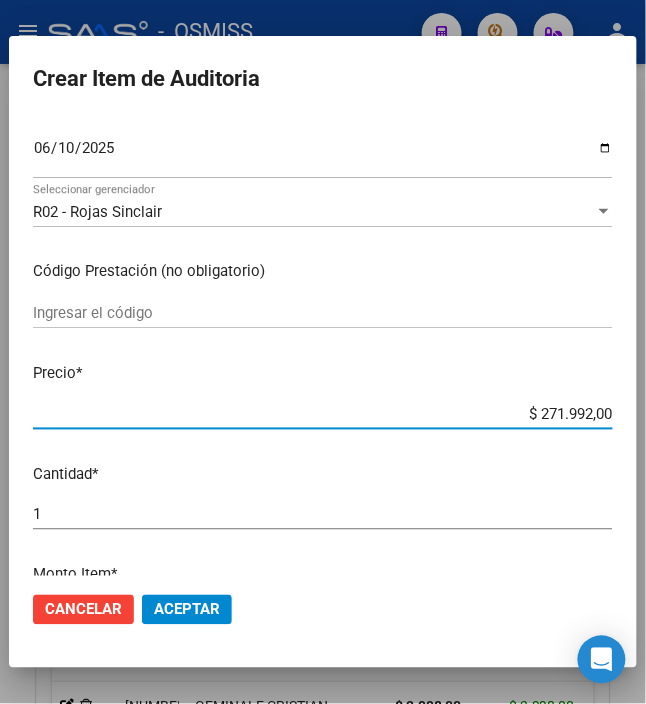 drag, startPoint x: 528, startPoint y: 412, endPoint x: 674, endPoint y: 412, distance: 146 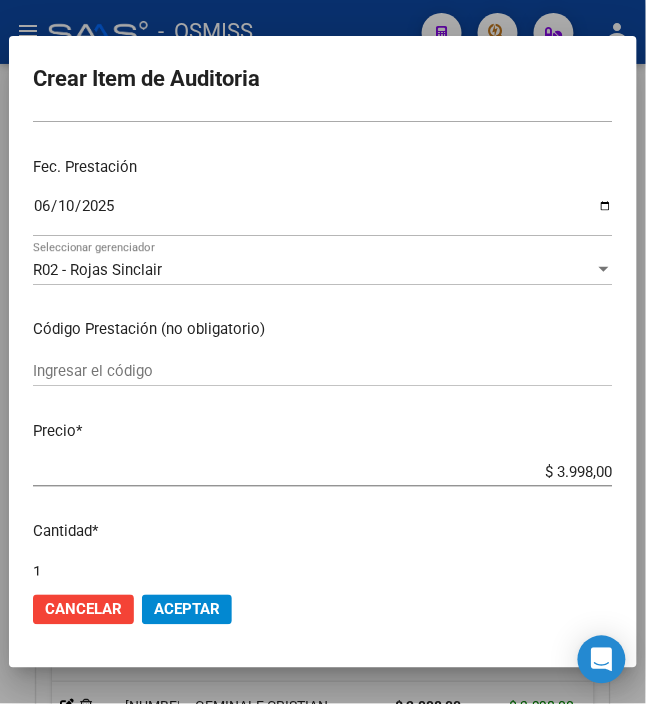 scroll, scrollTop: 266, scrollLeft: 0, axis: vertical 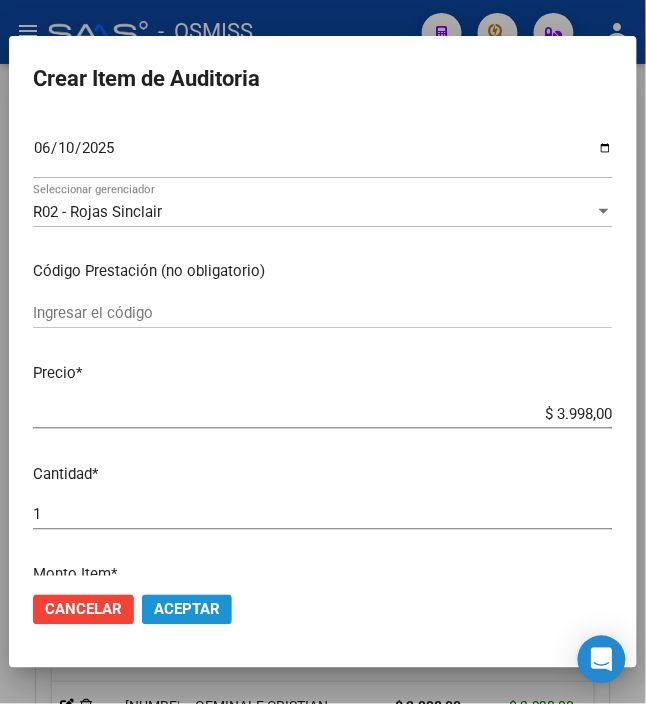 click on "Aceptar" 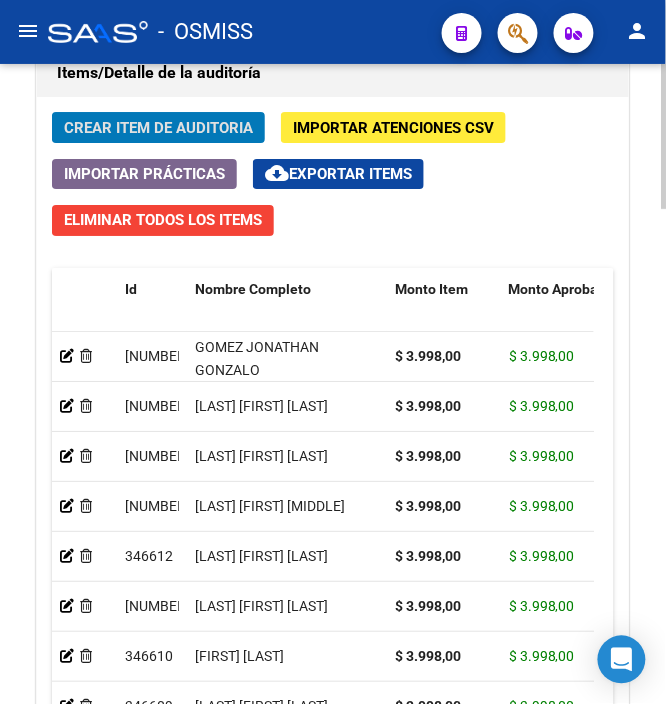 click on "Crear Item de Auditoria Importar Atenciones CSV  Importar Prácticas
cloud_download  Exportar Items   Eliminar Todos los Items  Id Nombre Completo Monto Item Monto Aprobado Gerenciador Débito Médico Débito Afiliatorio Comentario Comentario Gerenciador Descripción Afiliado Estado CUIL Documento Debitado Tot. Fec. Prestación Atencion Tipo Nomenclador Código Nomenclador Nombre Usuario Creado Area Creado Area Modificado     346617   GOMEZ JONATHAN GONZALO            $ 3.998,00 $ 3.998,00 R02 - Rojas Sinclair $ 0,00 $ 0,00         20400536385  40053638  $ 0,00  10/06/2025  Veronica Pozzi   06/08/2025      346616   BASUALDO DANIELA ALEJANDRA        $ 3.998,00 $ 3.998,00 I01 - Integral Salud (GILSA) $ 0,00 $ 0,00         27256167382  25616738  $ 0,00  10/06/2025  Veronica Pozzi   06/08/2025      346615   BASUALDO DANIELA ALEJANDRA        $ 3.998,00 $ 3.998,00 I01 - Integral Salud (GILSA) $ 0,00 $ 0,00         27256167382  25616738  $ 0,00  09/06/2025  Veronica Pozzi   06/08/2025" 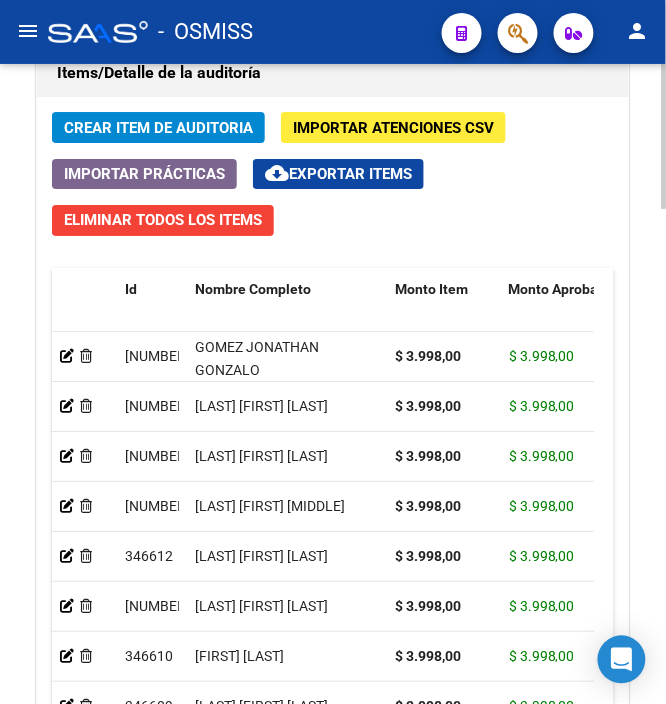 click on "Crear Item de Auditoria" 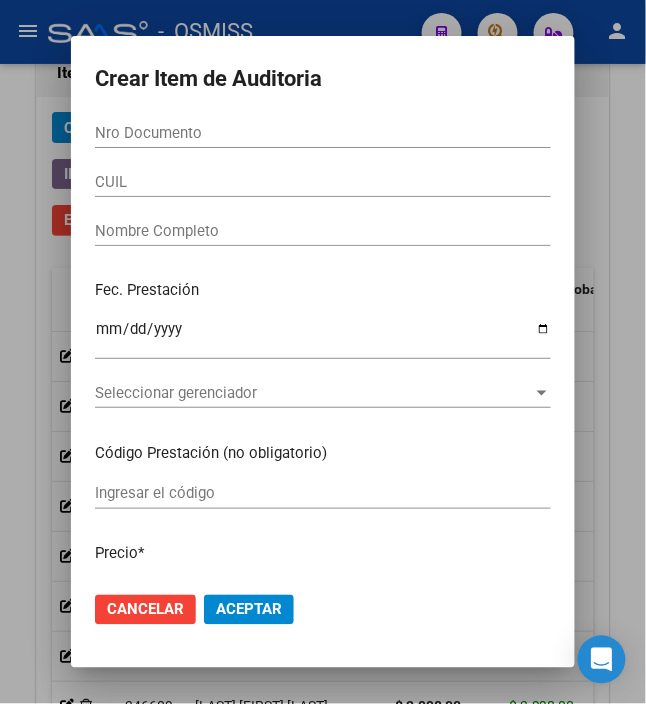 click on "Nro Documento" at bounding box center (323, 133) 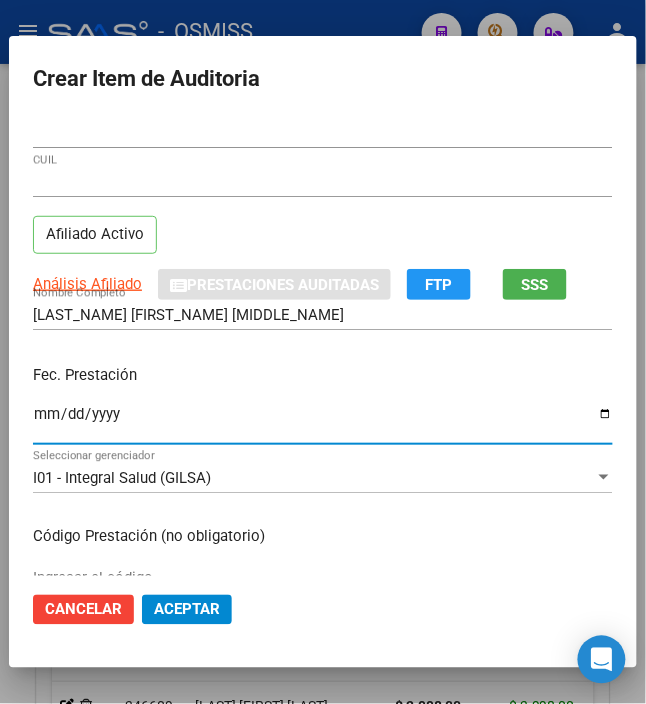click on "Ingresar la fecha" at bounding box center [323, 422] 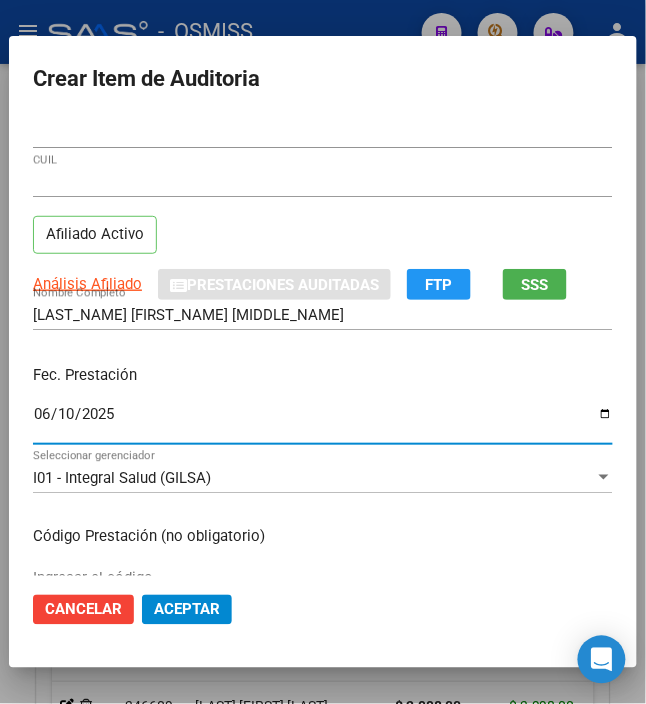 click on "Fec. Prestación" at bounding box center [323, 375] 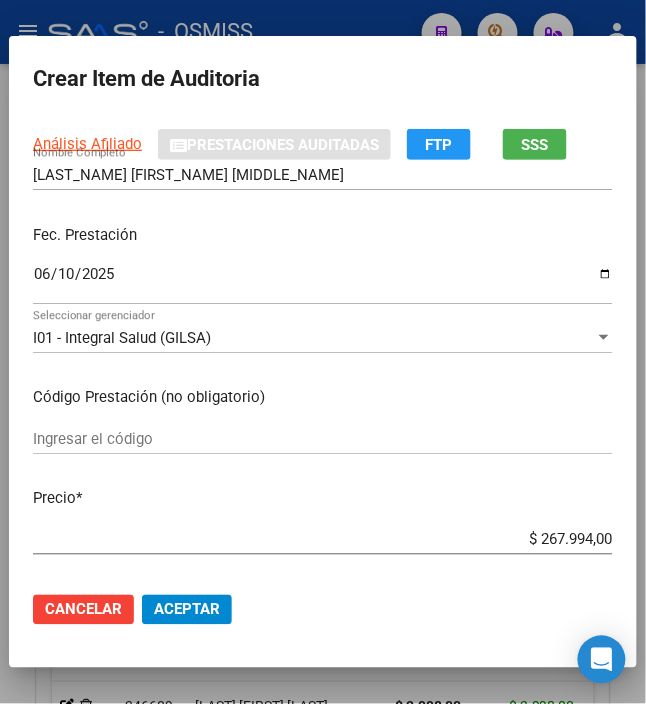 scroll, scrollTop: 266, scrollLeft: 0, axis: vertical 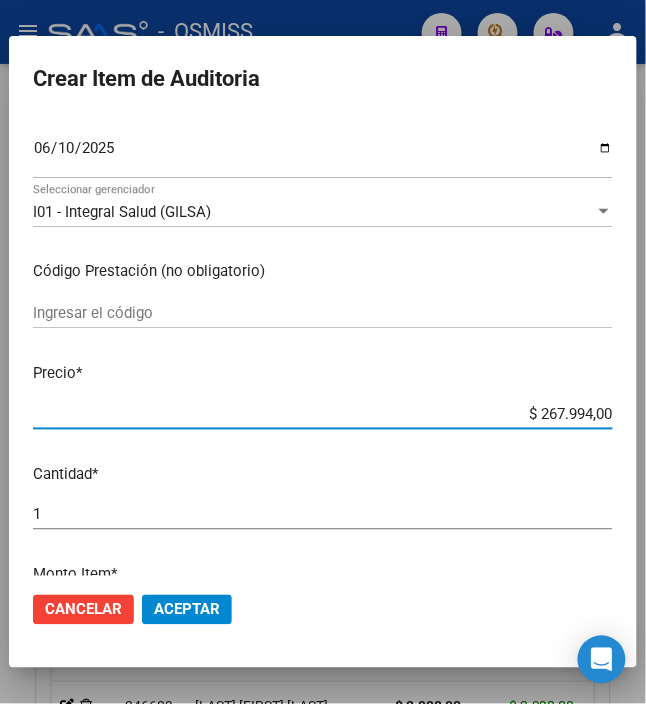 drag, startPoint x: 528, startPoint y: 418, endPoint x: 674, endPoint y: 420, distance: 146.0137 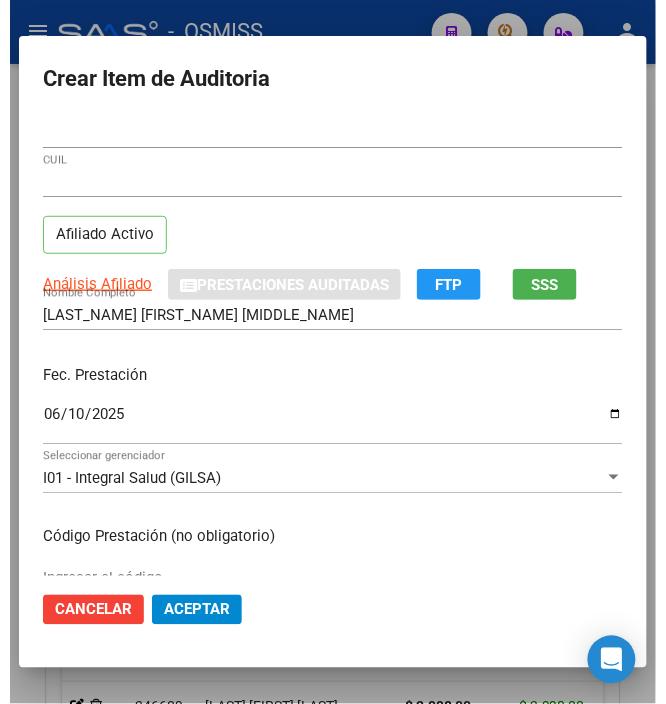 scroll, scrollTop: 400, scrollLeft: 0, axis: vertical 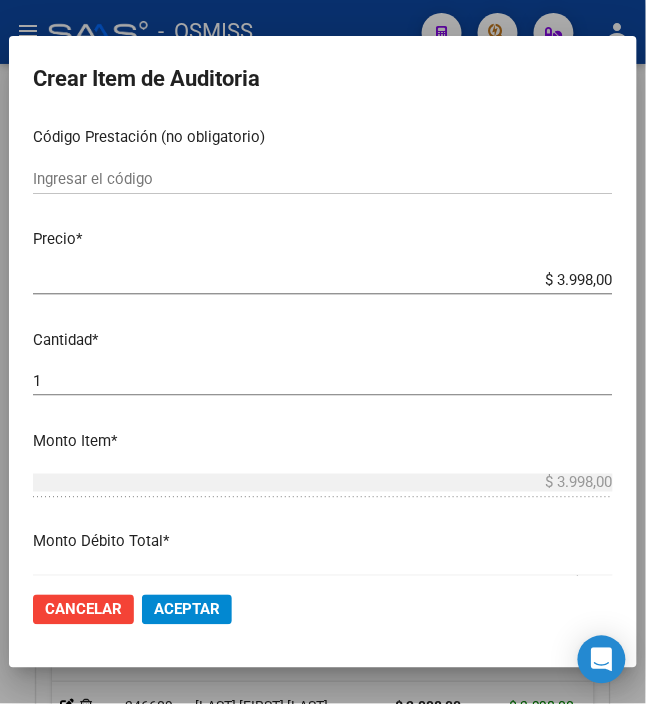 click on "Aceptar" 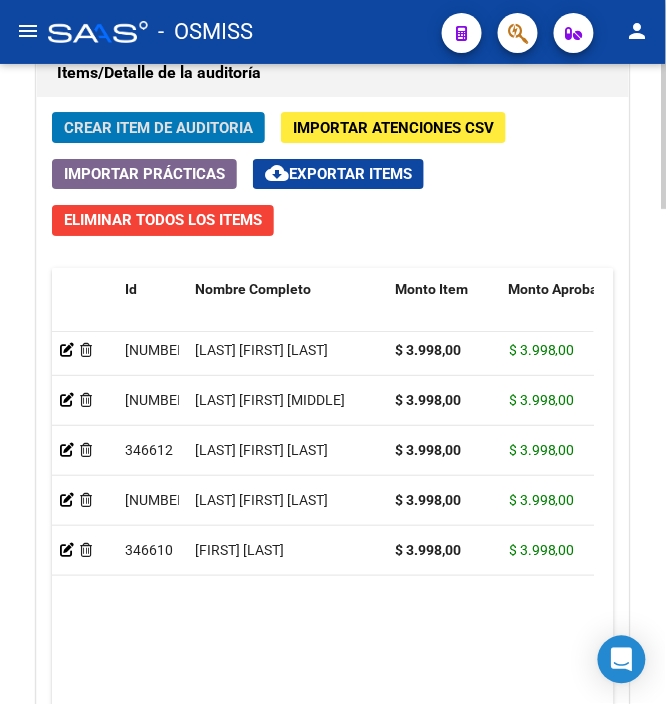 scroll, scrollTop: 0, scrollLeft: 0, axis: both 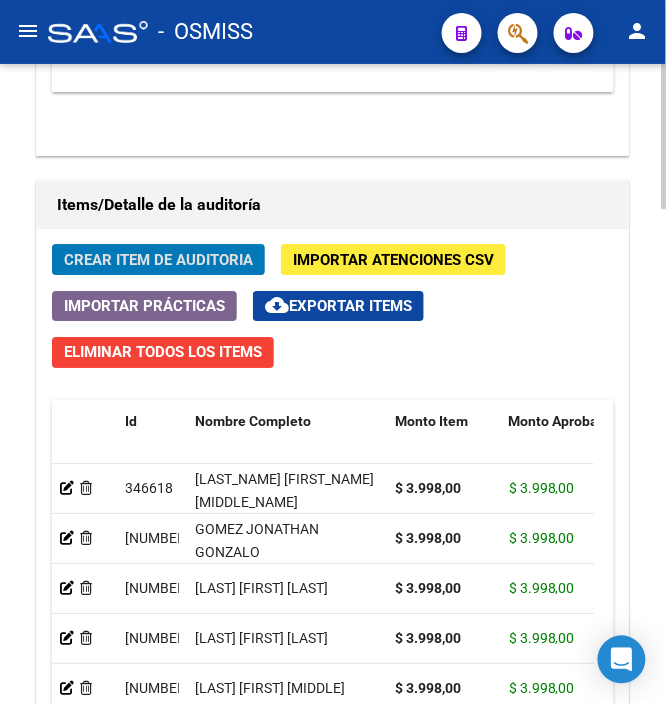click on "Crear Item de Auditoria" 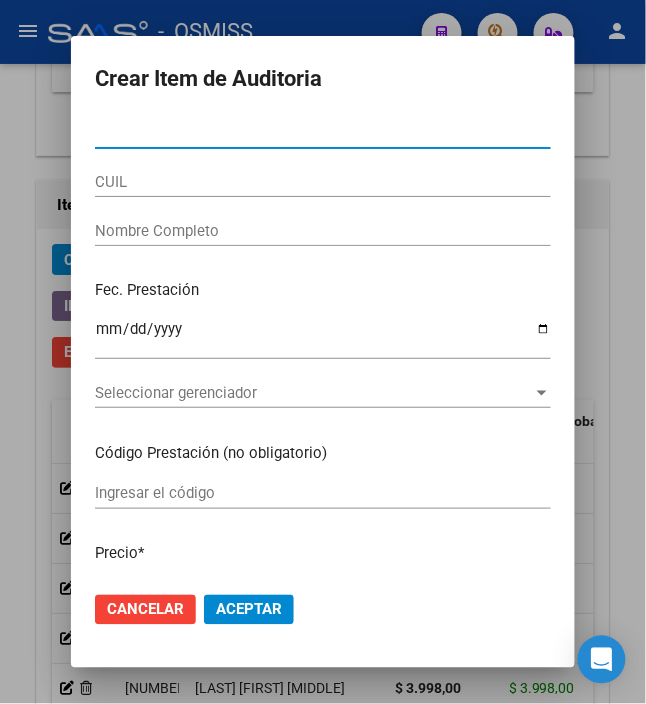 click on "Nro Documento" at bounding box center [323, 133] 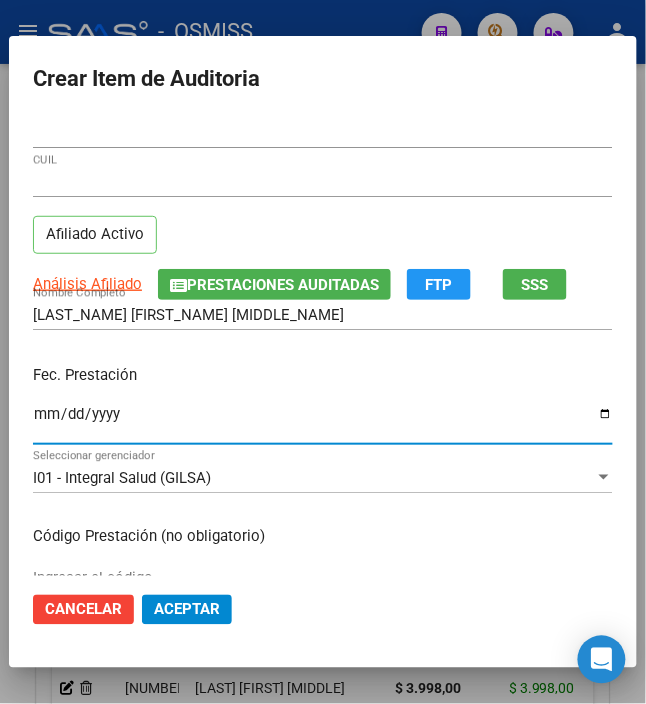 click on "Ingresar la fecha" at bounding box center [323, 422] 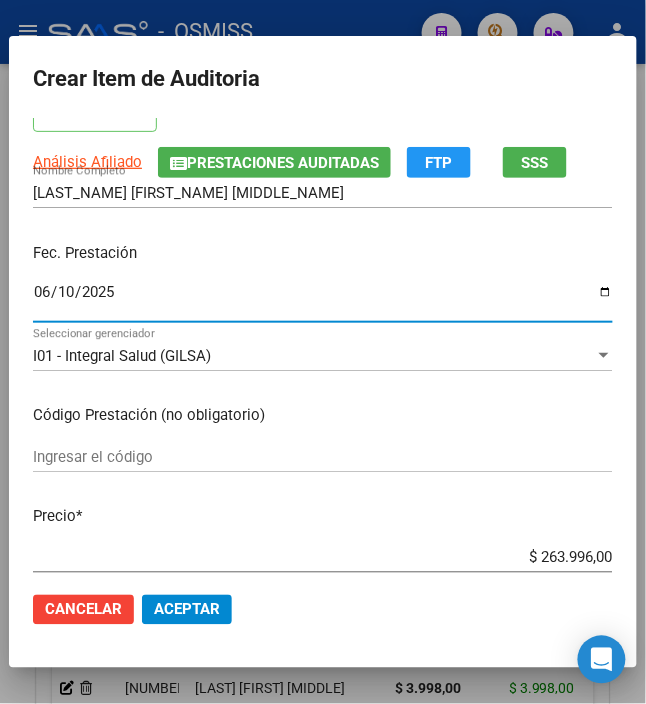 scroll, scrollTop: 266, scrollLeft: 0, axis: vertical 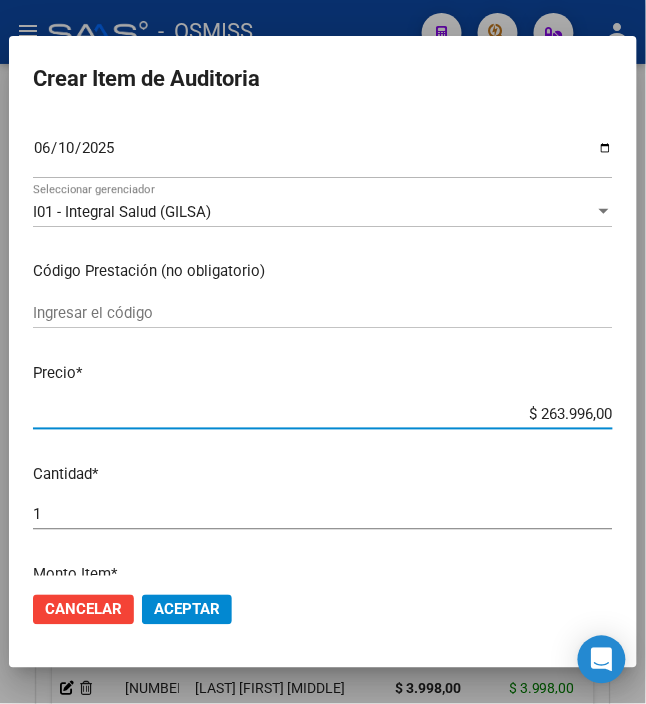 drag, startPoint x: 528, startPoint y: 409, endPoint x: 665, endPoint y: 402, distance: 137.17871 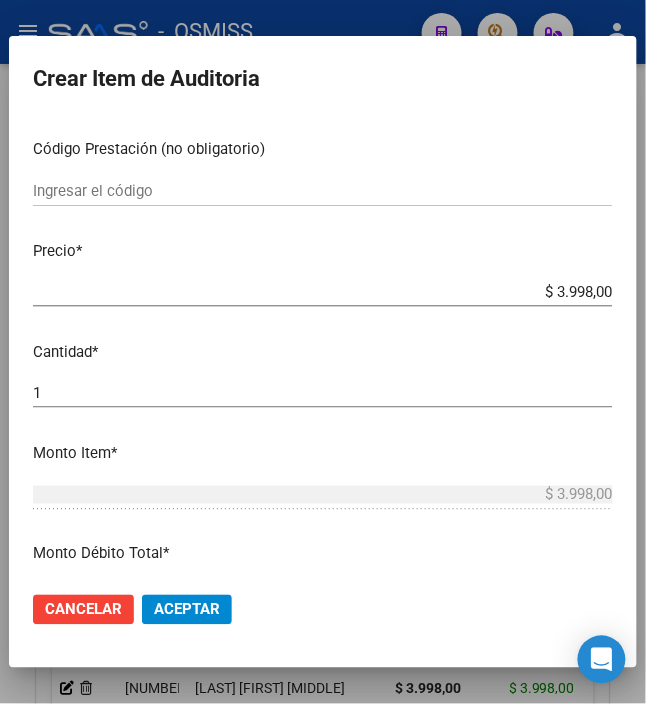 scroll, scrollTop: 400, scrollLeft: 0, axis: vertical 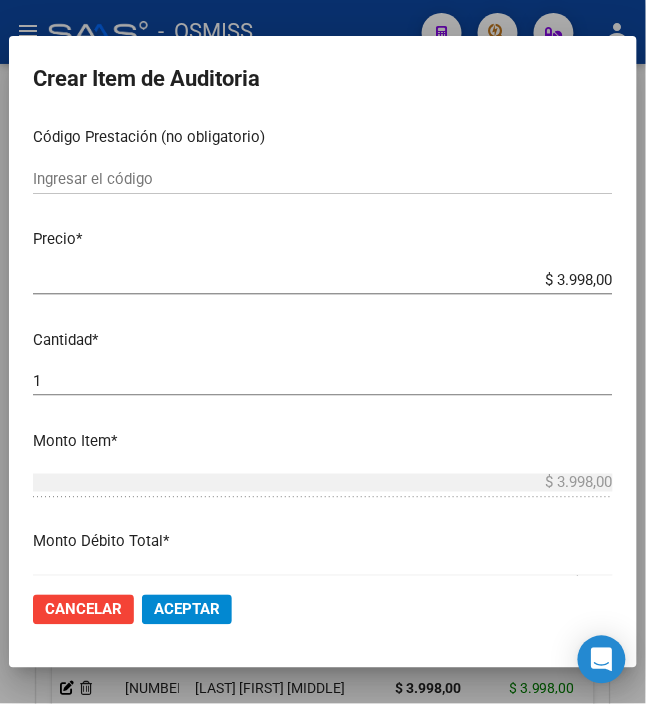 click on "Cancelar Aceptar" 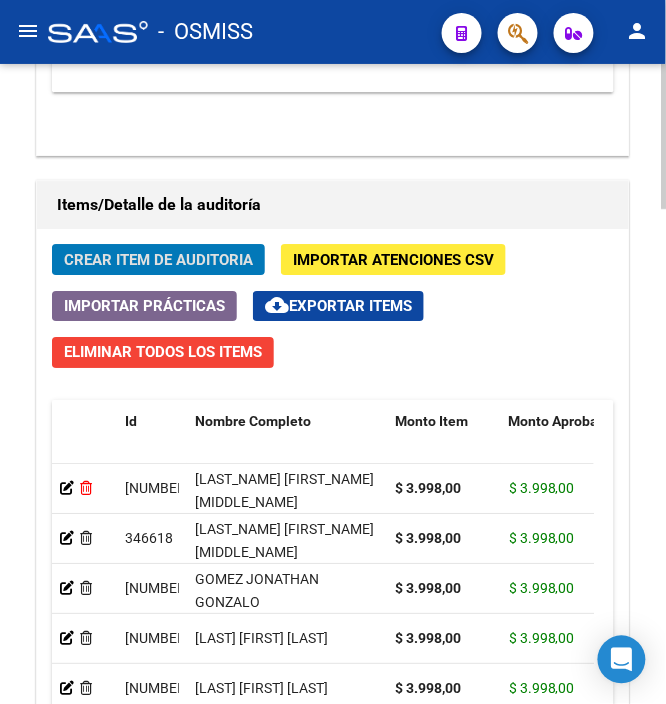 click 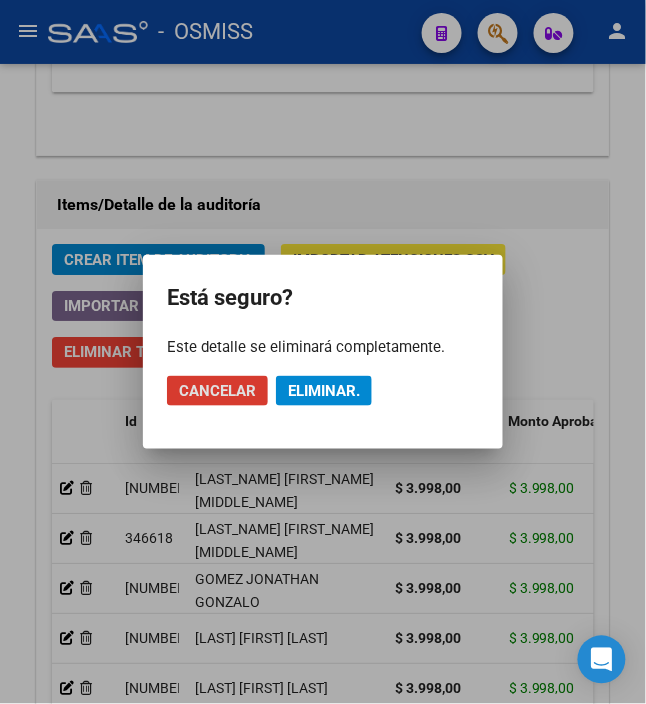 click on "Eliminar." 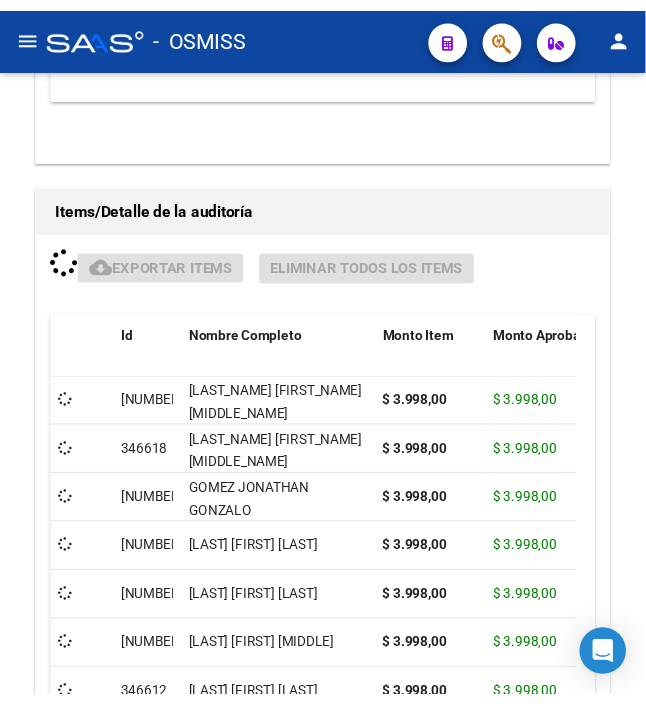 scroll, scrollTop: 1784, scrollLeft: 0, axis: vertical 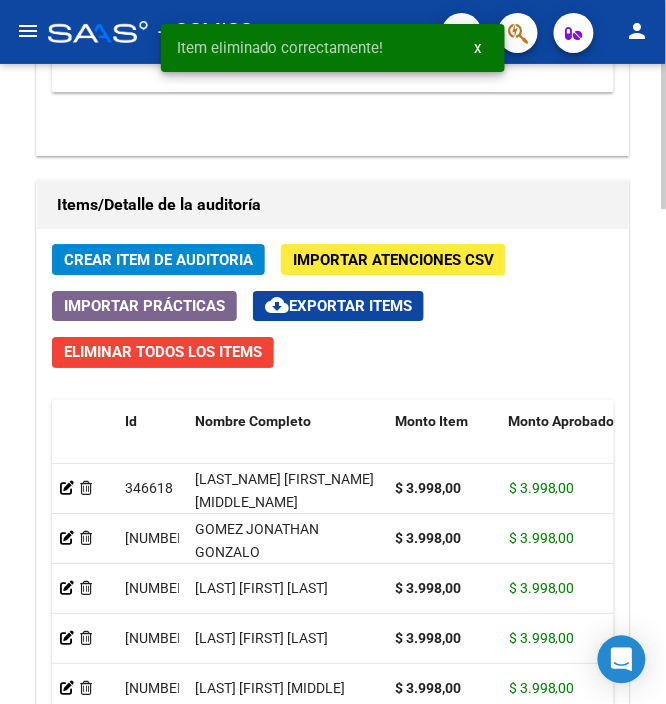 click on "Crear Item de Auditoria" 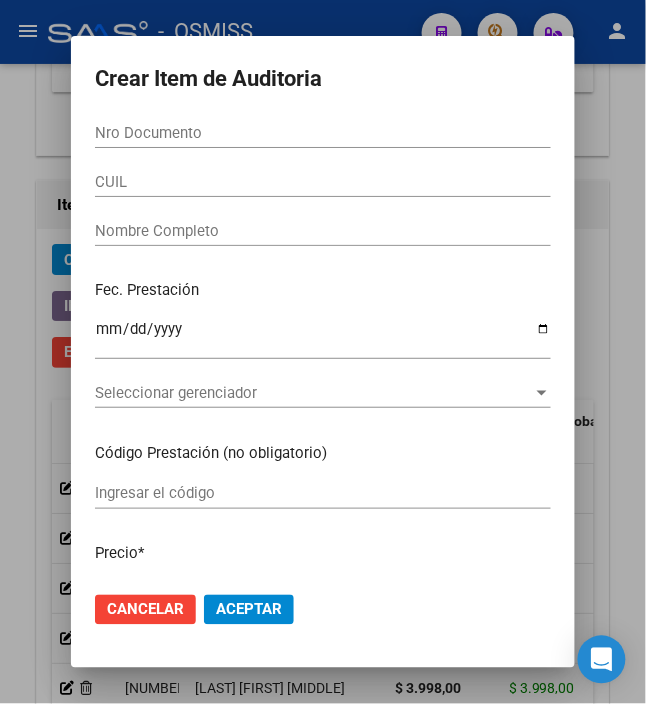 click on "Nro Documento" at bounding box center (323, 133) 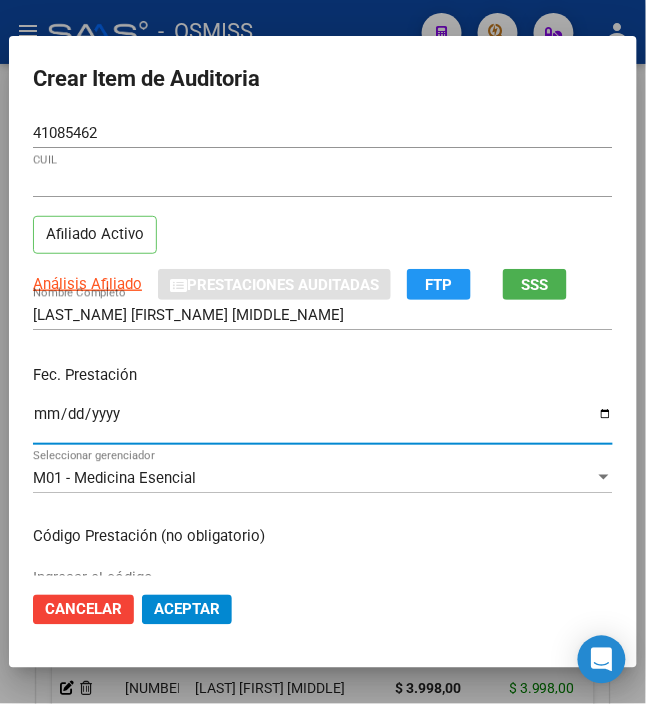 click on "Ingresar la fecha" at bounding box center (323, 422) 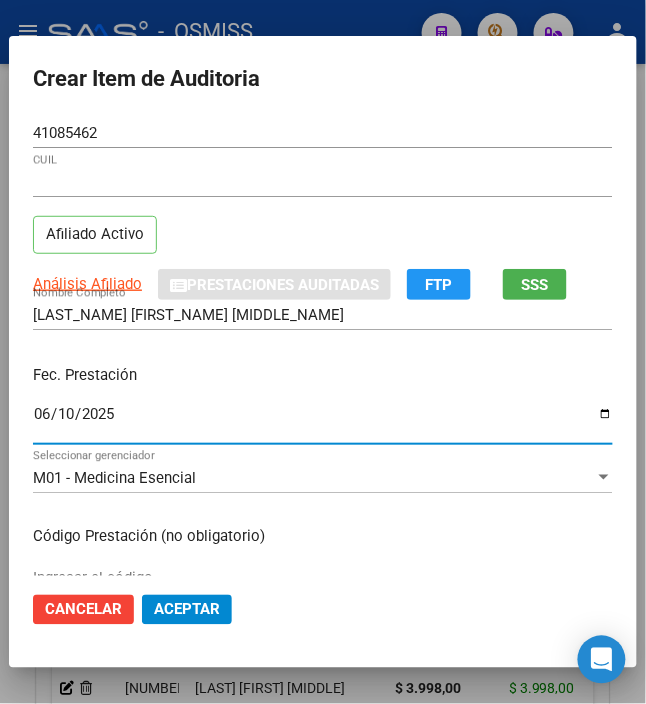 click on "Fec. Prestación    2025-06-10 Ingresar la fecha" at bounding box center (323, 406) 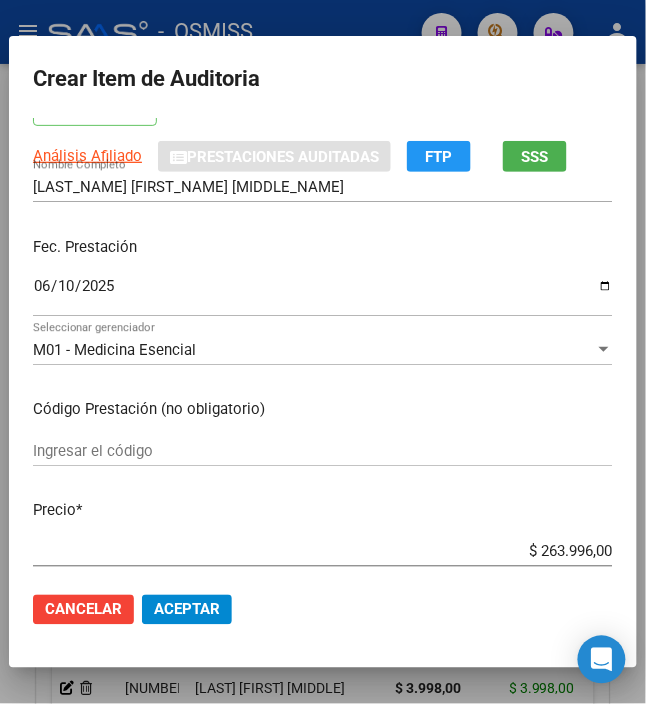 scroll, scrollTop: 266, scrollLeft: 0, axis: vertical 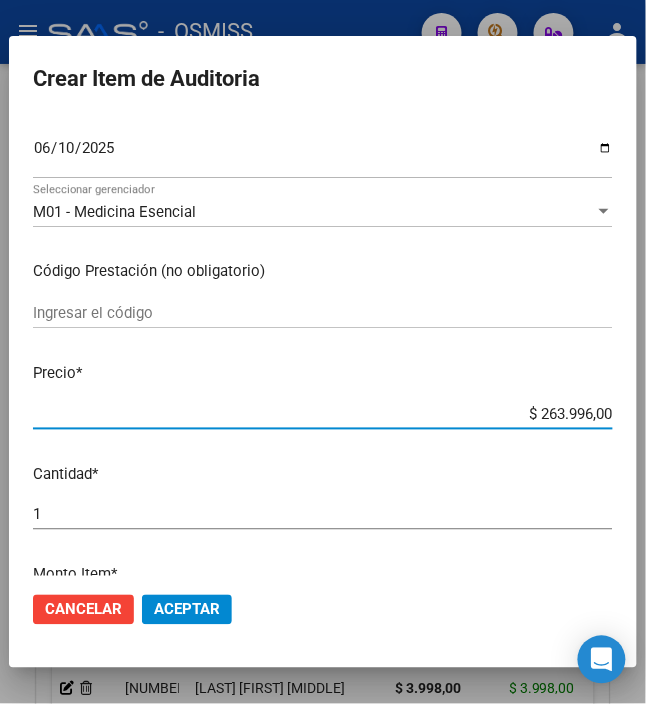 drag, startPoint x: 528, startPoint y: 414, endPoint x: 682, endPoint y: 434, distance: 155.29327 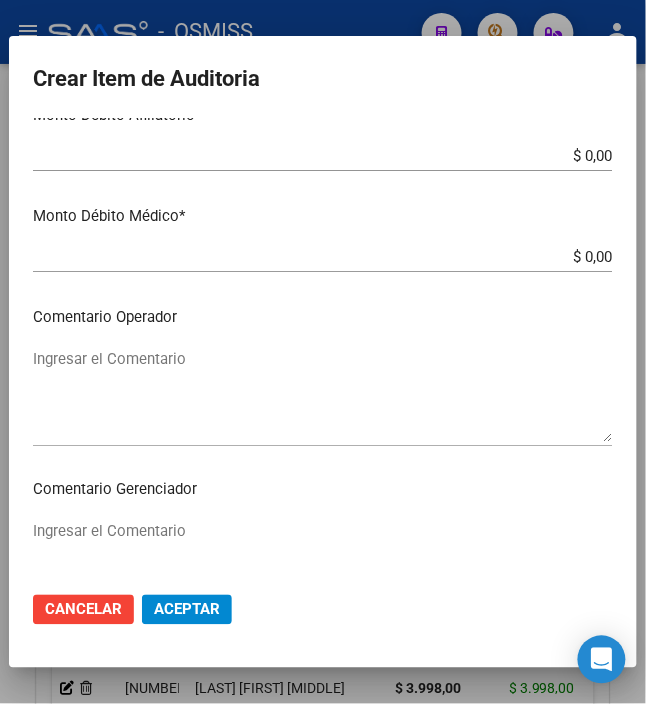 scroll, scrollTop: 933, scrollLeft: 0, axis: vertical 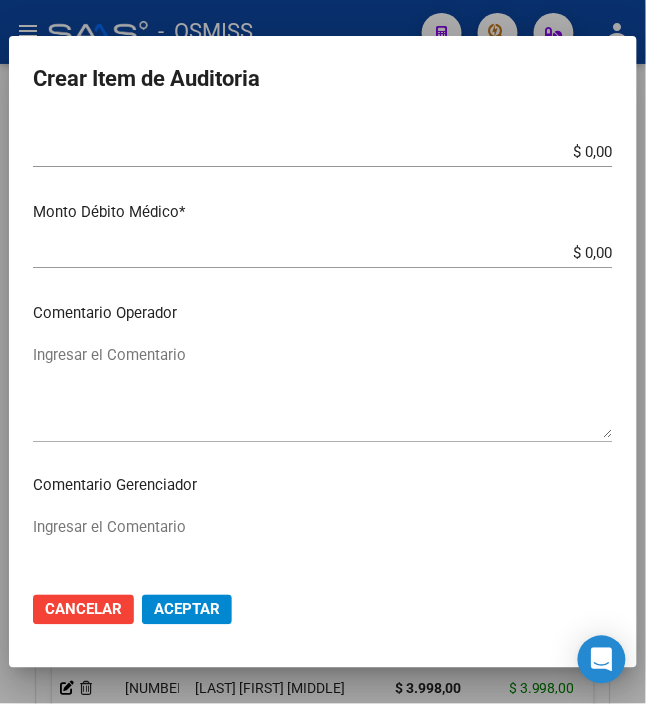 click on "Aceptar" 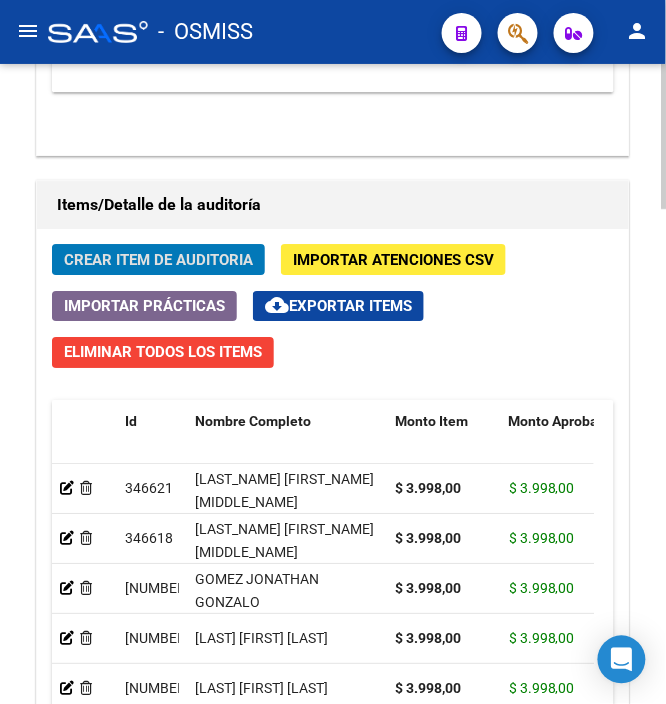 click on "Crear Item de Auditoria" 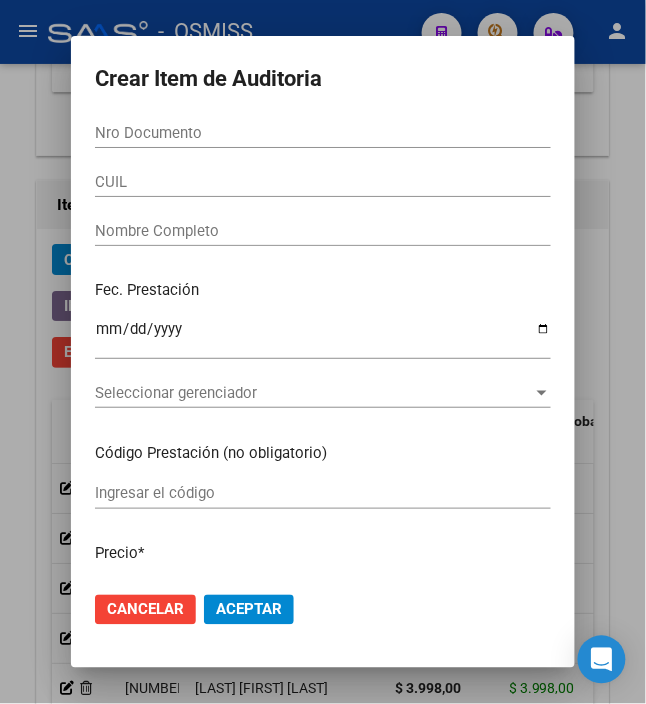click on "Nro Documento" at bounding box center [323, 133] 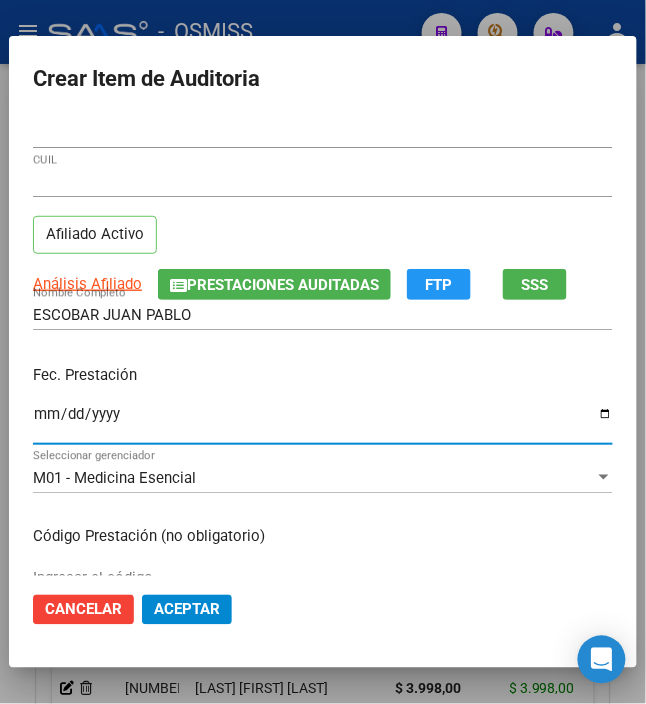 click on "Ingresar la fecha" at bounding box center (323, 422) 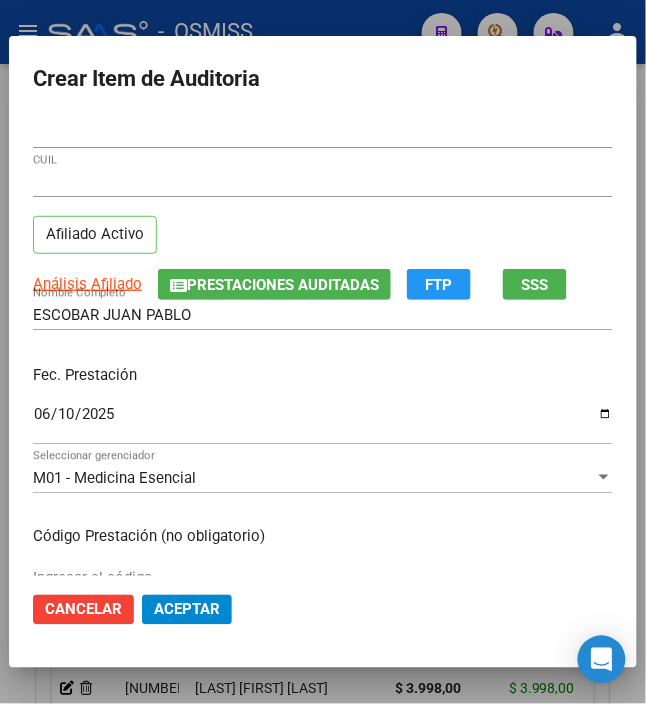 scroll, scrollTop: 133, scrollLeft: 0, axis: vertical 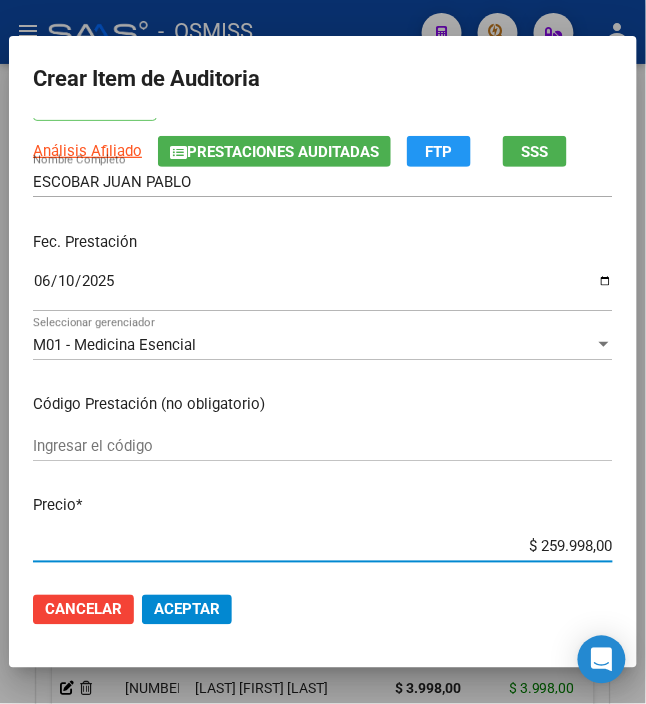 drag, startPoint x: 526, startPoint y: 542, endPoint x: 634, endPoint y: 545, distance: 108.04166 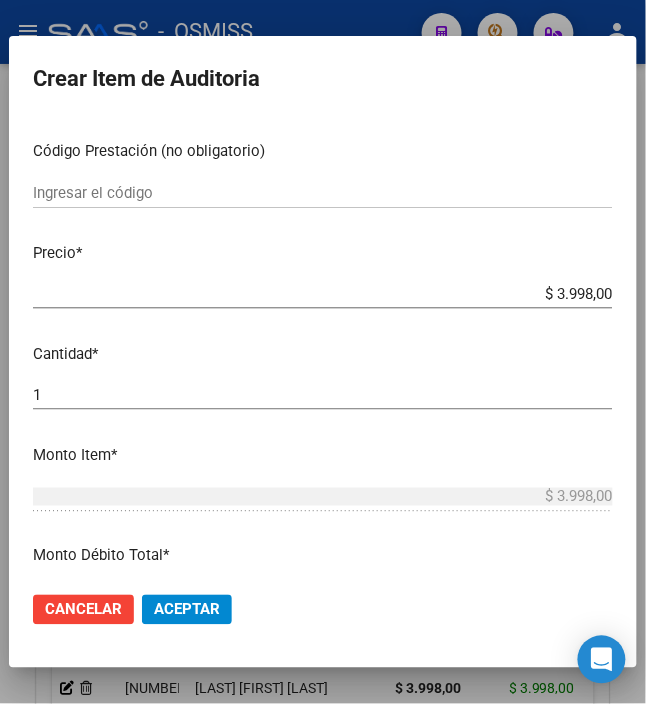 scroll, scrollTop: 400, scrollLeft: 0, axis: vertical 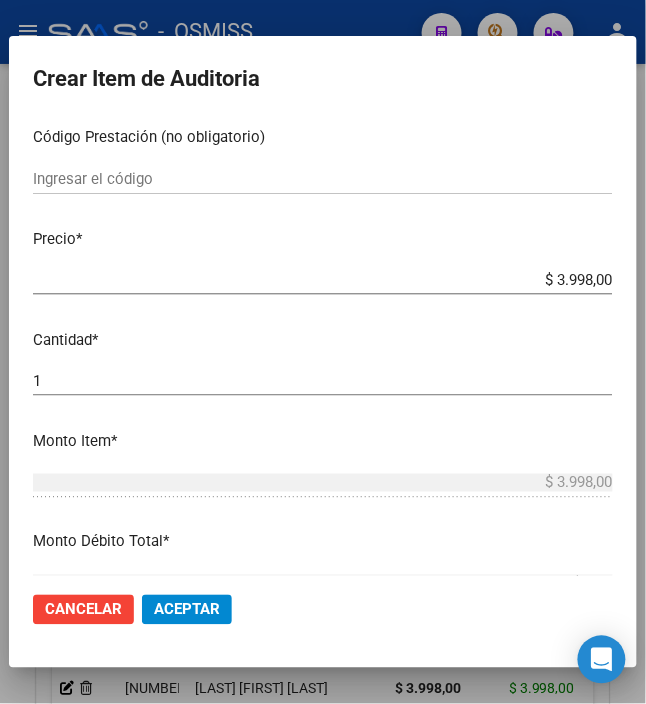 click on "Aceptar" 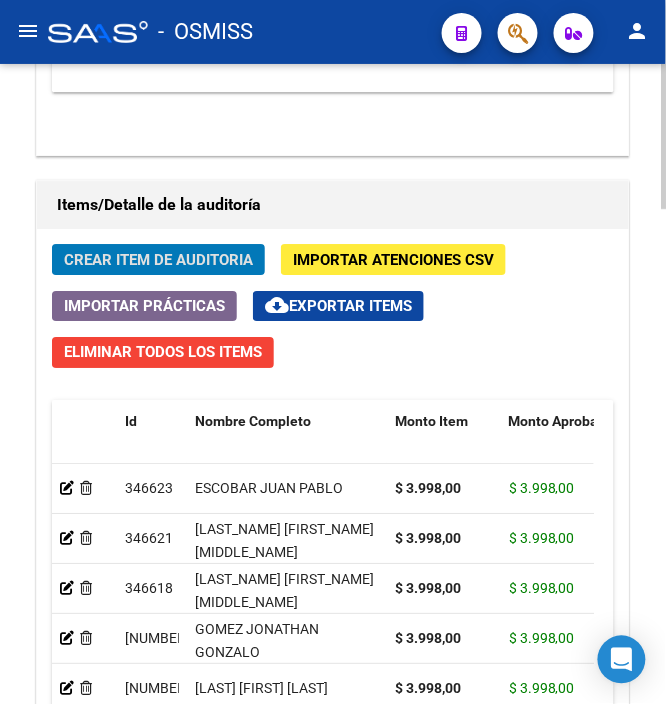 click on "Crear Item de Auditoria" 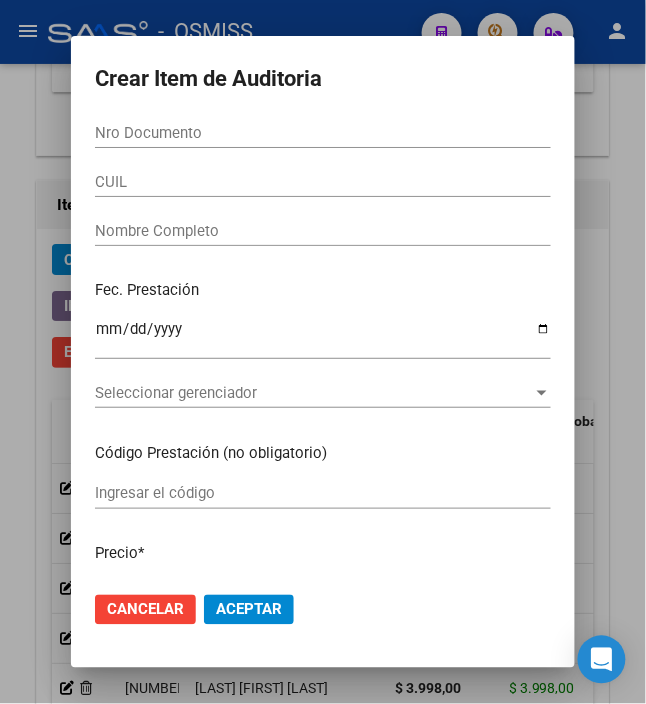 click on "Nro Documento" at bounding box center (323, 133) 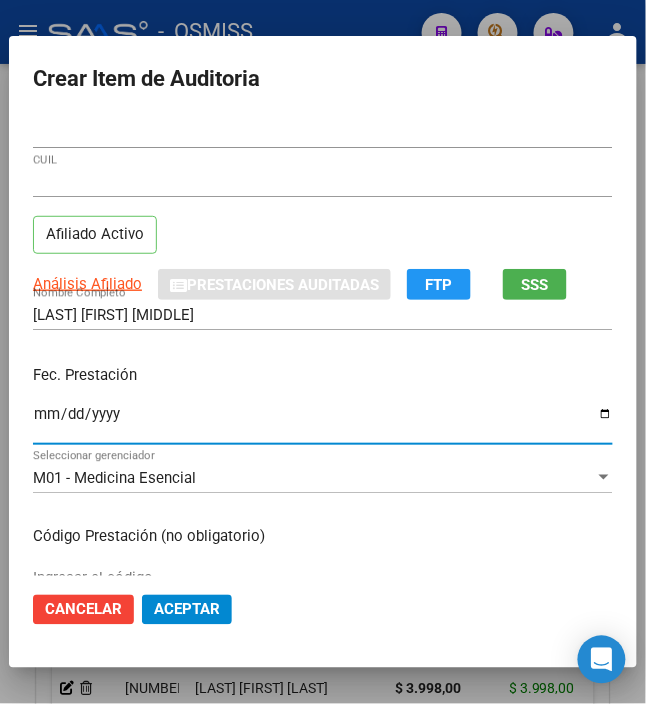 click on "Ingresar la fecha" at bounding box center [323, 422] 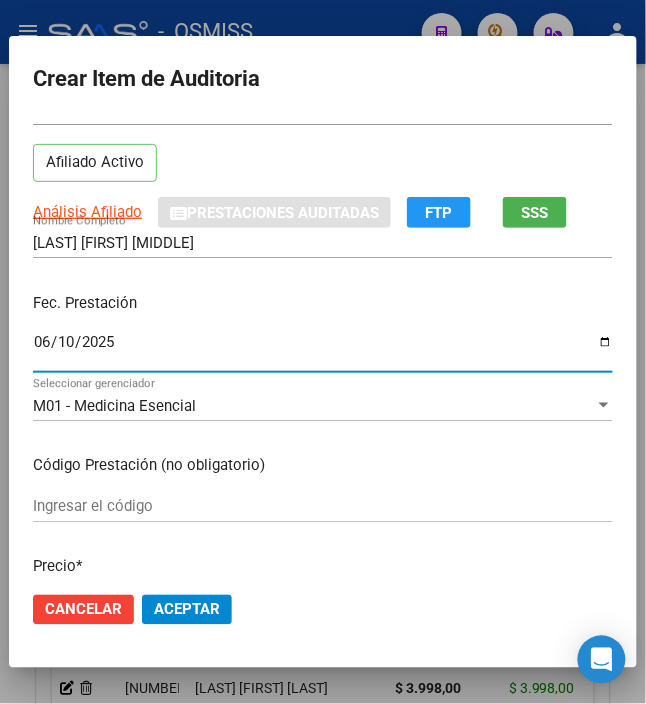 scroll, scrollTop: 133, scrollLeft: 0, axis: vertical 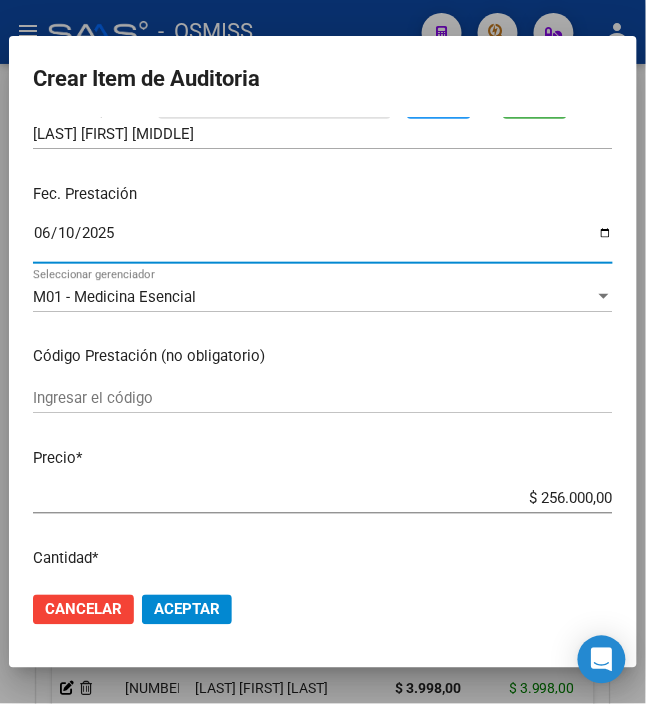 drag, startPoint x: 528, startPoint y: 550, endPoint x: 658, endPoint y: 554, distance: 130.06152 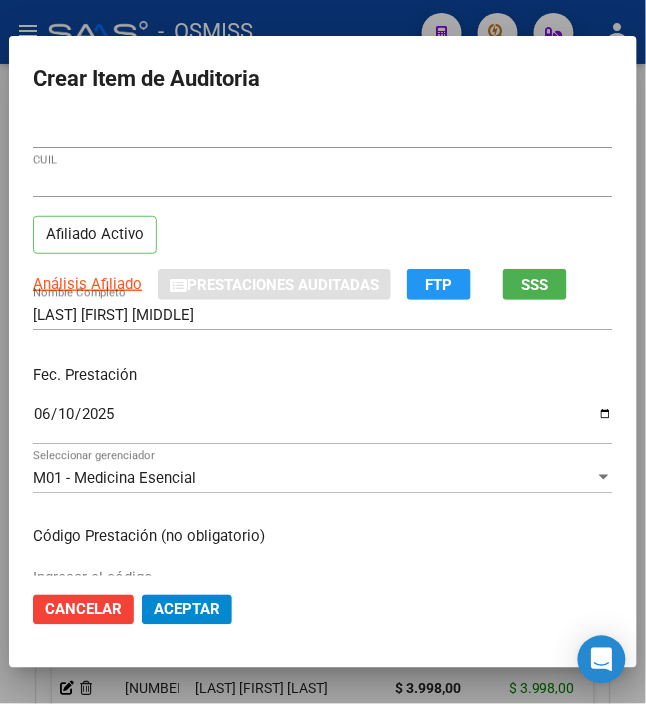 scroll, scrollTop: 266, scrollLeft: 0, axis: vertical 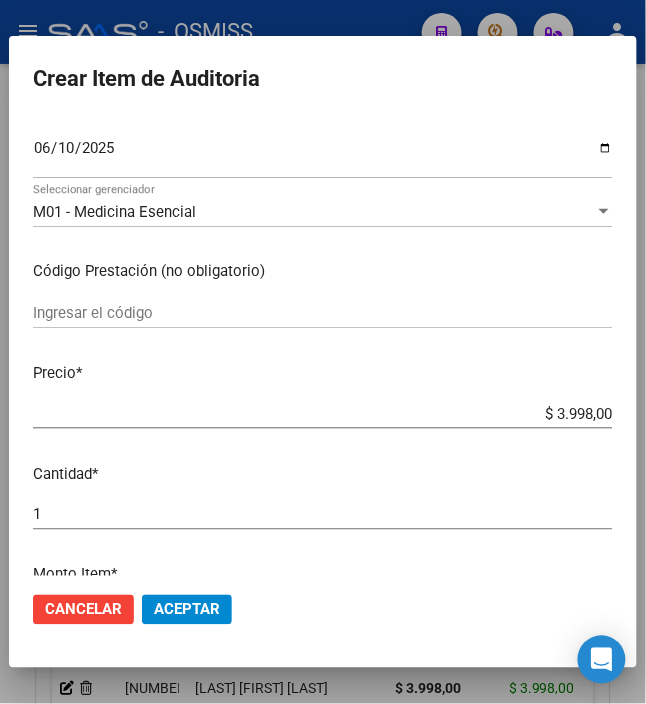click on "Aceptar" 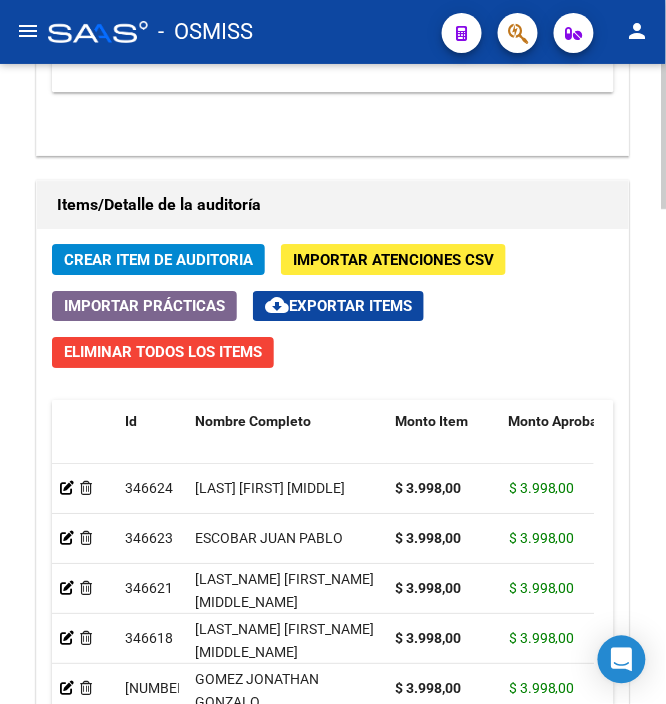click on "Crear Item de Auditoria Importar Atenciones CSV  Importar Prácticas
cloud_download  Exportar Items   Eliminar Todos los Items  Id Nombre Completo Monto Item Monto Aprobado Gerenciador Débito Médico Débito Afiliatorio Comentario Comentario Gerenciador Descripción Afiliado Estado CUIL Documento Debitado Tot. Fec. Prestación Atencion Tipo Nomenclador Código Nomenclador Nombre Usuario Creado Area Creado Area Modificado     [NUMBER]   [LAST] [FIRST] [LAST]             $ 3.998,00 $ 3.998,00 M01 - Medicina Esencial $ 0,00 $ 0,00         [NUMBER]  [NUMBER]  $ 0,00  10/06/2025  Veronica Pozzi   06/08/2025      [NUMBER]   [LAST] [FIRST] [LAST]                $ 3.998,00 $ 3.998,00 M01 - Medicina Esencial $ 0,00 $ 0,00         [NUMBER]  [NUMBER]  $ 0,00  10/06/2025  Veronica Pozzi   06/08/2025      [NUMBER]   [LAST] [FIRST] [LAST]            $ 3.998,00 $ 3.998,00 M01 - Medicina Esencial $ 0,00 $ 0,00         [NUMBER]  [NUMBER]  $ 0,00  10/06/2025  Veronica Pozzi   06/08/2025      [NUMBER]" 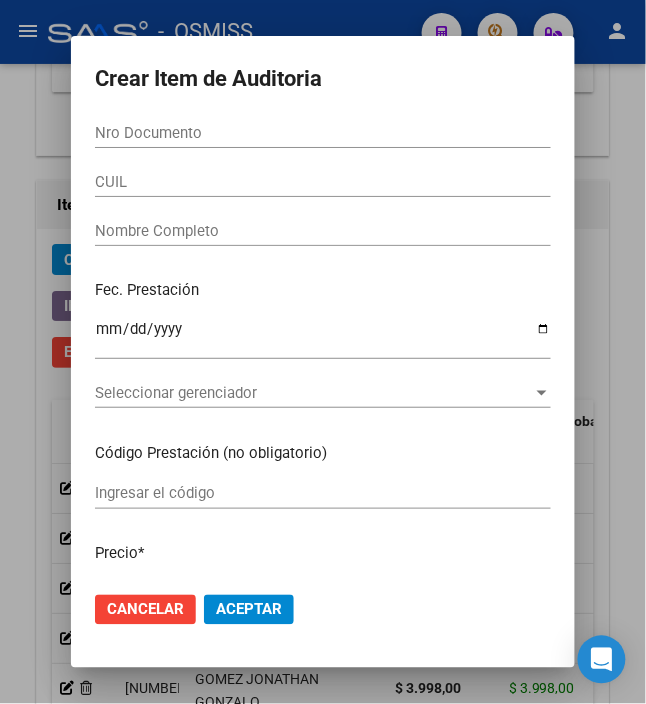 click on "Nro Documento" at bounding box center [323, 133] 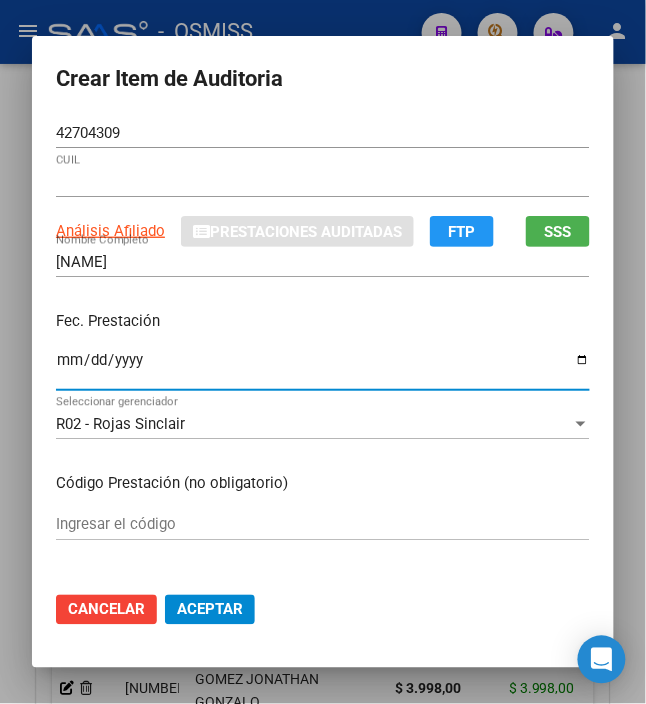 click on "Ingresar la fecha" at bounding box center (323, 368) 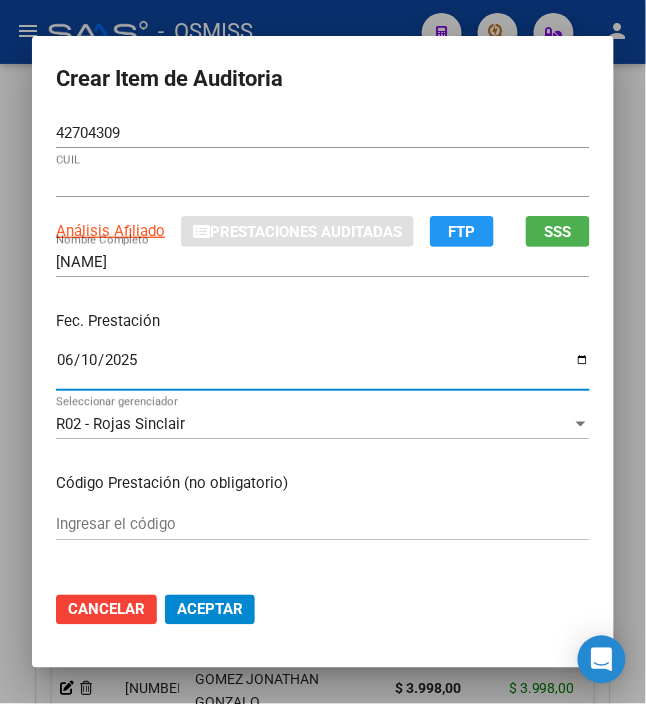 click on "Fec. Prestación" at bounding box center [323, 321] 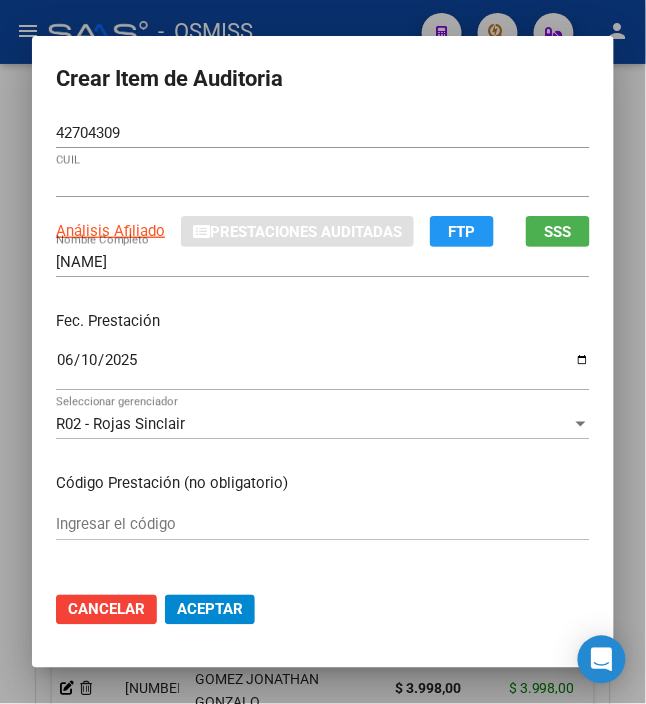 click on "Fec. Prestación    2025-06-10 Ingresar la fecha" at bounding box center [323, 352] 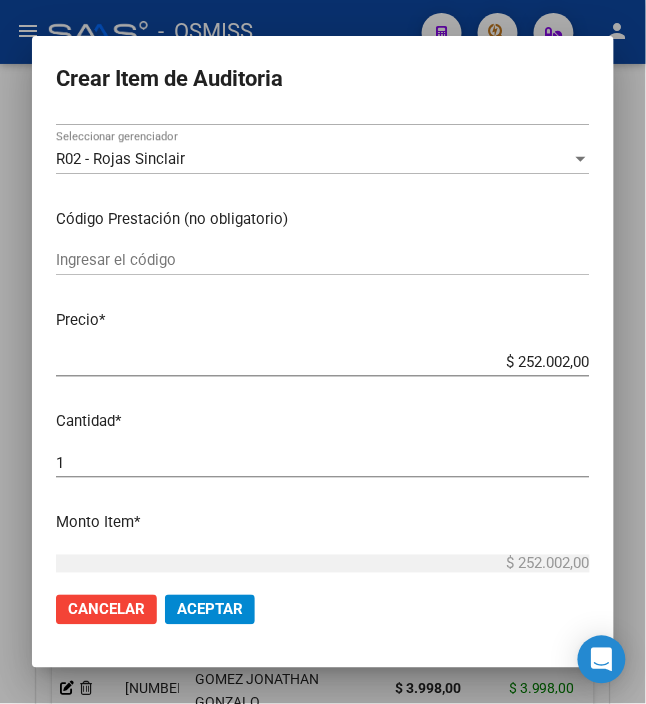 scroll, scrollTop: 266, scrollLeft: 0, axis: vertical 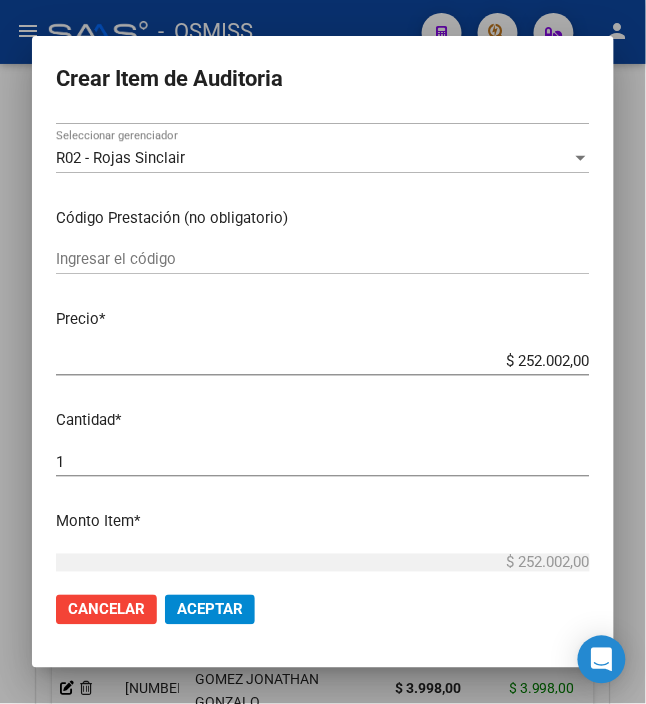 drag, startPoint x: 505, startPoint y: 364, endPoint x: 674, endPoint y: 353, distance: 169.3576 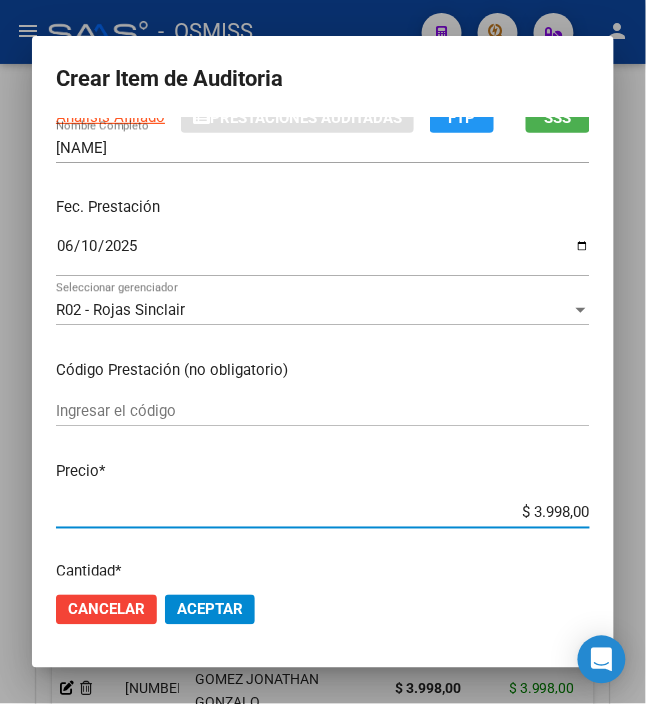 scroll, scrollTop: 0, scrollLeft: 0, axis: both 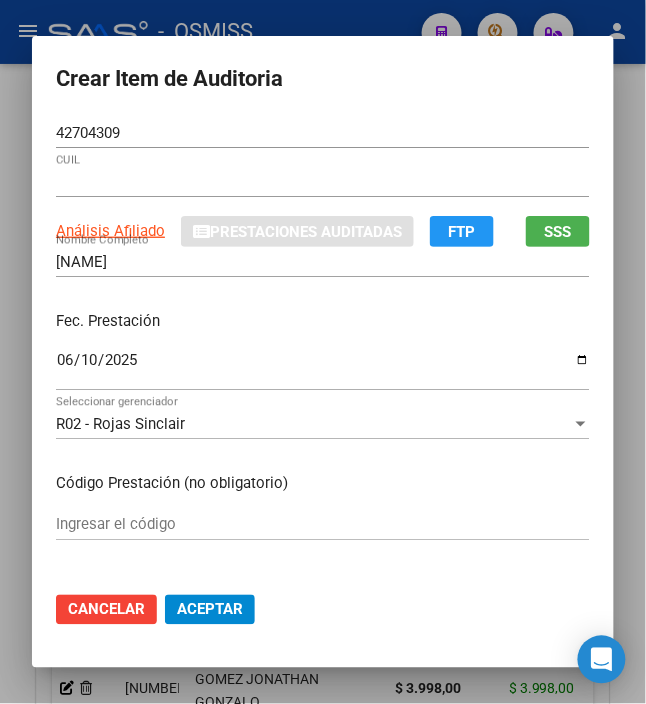 click on "Aceptar" 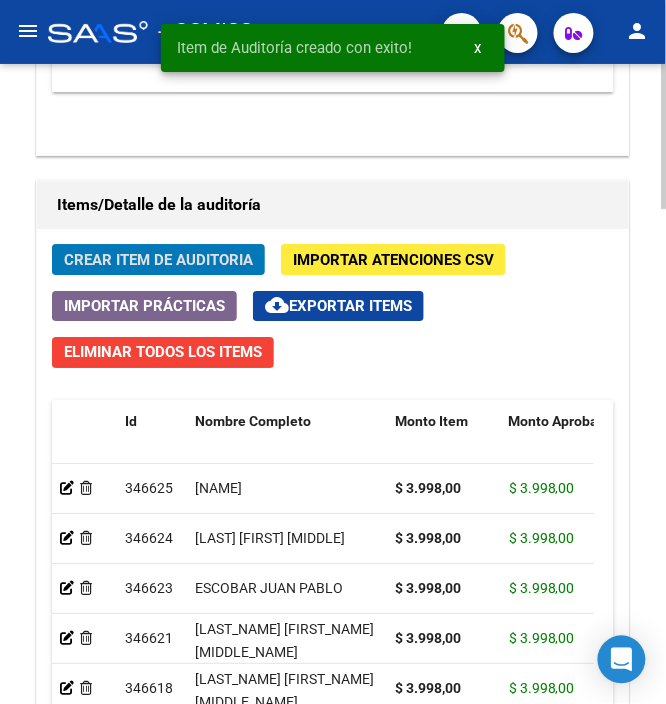 click on "Crear Item de Auditoria" 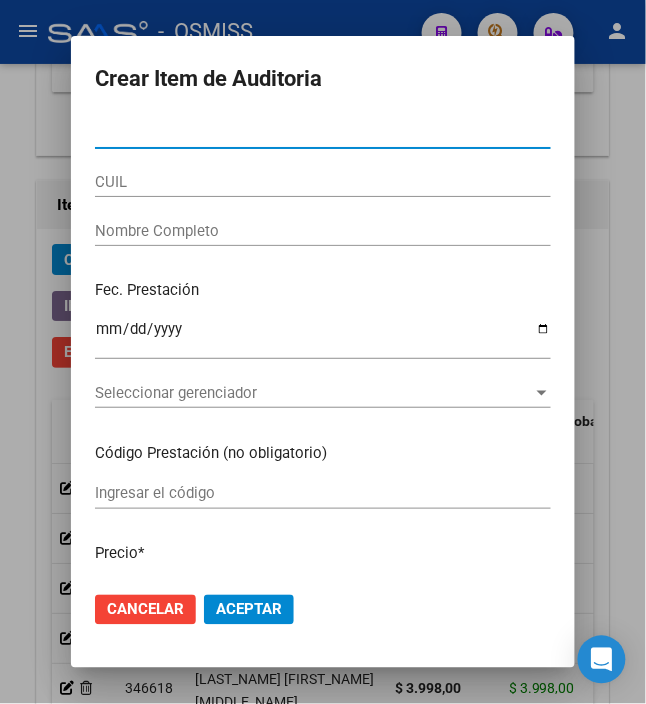 click on "Nro Documento" at bounding box center (323, 133) 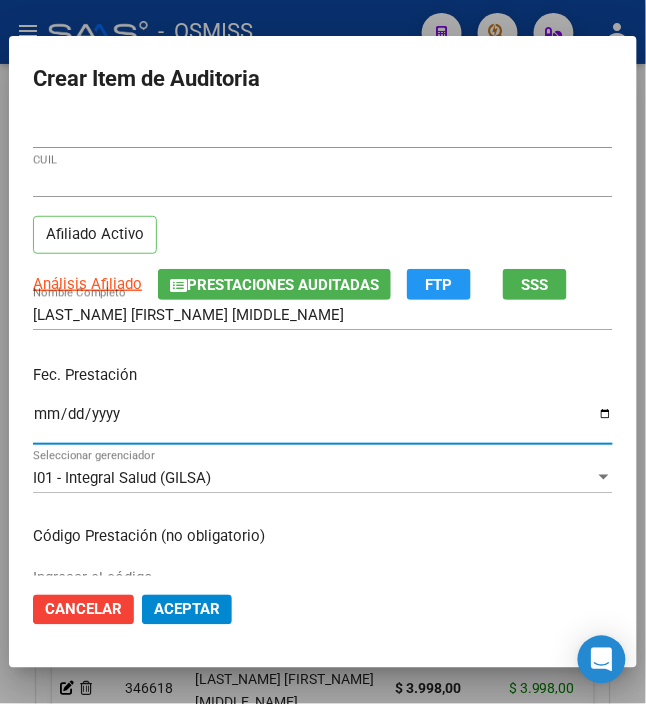 click on "Ingresar la fecha" at bounding box center (323, 422) 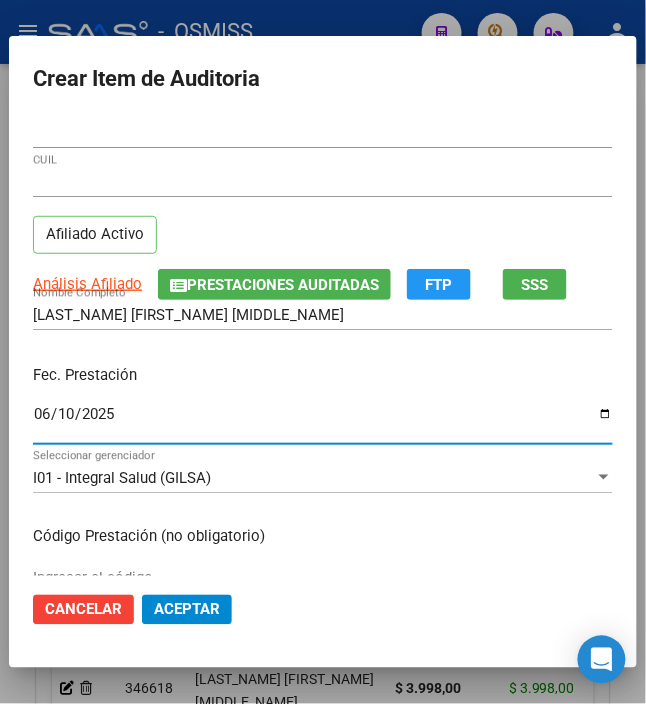 scroll, scrollTop: 400, scrollLeft: 0, axis: vertical 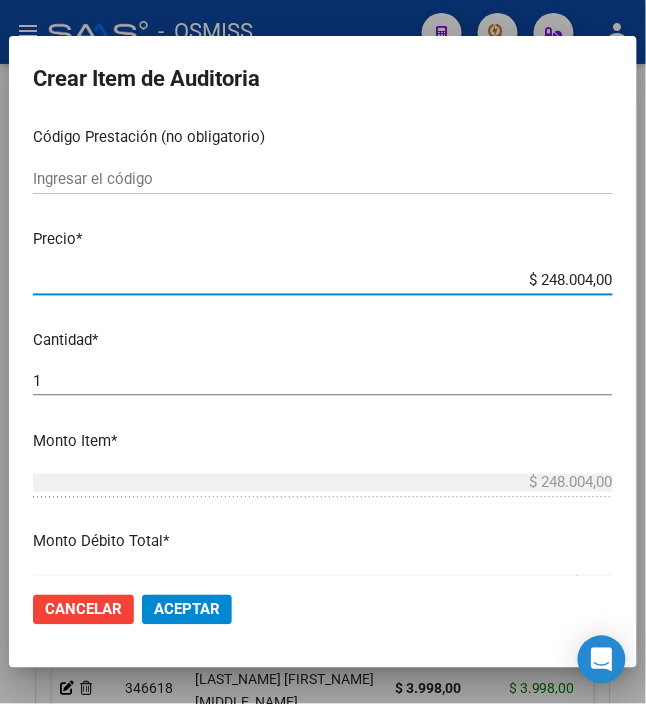 drag, startPoint x: 529, startPoint y: 282, endPoint x: 658, endPoint y: 282, distance: 129 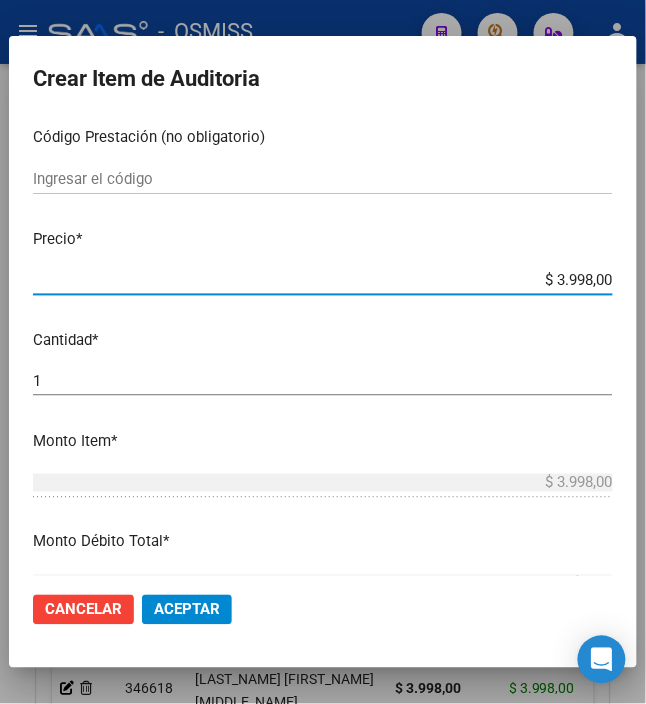 scroll, scrollTop: 0, scrollLeft: 0, axis: both 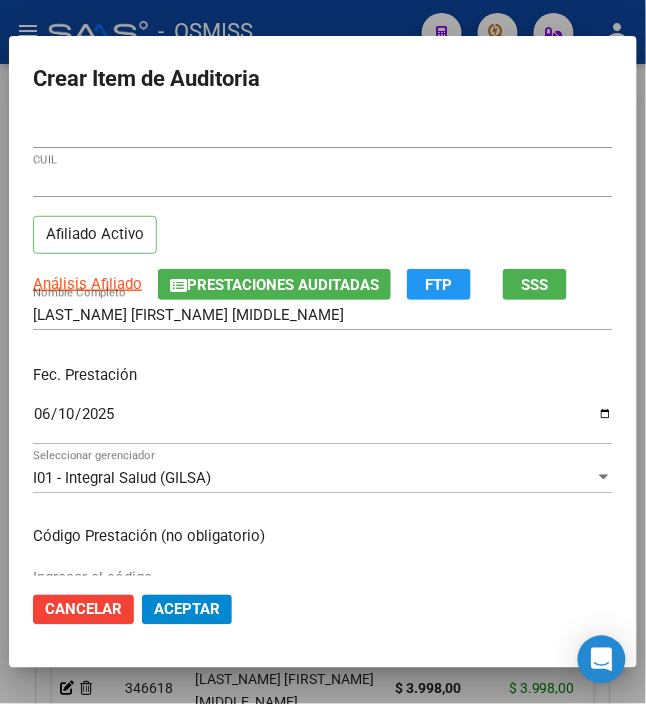 click on "Aceptar" 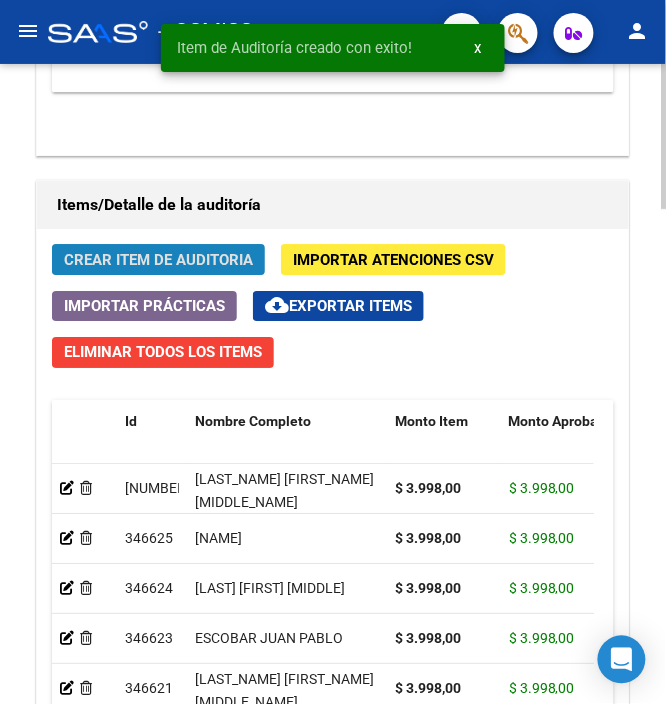 click on "Crear Item de Auditoria" 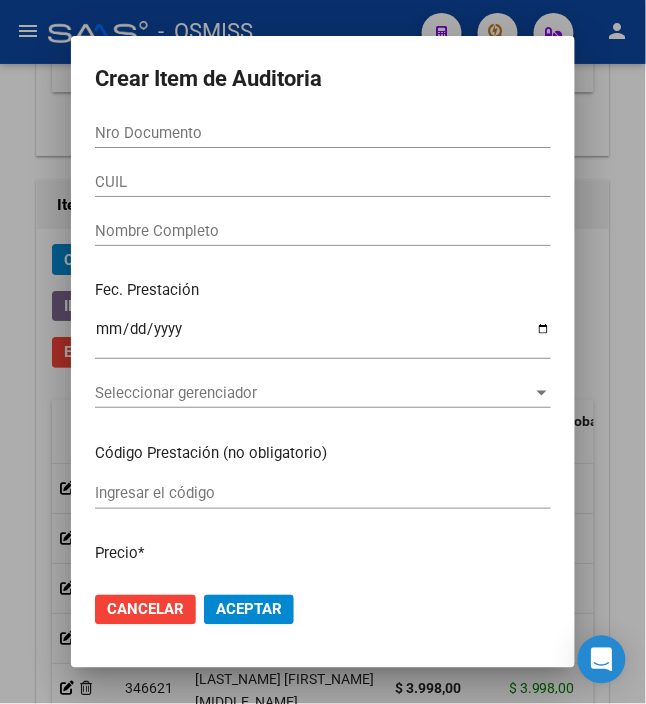 click on "Nro Documento" at bounding box center (323, 133) 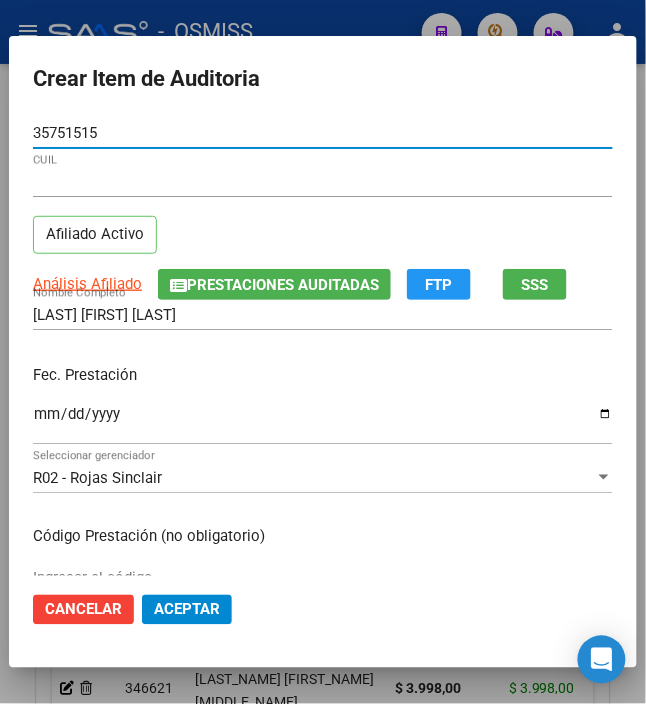 click on "Ingresar la fecha" at bounding box center [323, 422] 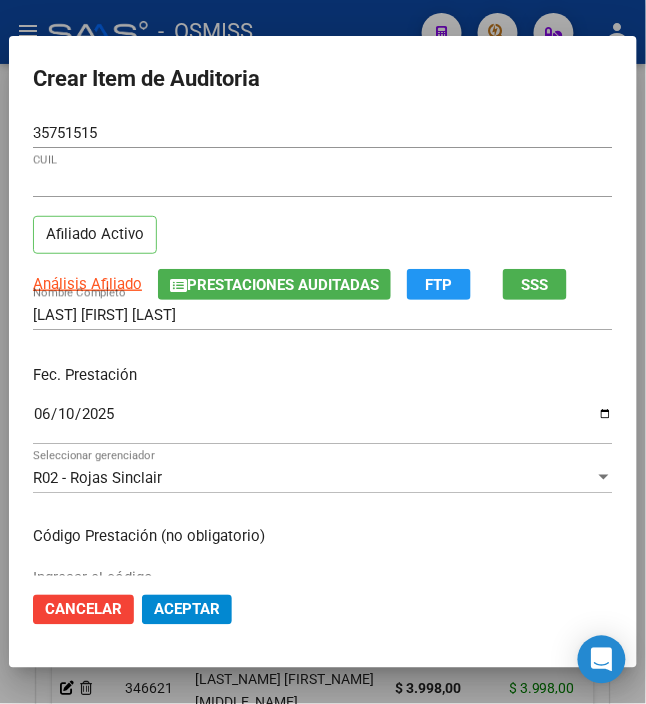 click on "Fec. Prestación    2025-06-10 Ingresar la fecha" at bounding box center [323, 406] 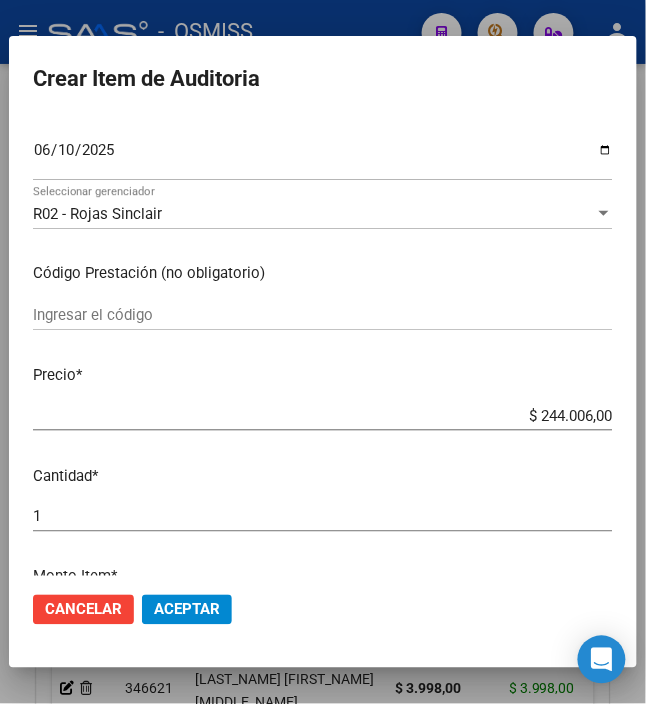scroll, scrollTop: 266, scrollLeft: 0, axis: vertical 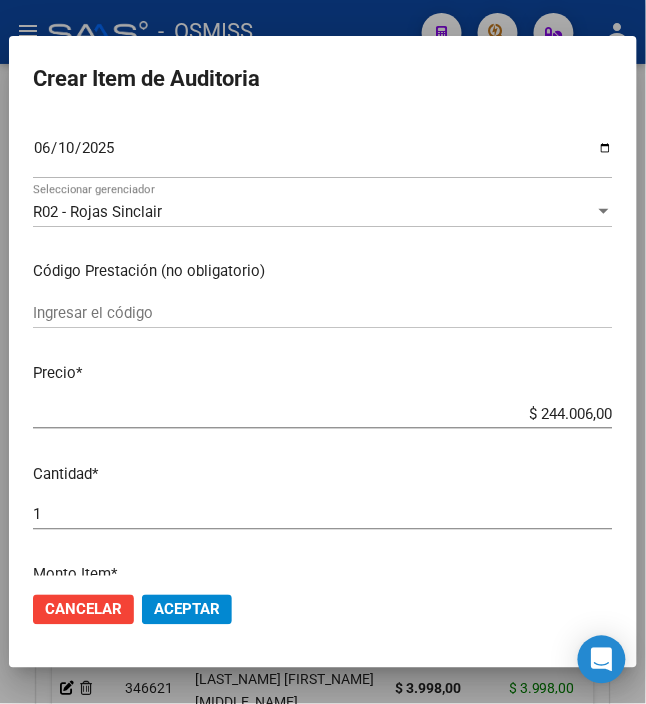 drag, startPoint x: 529, startPoint y: 414, endPoint x: 684, endPoint y: 397, distance: 155.92947 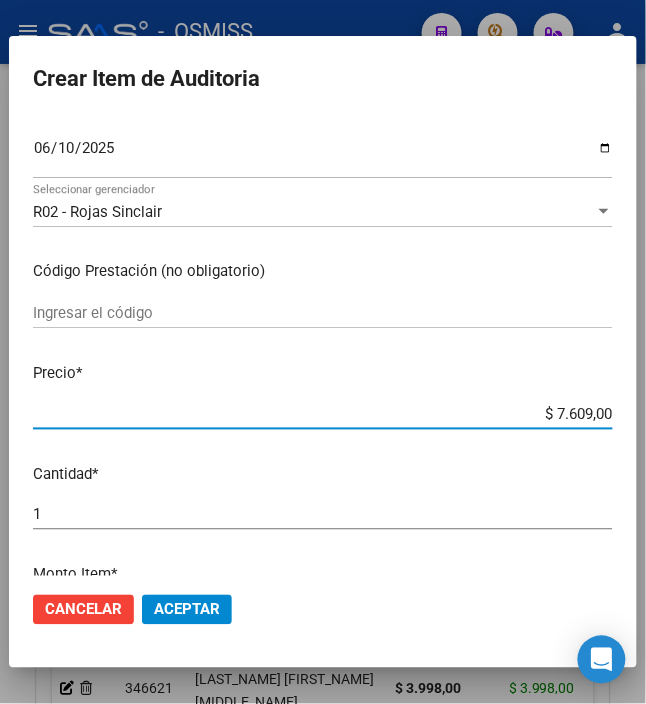 scroll, scrollTop: 0, scrollLeft: 0, axis: both 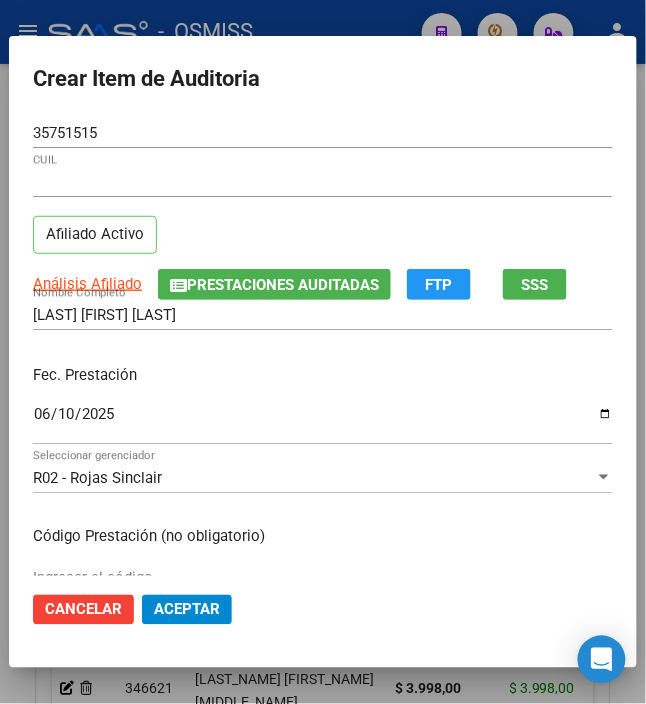 click on "Aceptar" 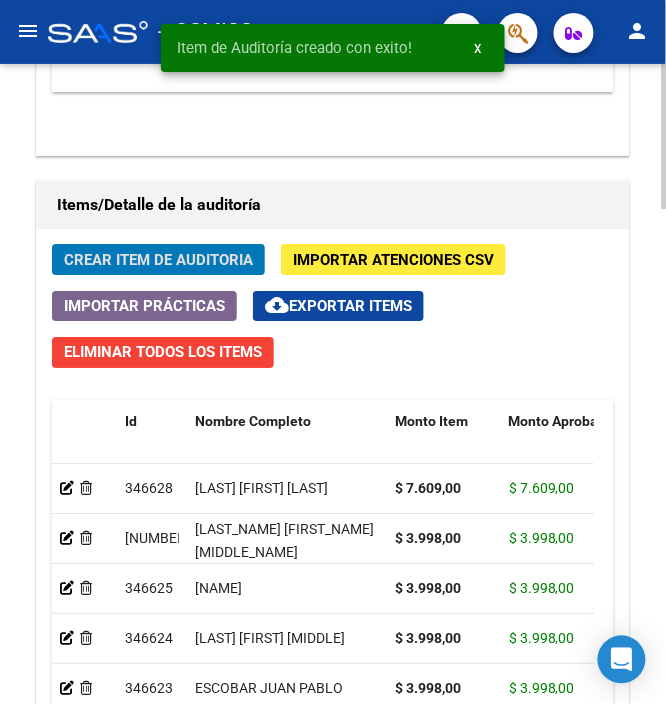 click on "Crear Item de Auditoria" 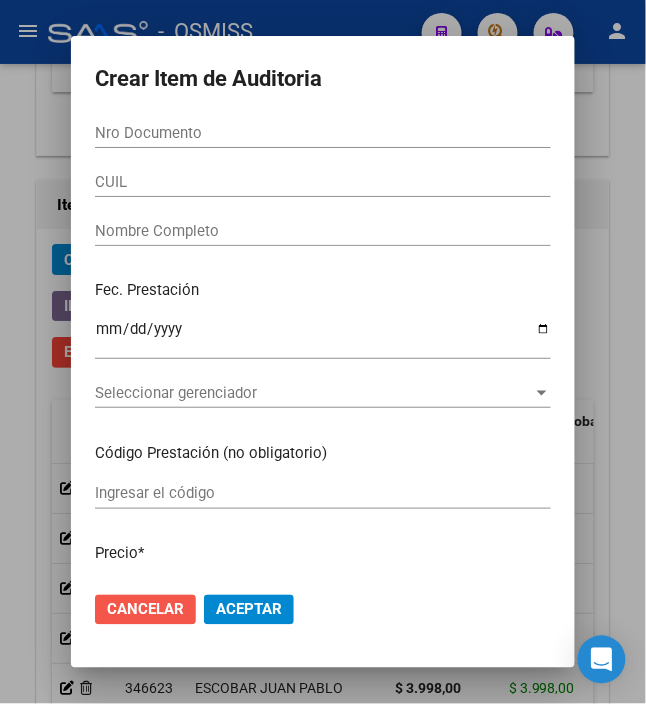 click on "Cancelar" 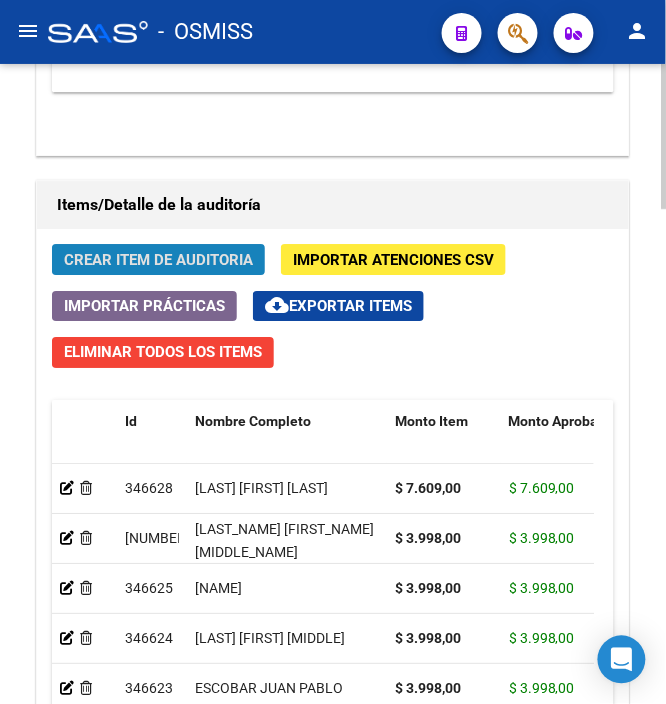 click on "Crear Item de Auditoria" 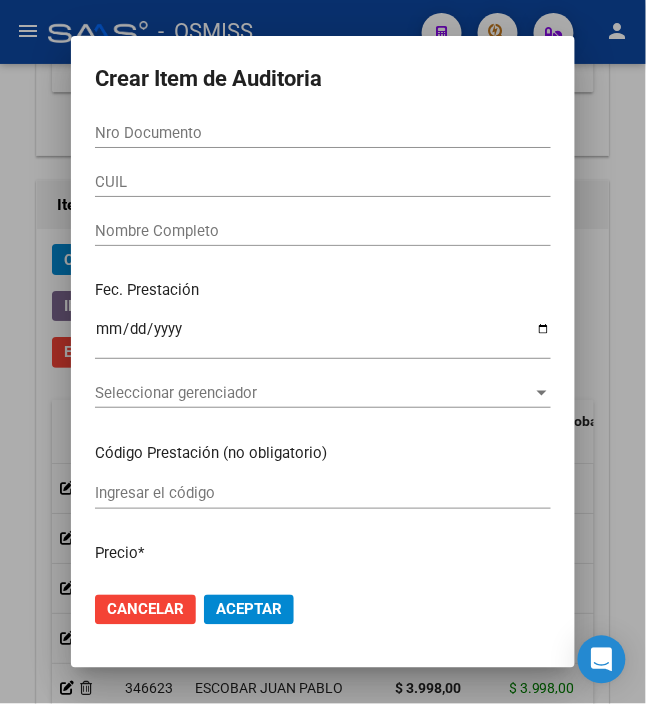 click on "Nro Documento" at bounding box center [323, 133] 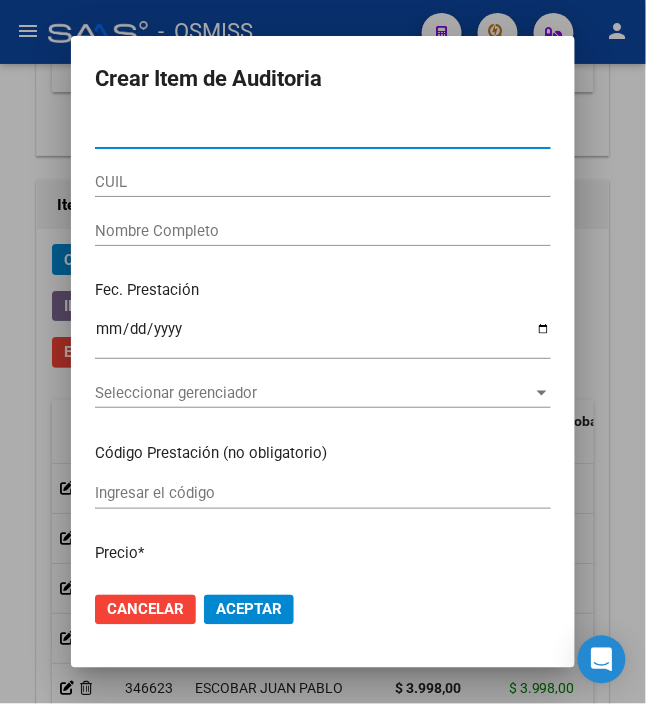 click on "Nro Documento" at bounding box center (323, 133) 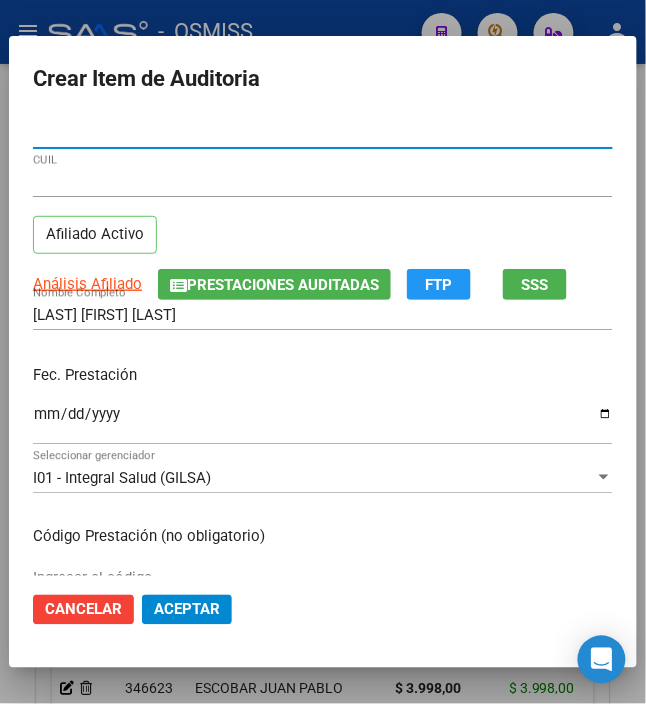 click on "Ingresar la fecha" at bounding box center (323, 422) 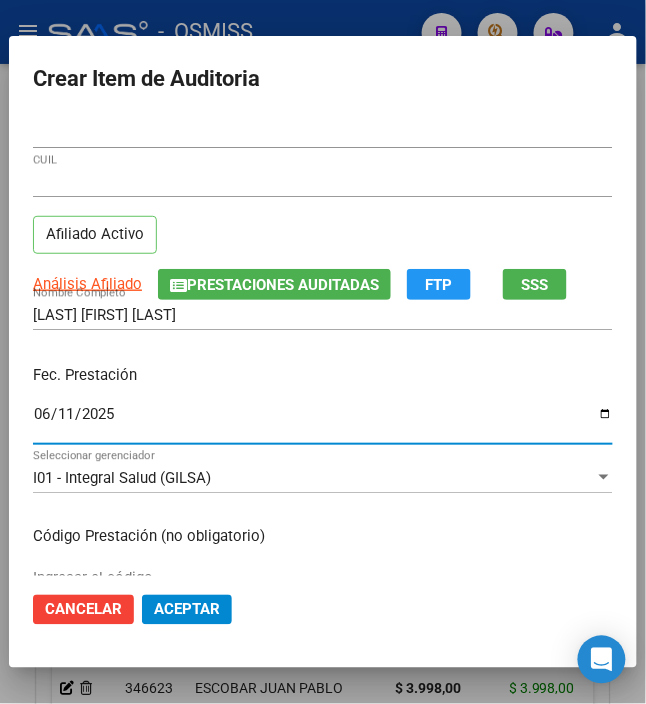 click on "[DATE] Ingresar la fecha" at bounding box center [323, 422] 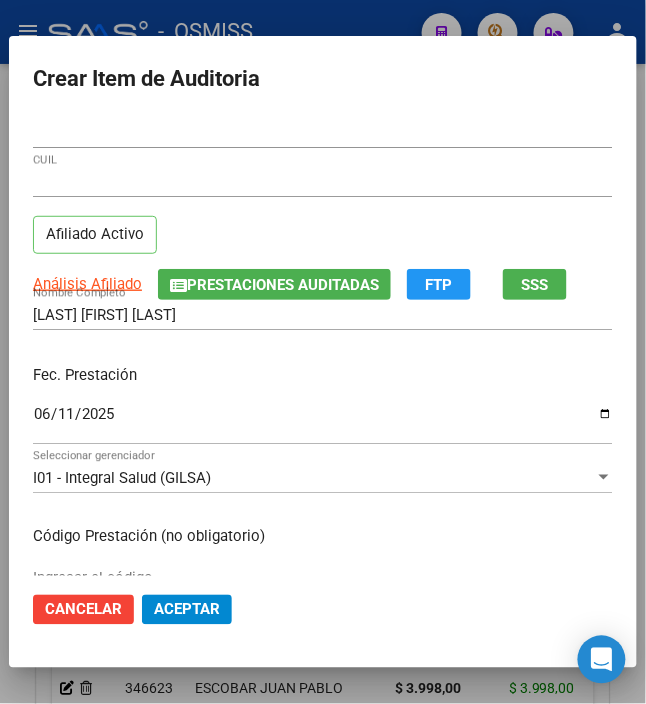click on "2025-06-11" at bounding box center (323, 422) 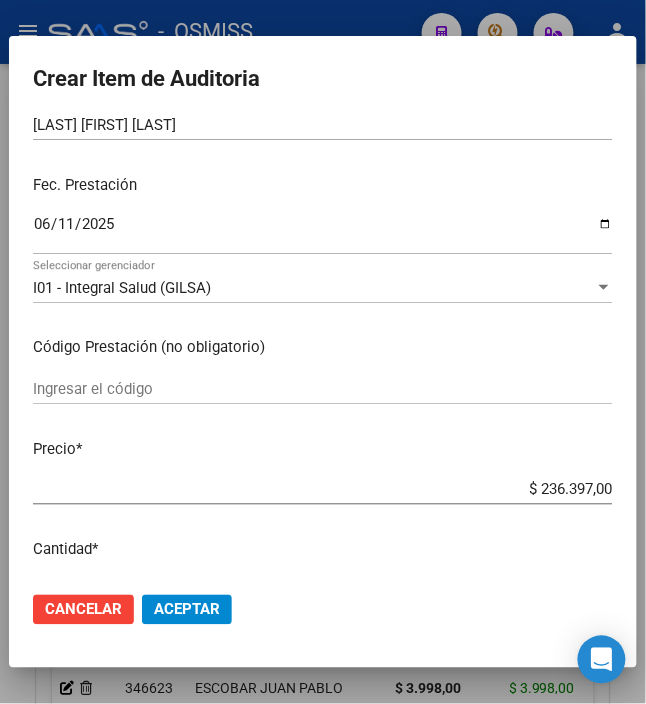 scroll, scrollTop: 266, scrollLeft: 0, axis: vertical 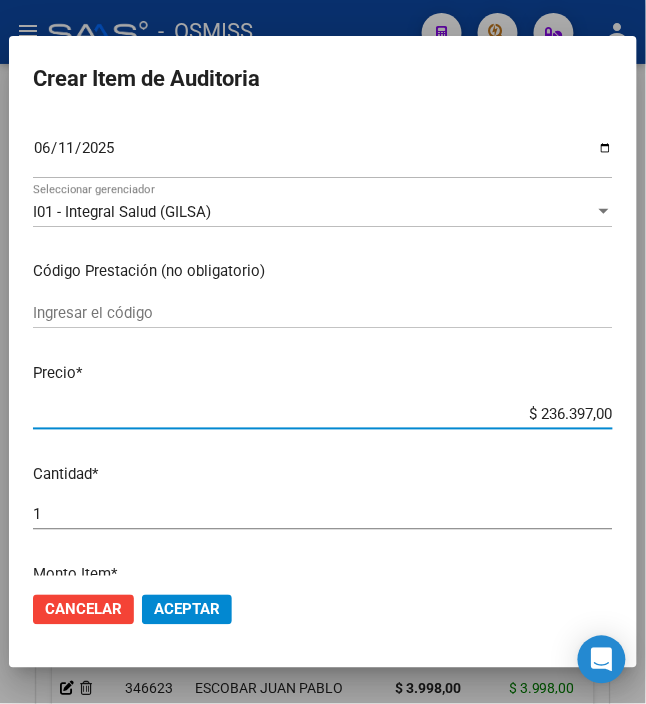 drag, startPoint x: 526, startPoint y: 413, endPoint x: 677, endPoint y: 408, distance: 151.08276 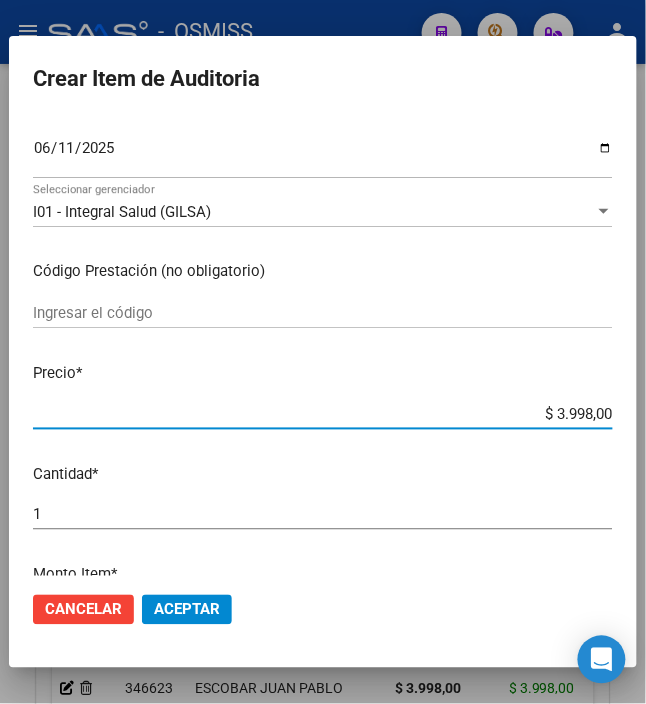 click on "Aceptar" 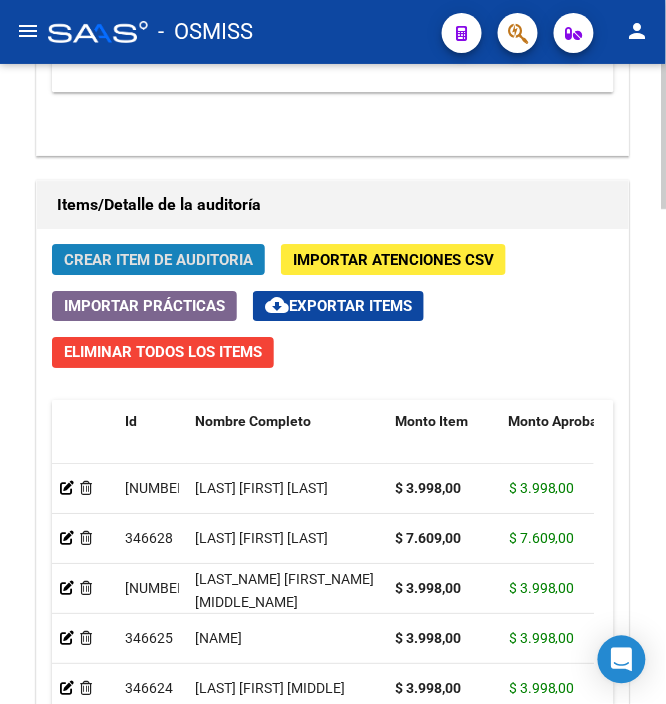 click on "Crear Item de Auditoria" 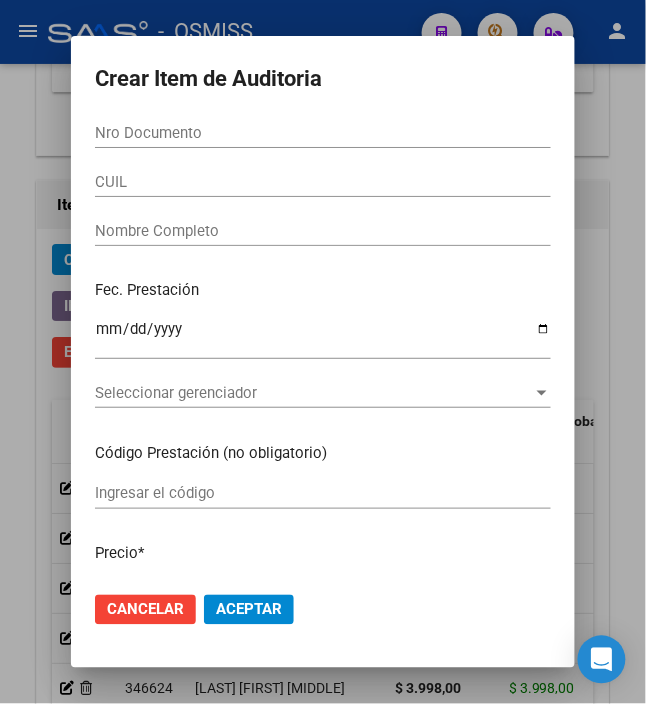 click on "Nro Documento" at bounding box center [323, 133] 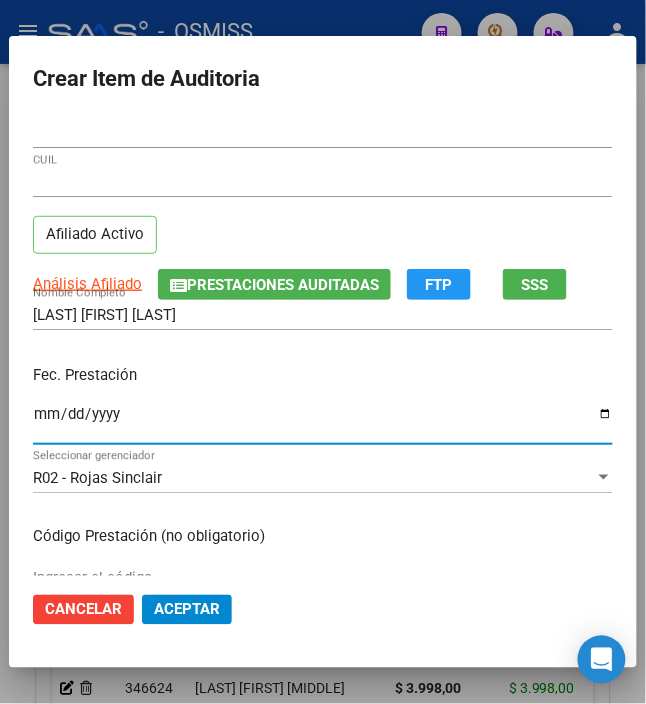 click on "Ingresar la fecha" at bounding box center [323, 422] 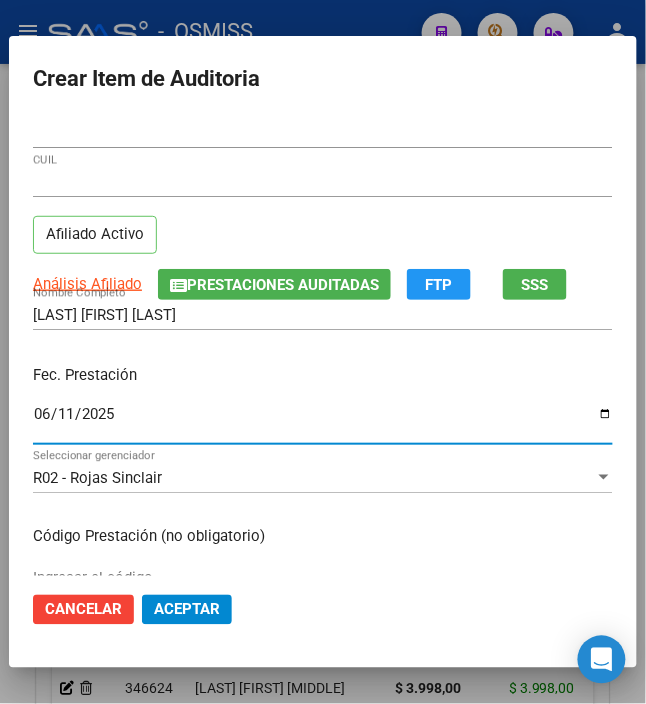 click on "Fec. Prestación" at bounding box center [323, 375] 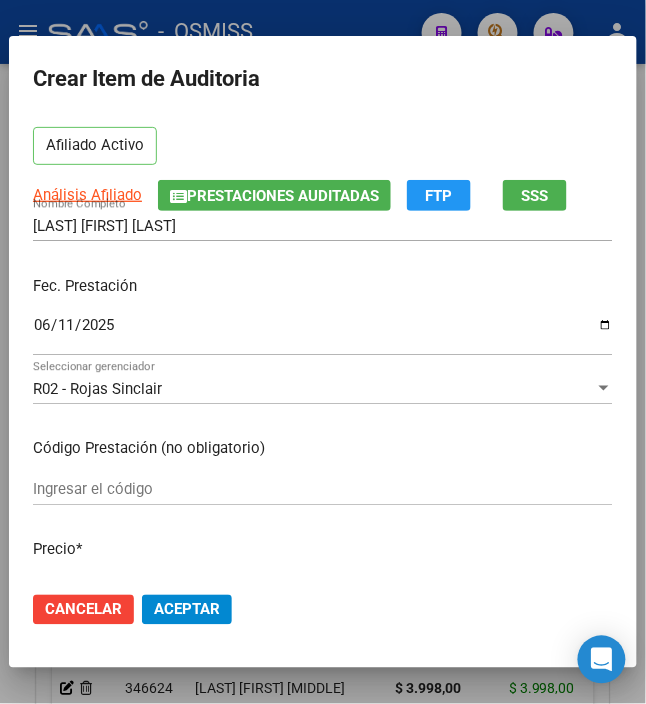 scroll, scrollTop: 133, scrollLeft: 0, axis: vertical 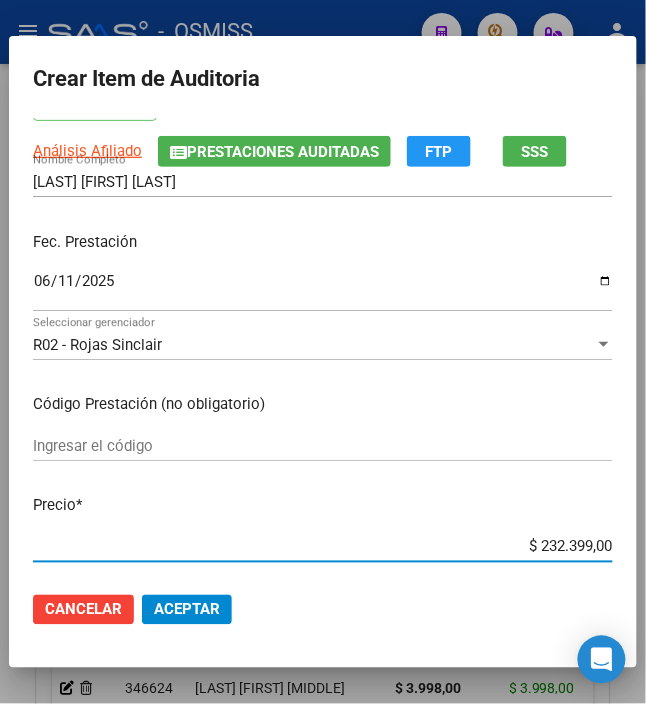 drag, startPoint x: 530, startPoint y: 545, endPoint x: 629, endPoint y: 537, distance: 99.32271 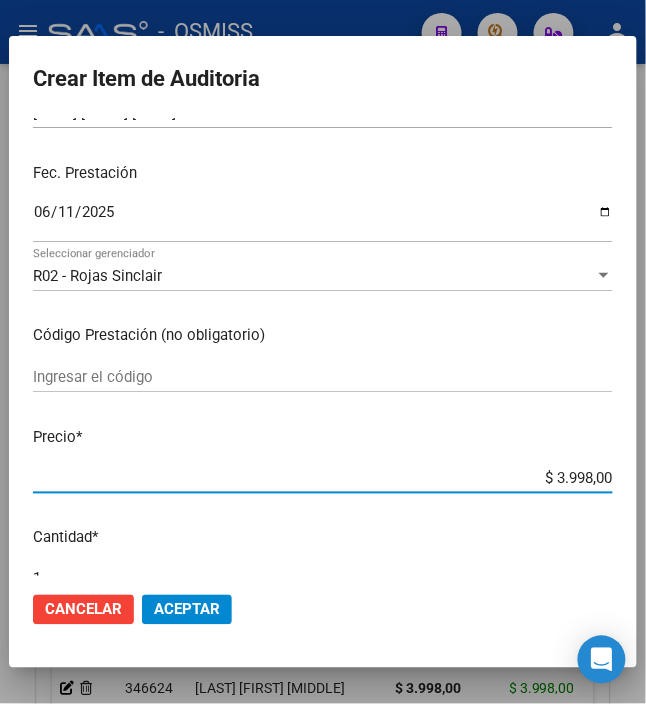 scroll, scrollTop: 0, scrollLeft: 0, axis: both 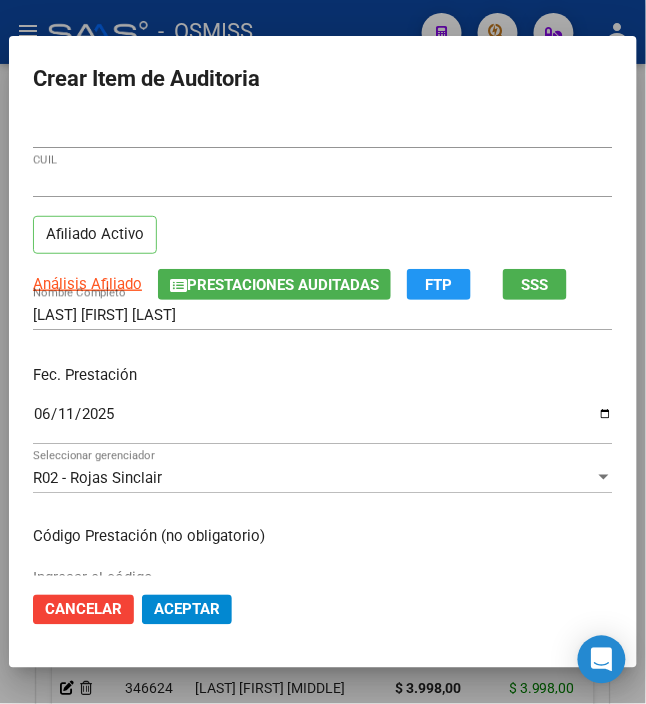 click on "Fec. Prestación" at bounding box center [323, 375] 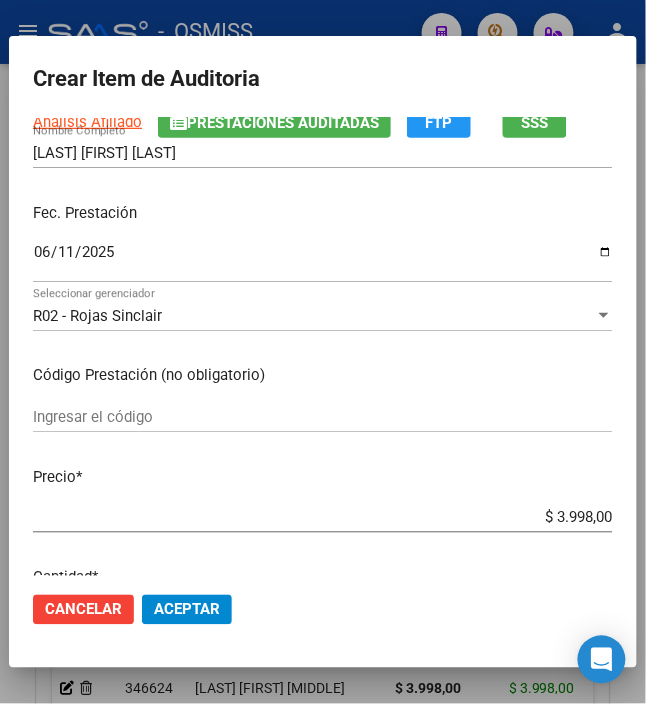 scroll, scrollTop: 533, scrollLeft: 0, axis: vertical 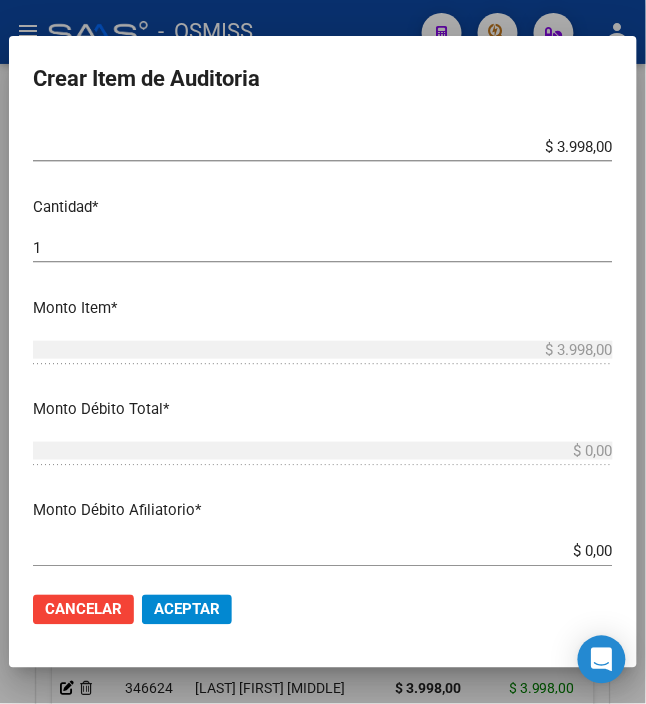 drag, startPoint x: 189, startPoint y: 612, endPoint x: 210, endPoint y: 596, distance: 26.400757 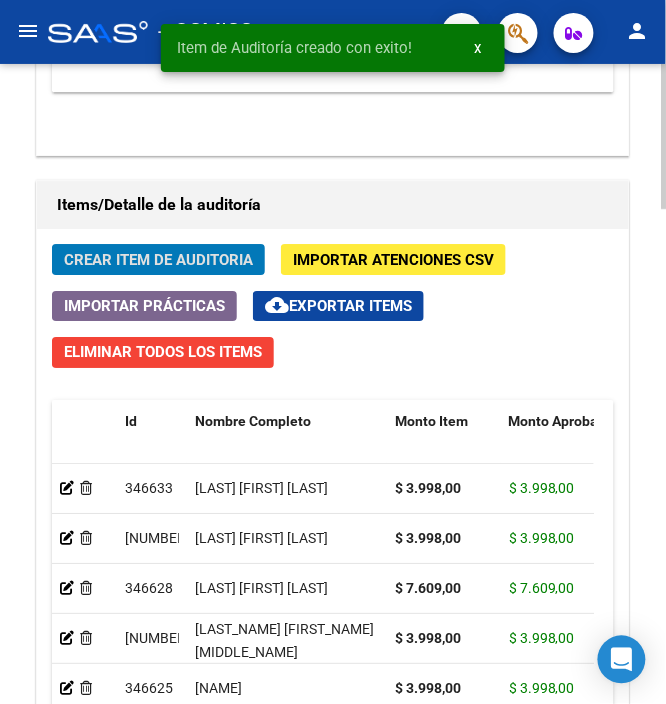 click on "Crear Item de Auditoria" 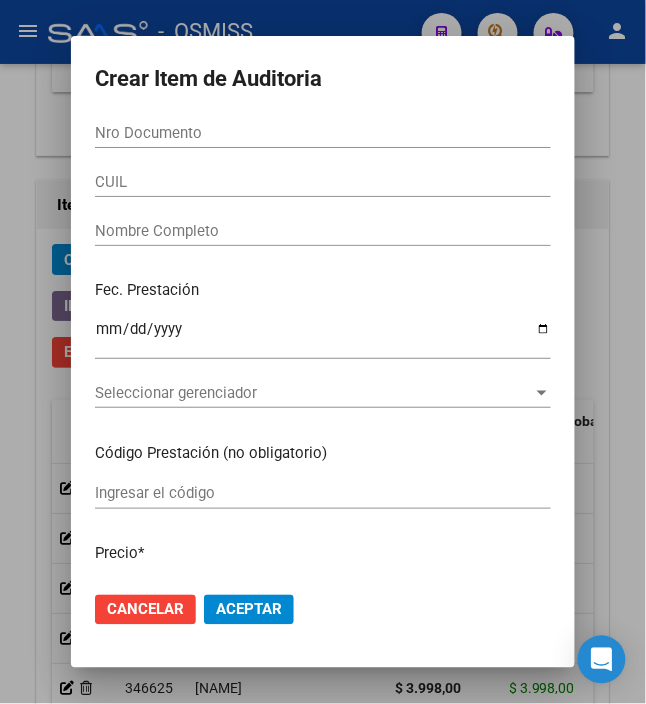 click on "Nro Documento" at bounding box center [323, 133] 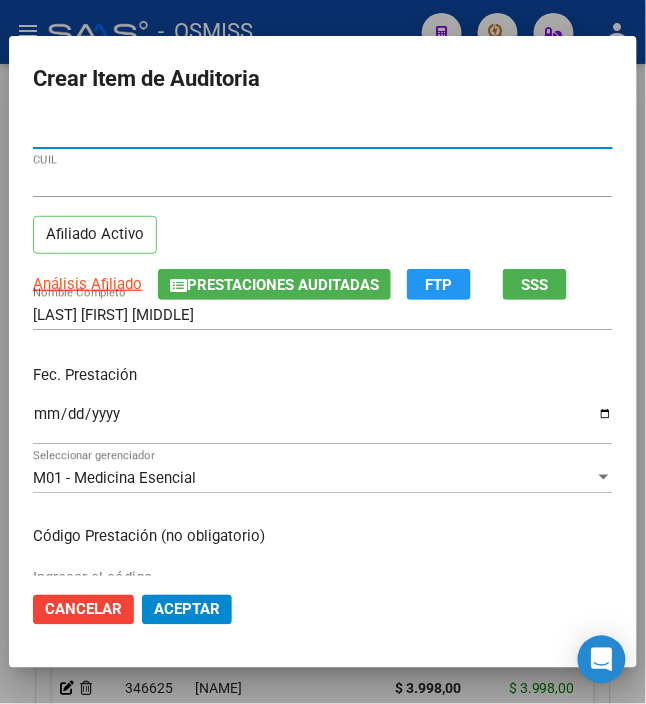 click on "Crear Item de Auditoria   [NUMBER] Nro Documento    [CUIL]   Afiliado Activo  Análisis Afiliado  Prestaciones Auditadas FTP SSS   ESCOBAR RAMON ALBERTO Nombre Completo  Fec. Prestación    Ingresar la fecha  M01 - Medicina Esencial Seleccionar gerenciador Código Prestación (no obligatorio)    Ingresar el código  Precio  *   $ 228.401,00 Ingresar el precio  Cantidad  *   1 Ingresar la cantidad  Monto Item  *   $ 228.401,00 Ingresar el monto  Monto Débito Total  *   $ 0,00 Ingresar el monto  Monto Débito Afiliatorio  *   $ 0,00 Ingresar el monto Afiliatorio  Monto Débito Médico  *   $ 0,00 Ingresar el monto Hospitalario  Comentario Operador    Ingresar el Comentario  Comentario Gerenciador    Ingresar el Comentario  Descripción    Ingresar el Descripción   Atencion Tipo  Seleccionar tipo Seleccionar tipo  Nomenclador  Seleccionar Nomenclador Seleccionar Nomenclador" at bounding box center (323, 347) 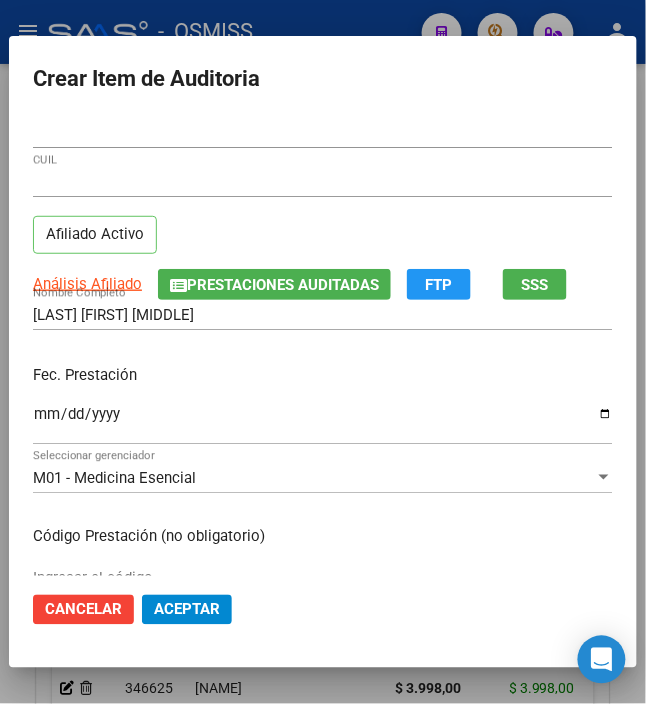 click on "Ingresar la fecha" at bounding box center (323, 422) 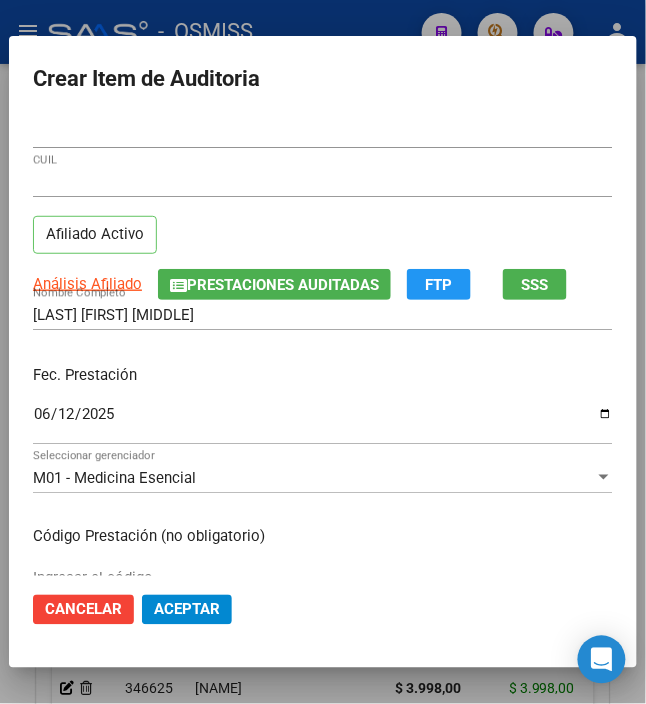 click on "Fec. Prestación" at bounding box center [323, 375] 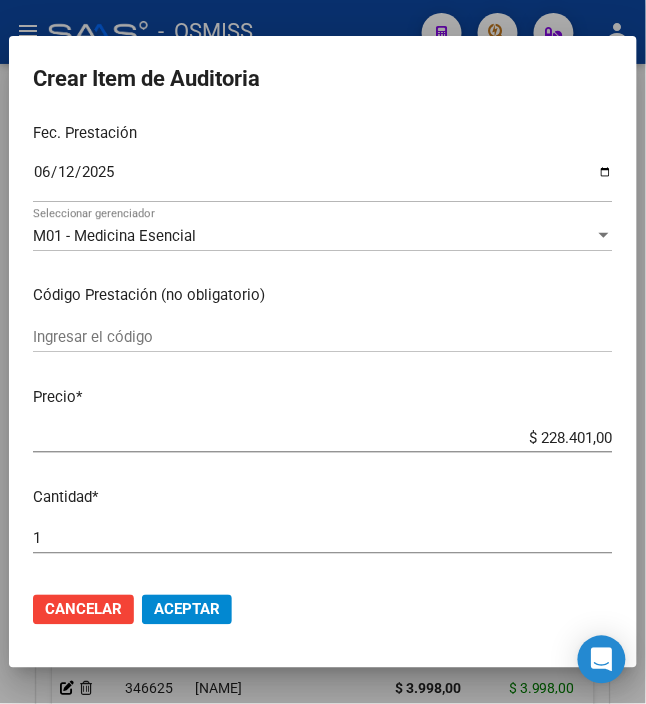 scroll, scrollTop: 266, scrollLeft: 0, axis: vertical 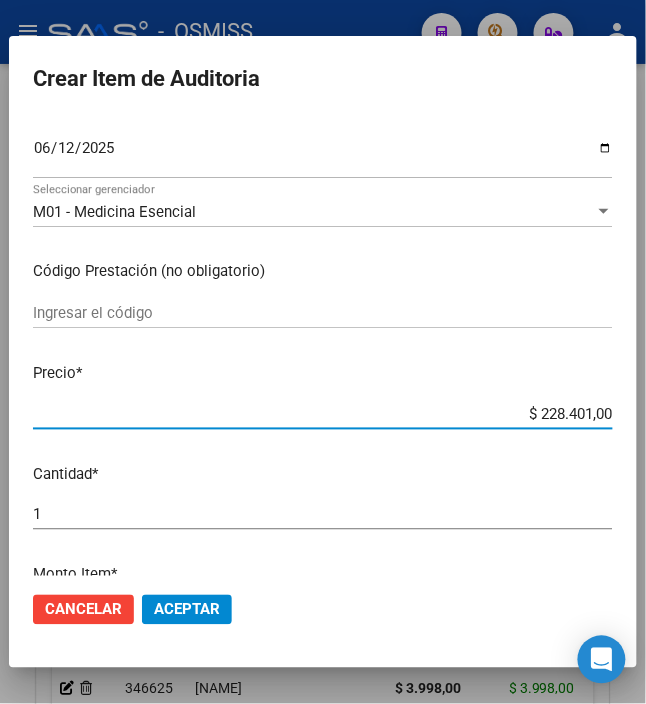 click on "menu -   OSMISS  person    Firma Express     Padrón Padrón Ágil Análisis Afiliado    Integración (discapacidad) Certificado Discapacidad    Prestadores / Proveedores Facturas - Listado/Carga Facturas Sin Auditar Facturas - Documentación Auditorías - Listado Auditorías - Comentarios Auditorías - Cambios Área Auditoría - Ítems Prestadores - Listado Prestadores - Docu.    Hospitales Públicos SSS - Censo Hospitalario SSS - Preliquidación SSS - Comprobantes SSS - CPBTs Atenciones Notificaciones Internación Débitos Autogestión (viejo)    Casos / Tickets Casos Casos Movimientos Comentarios Documentación Adj.    Instructivos    Datos de contacto arrow_back Editar [NUMBER]    cloud_download  Generar informe  Puede notificar al gerenciador respecto de esta auditoria, para invitarlo a formar parte de la misma realizando comentarios.  NOTIFICAR Totales Auditoría Total Comprobantes:  $ 331.575,00 Total Items Auditados:  $ 103.174,00 Falta Identificar:   $ 228.401,00 Items Auditados   ID" at bounding box center (323, 352) 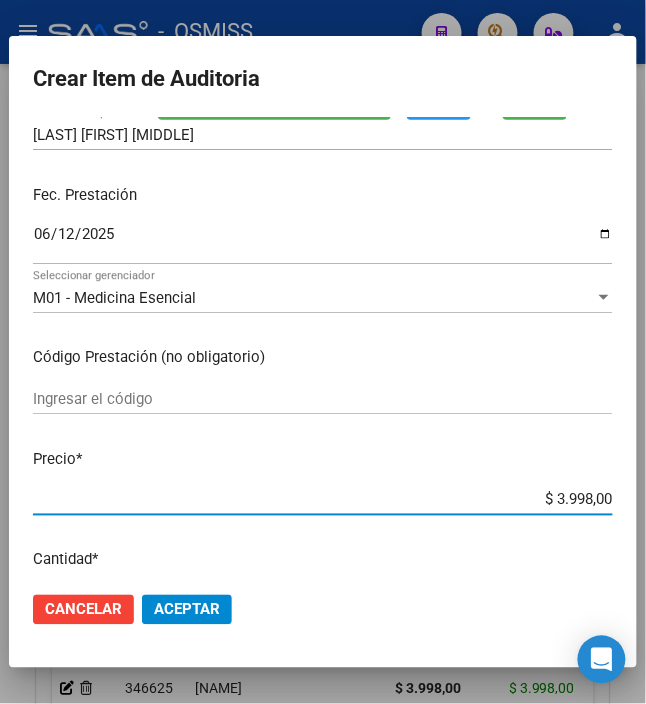 scroll, scrollTop: 0, scrollLeft: 0, axis: both 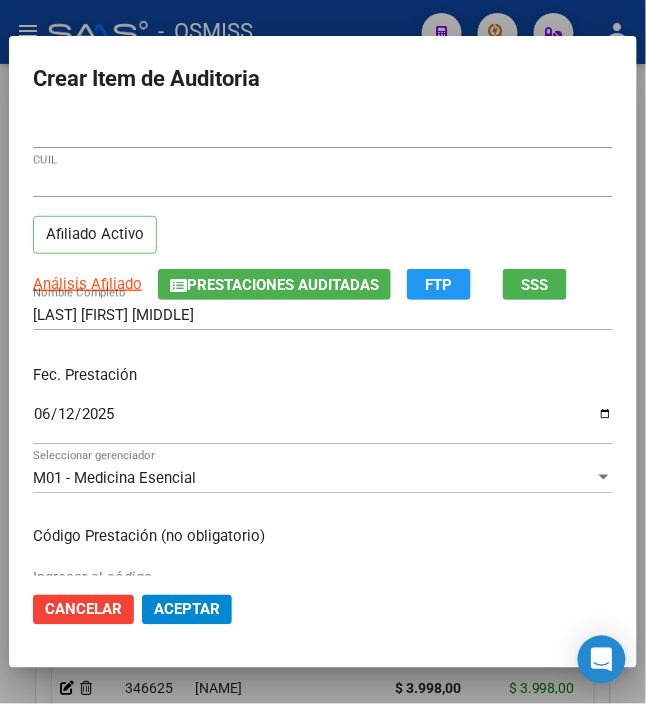 click on "Fec. Prestación" at bounding box center [323, 375] 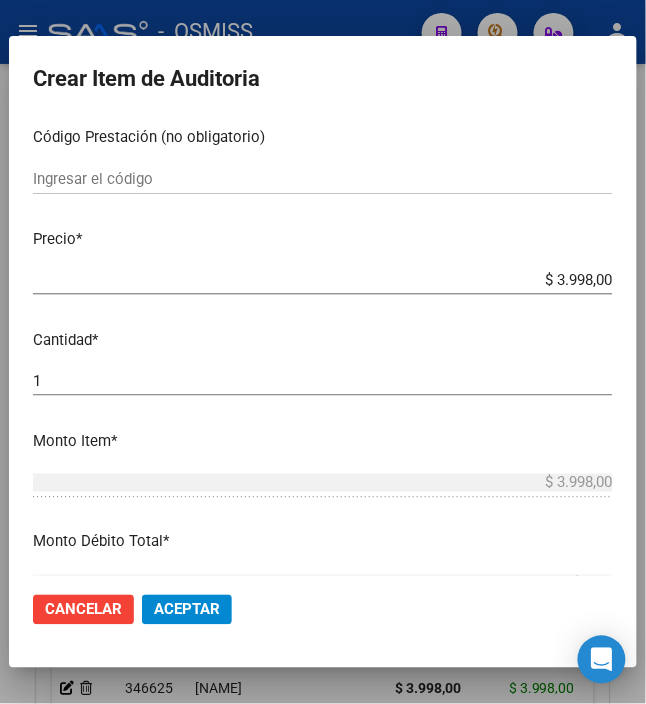 scroll, scrollTop: 0, scrollLeft: 0, axis: both 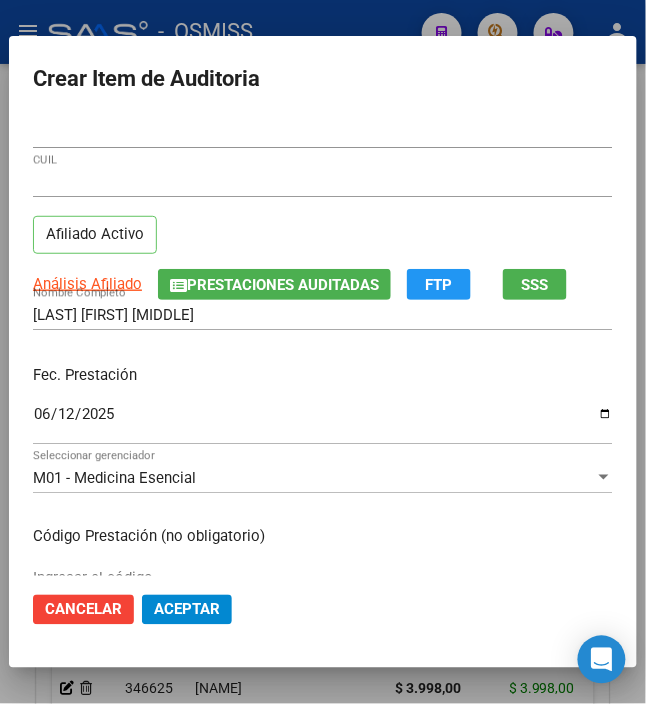 click on "Aceptar" 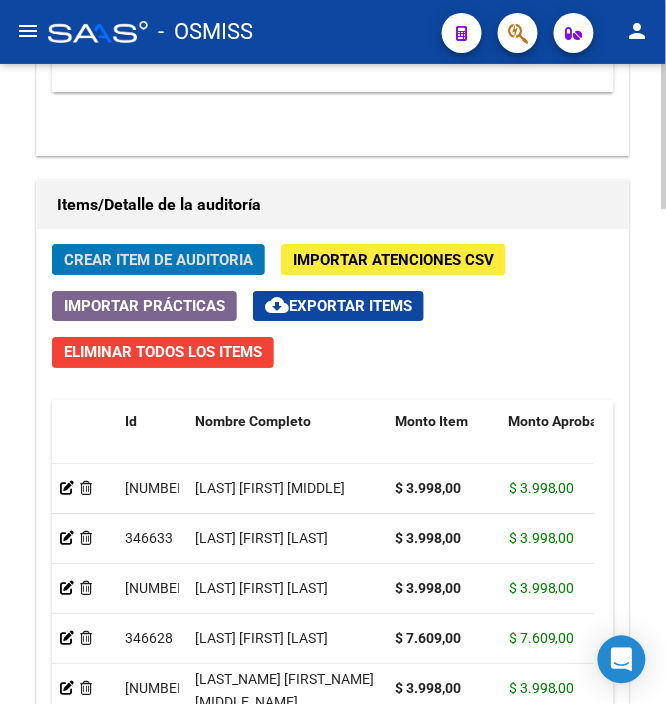 click on "Crear Item de Auditoria" 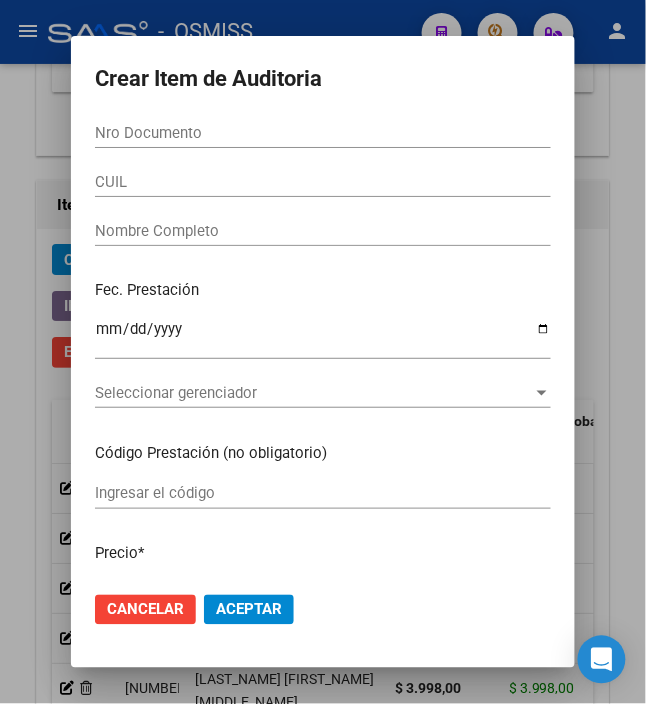 click on "Nro Documento" at bounding box center (323, 133) 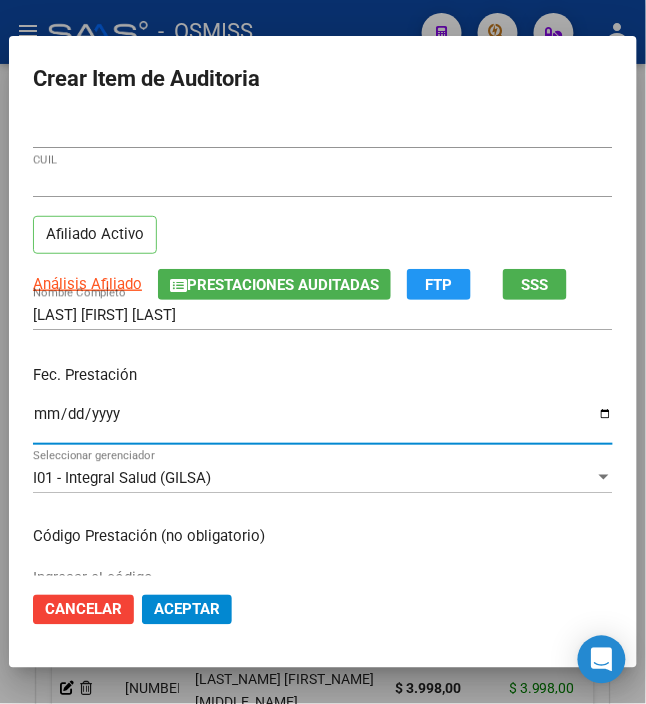 click on "Ingresar la fecha" at bounding box center (323, 422) 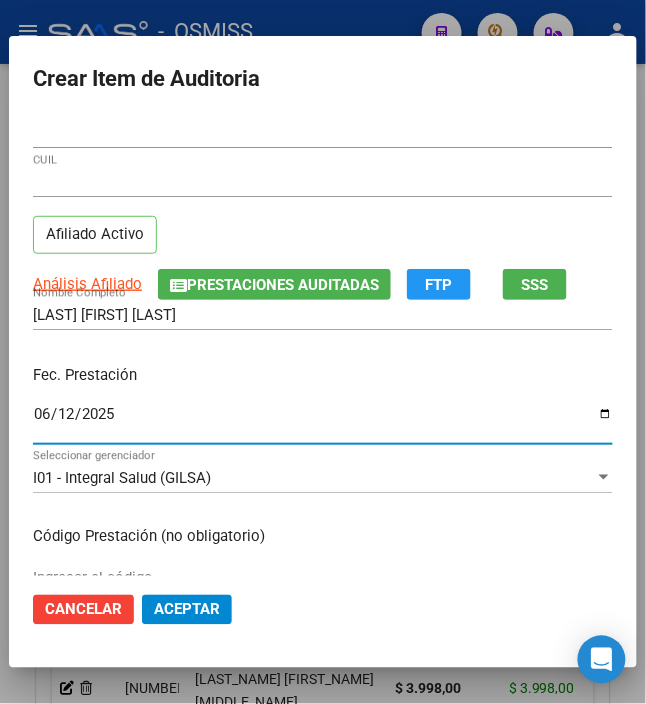 click on "Fec. Prestación    2025-06-12 Ingresar la fecha" at bounding box center [323, 406] 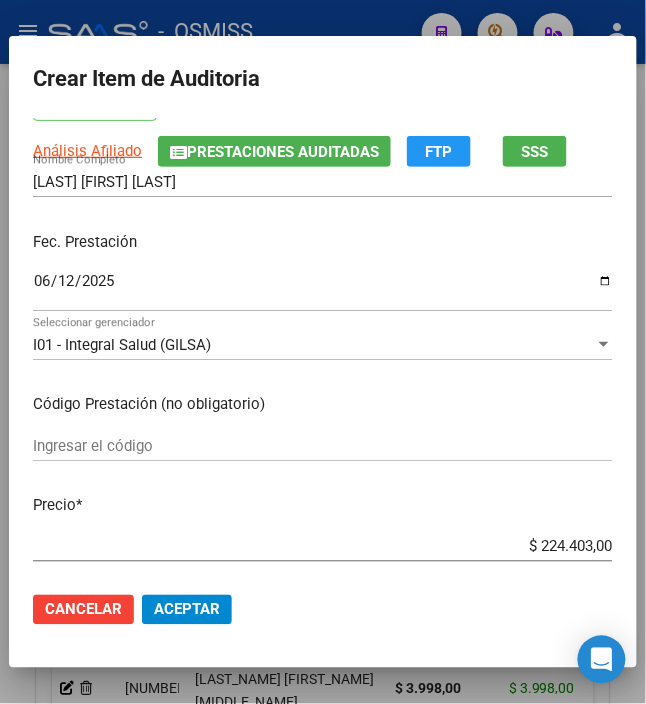 scroll, scrollTop: 266, scrollLeft: 0, axis: vertical 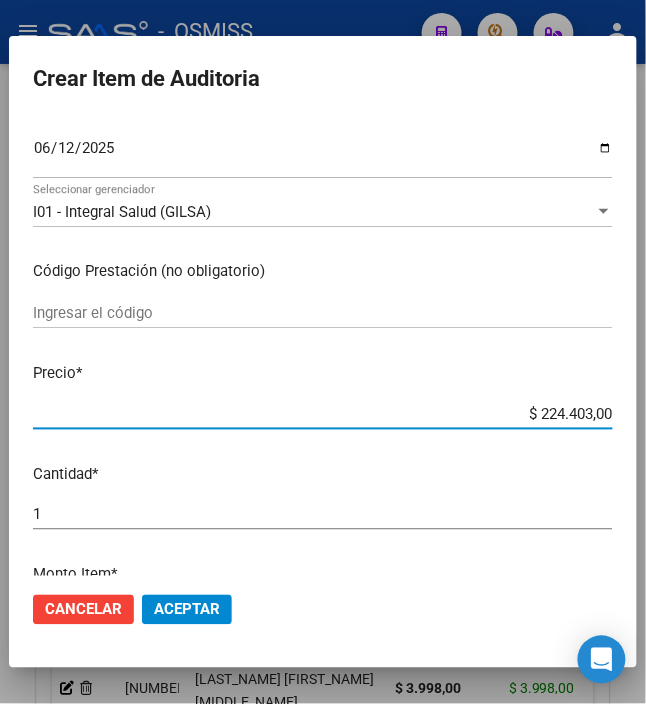 drag, startPoint x: 530, startPoint y: 412, endPoint x: 602, endPoint y: 416, distance: 72.11102 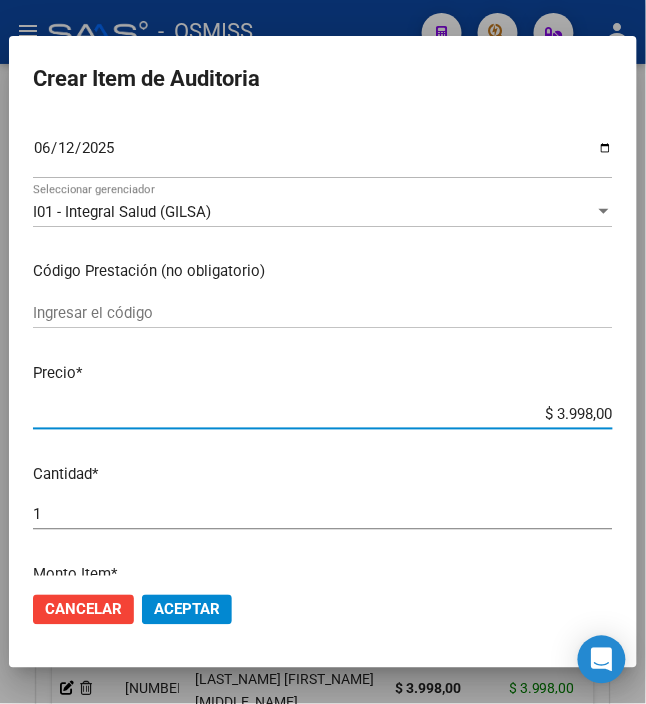 scroll, scrollTop: 0, scrollLeft: 0, axis: both 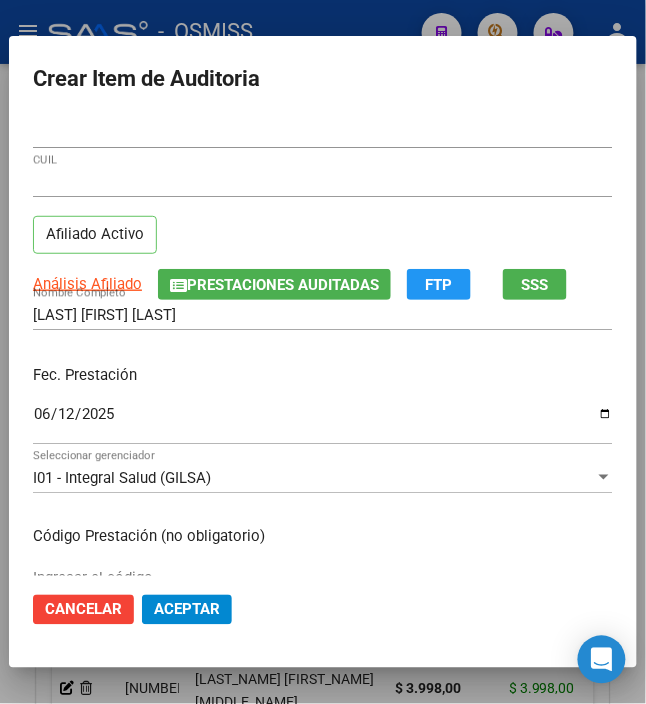 click on "Fec. Prestación" at bounding box center [323, 375] 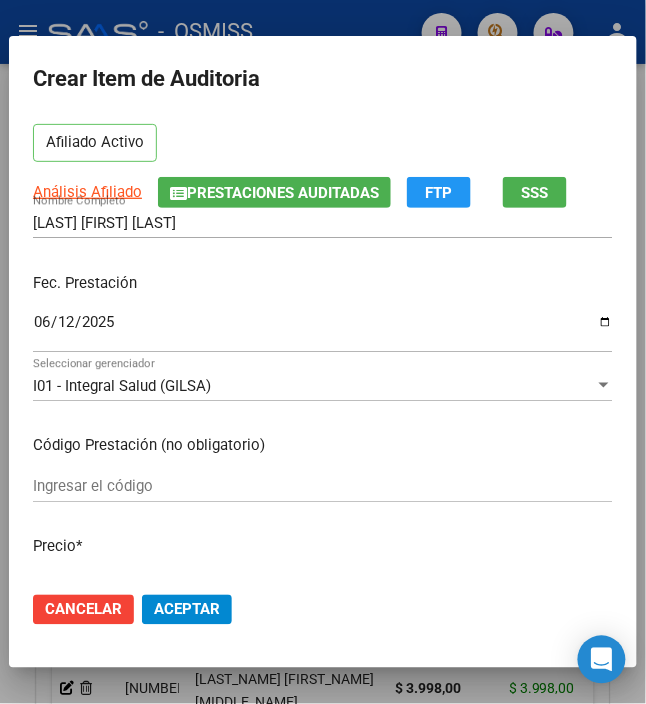 scroll, scrollTop: 133, scrollLeft: 0, axis: vertical 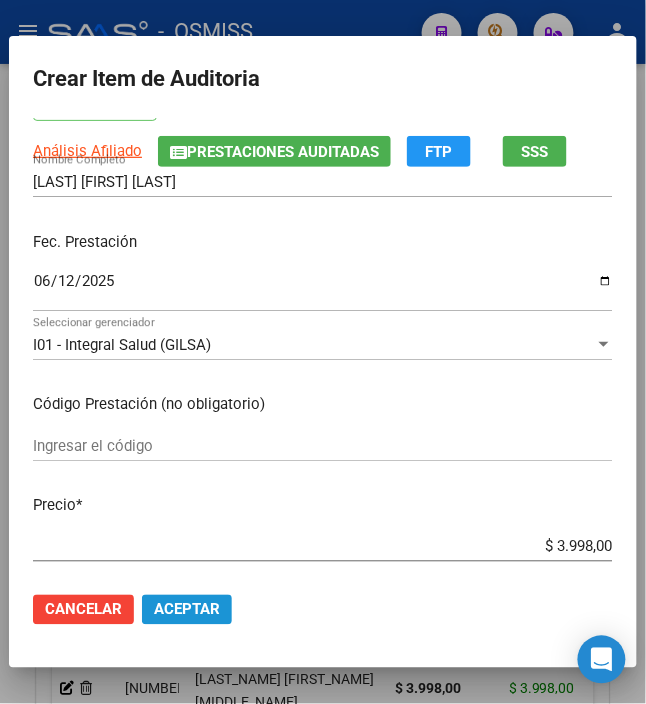 click on "Aceptar" 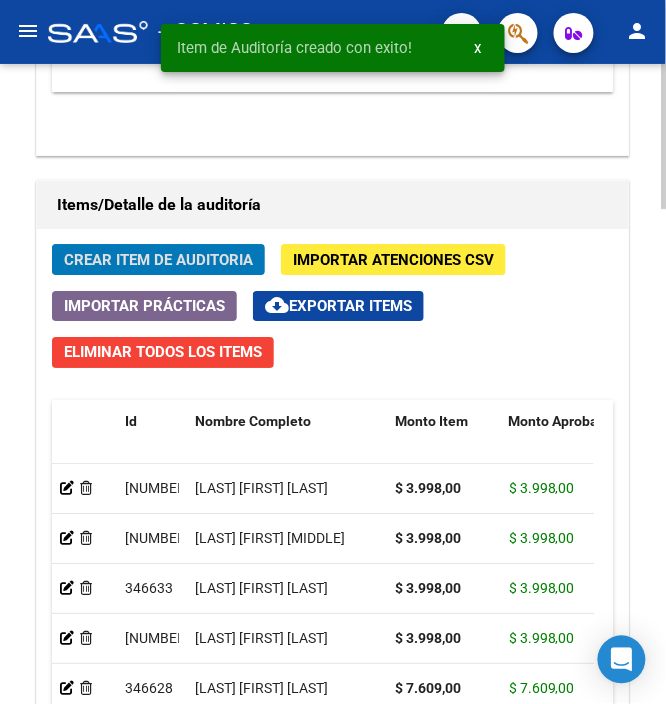 click on "Crear Item de Auditoria" 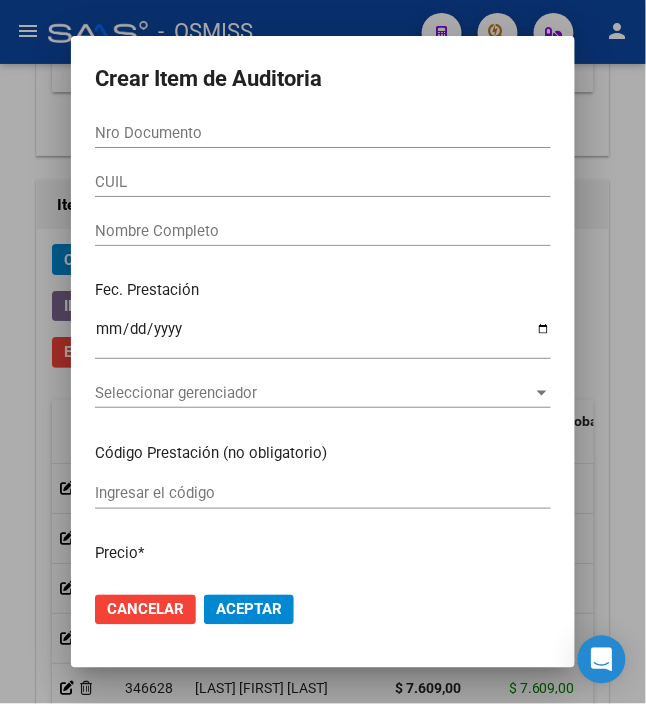 click on "Nro Documento" at bounding box center [323, 133] 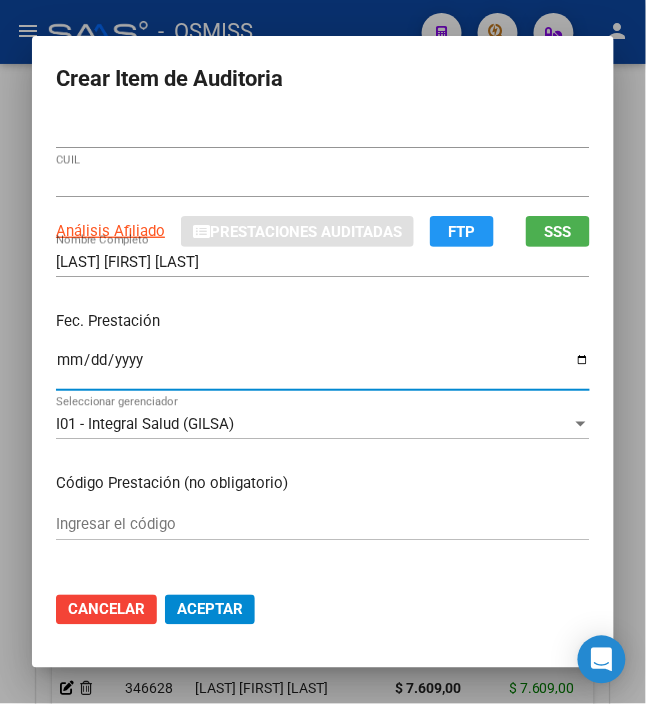 click on "Ingresar la fecha" at bounding box center (323, 368) 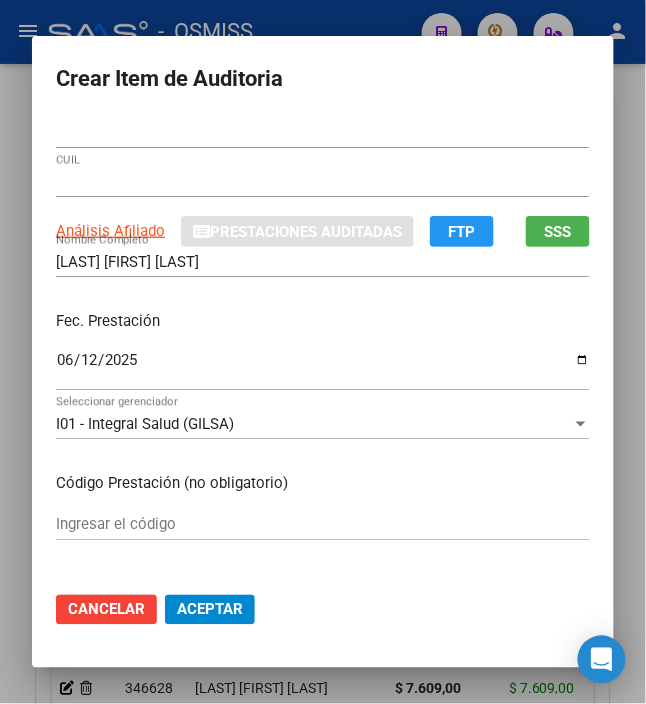 click on "Fec. Prestación" at bounding box center [323, 321] 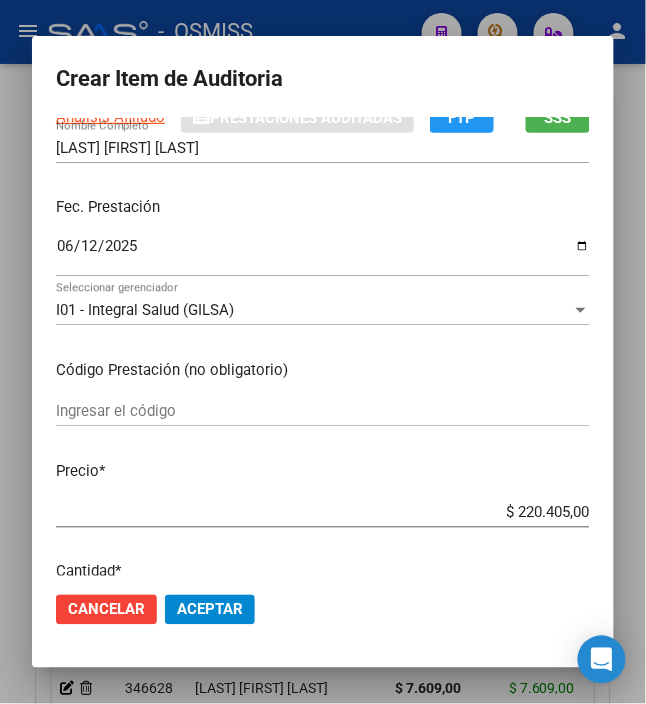 scroll, scrollTop: 266, scrollLeft: 0, axis: vertical 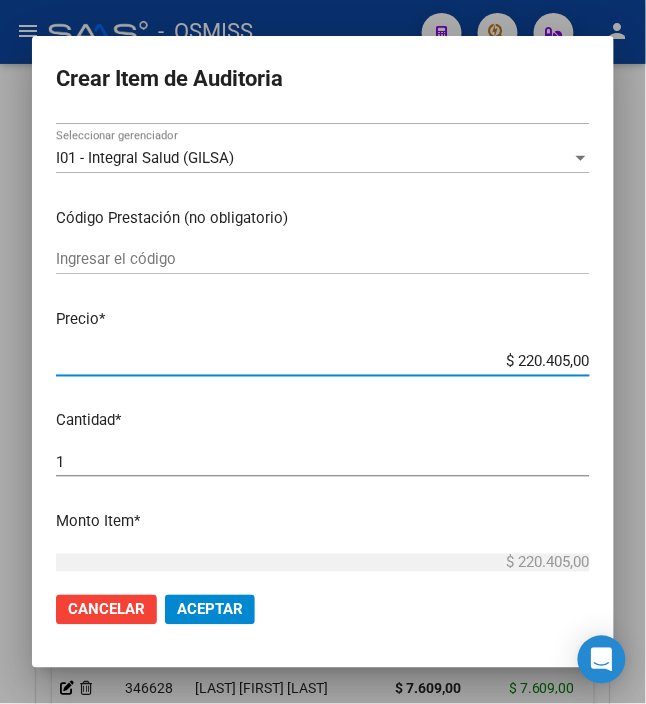 drag, startPoint x: 505, startPoint y: 361, endPoint x: 621, endPoint y: 358, distance: 116.03879 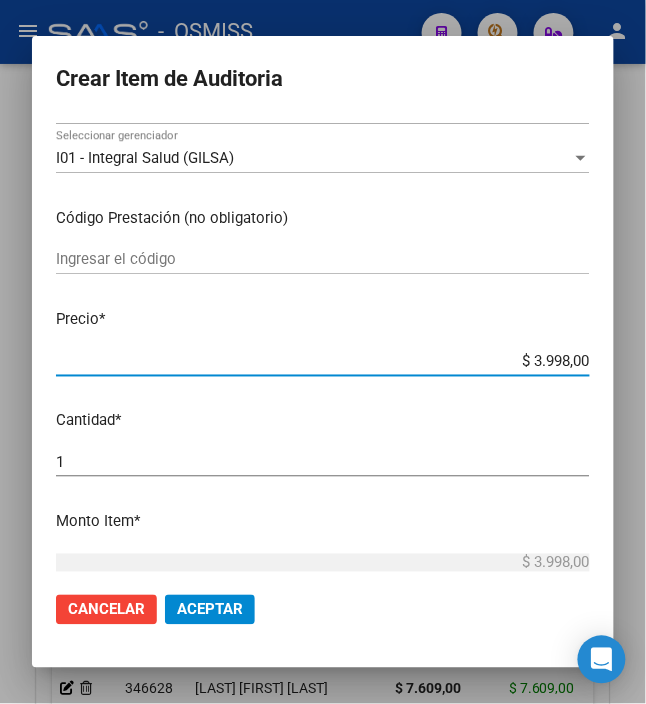scroll, scrollTop: 0, scrollLeft: 0, axis: both 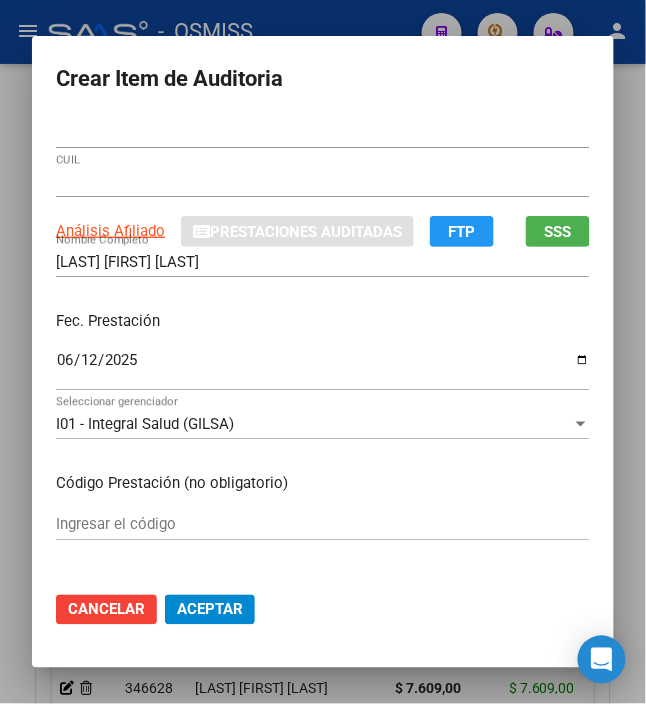 click on "Fec. Prestación    2025-06-12 Ingresar la fecha" at bounding box center (323, 352) 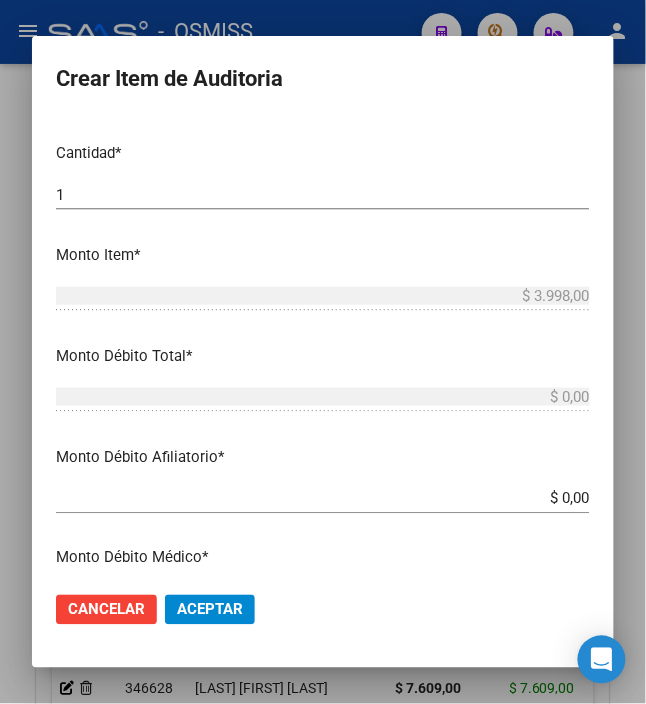scroll, scrollTop: 0, scrollLeft: 0, axis: both 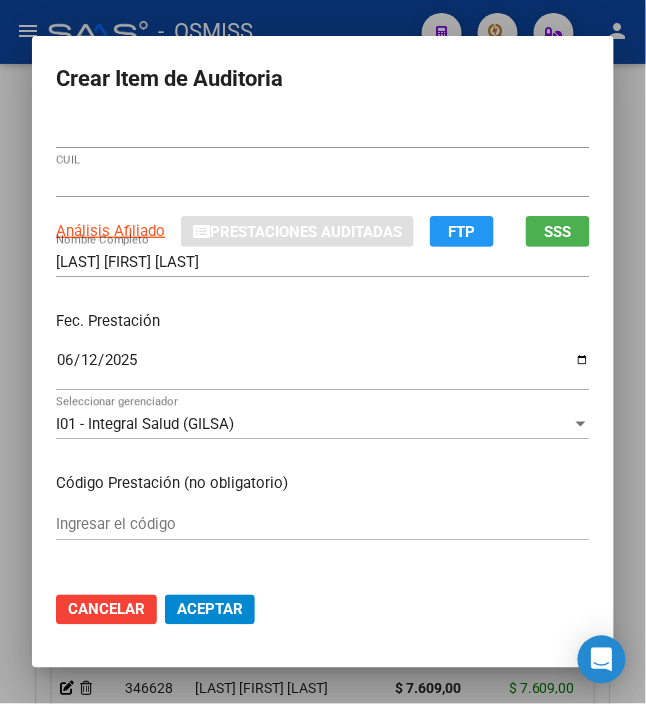 click on "Fec. Prestación    2025-06-12 Ingresar la fecha" at bounding box center (323, 352) 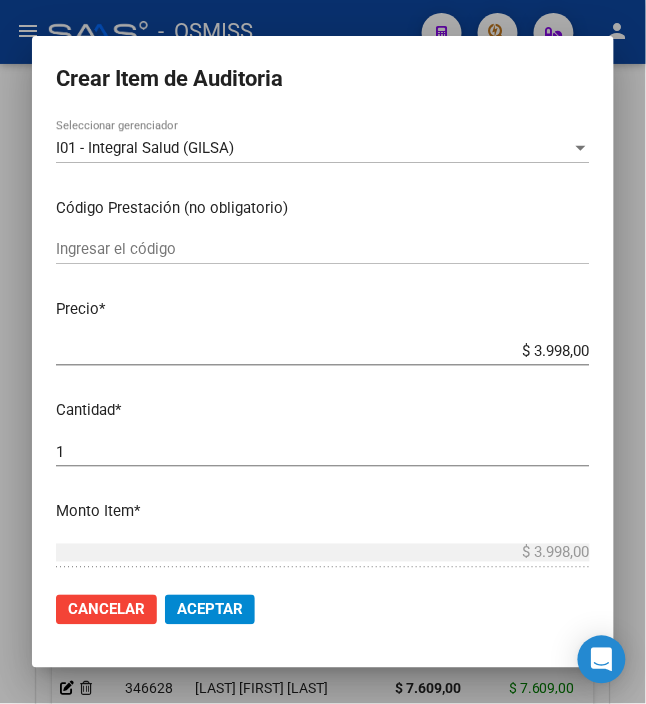 scroll, scrollTop: 400, scrollLeft: 0, axis: vertical 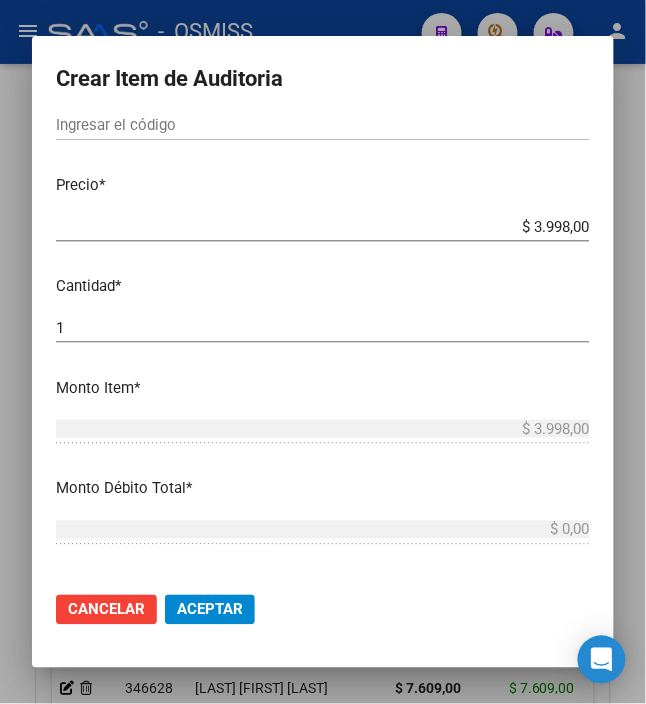 click on "Aceptar" 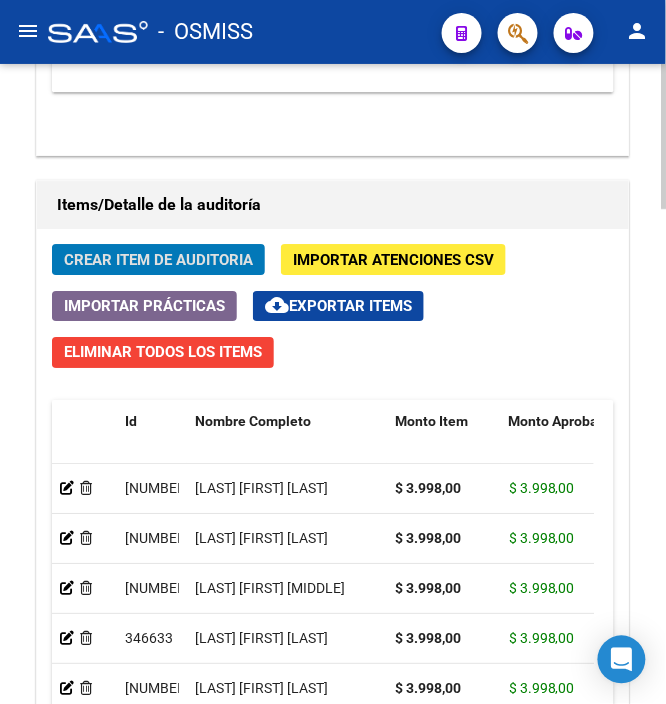 click on "Crear Item de Auditoria" 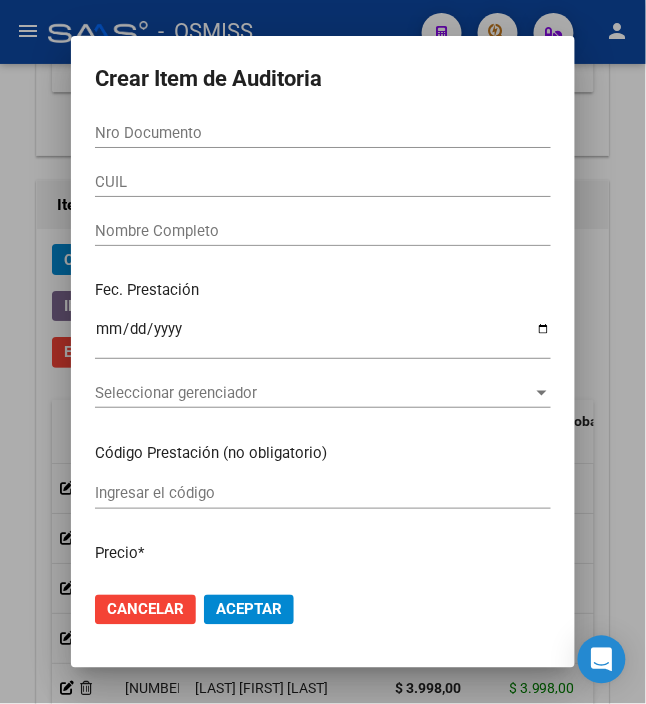 click on "Nro Documento" at bounding box center (323, 133) 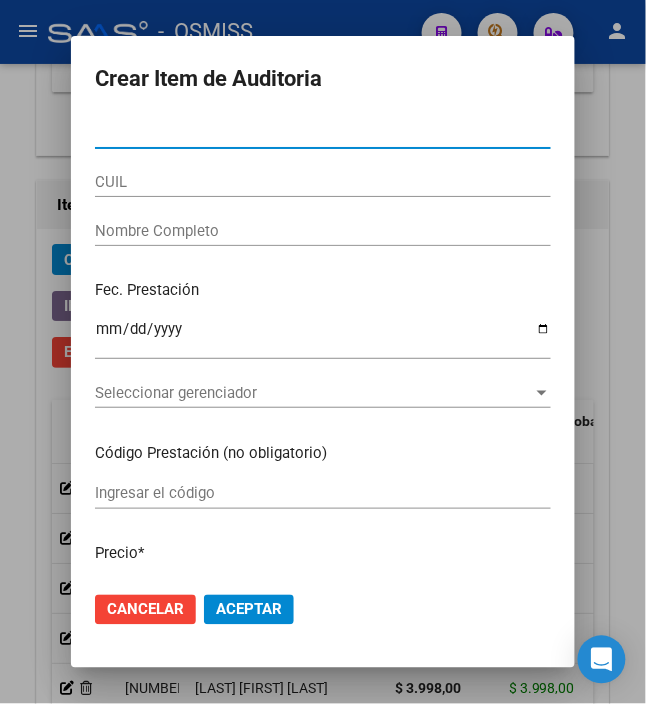 click on "Nro Documento" at bounding box center (323, 133) 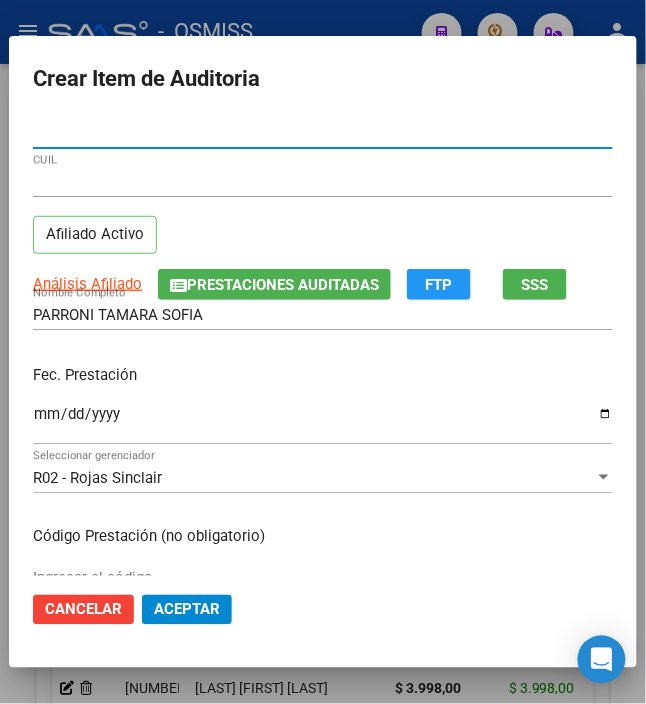 click on "Ingresar la fecha" at bounding box center [323, 422] 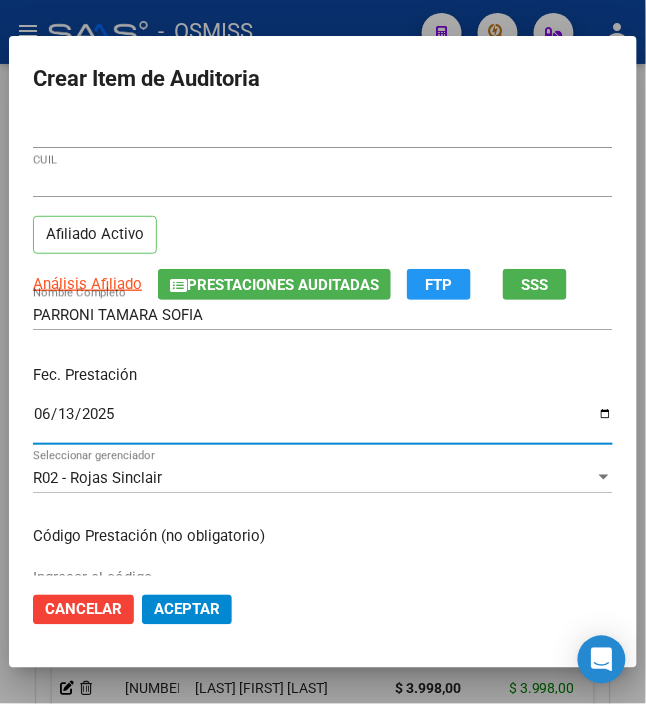 click on "Fec. Prestación    [DATE] Ingresar la fecha" at bounding box center [323, 406] 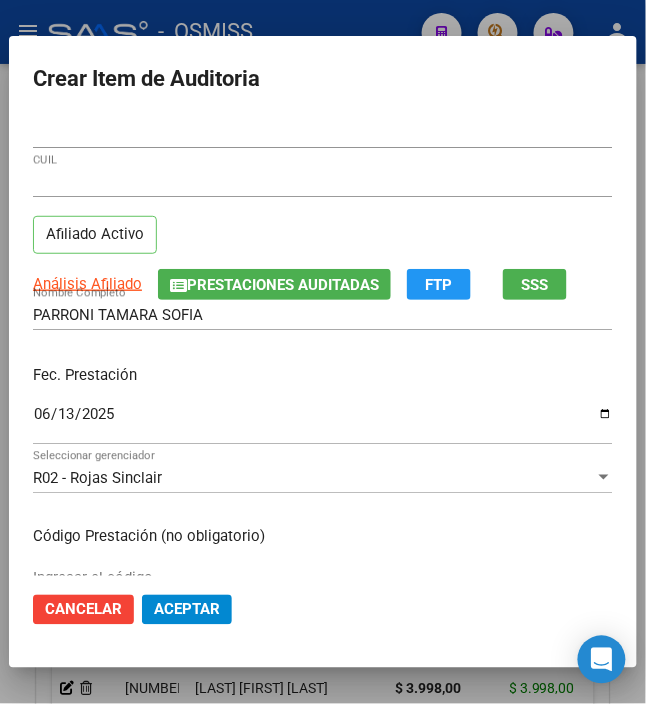 click on "Fec. Prestación    [DATE] Ingresar la fecha" at bounding box center (323, 406) 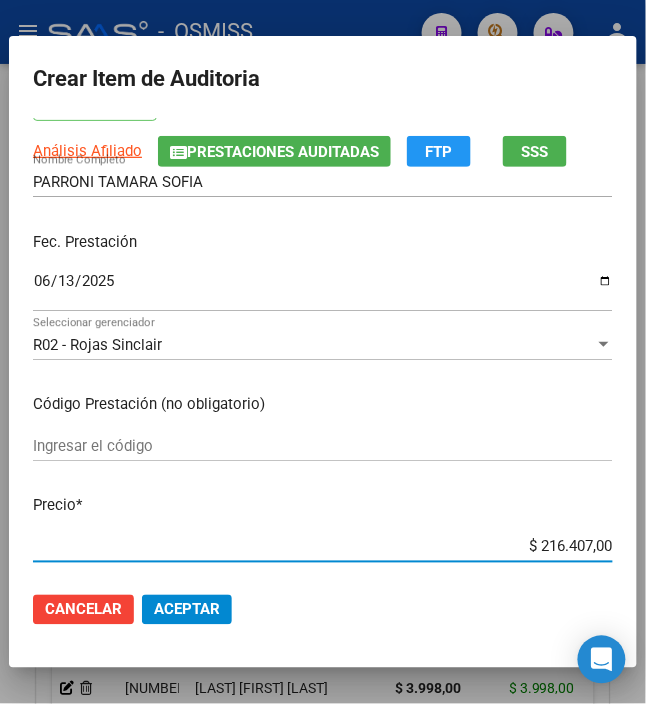 drag, startPoint x: 536, startPoint y: 549, endPoint x: 684, endPoint y: 536, distance: 148.56985 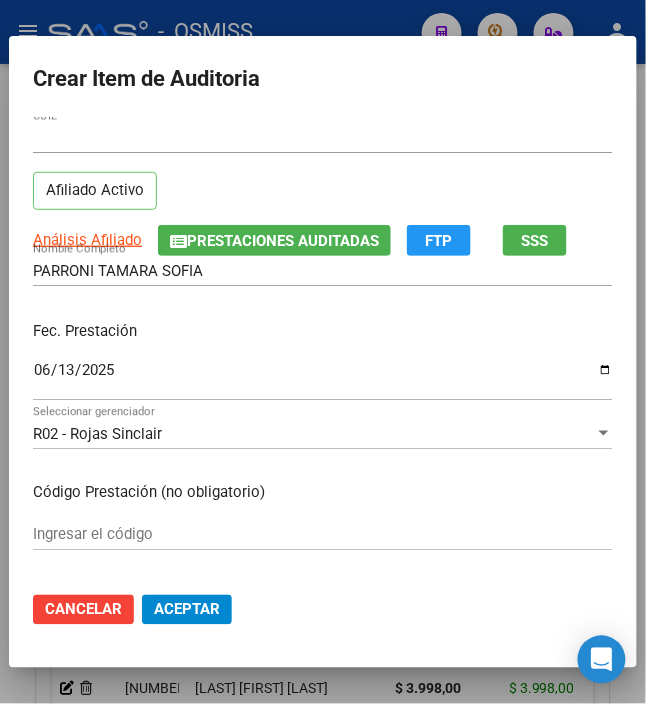 scroll, scrollTop: 0, scrollLeft: 0, axis: both 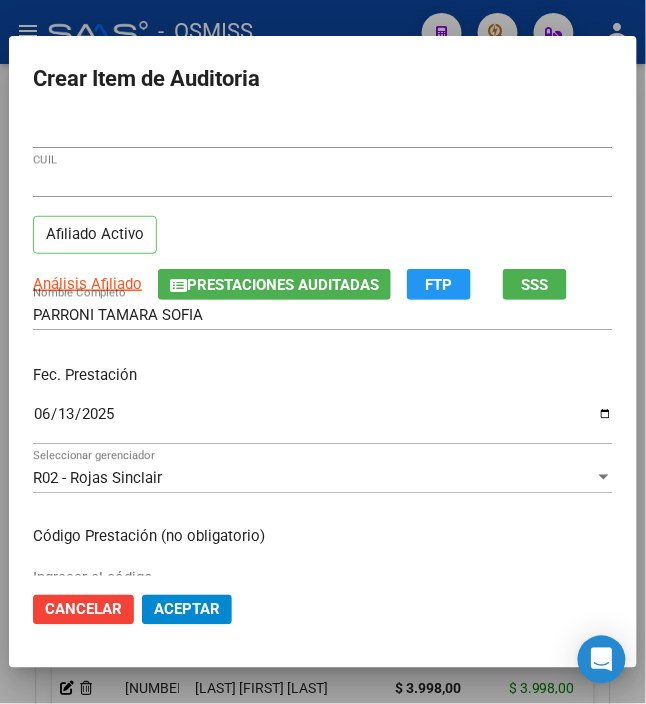 click on "2025-06-13" at bounding box center [323, 422] 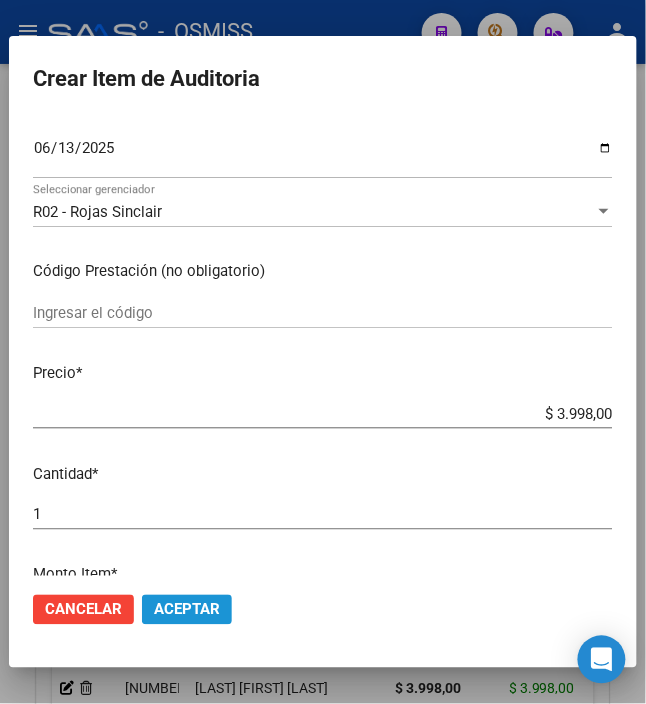 click on "Aceptar" 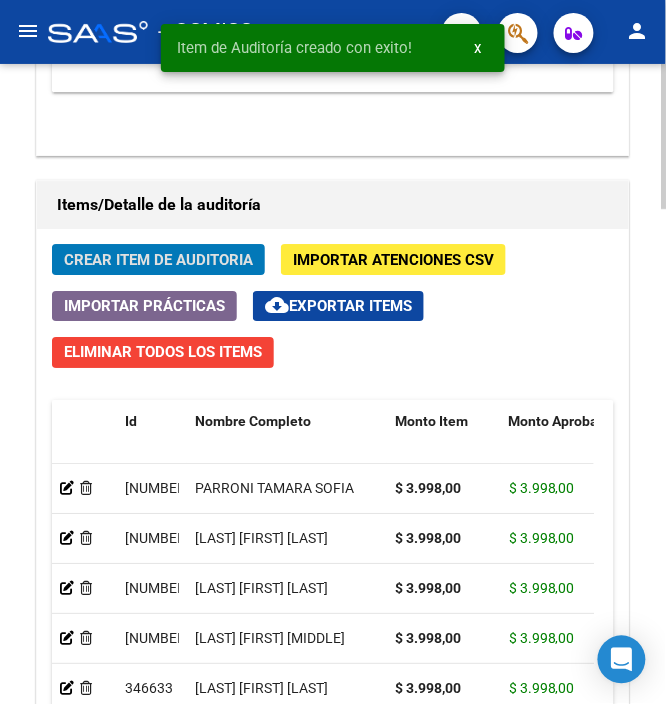 click on "Crear Item de Auditoria" 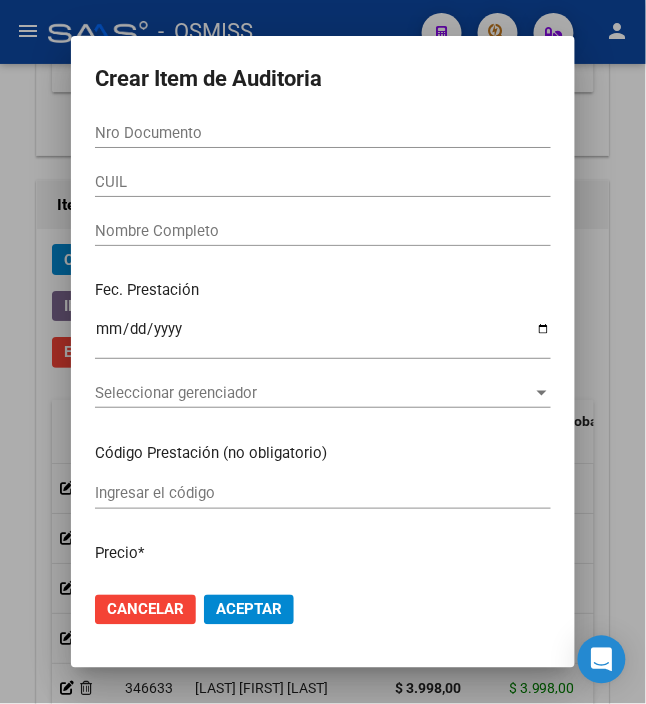 click on "Nro Documento" at bounding box center [323, 133] 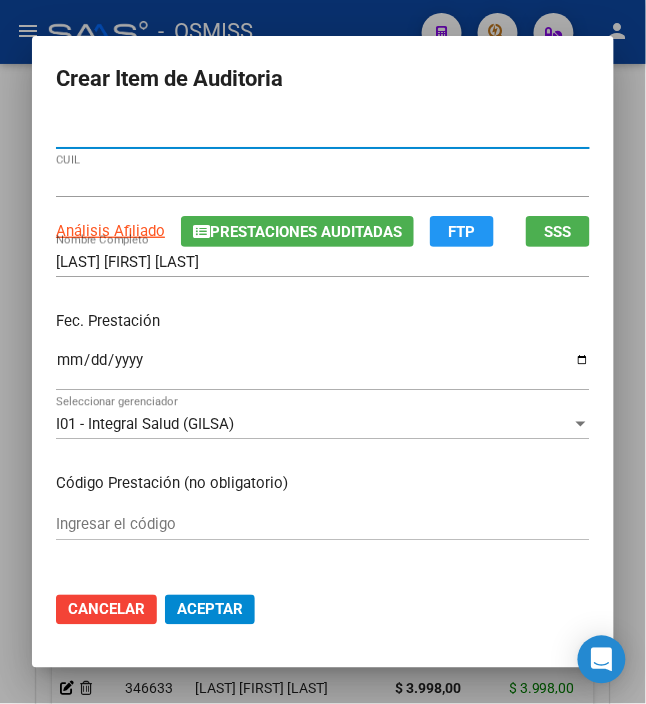 click on "Ingresar la fecha" at bounding box center [323, 368] 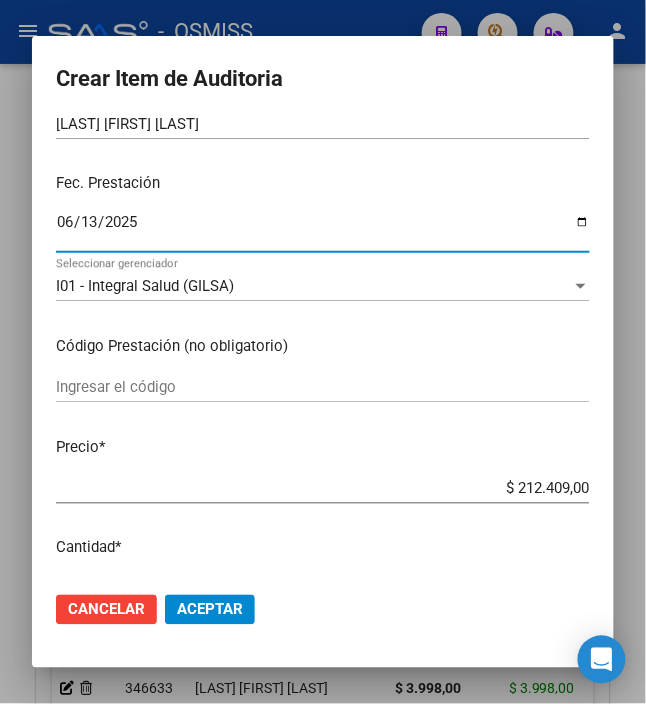 scroll, scrollTop: 266, scrollLeft: 0, axis: vertical 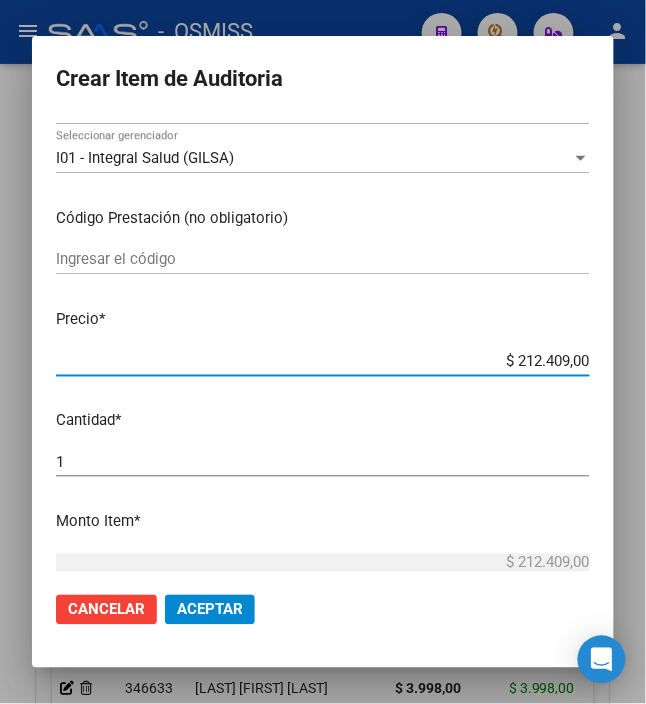 drag, startPoint x: 505, startPoint y: 360, endPoint x: 684, endPoint y: 330, distance: 181.49655 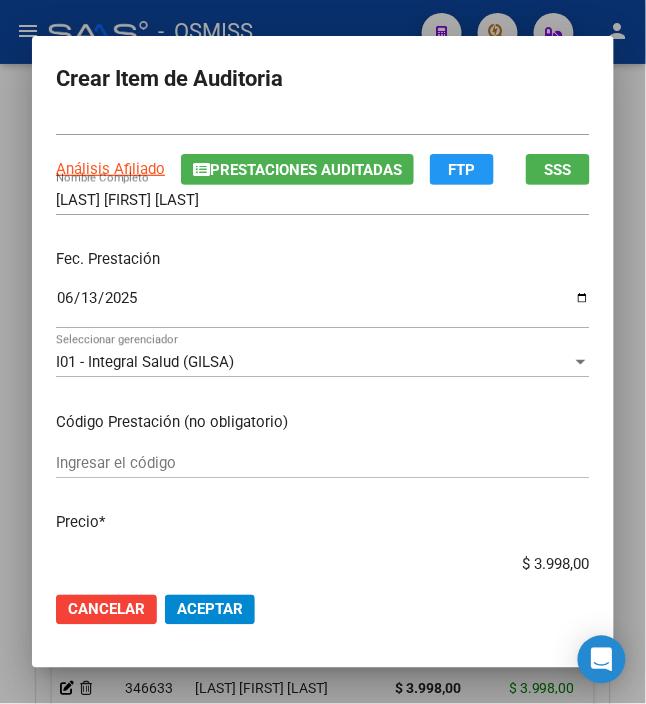 scroll, scrollTop: 0, scrollLeft: 0, axis: both 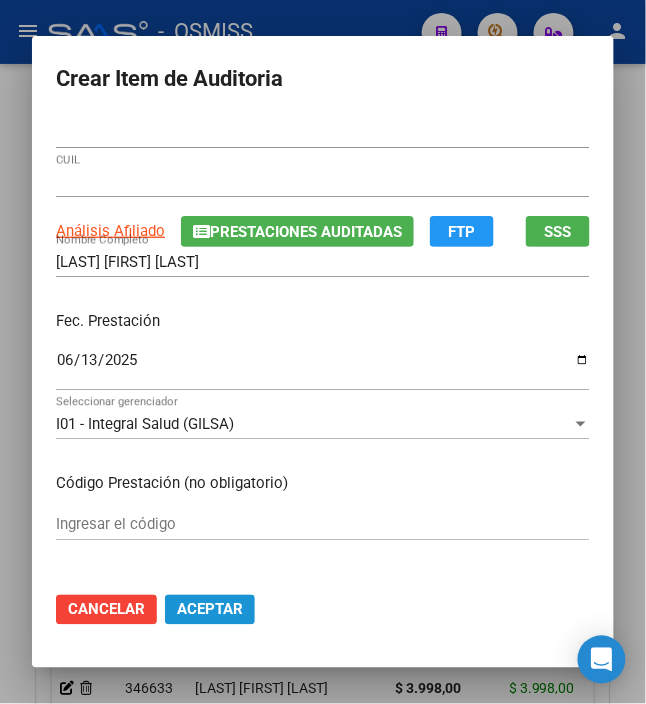 click on "Aceptar" 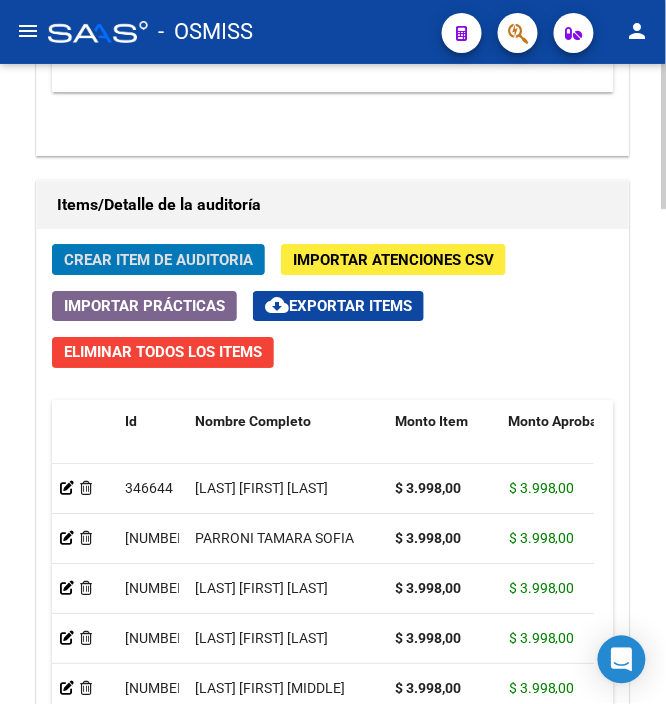 click on "Crear Item de Auditoria" 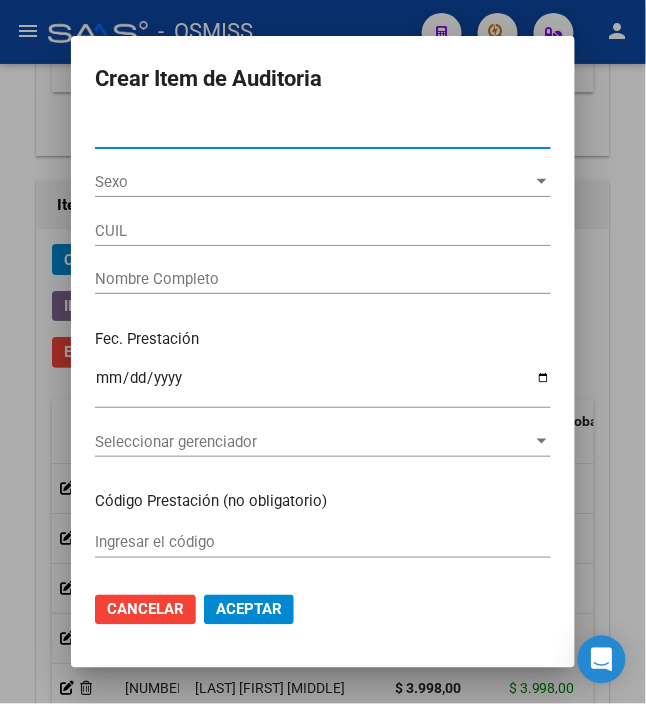 click on "Aceptar" 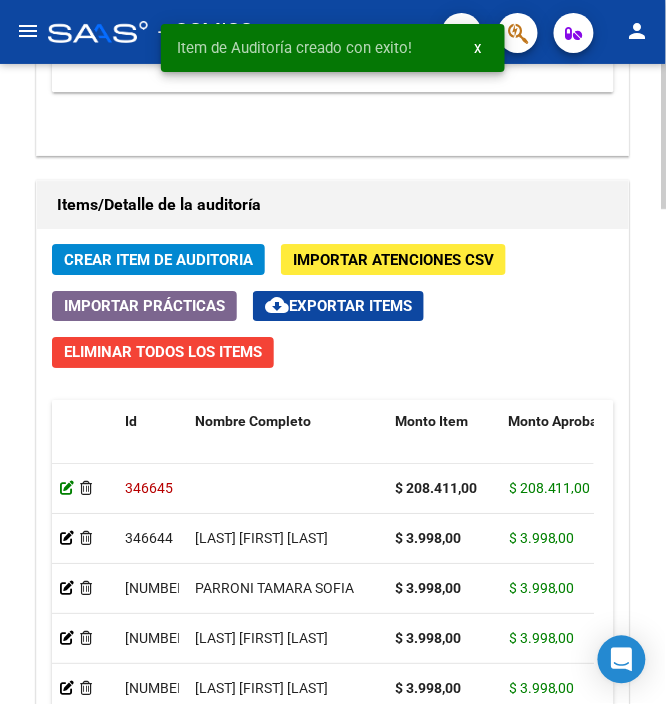 click 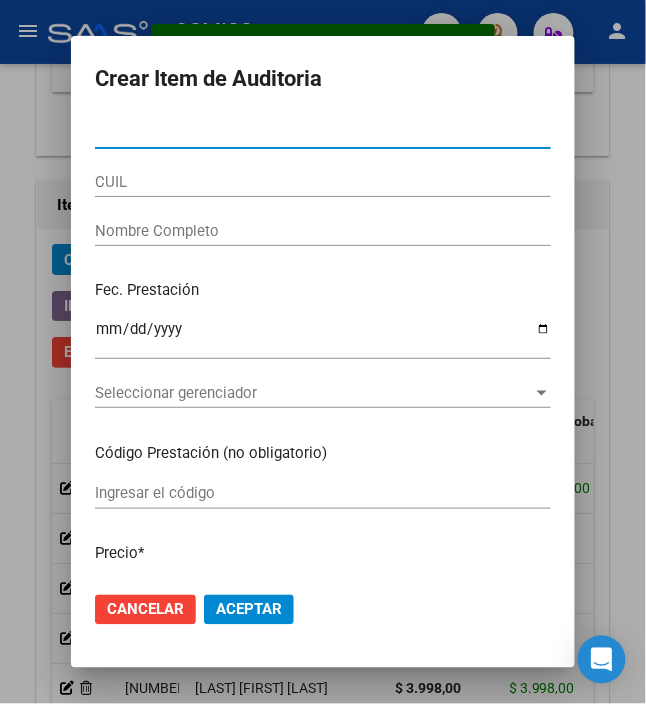 click on "[NUMBER]" at bounding box center [323, 133] 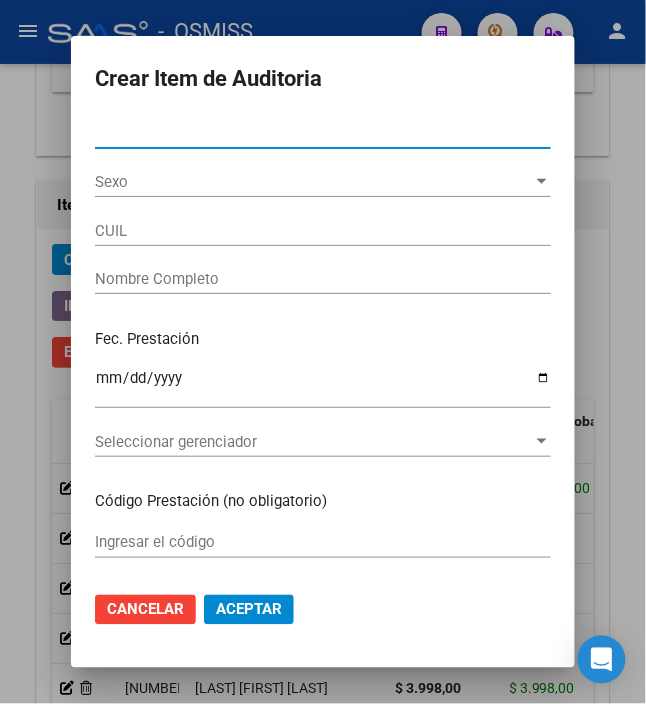 click on "Cancelar" 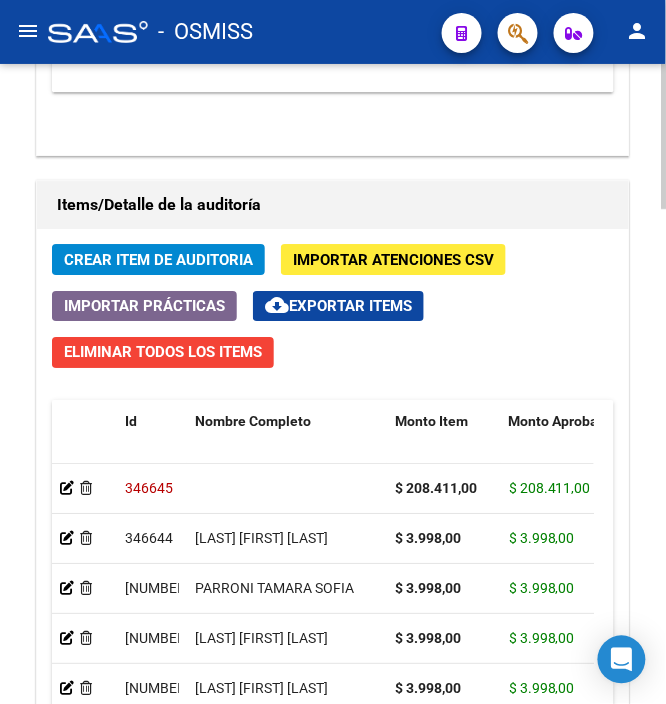 click 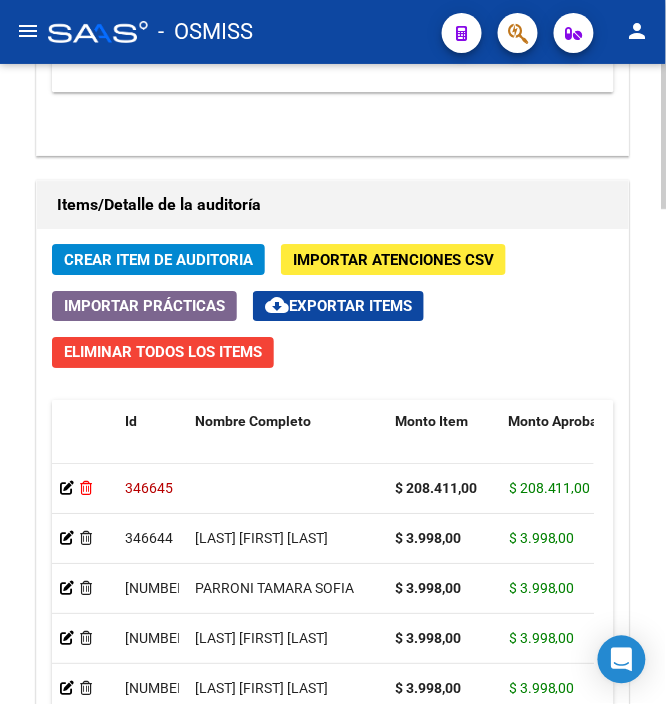 click 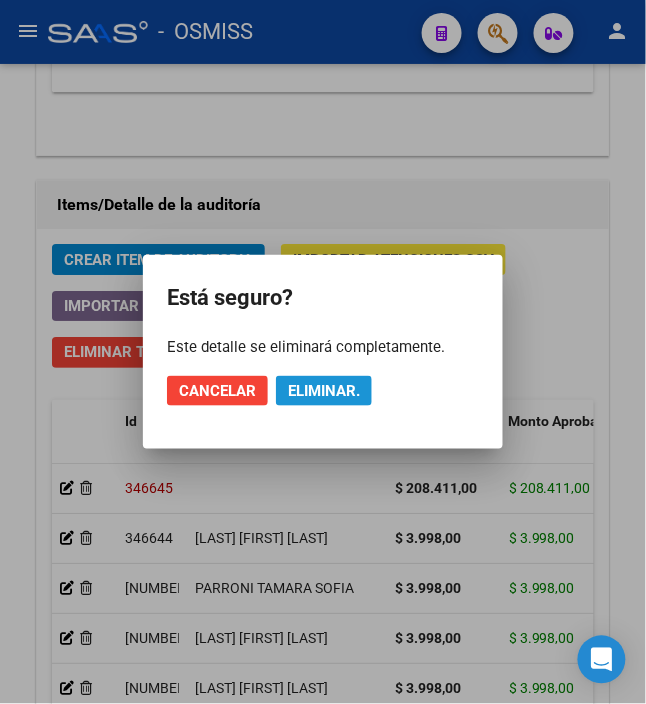 click on "Eliminar." 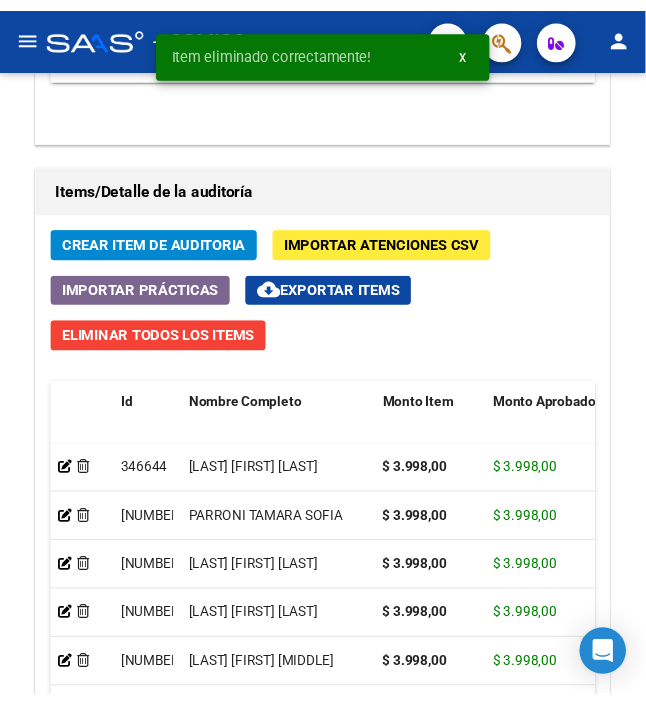 scroll, scrollTop: 1784, scrollLeft: 0, axis: vertical 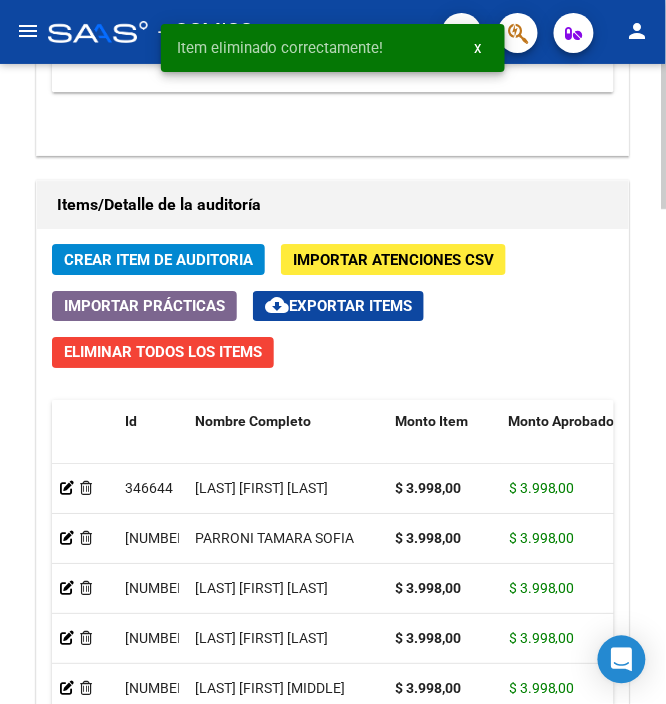 click on "Crear Item de Auditoria" 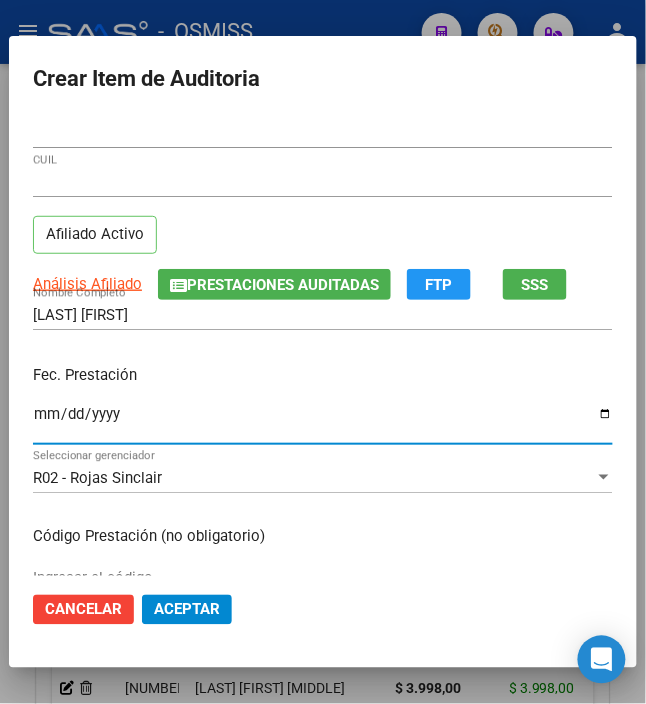click on "Ingresar la fecha" at bounding box center (323, 422) 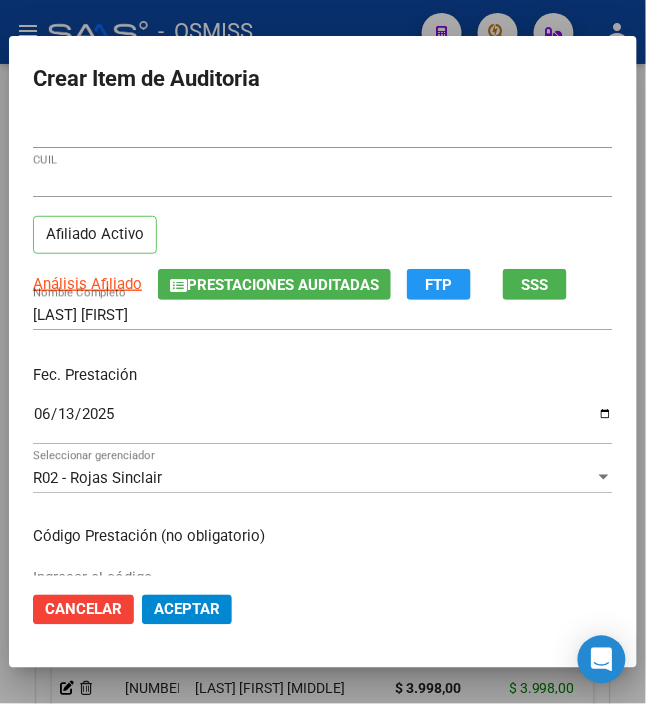 click on "Fec. Prestación    [DATE] Ingresar la fecha" at bounding box center (323, 406) 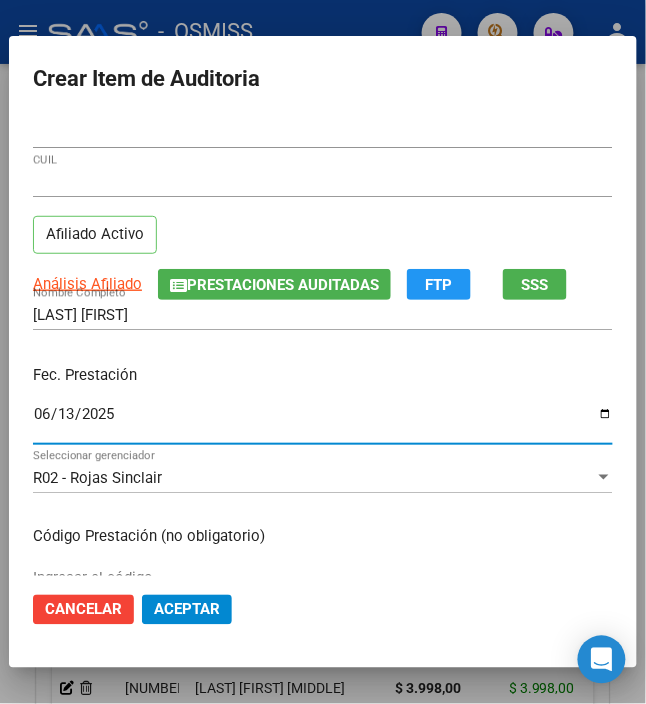 click on "2025-06-13" at bounding box center (323, 422) 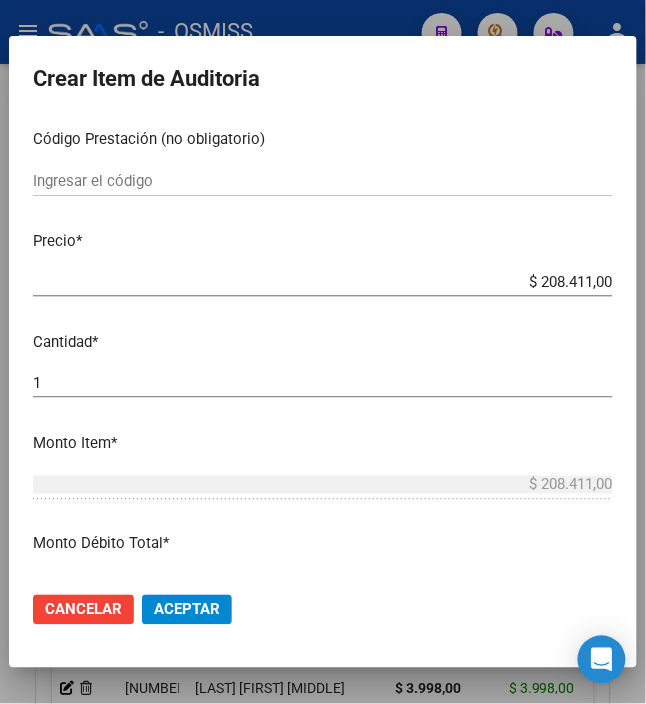 scroll, scrollTop: 400, scrollLeft: 0, axis: vertical 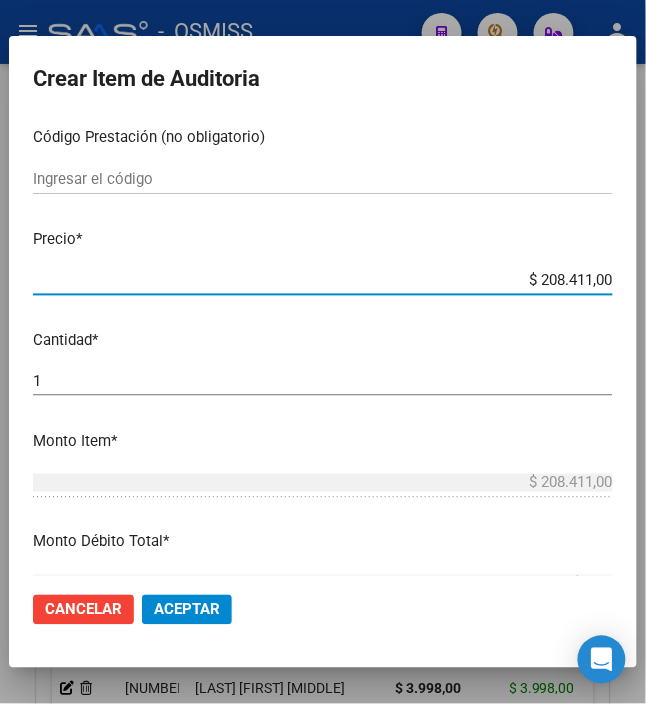 drag, startPoint x: 529, startPoint y: 276, endPoint x: 670, endPoint y: 266, distance: 141.35417 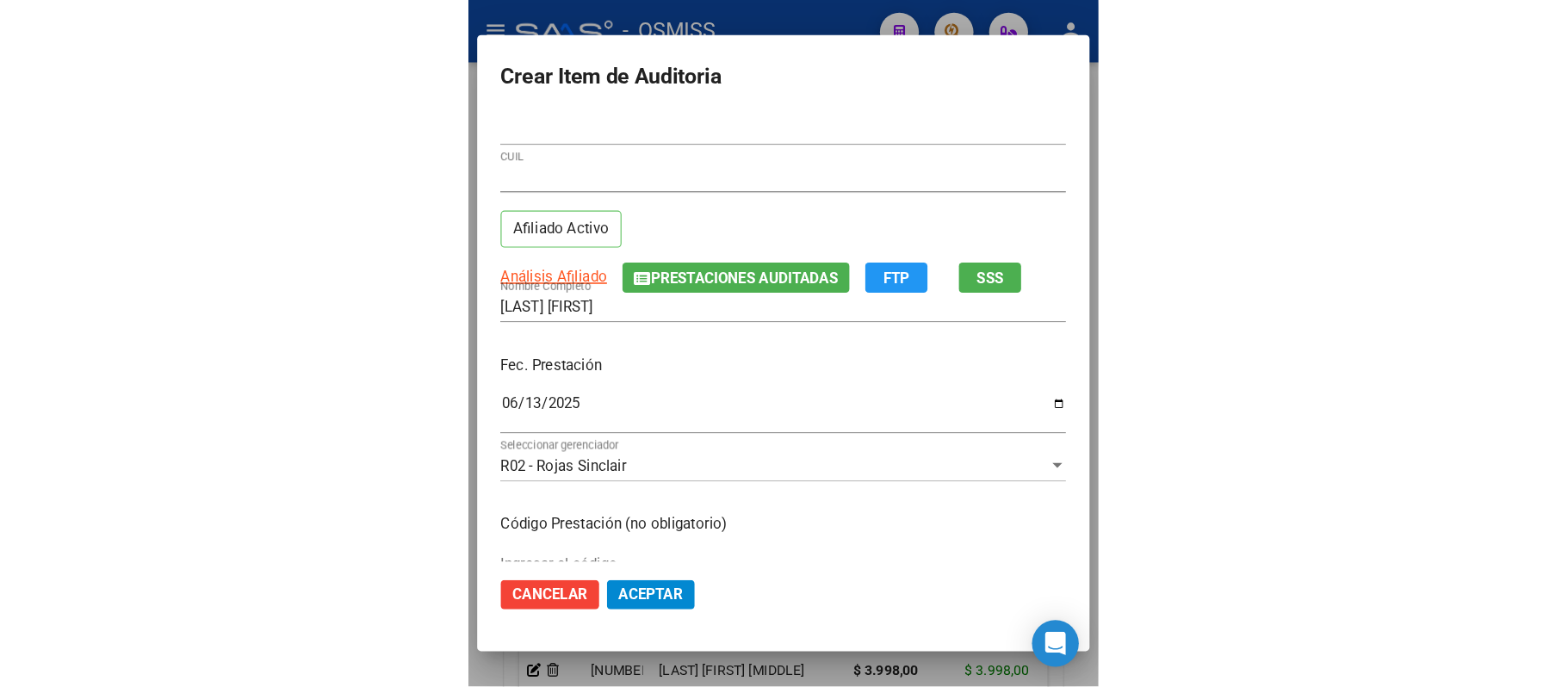 scroll, scrollTop: 229, scrollLeft: 0, axis: vertical 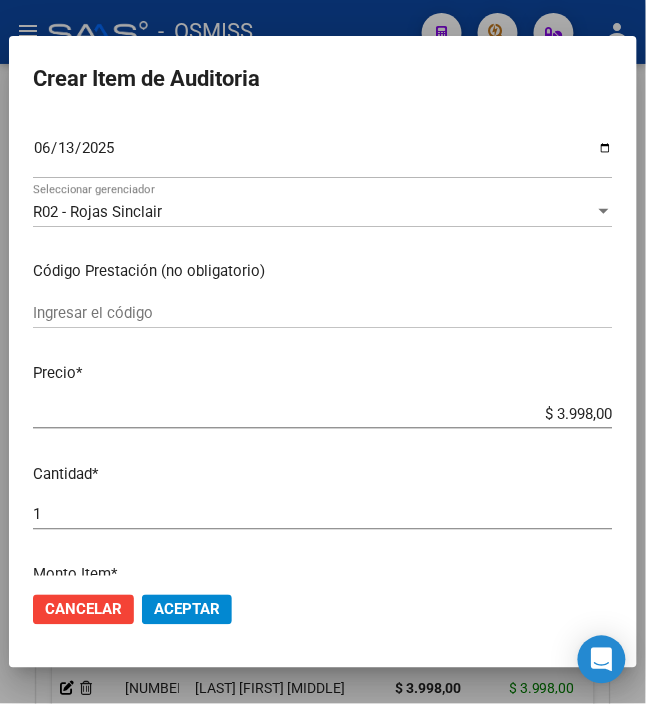 click on "Aceptar" 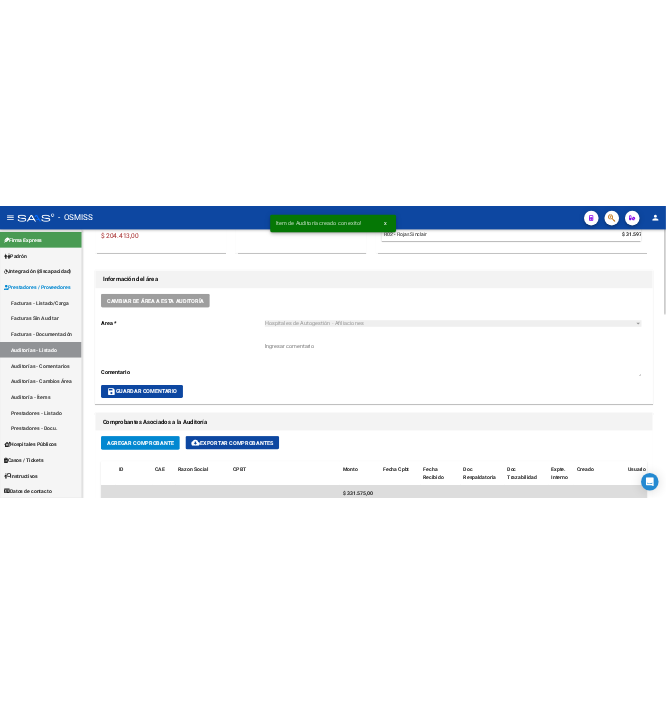 scroll, scrollTop: 260, scrollLeft: 0, axis: vertical 